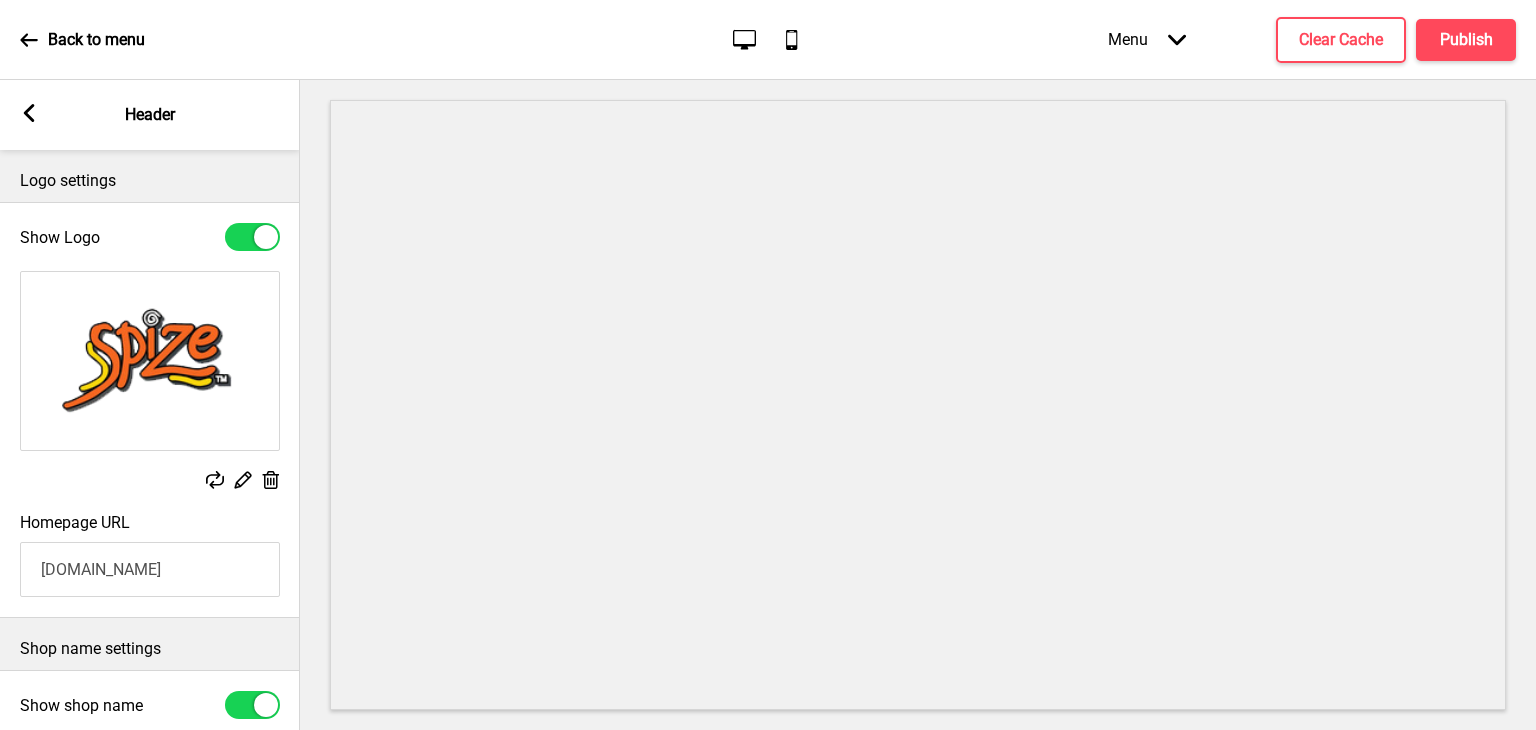 select on "Courgette" 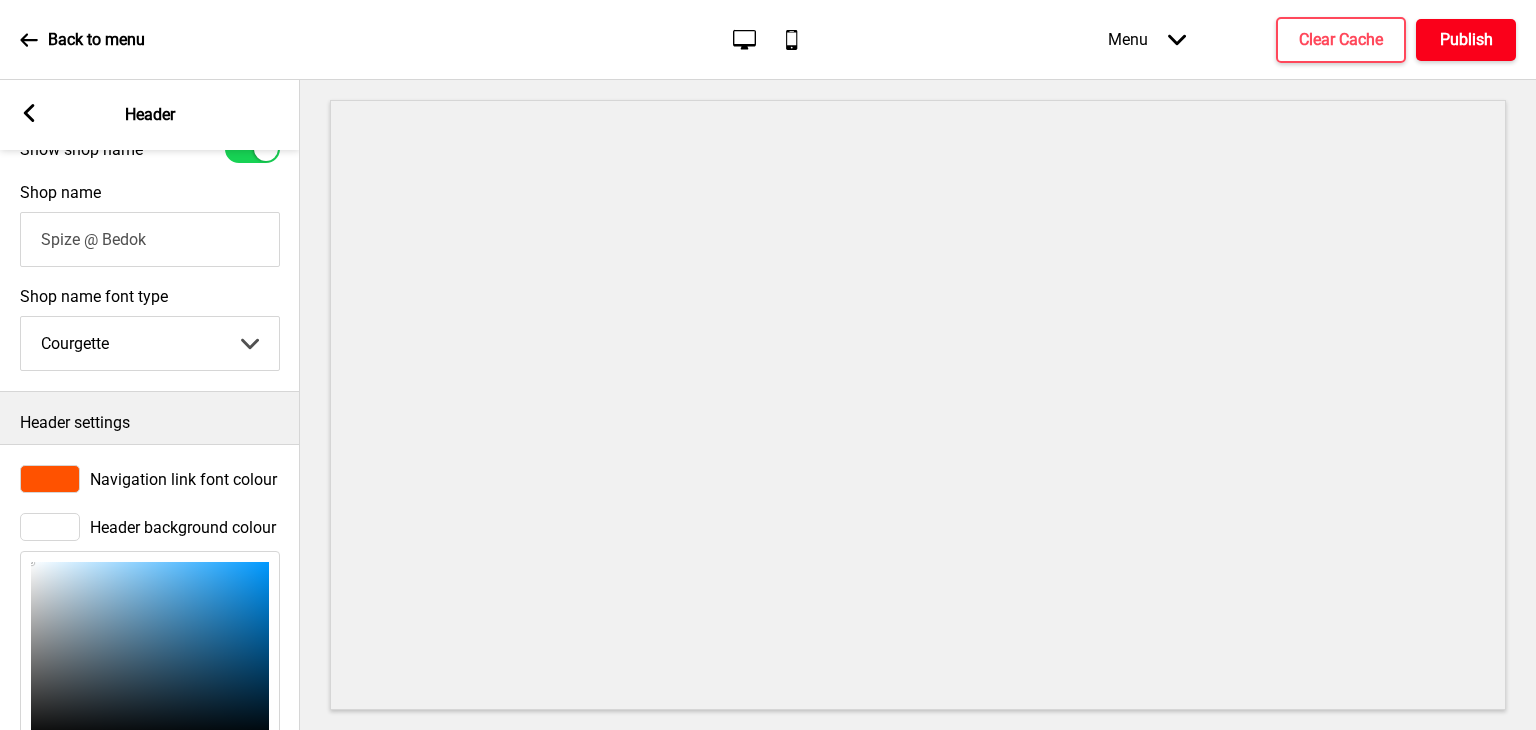 scroll, scrollTop: 356, scrollLeft: 0, axis: vertical 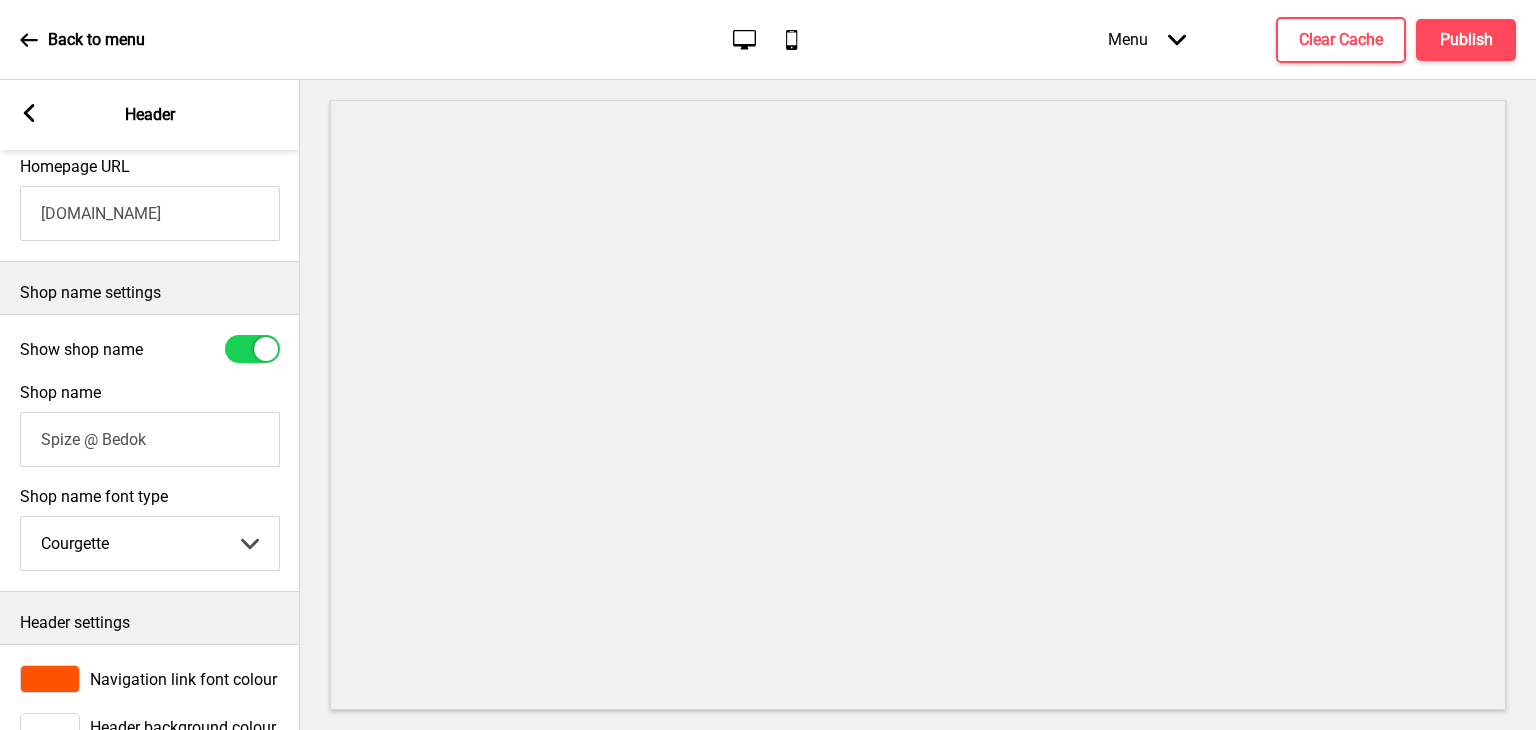 click on "[DOMAIN_NAME]" at bounding box center [150, 213] 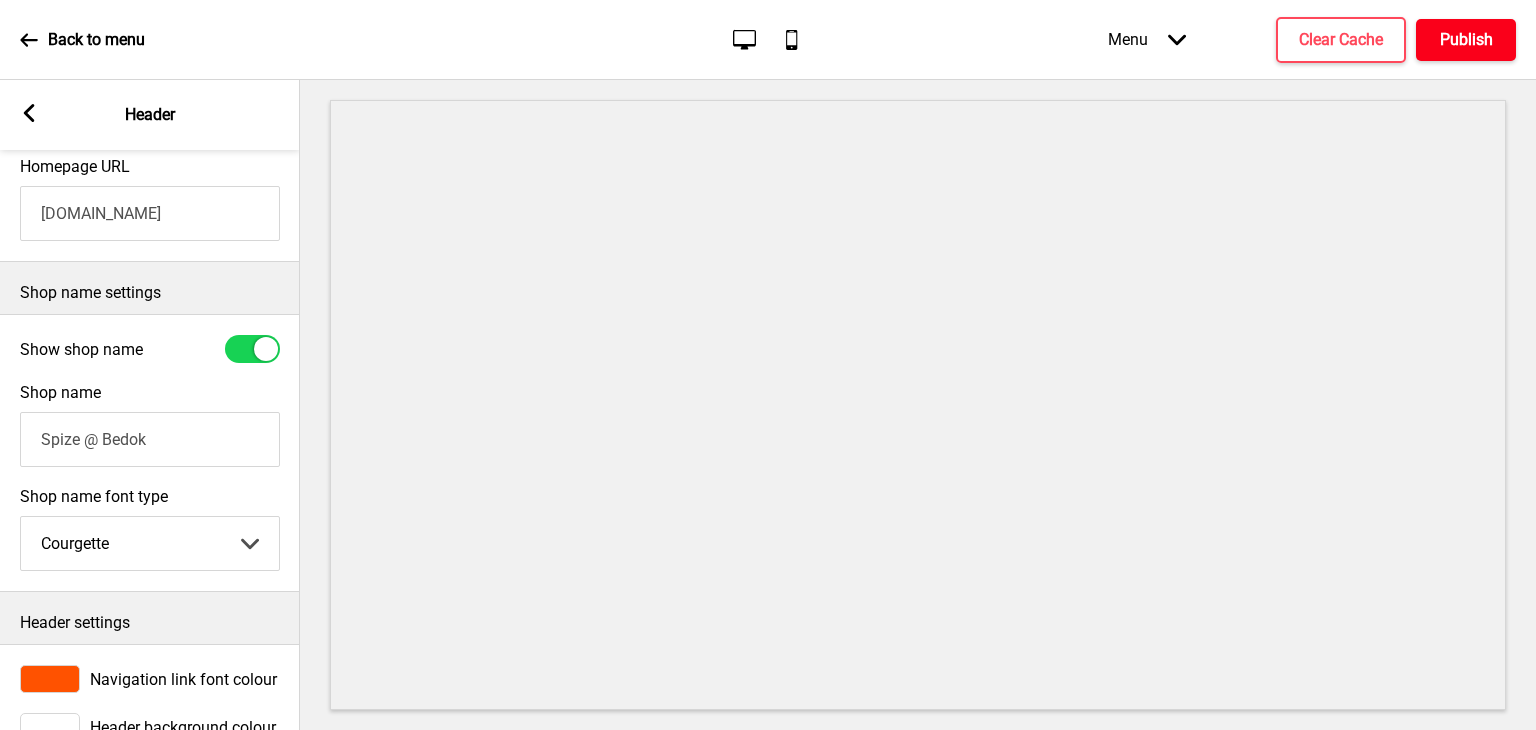 type on "[DOMAIN_NAME]" 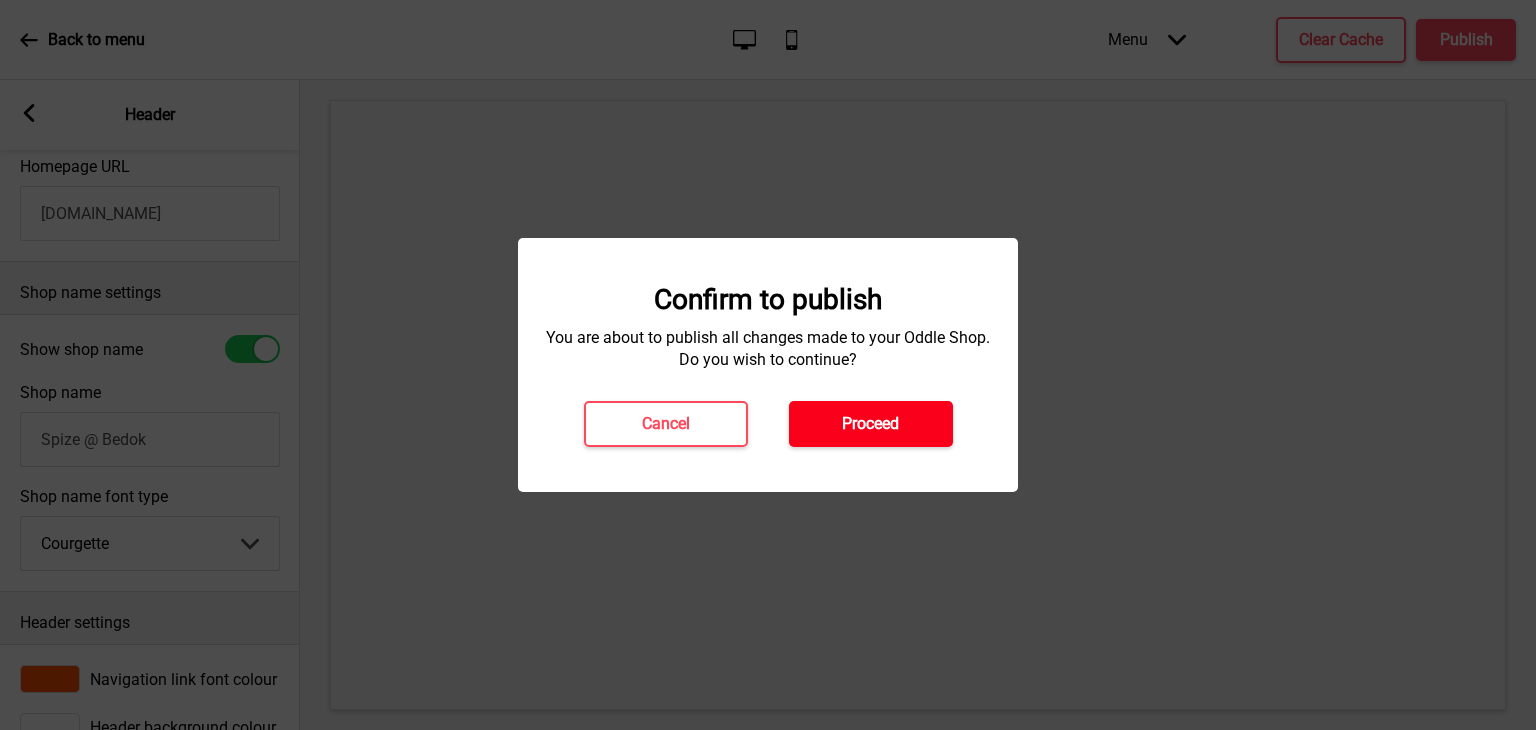 click on "Proceed" at bounding box center (870, 424) 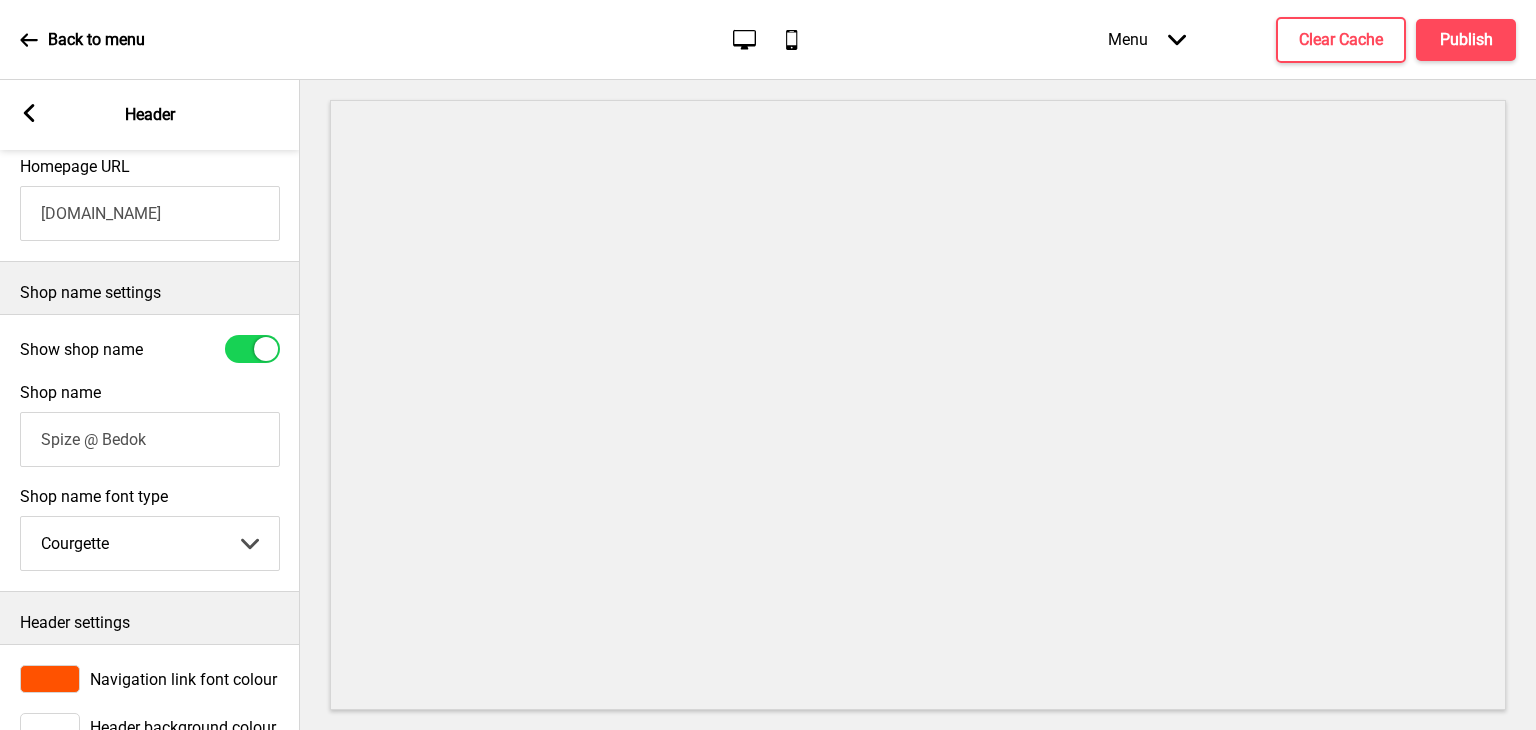 click on "Back to menu" at bounding box center [96, 40] 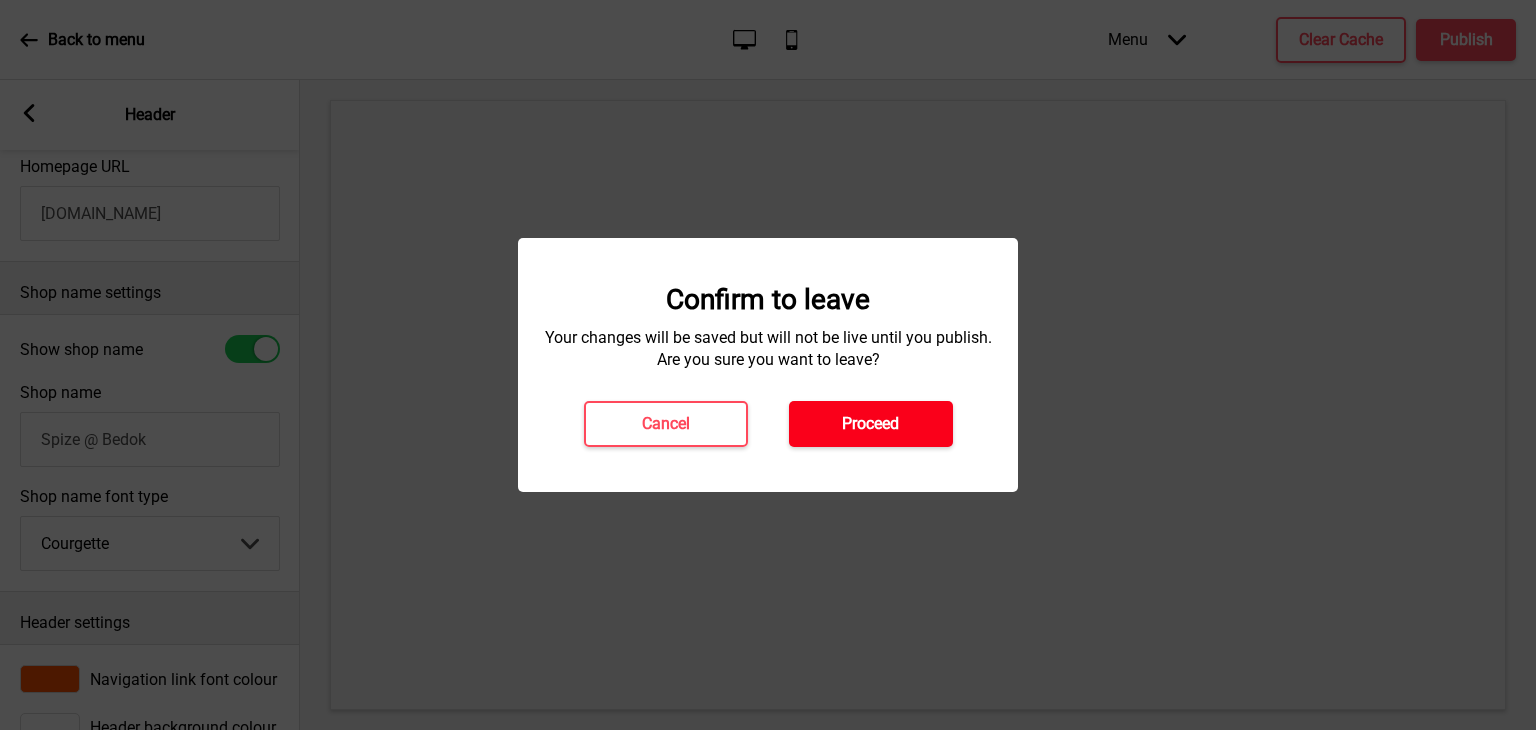 click on "Proceed" at bounding box center [871, 424] 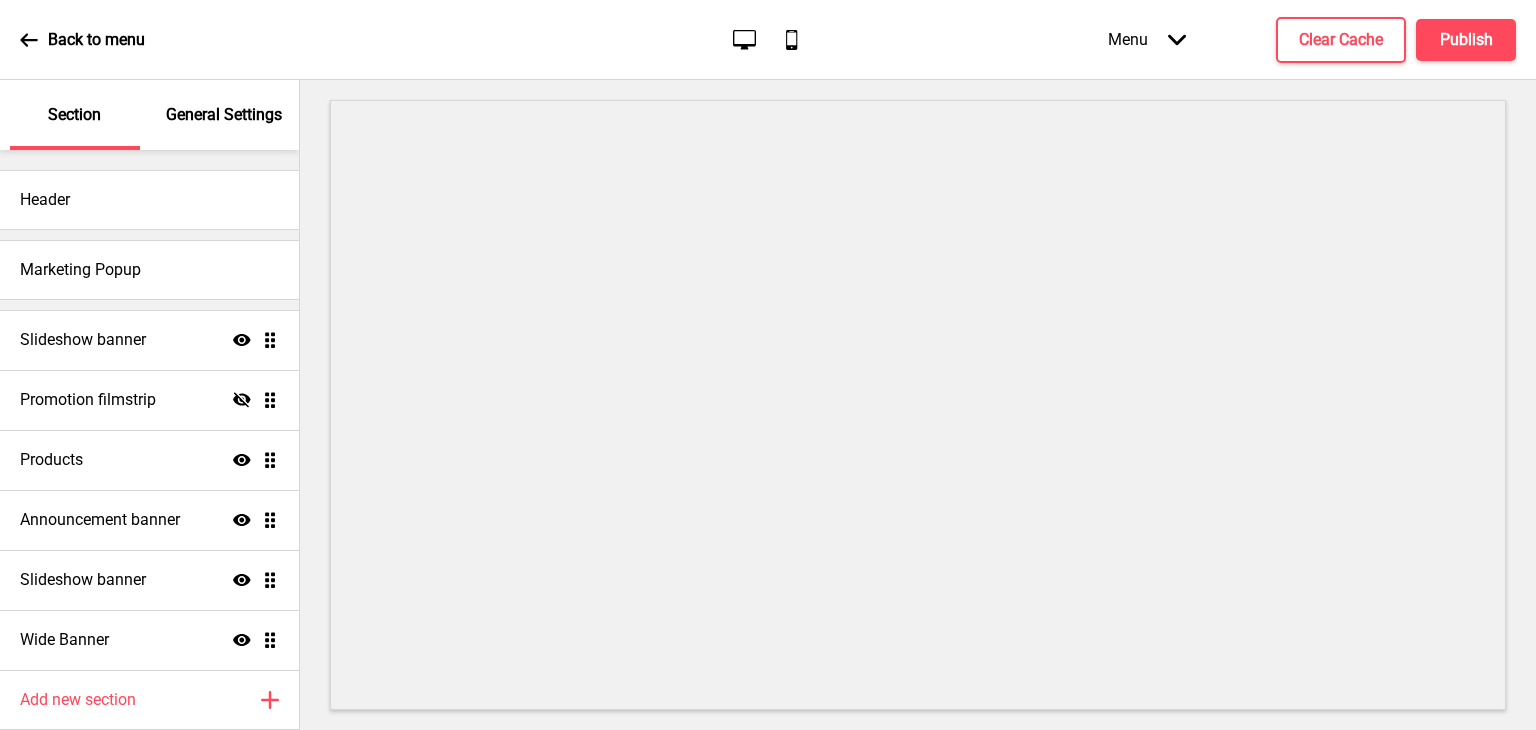 scroll, scrollTop: 0, scrollLeft: 0, axis: both 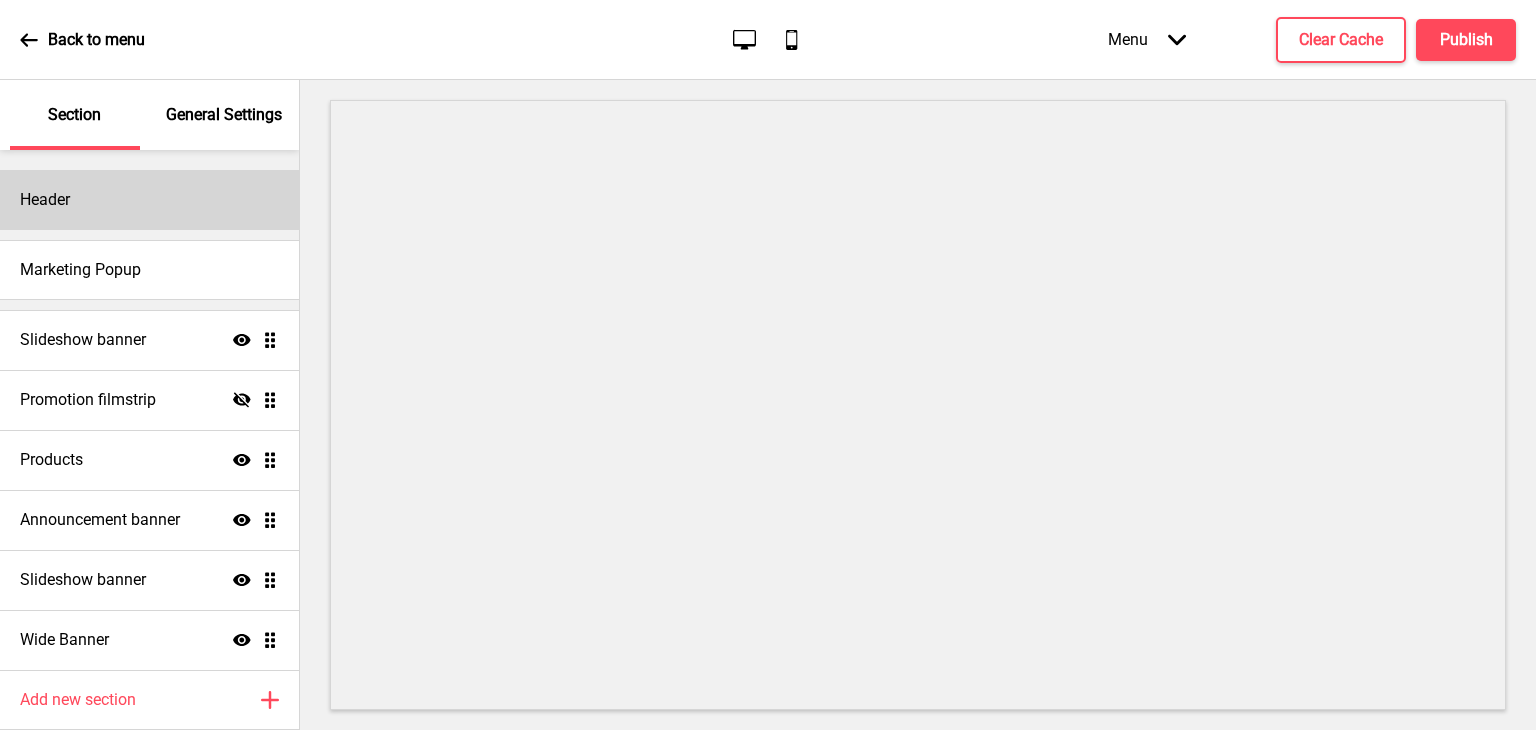 click on "Header" at bounding box center (149, 200) 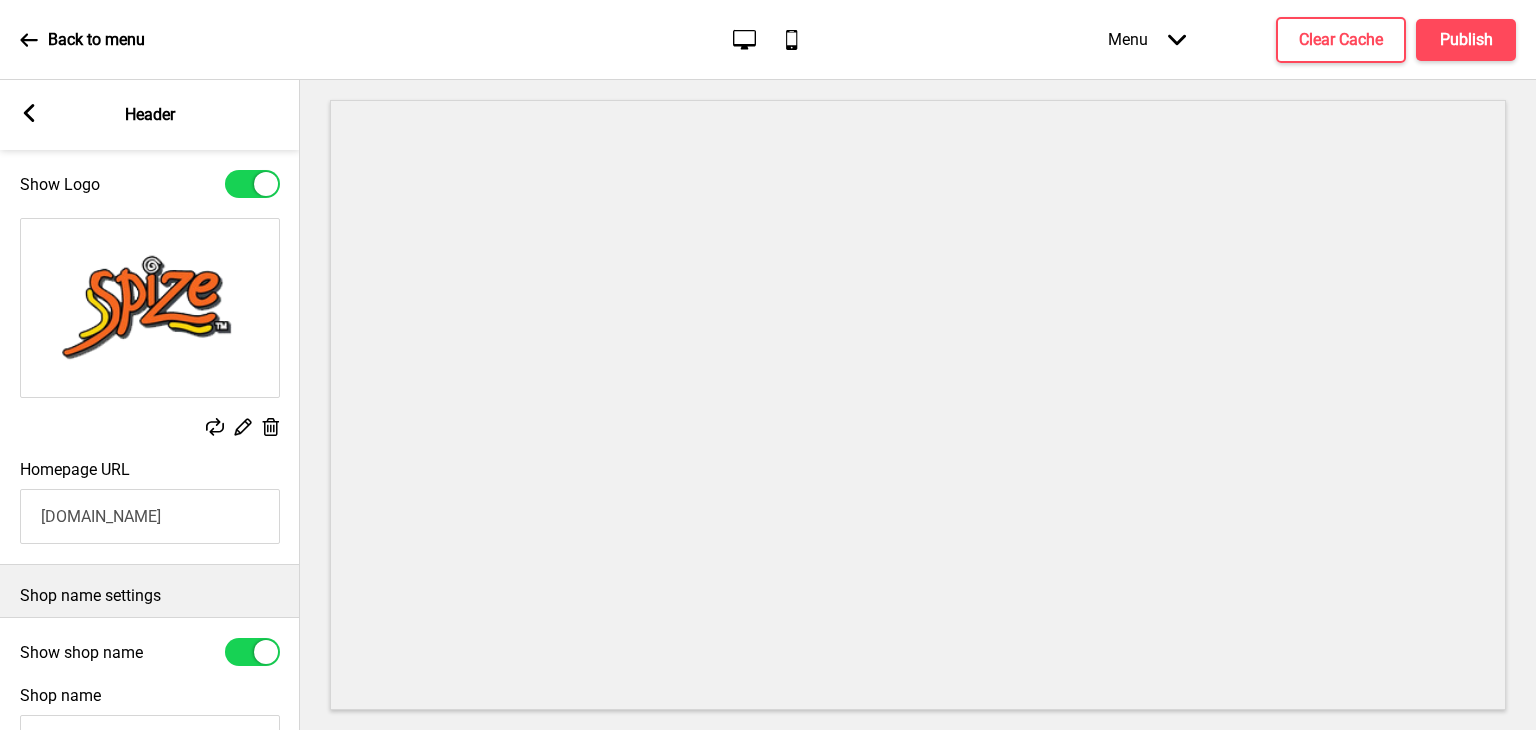 scroll, scrollTop: 100, scrollLeft: 0, axis: vertical 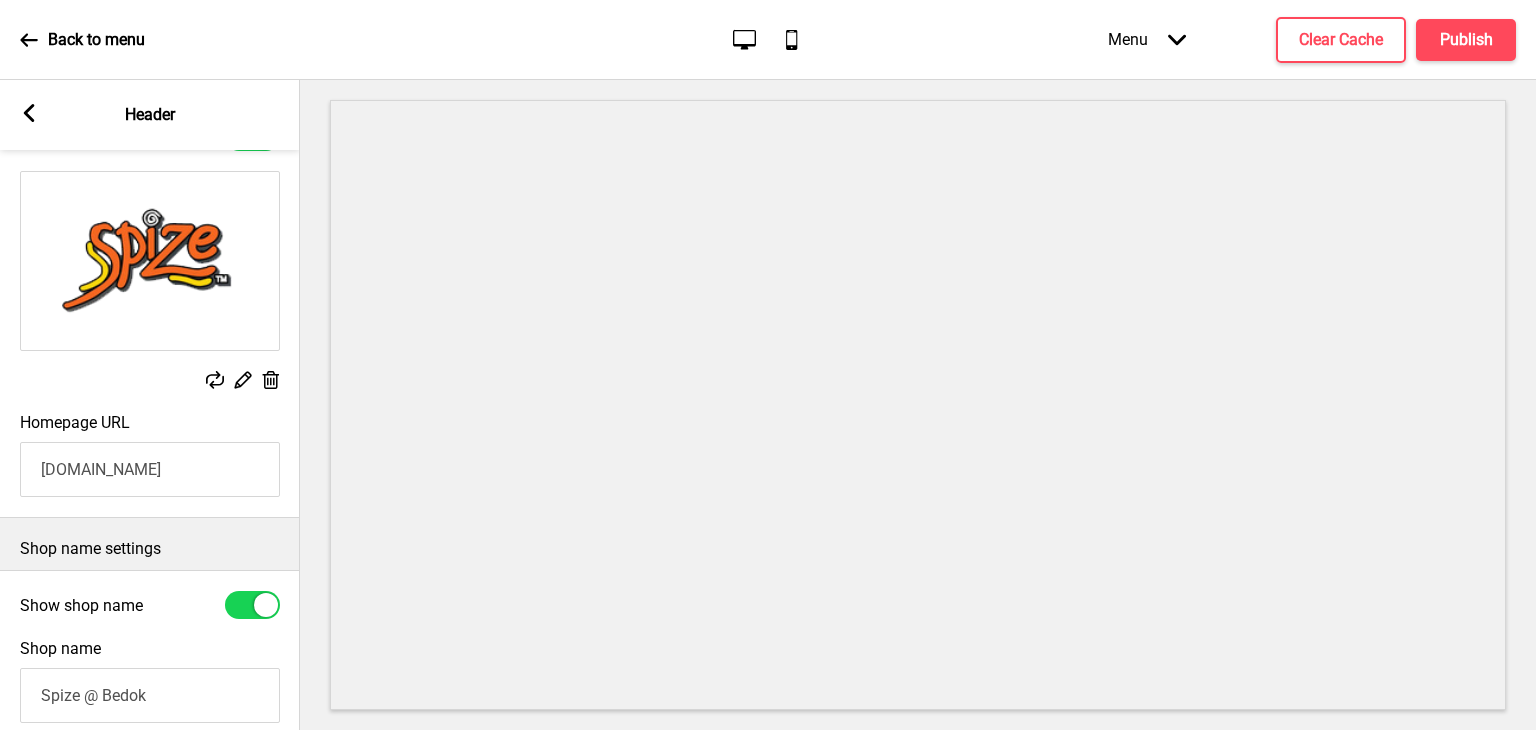 click on "[DOMAIN_NAME]" at bounding box center [150, 469] 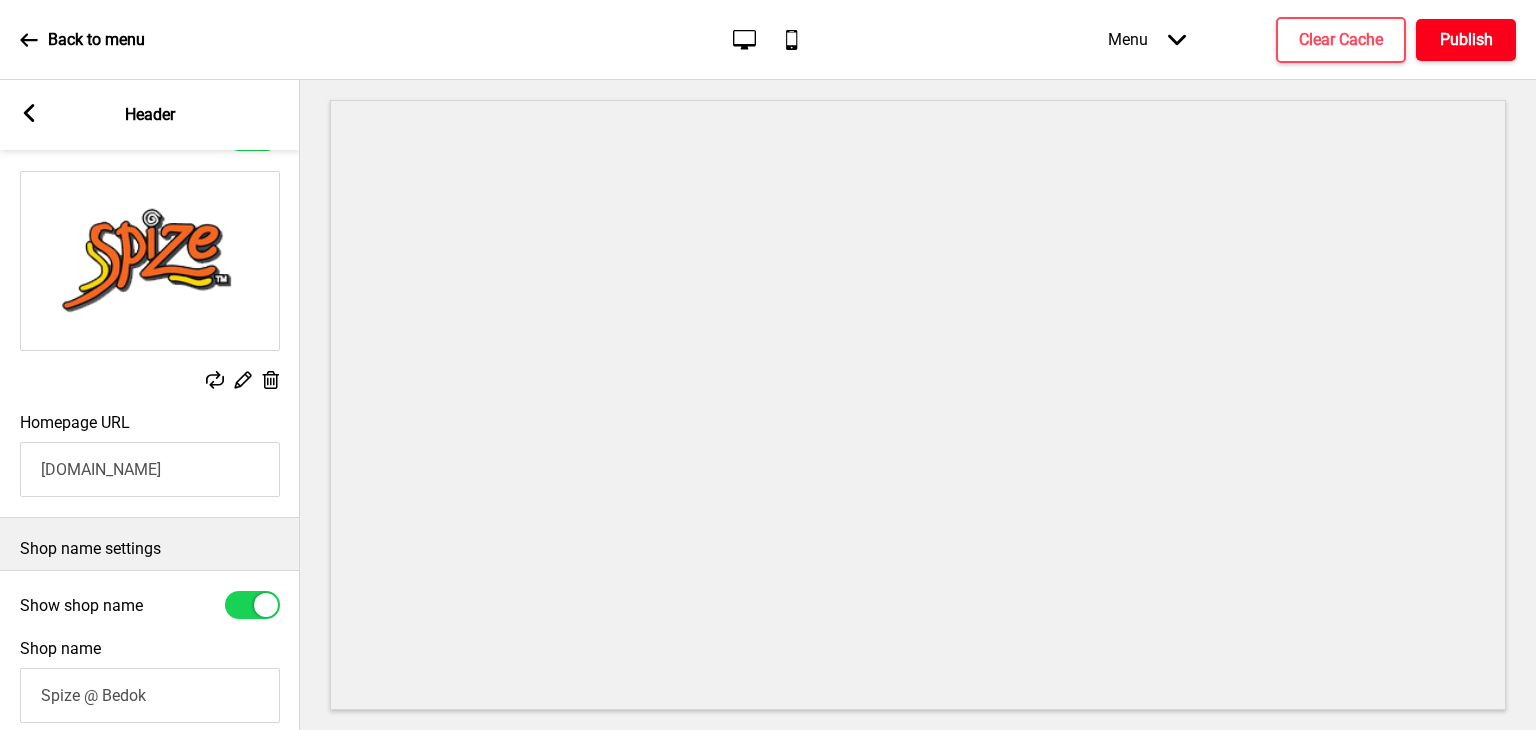 type on "[DOMAIN_NAME]" 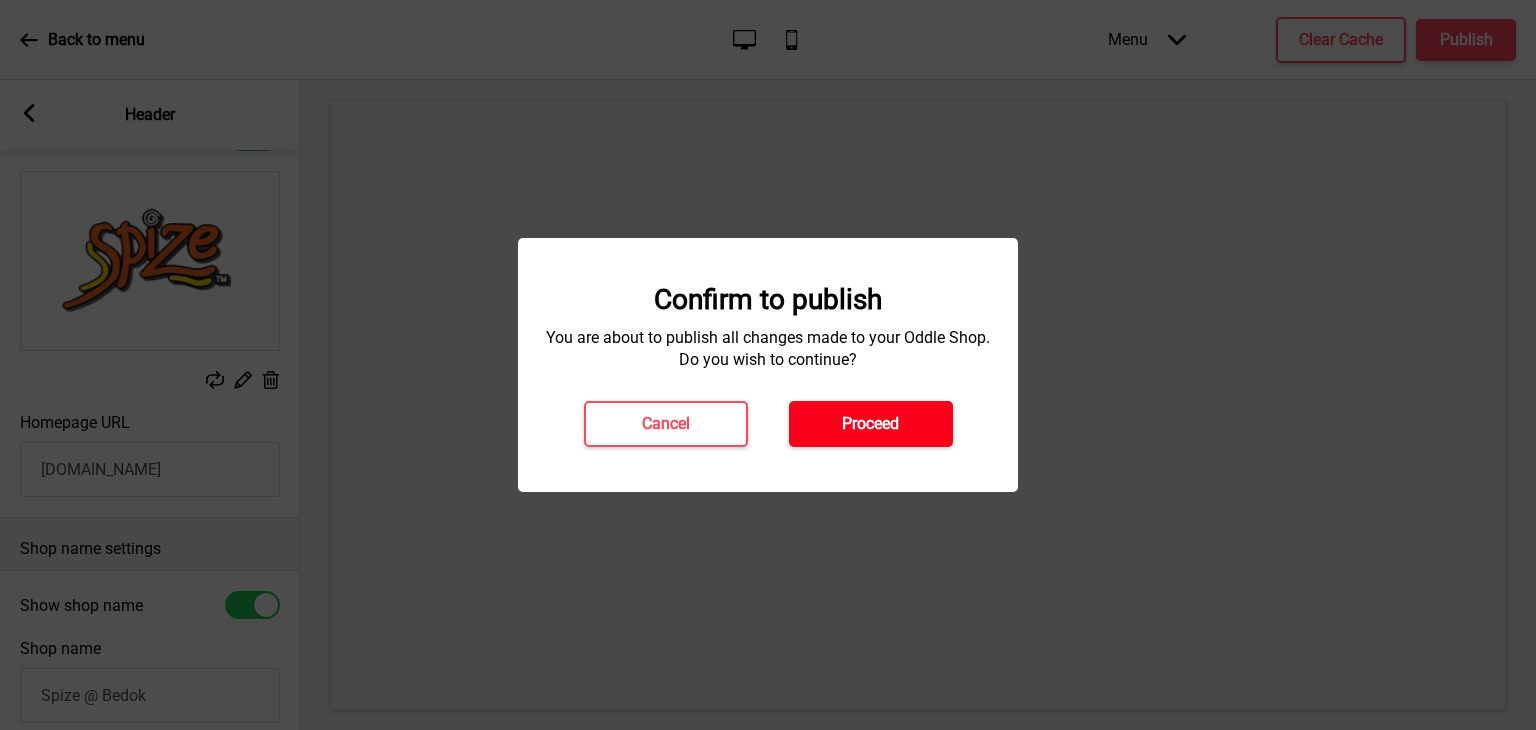 click on "Proceed" at bounding box center [870, 424] 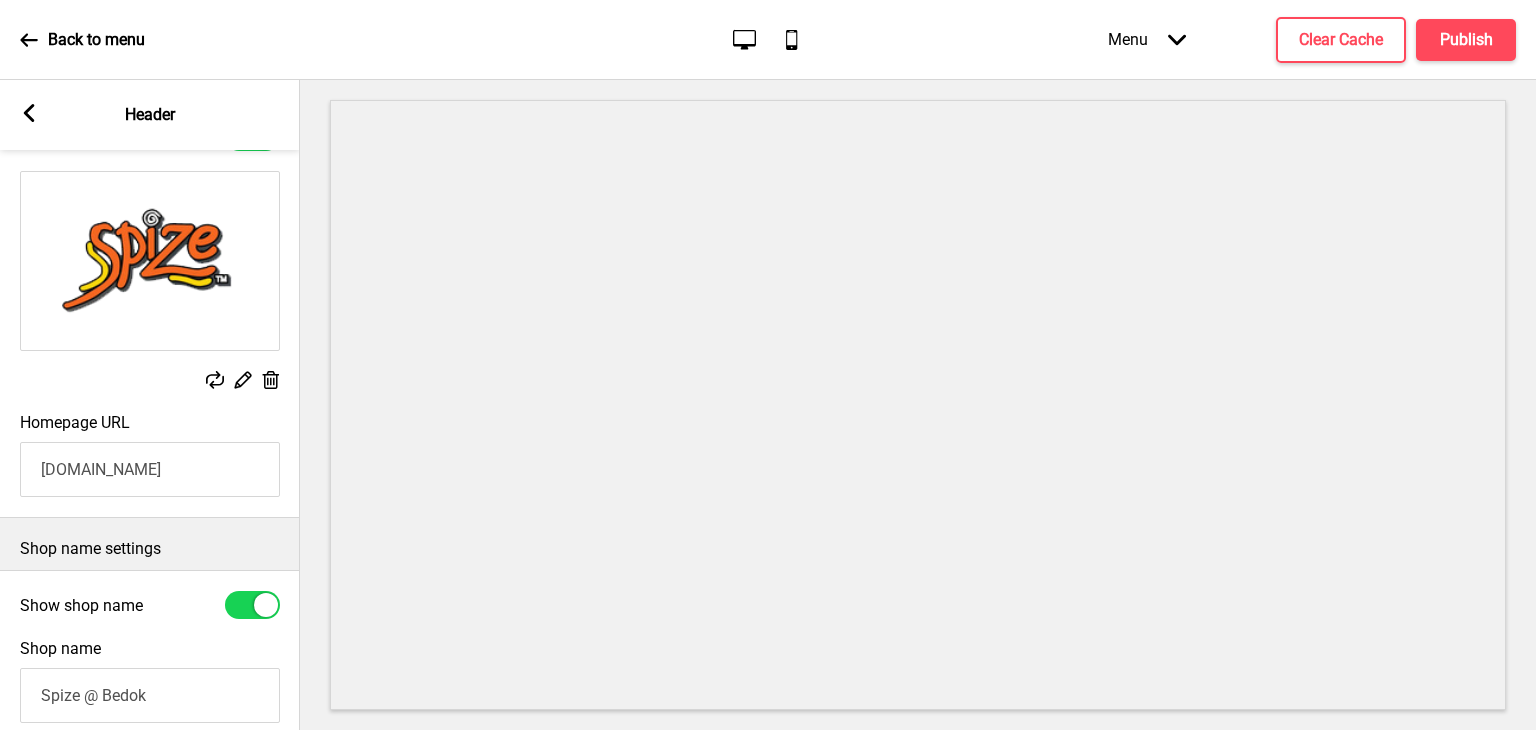 click at bounding box center (252, 605) 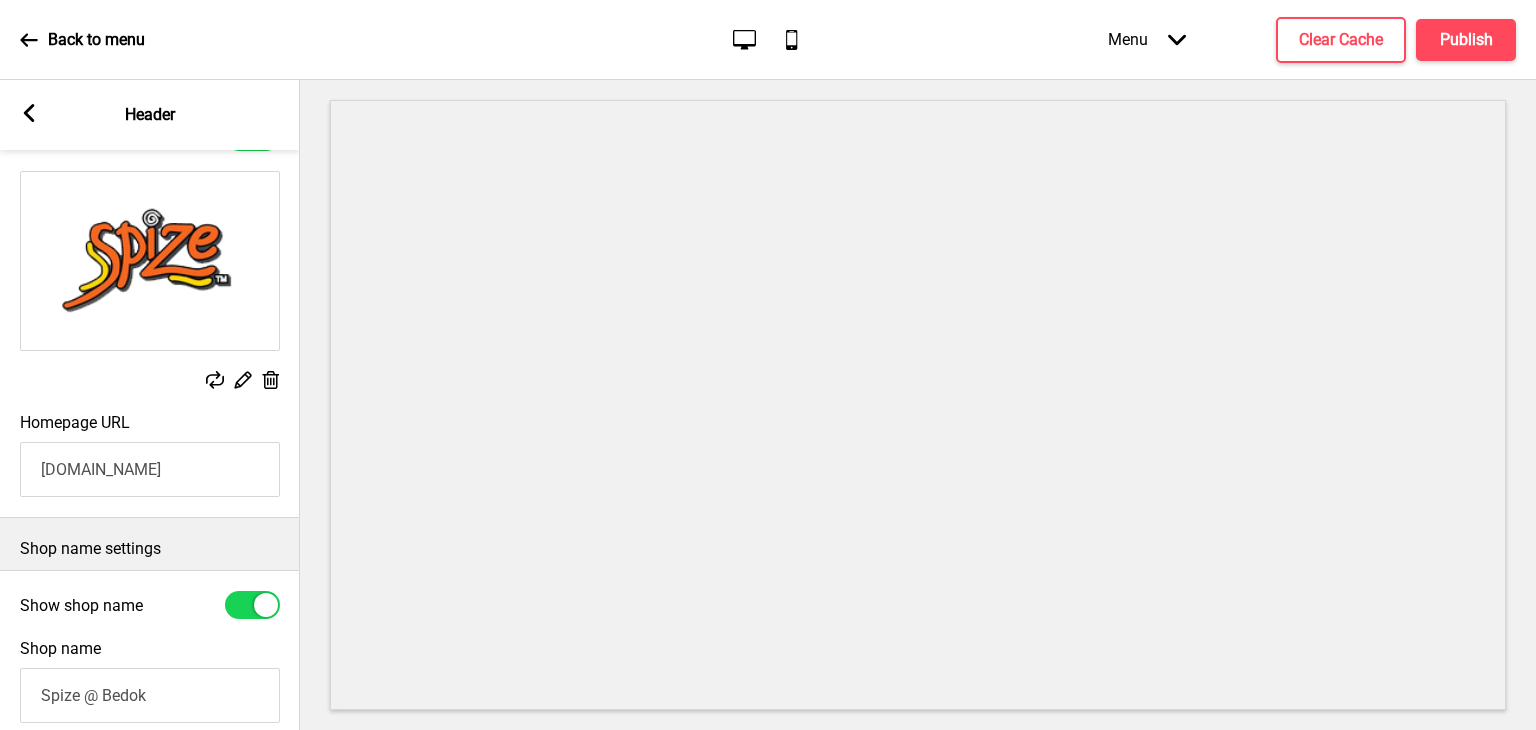 checkbox on "false" 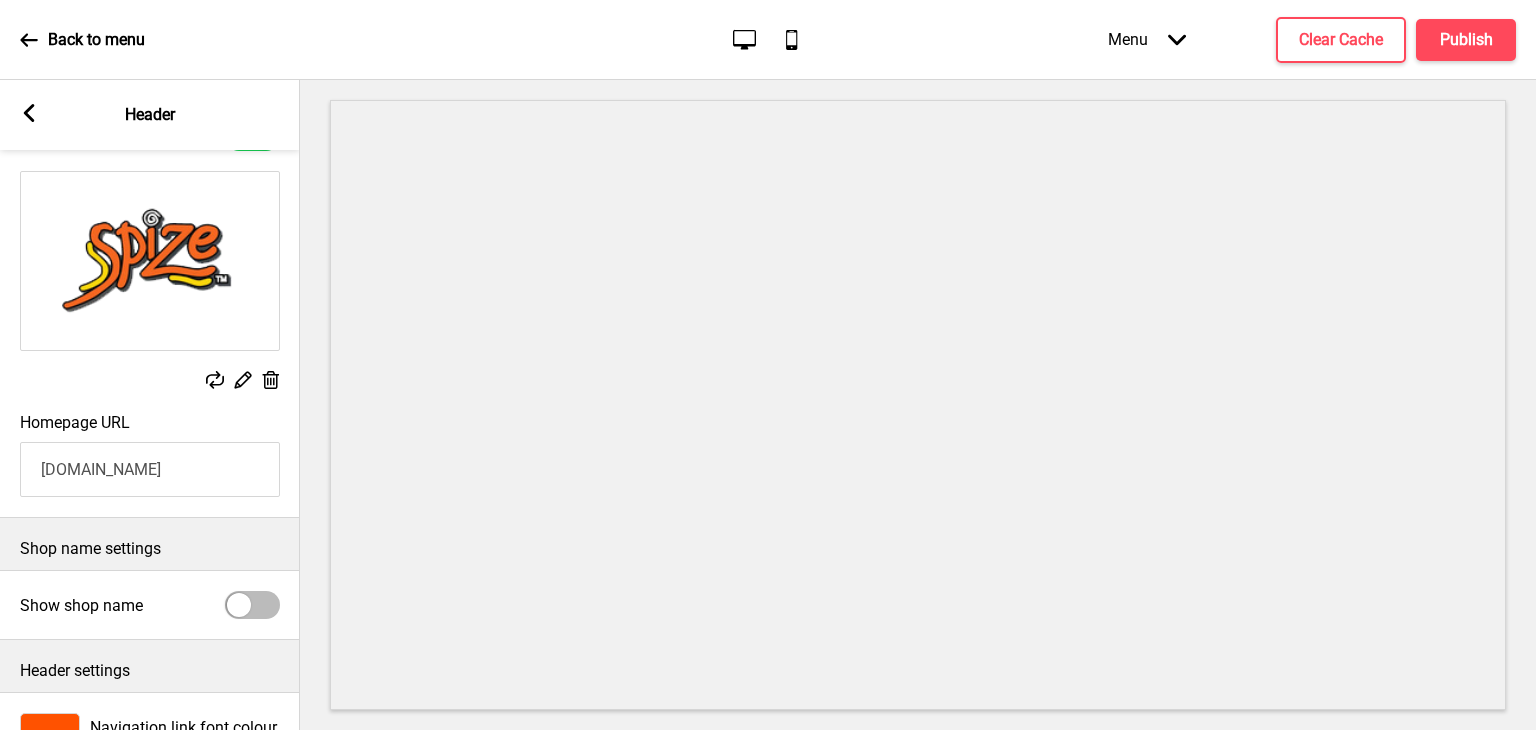 click 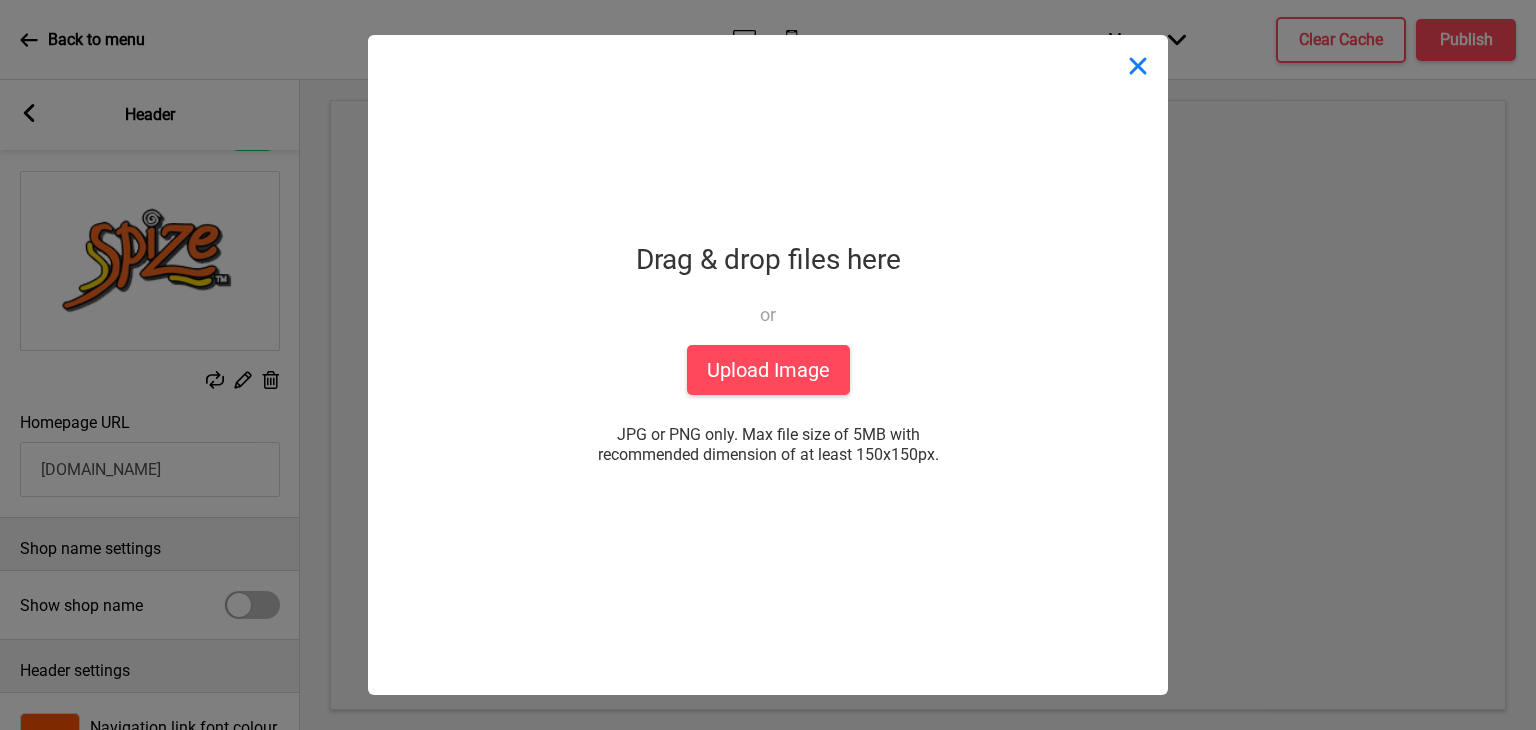 click at bounding box center [1138, 65] 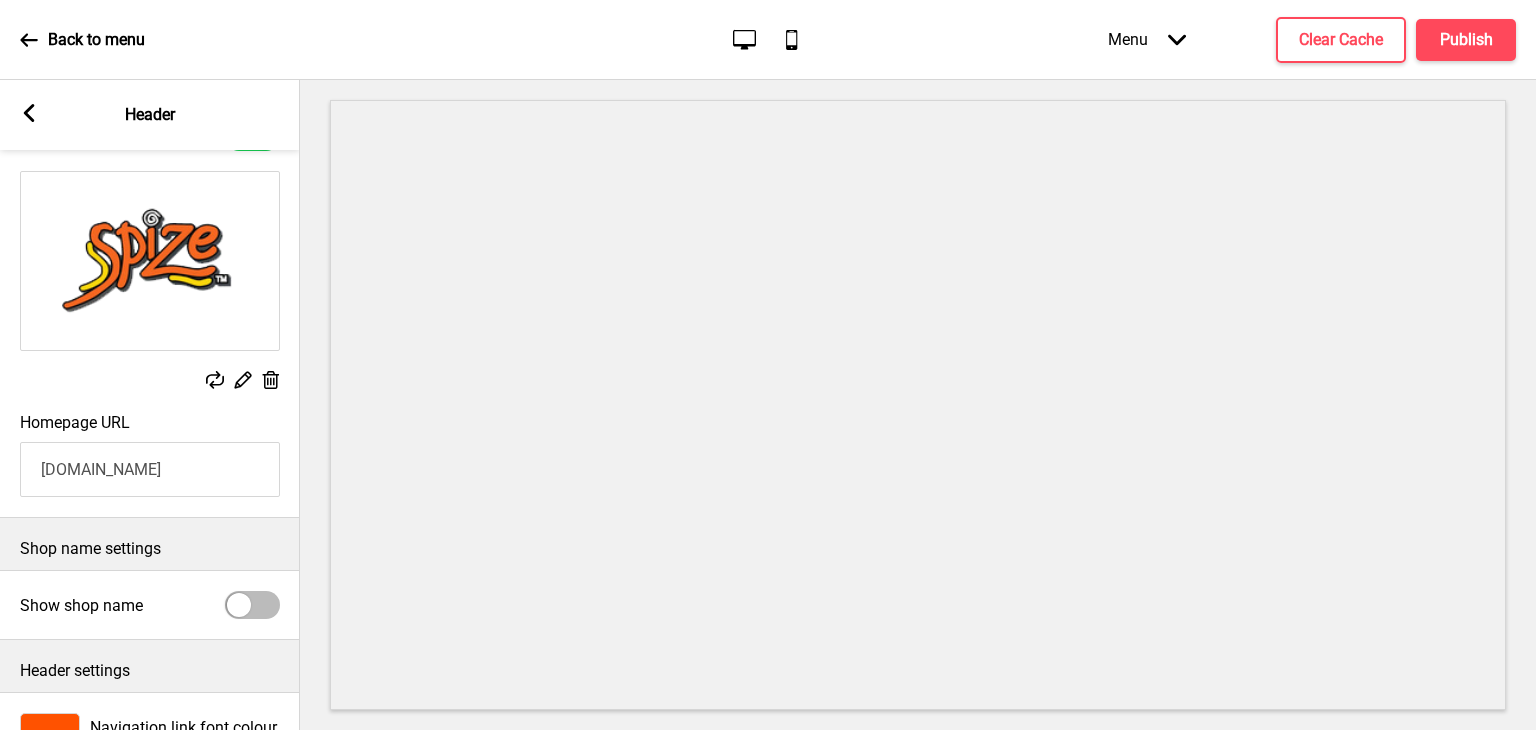 click 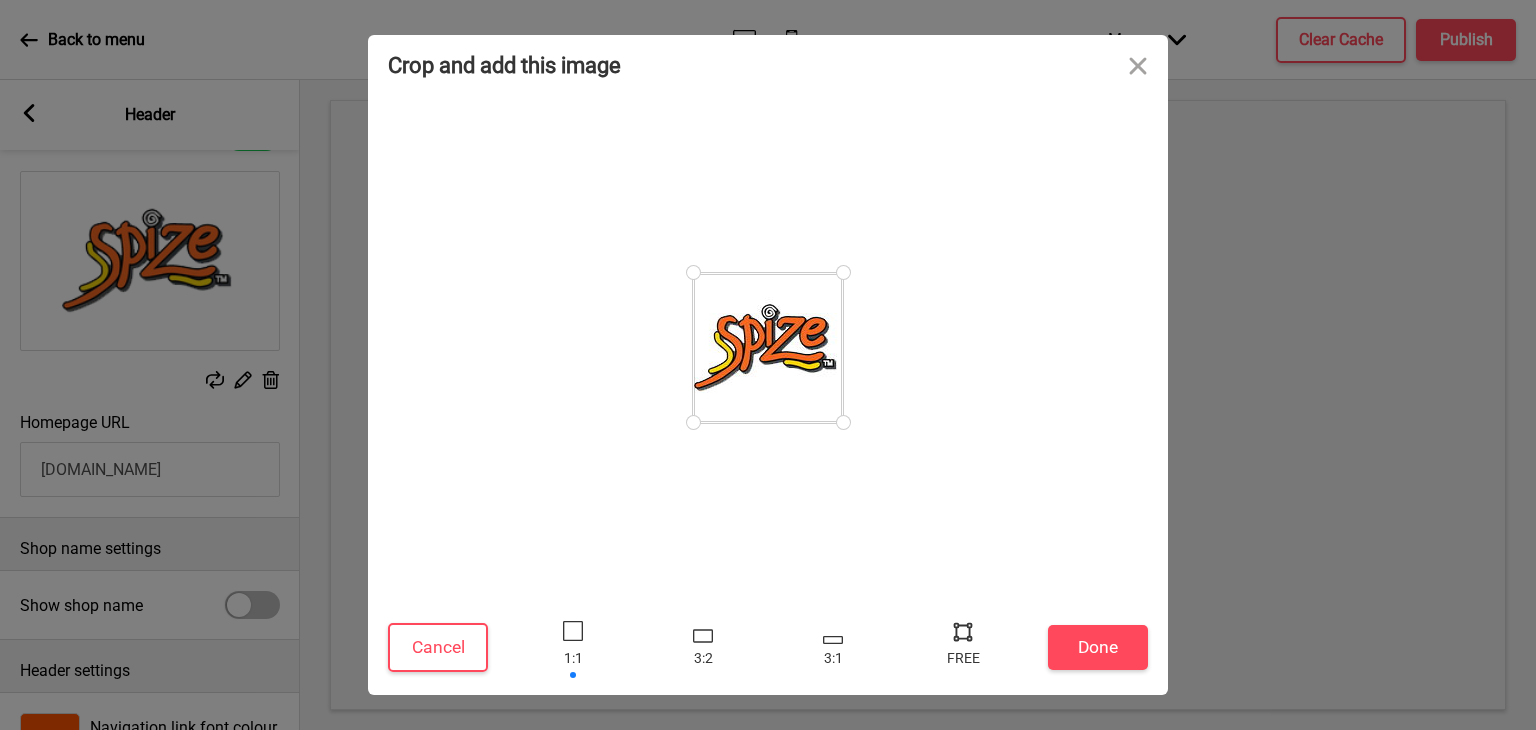 drag, startPoint x: 808, startPoint y: 365, endPoint x: 808, endPoint y: 343, distance: 22 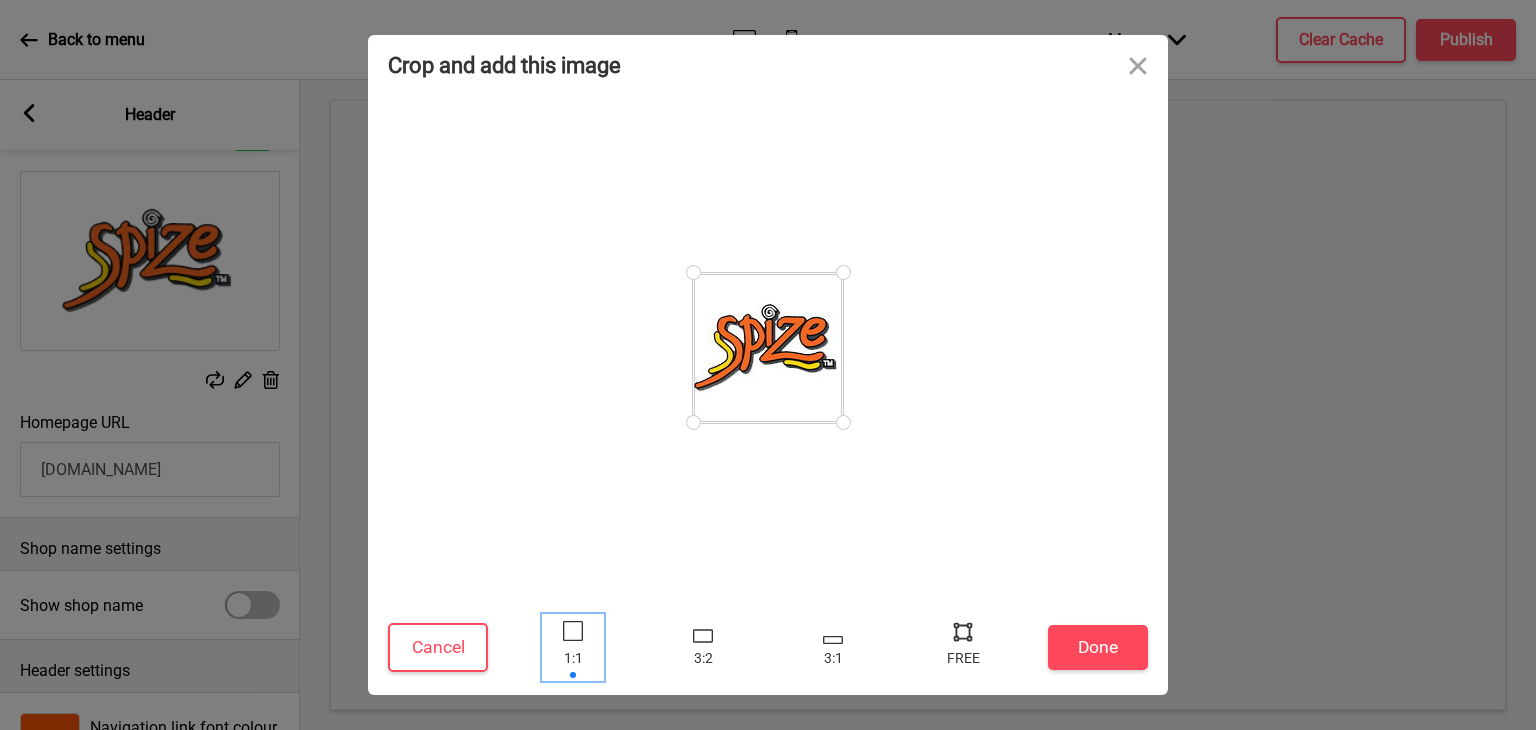 click at bounding box center (573, 631) 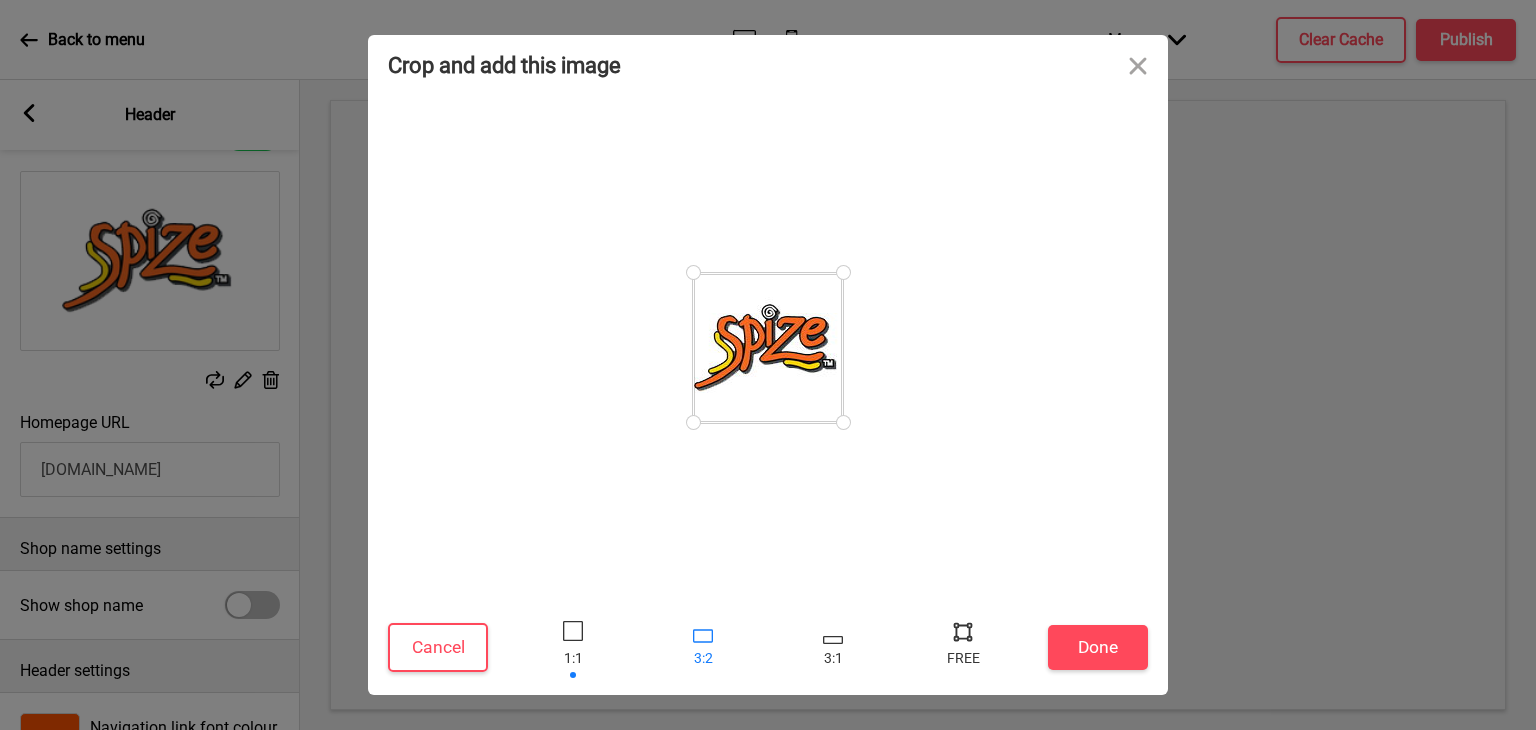 click at bounding box center (703, 647) 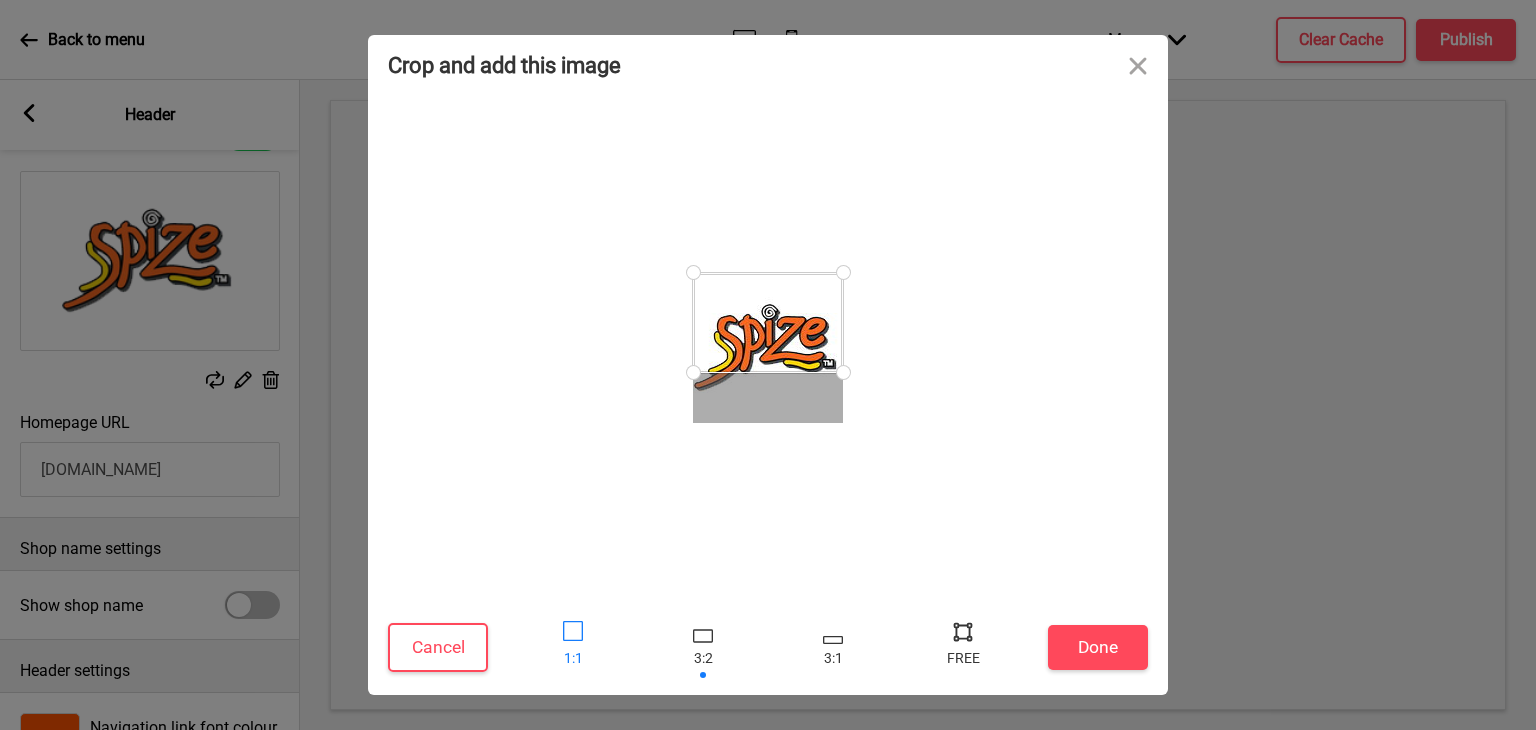 click at bounding box center (573, 647) 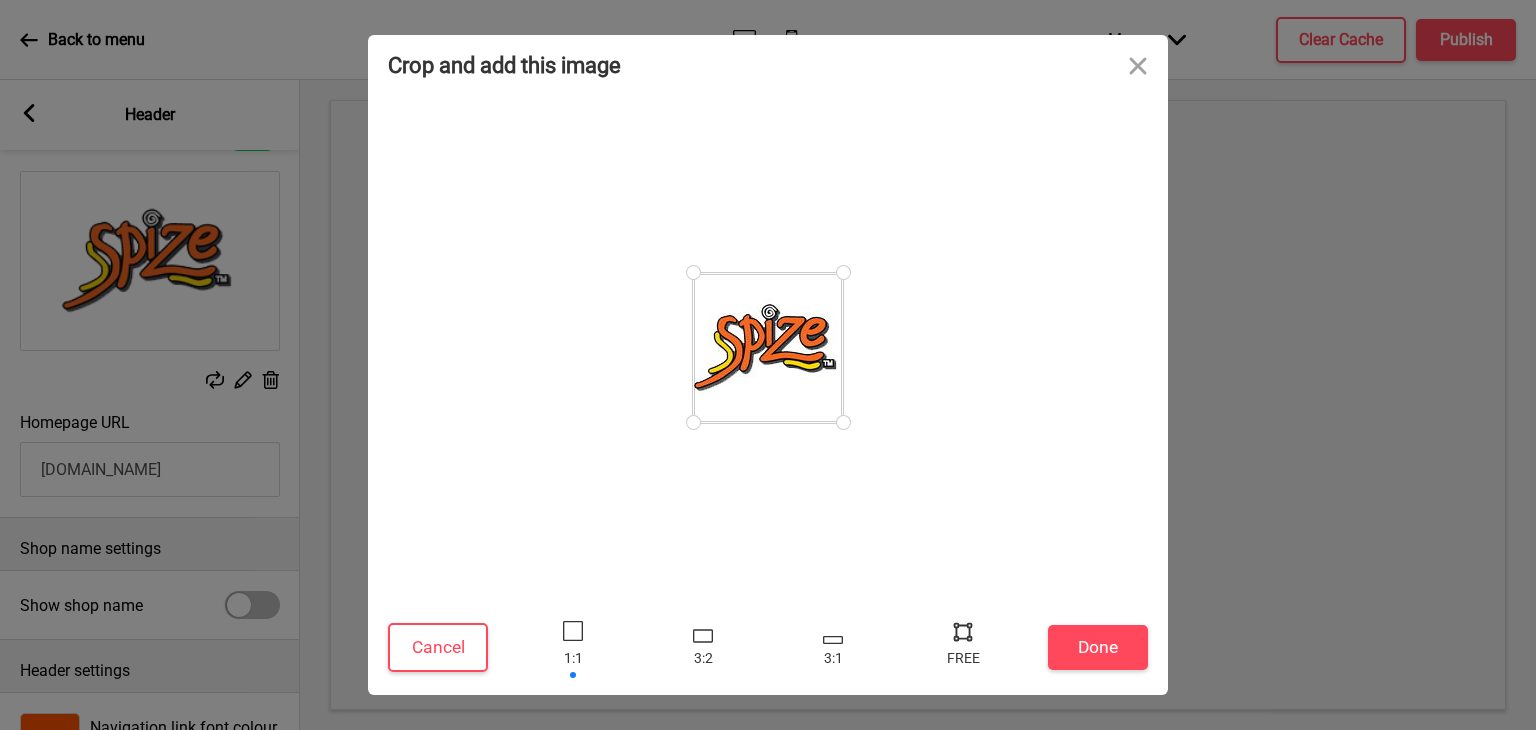 click at bounding box center (573, 647) 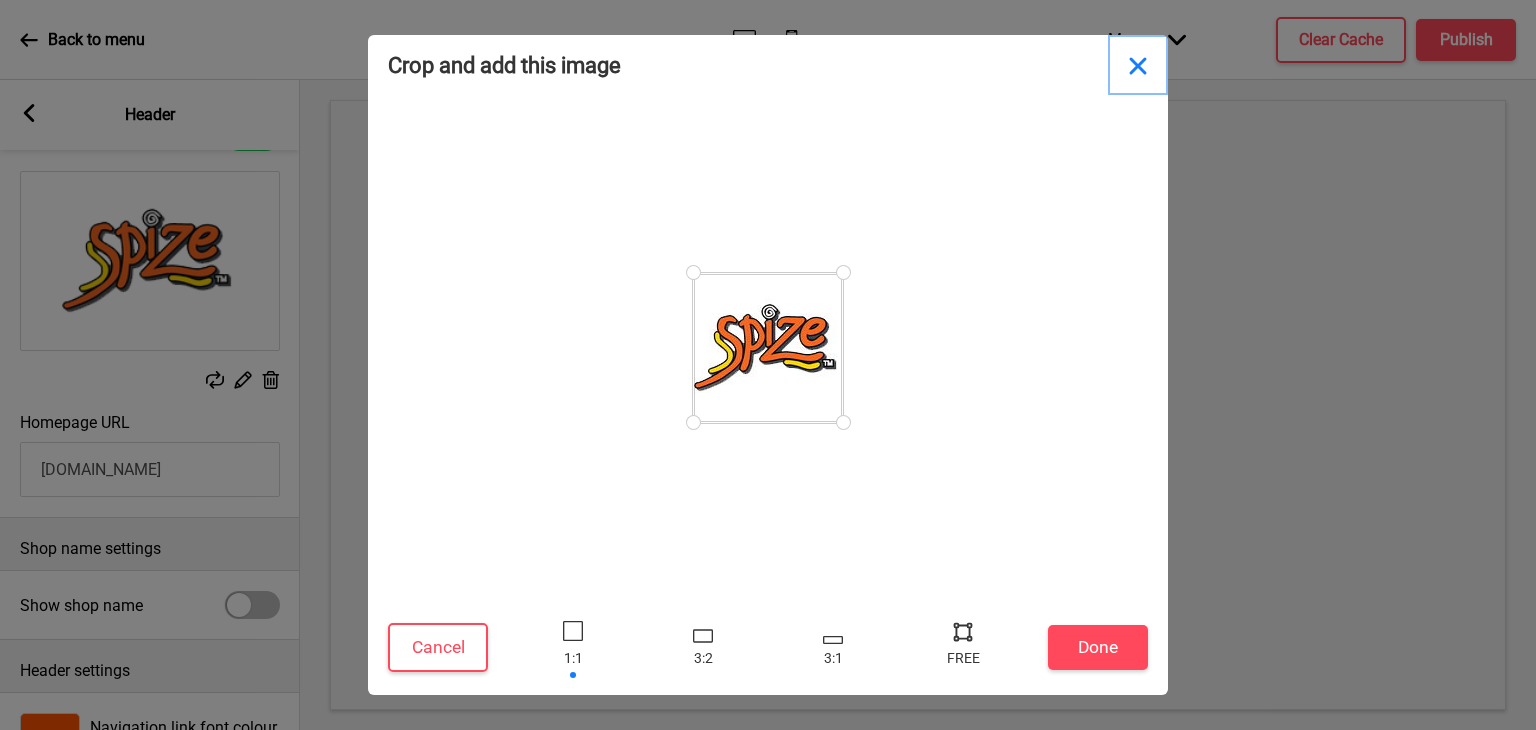 click at bounding box center [1138, 65] 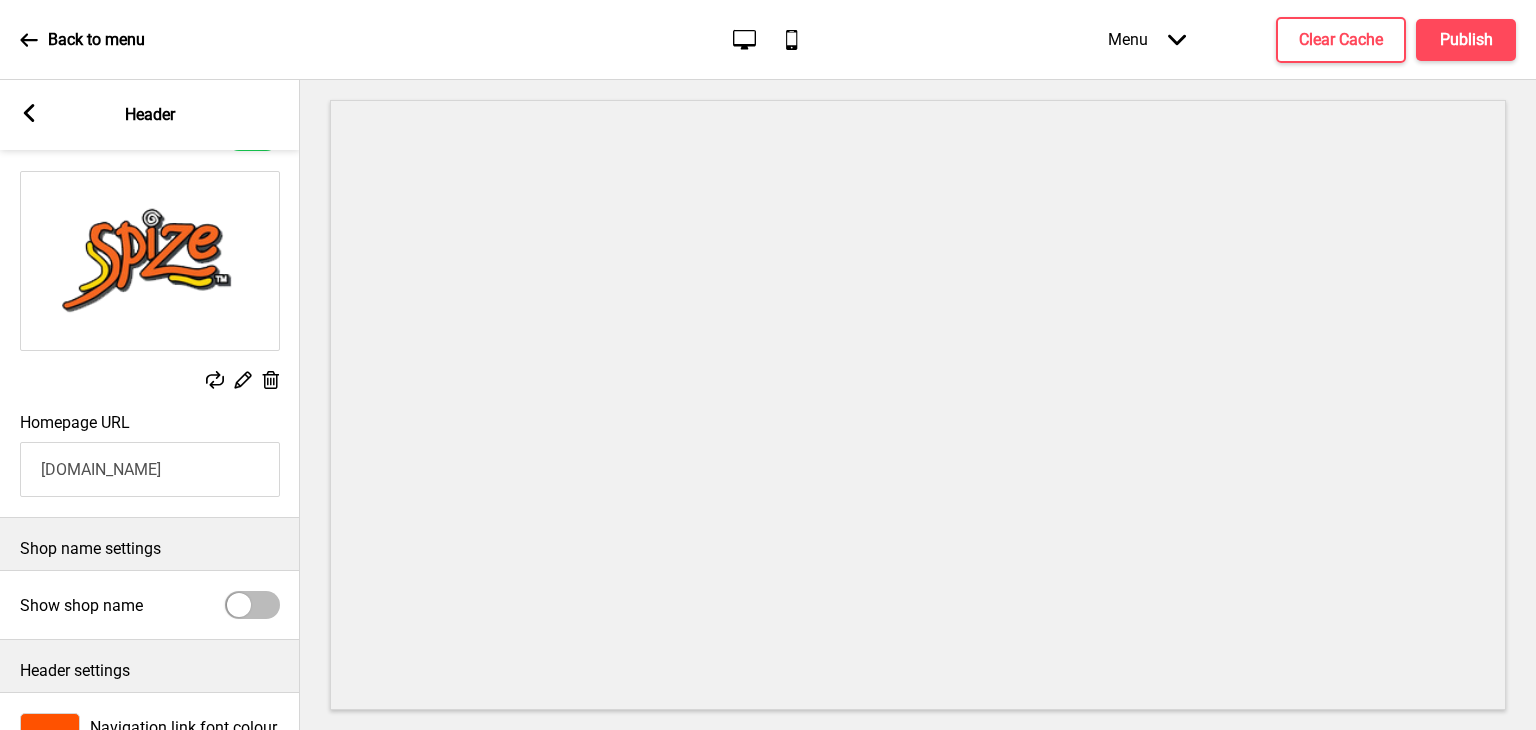 scroll, scrollTop: 0, scrollLeft: 0, axis: both 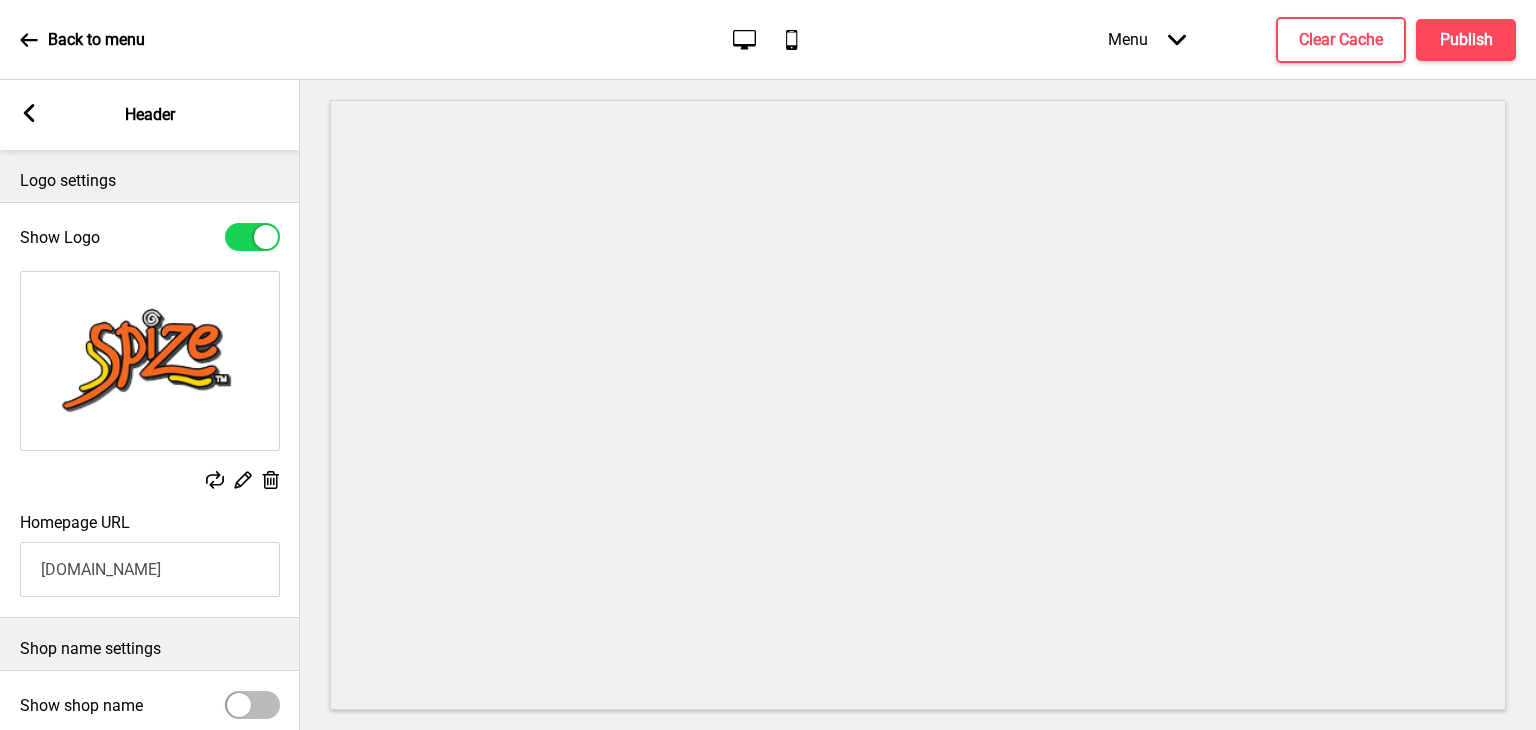 click on "Logo settings" at bounding box center [150, 181] 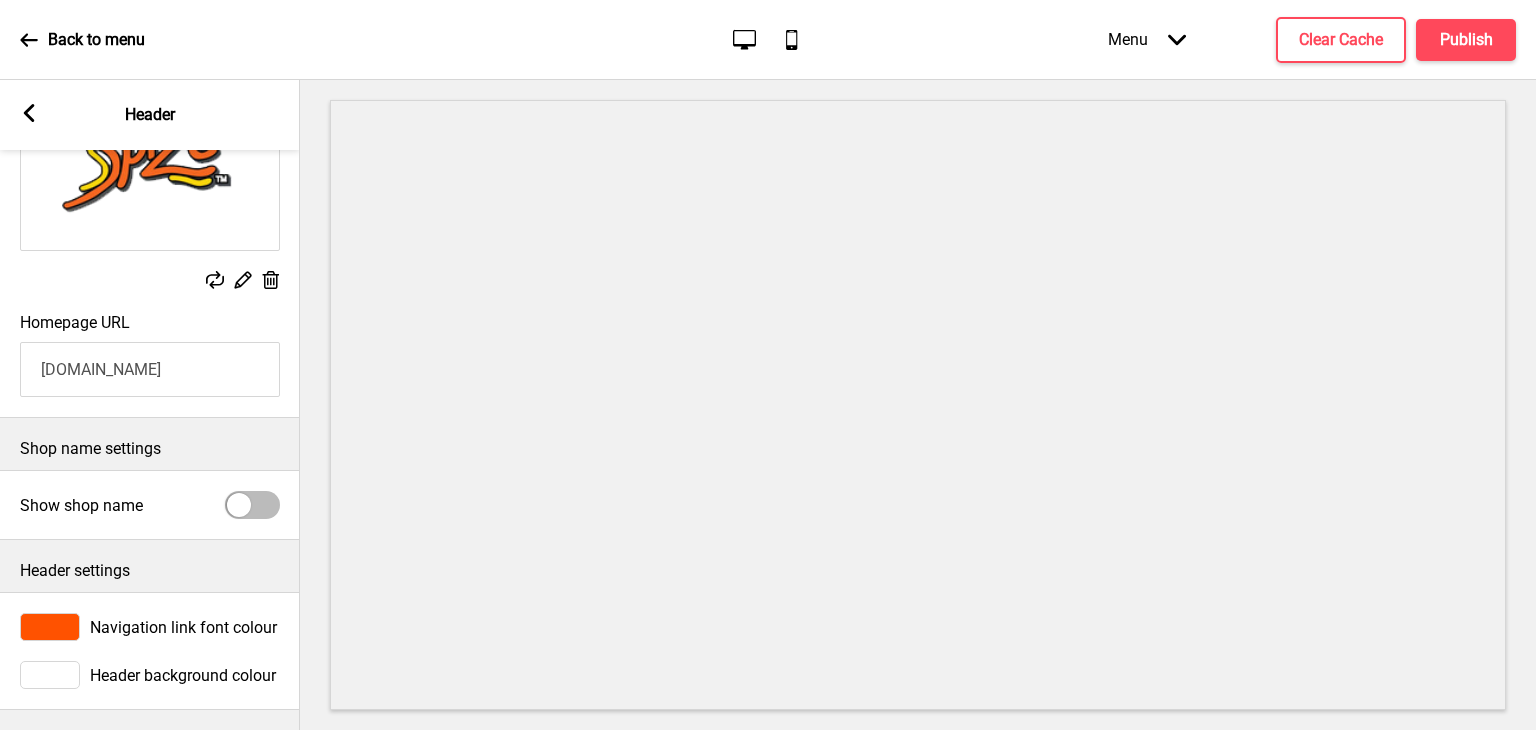 scroll, scrollTop: 216, scrollLeft: 0, axis: vertical 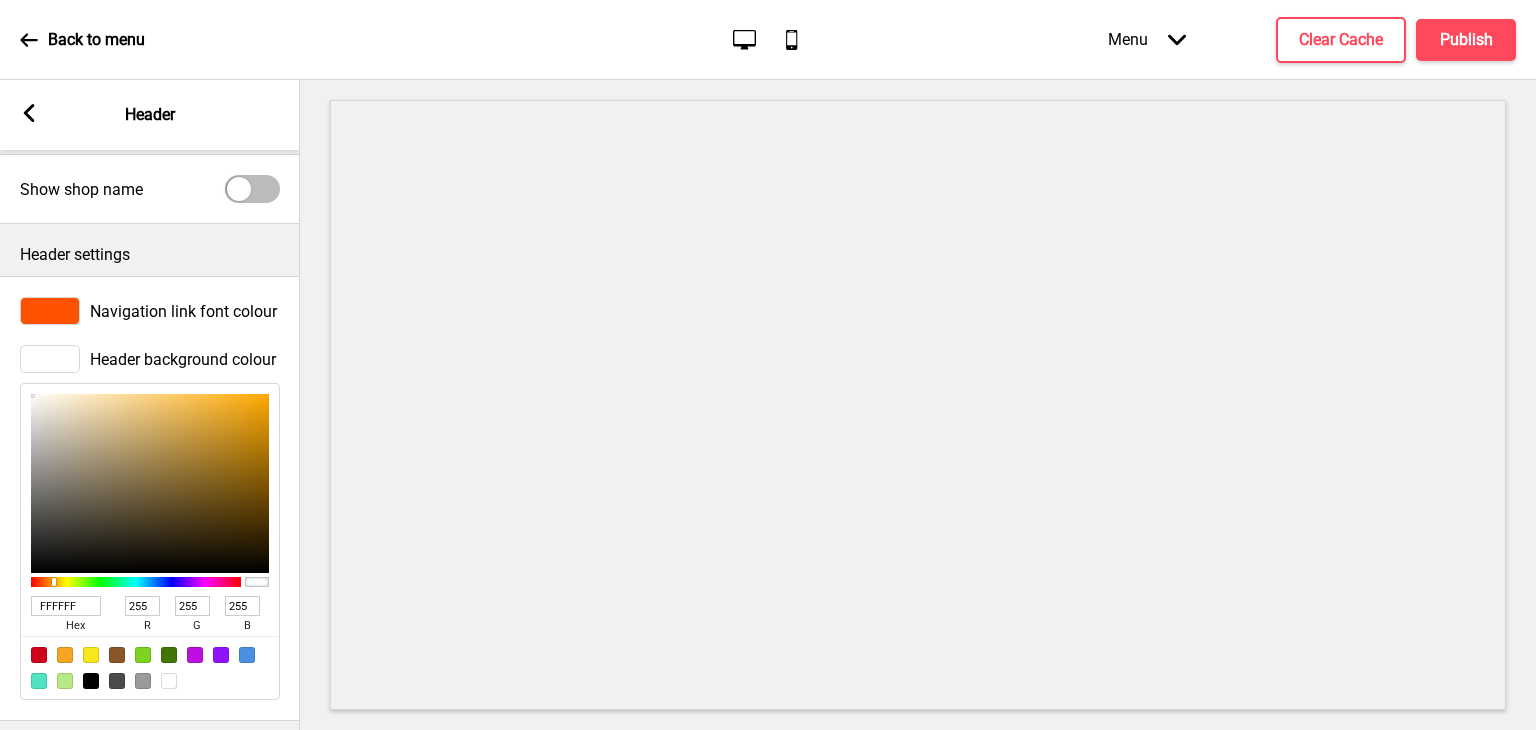 click at bounding box center [136, 582] 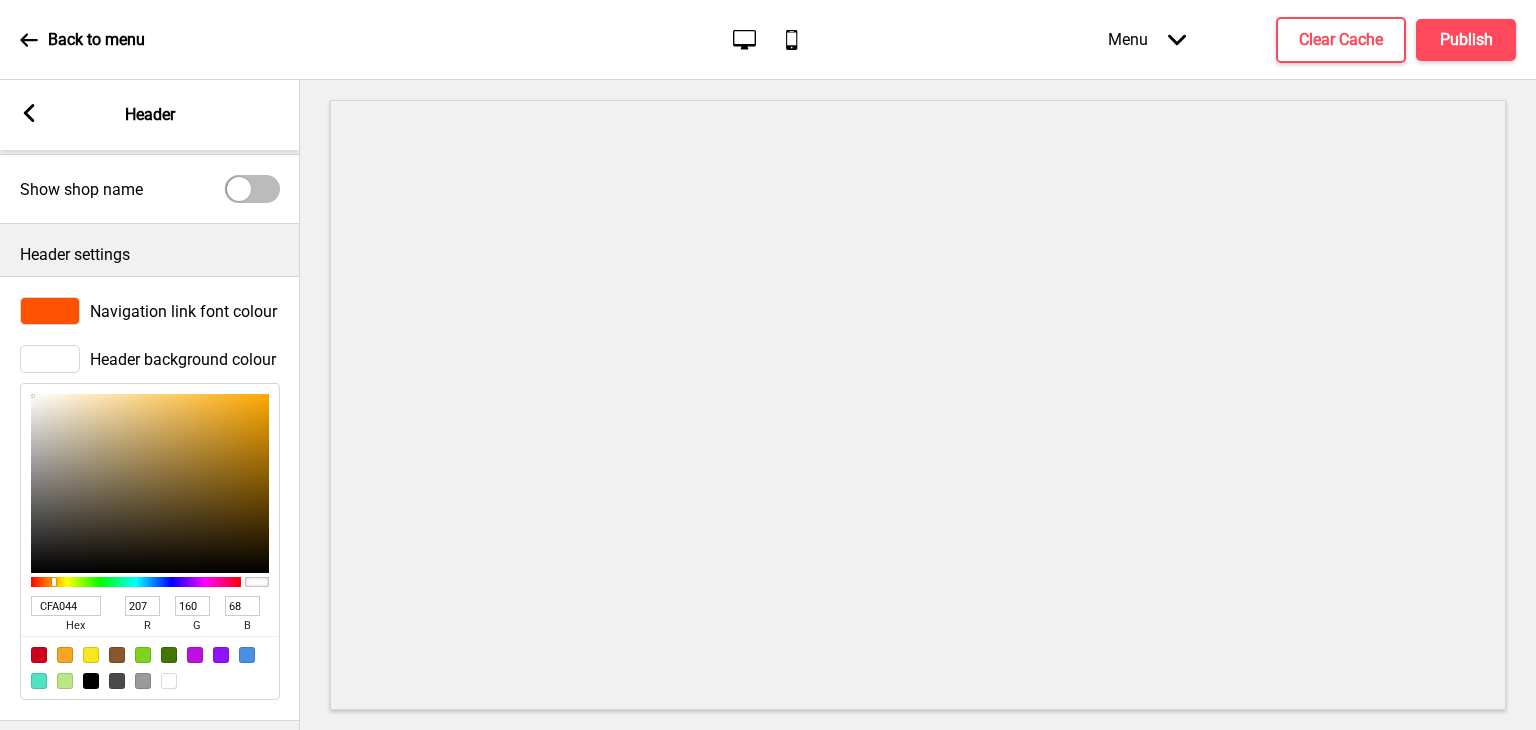 type on "D9A847" 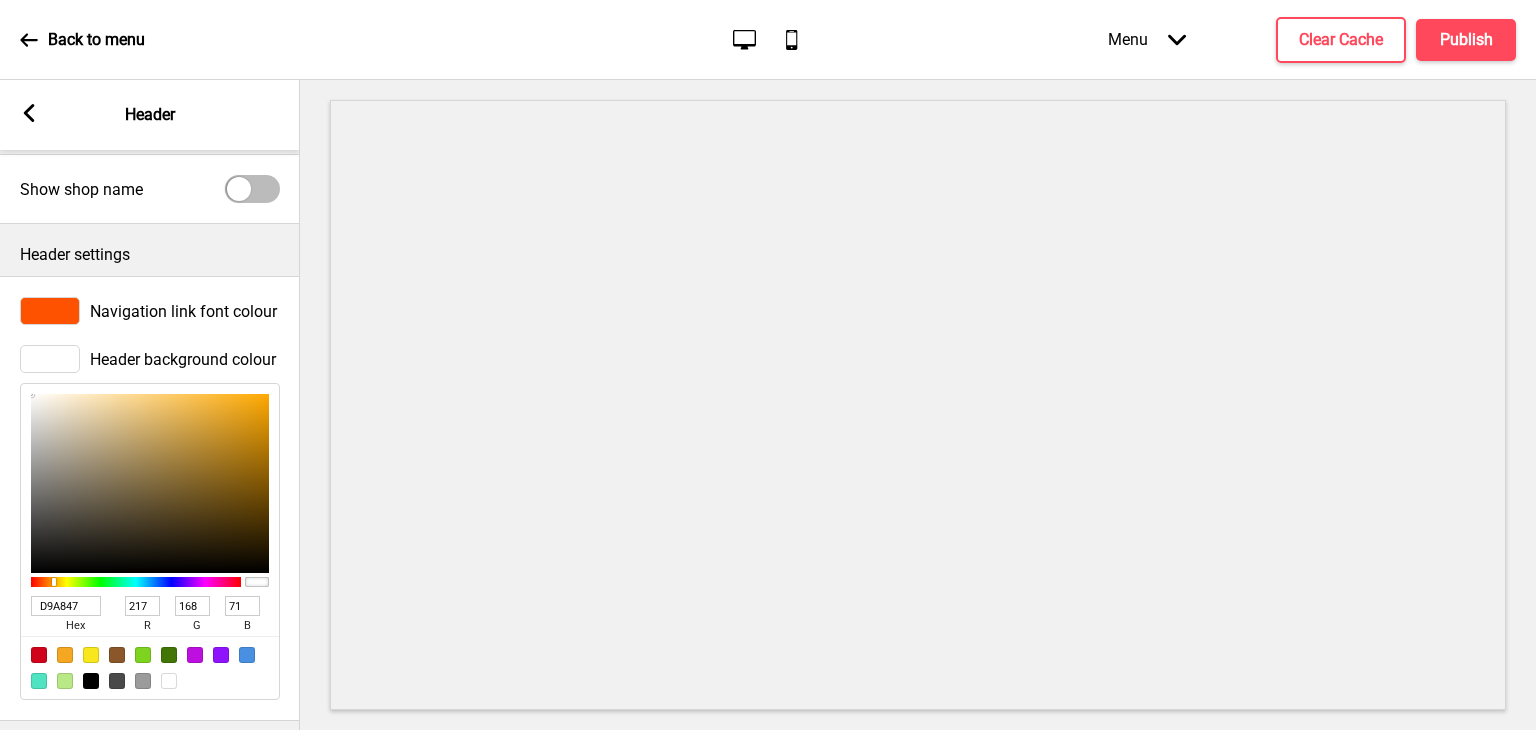 type on "E5B14B" 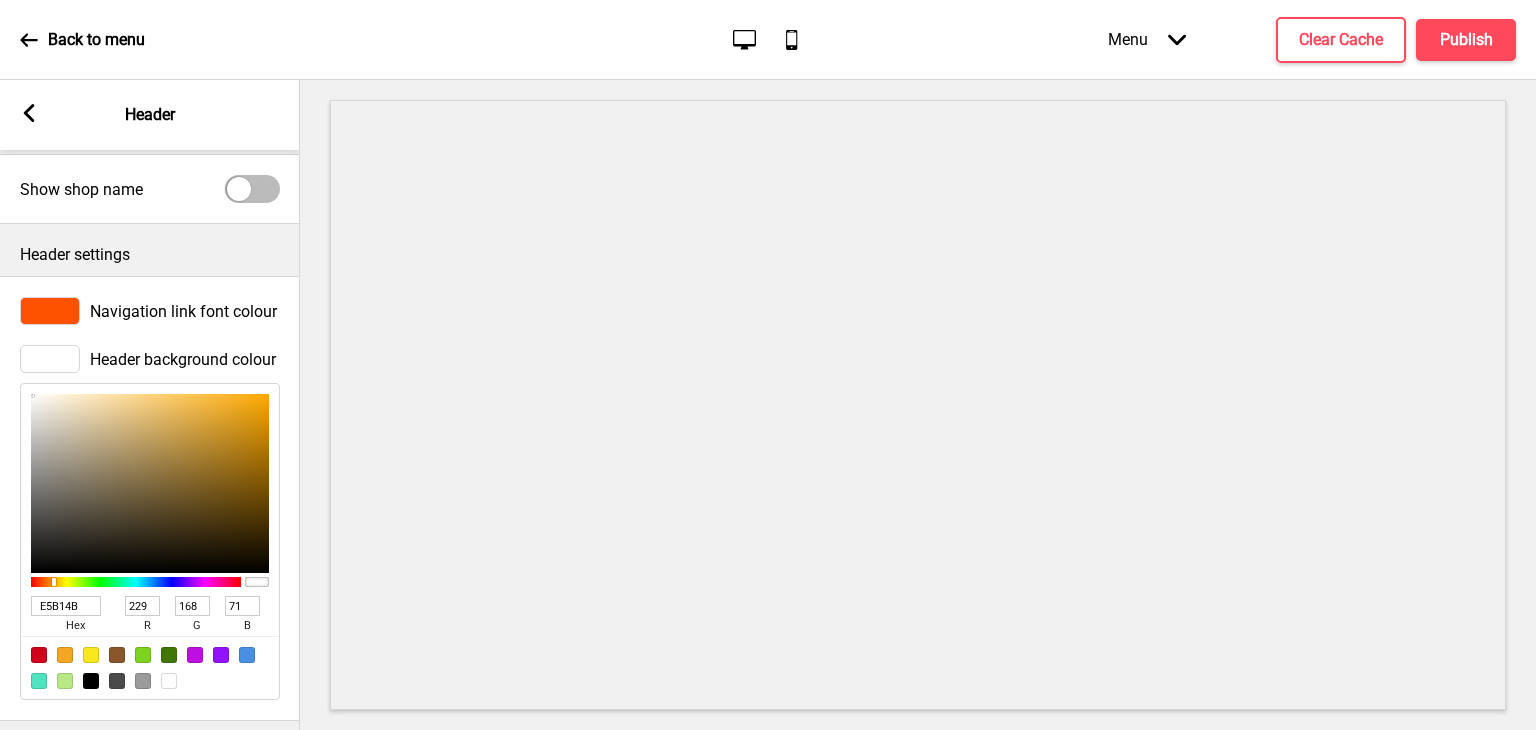 type on "177" 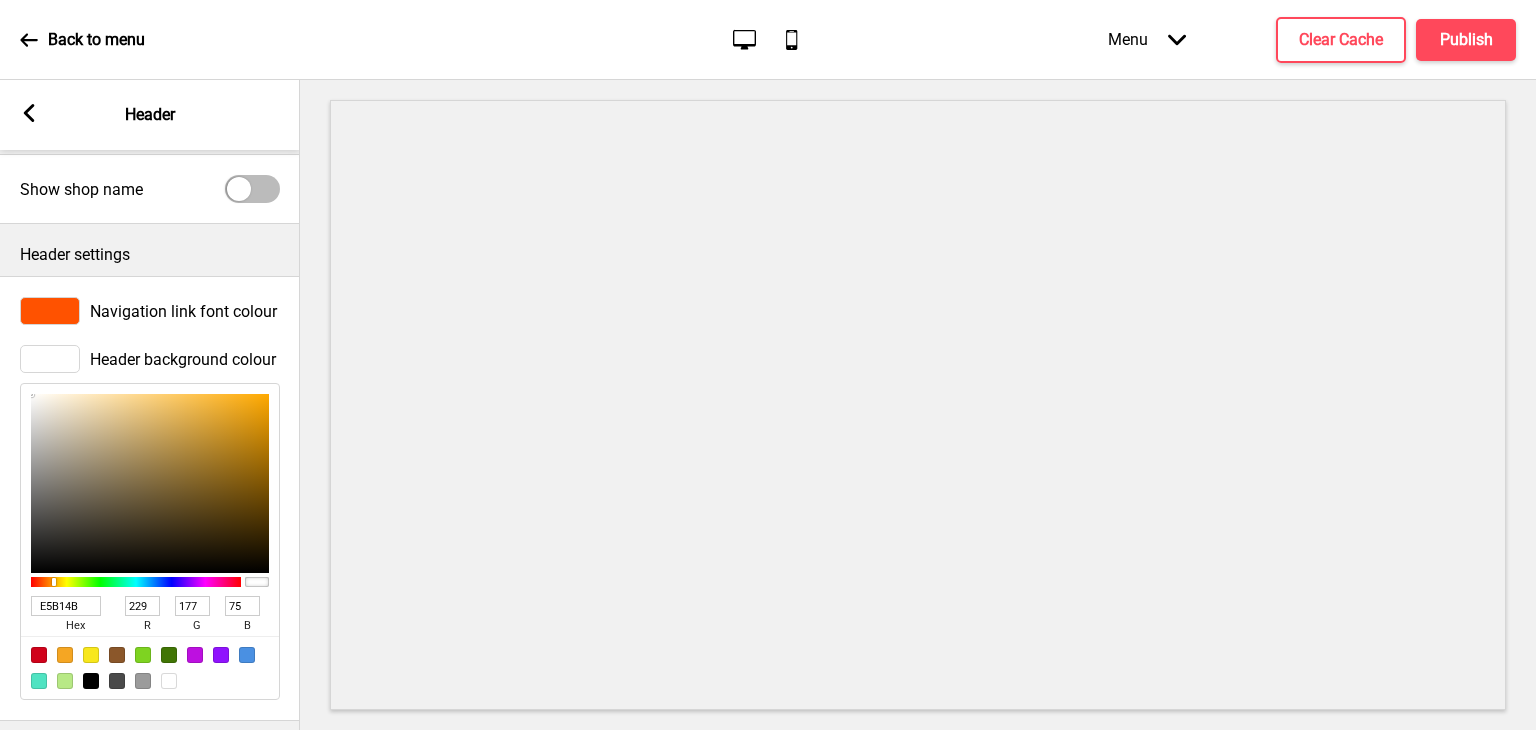 type on "F0B94C" 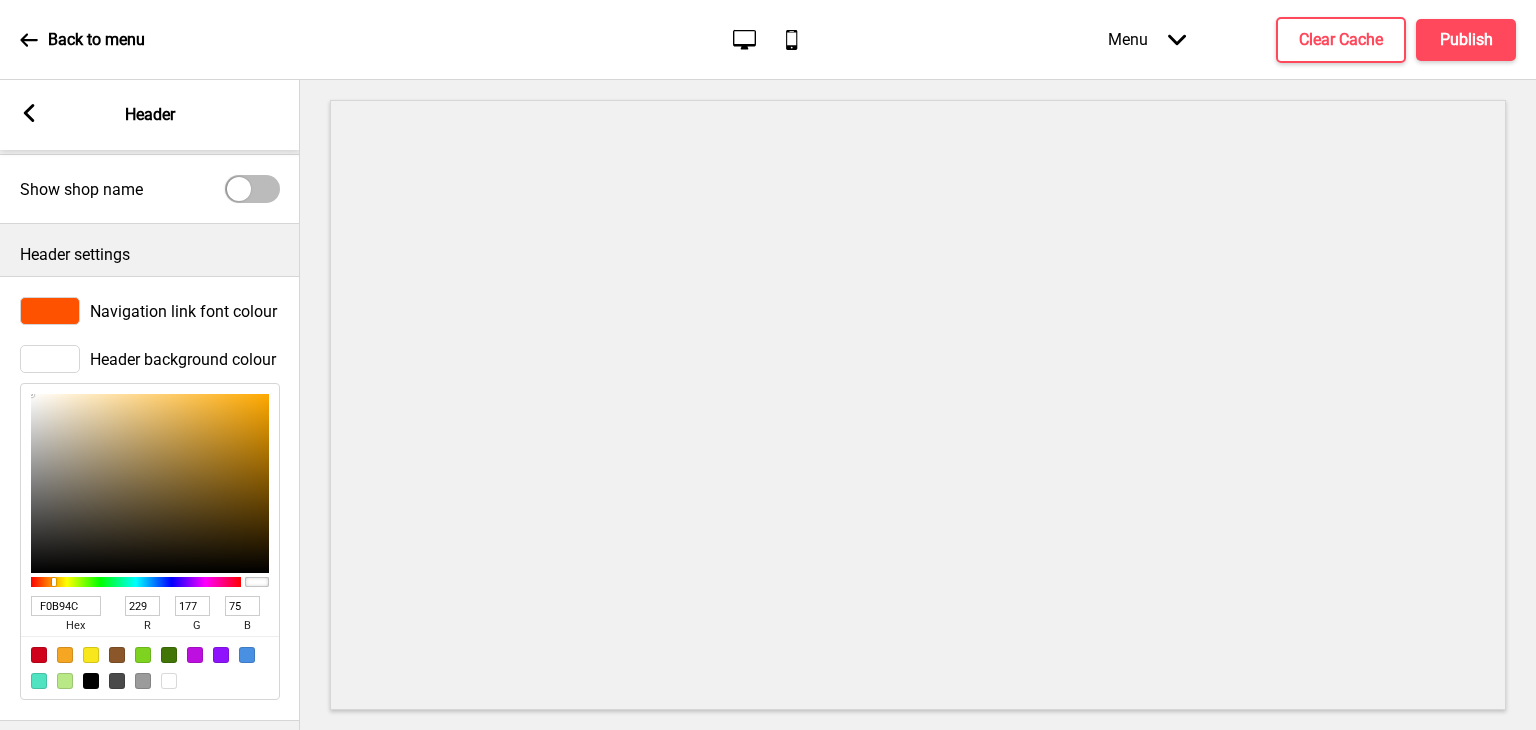 type on "240" 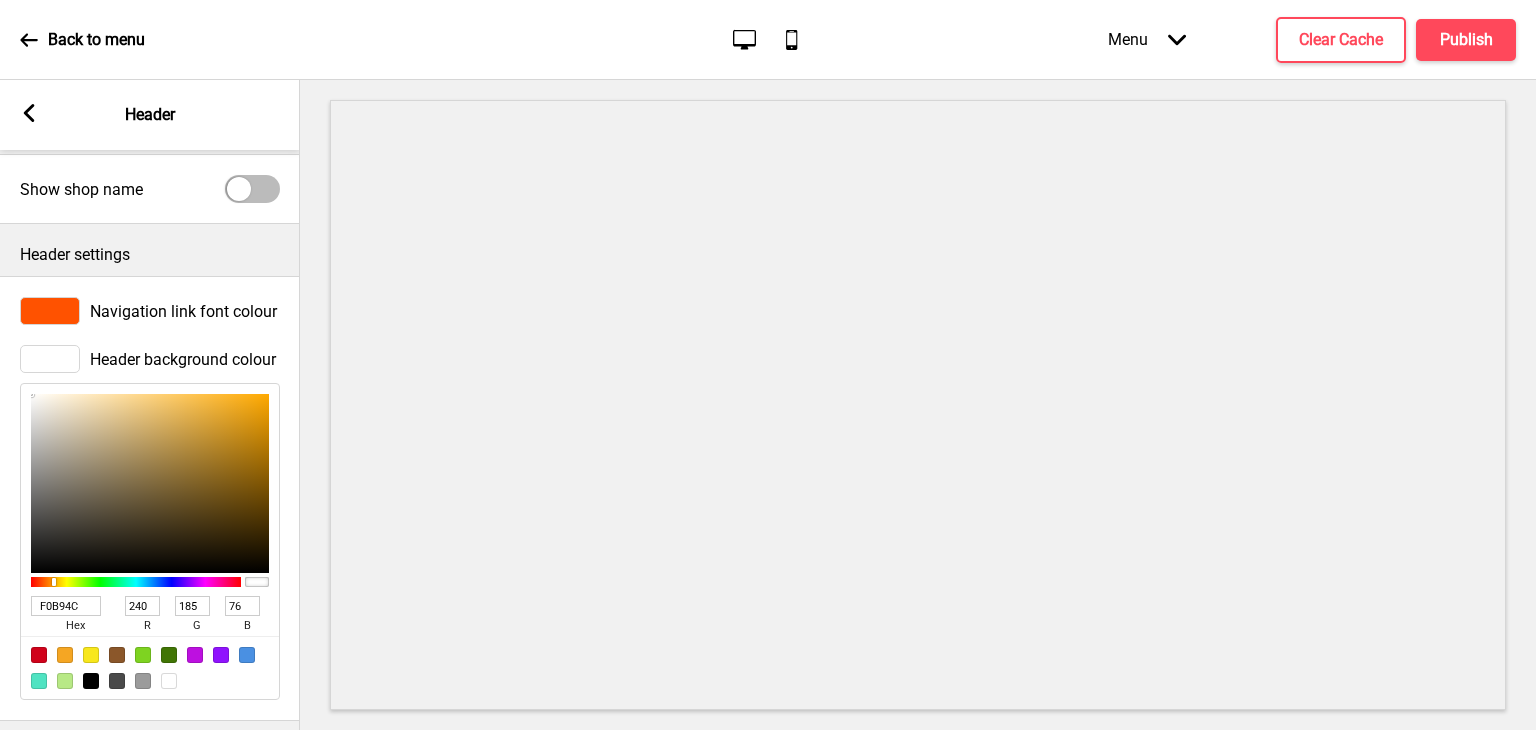 type on "FEC34E" 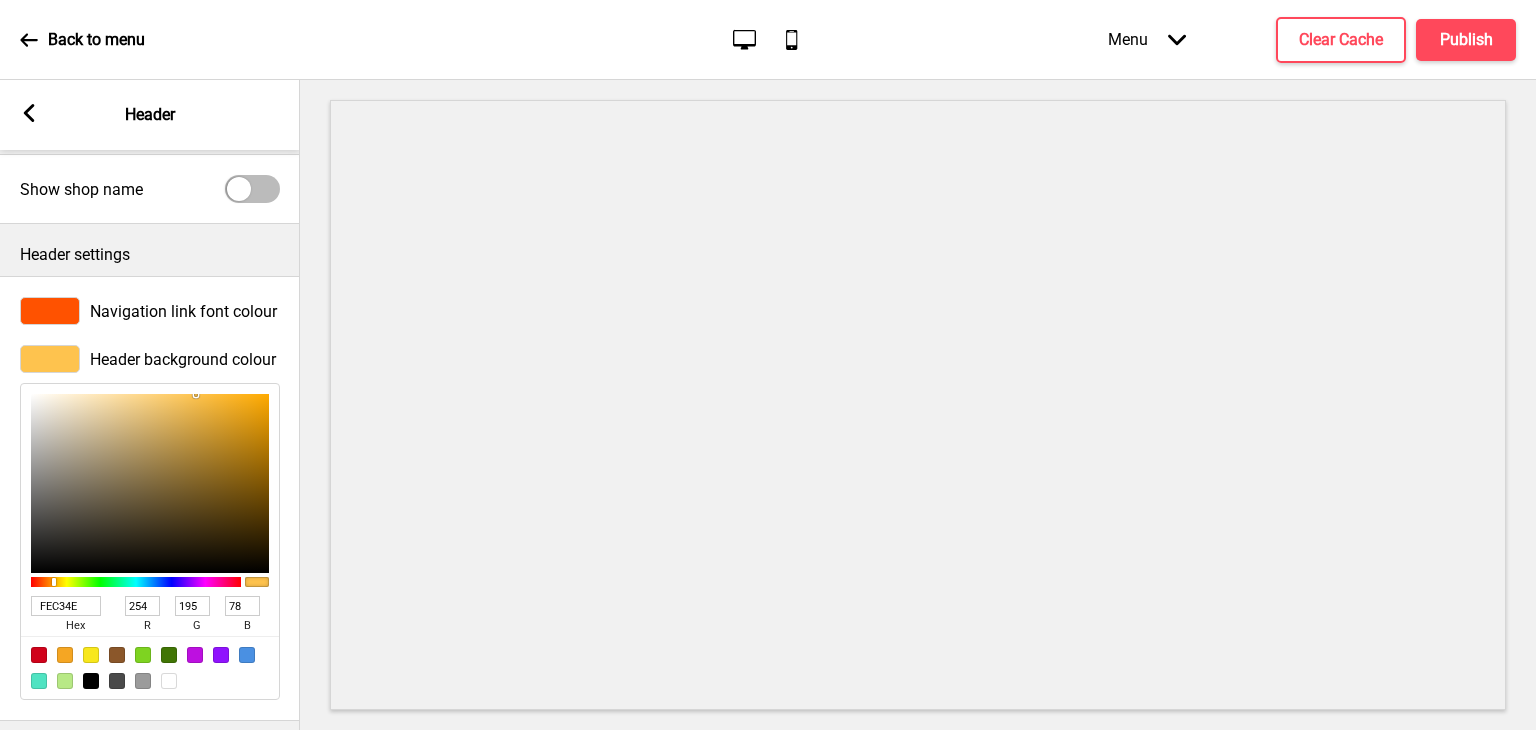 type on "FFC34C" 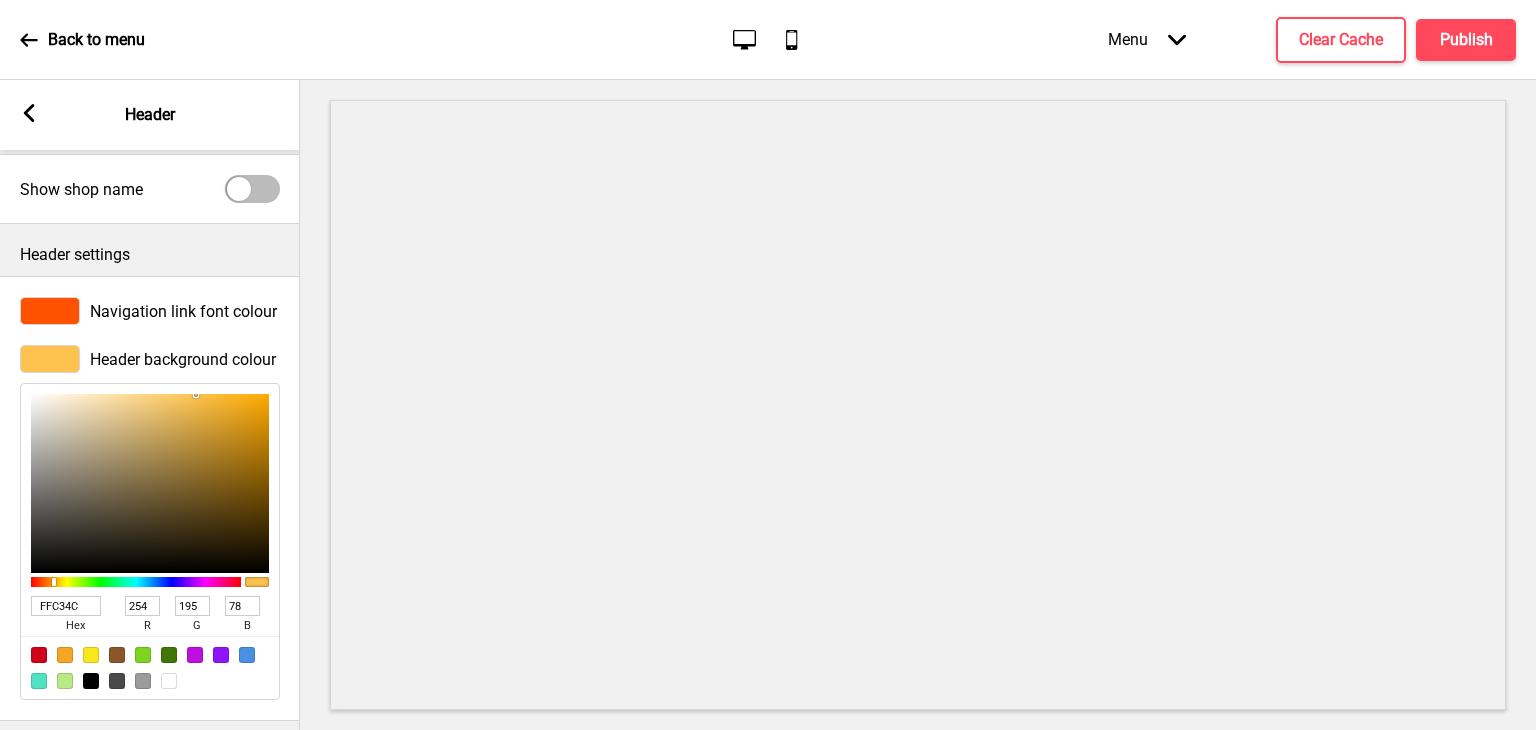 type on "255" 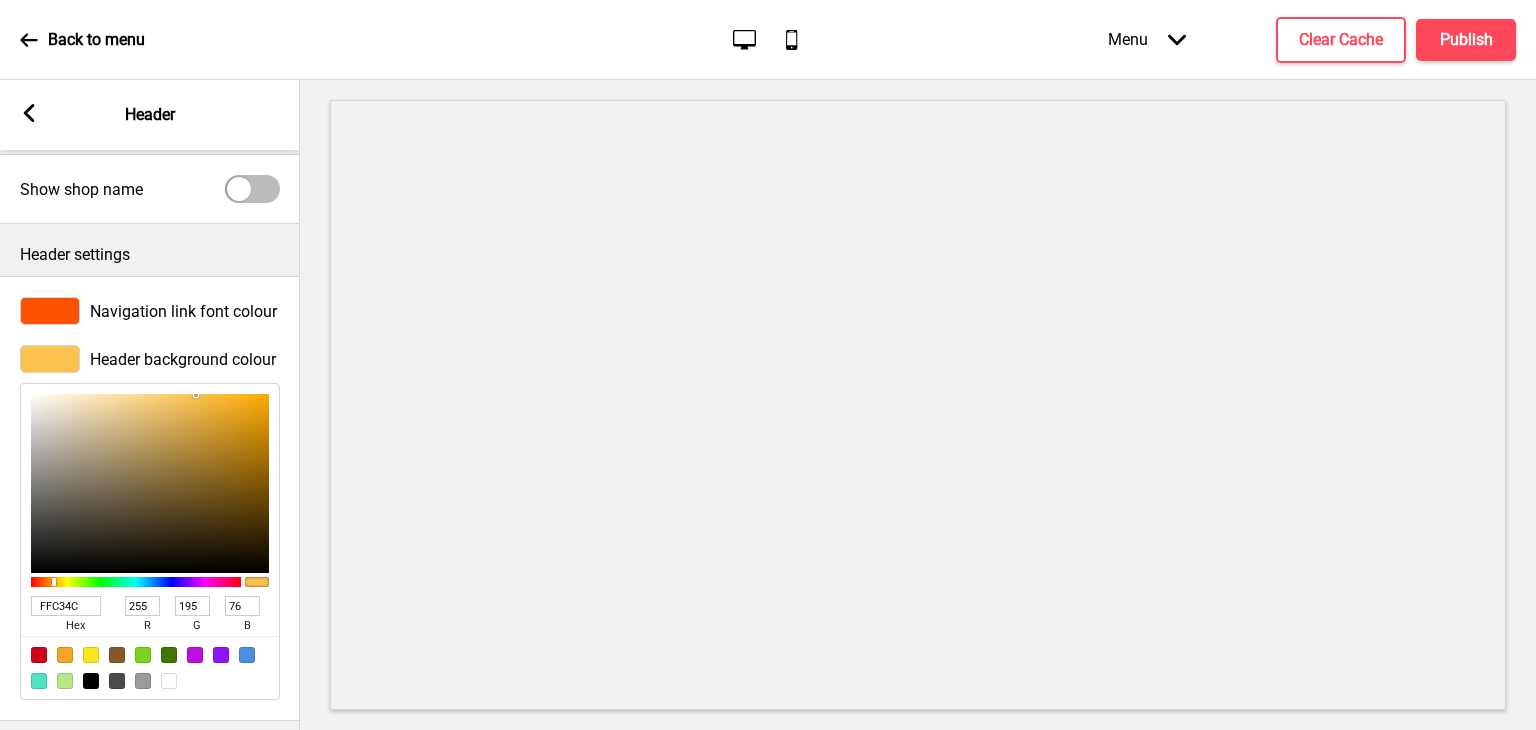 type on "FFC34B" 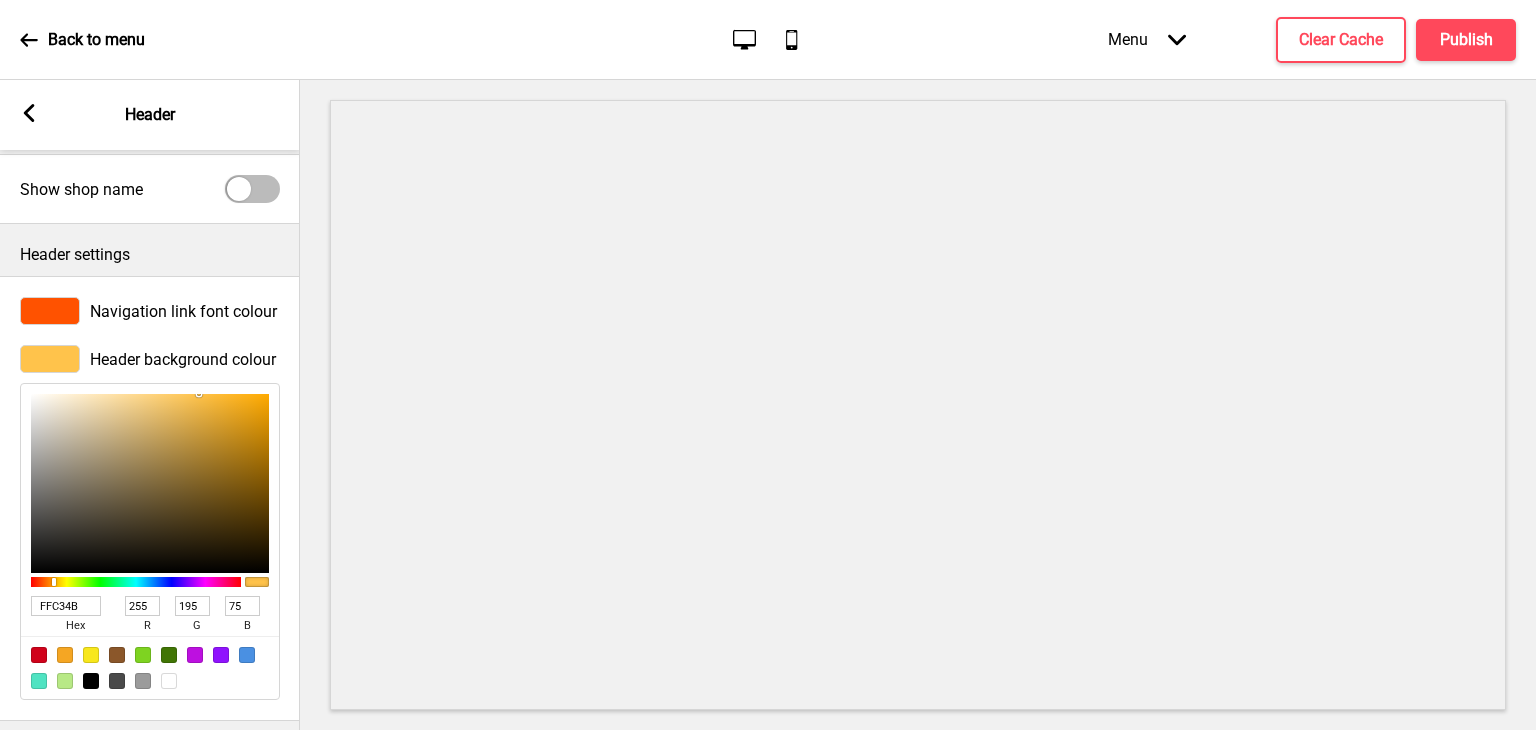 drag, startPoint x: 192, startPoint y: 410, endPoint x: 199, endPoint y: 381, distance: 29.832869 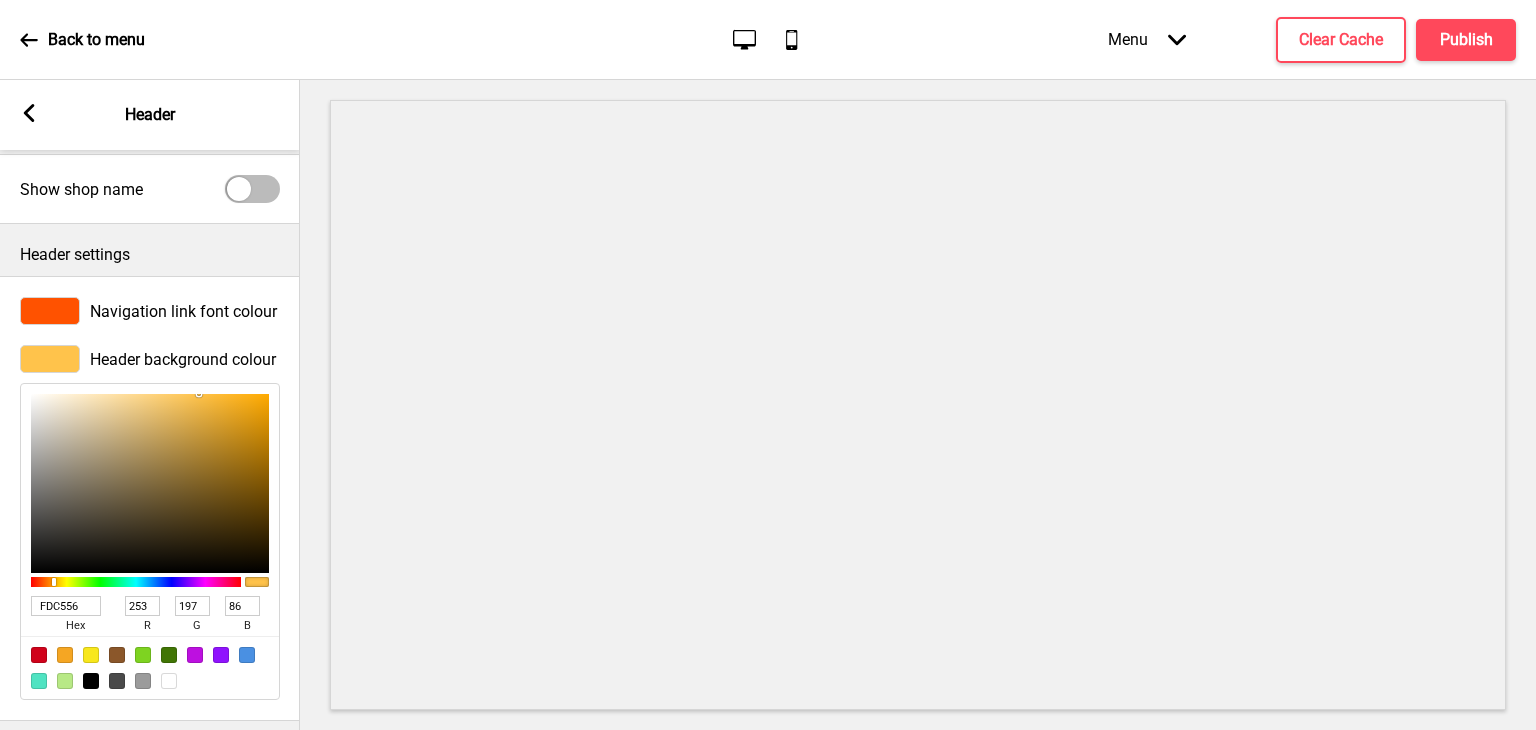 type on "FDC557" 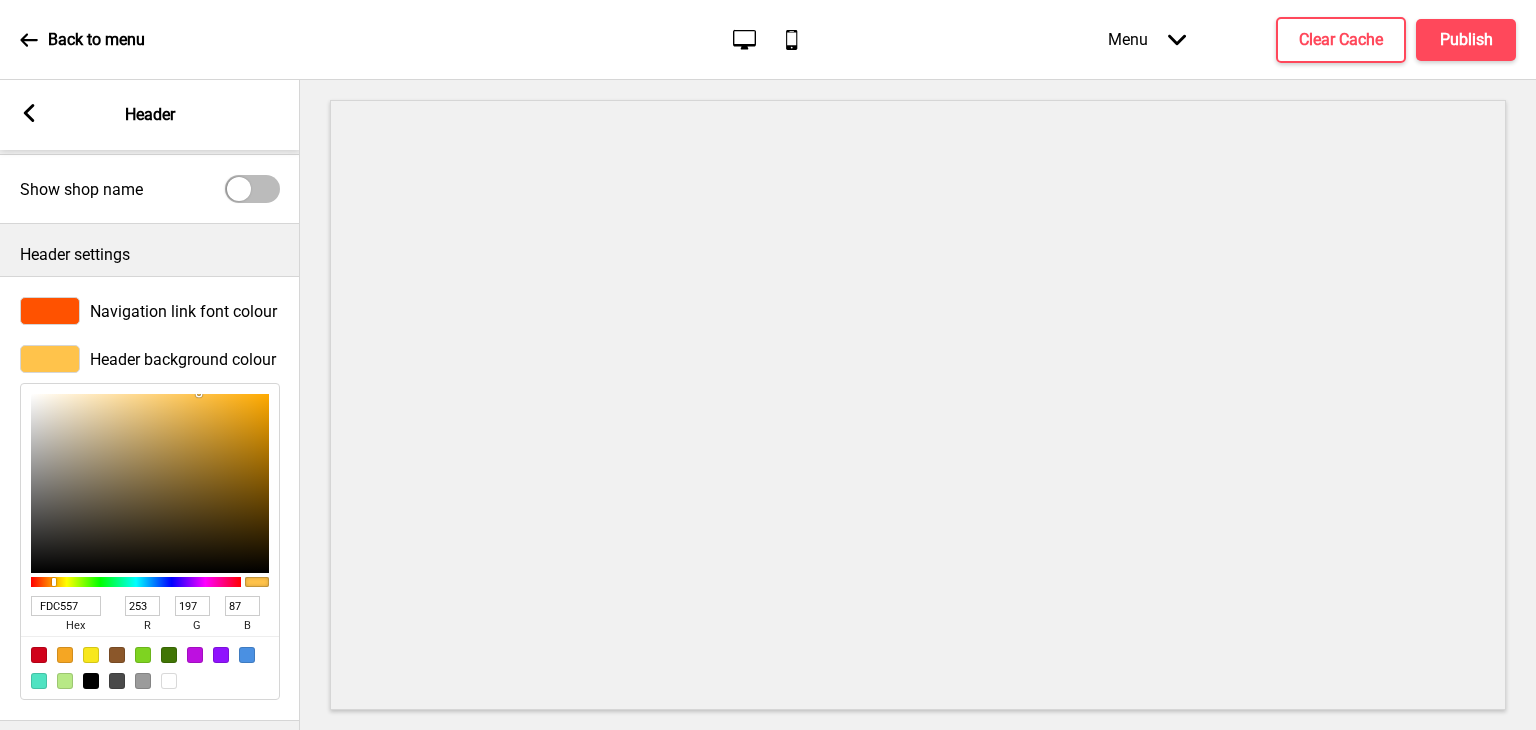 type on "FFC95F" 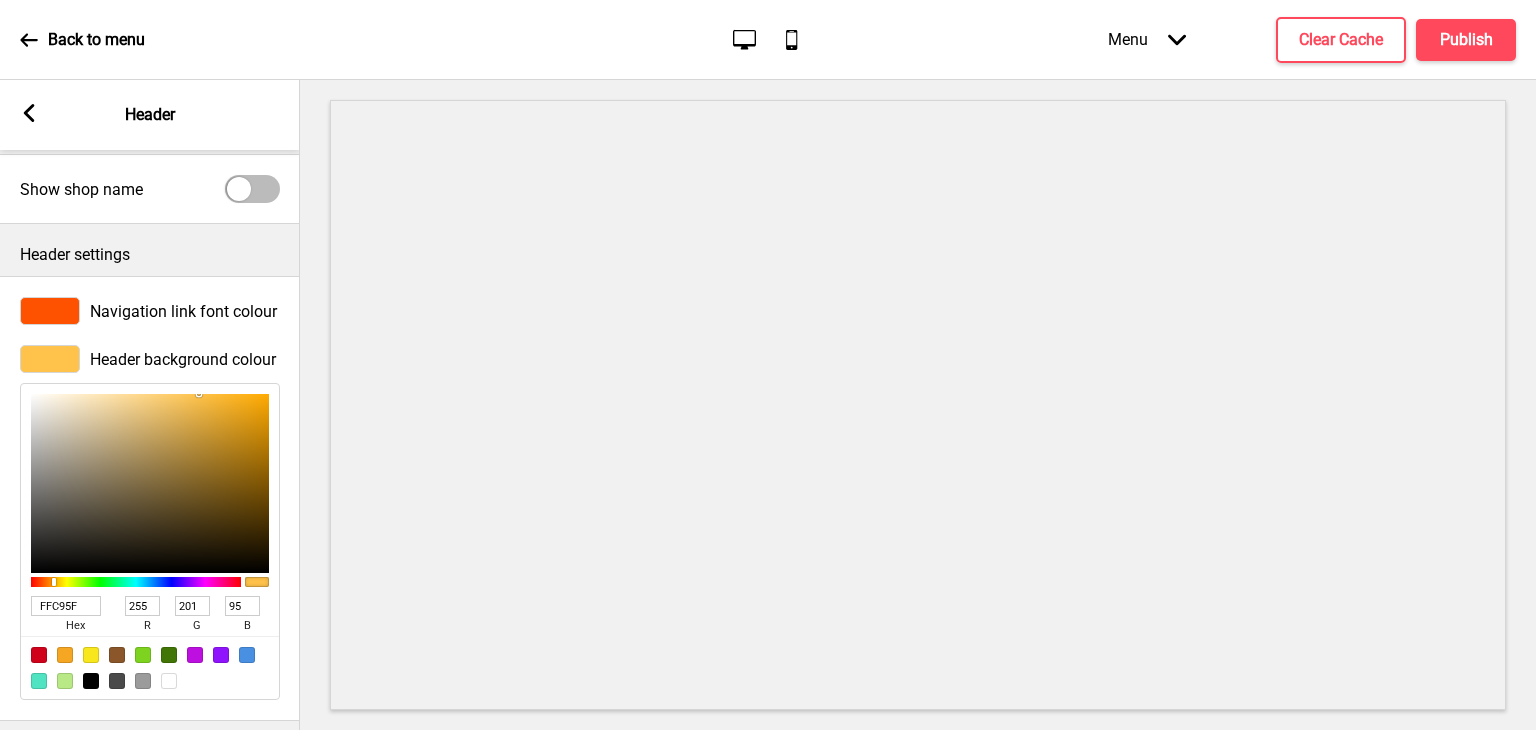 type on "FFD075" 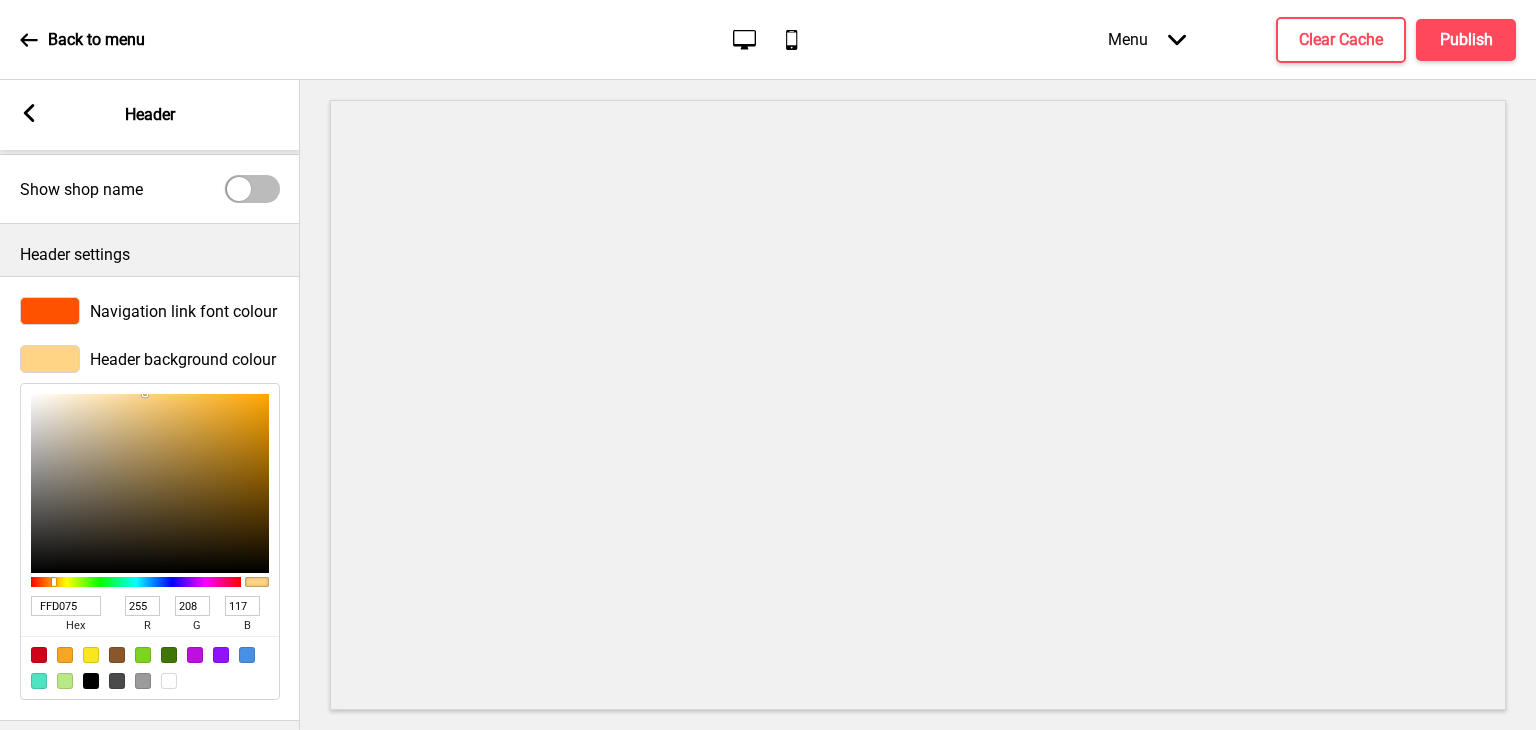 type on "FFD585" 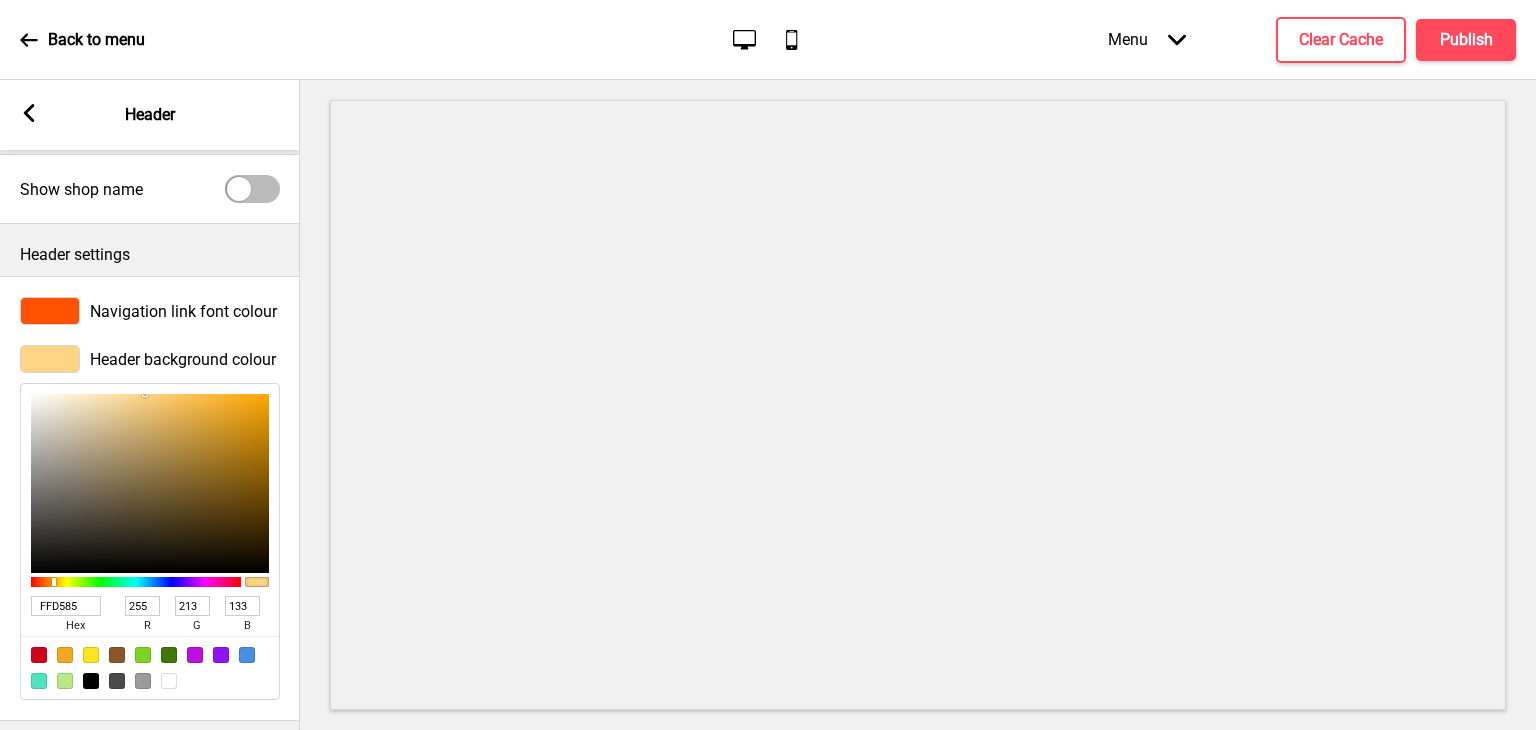 type on "FFD78A" 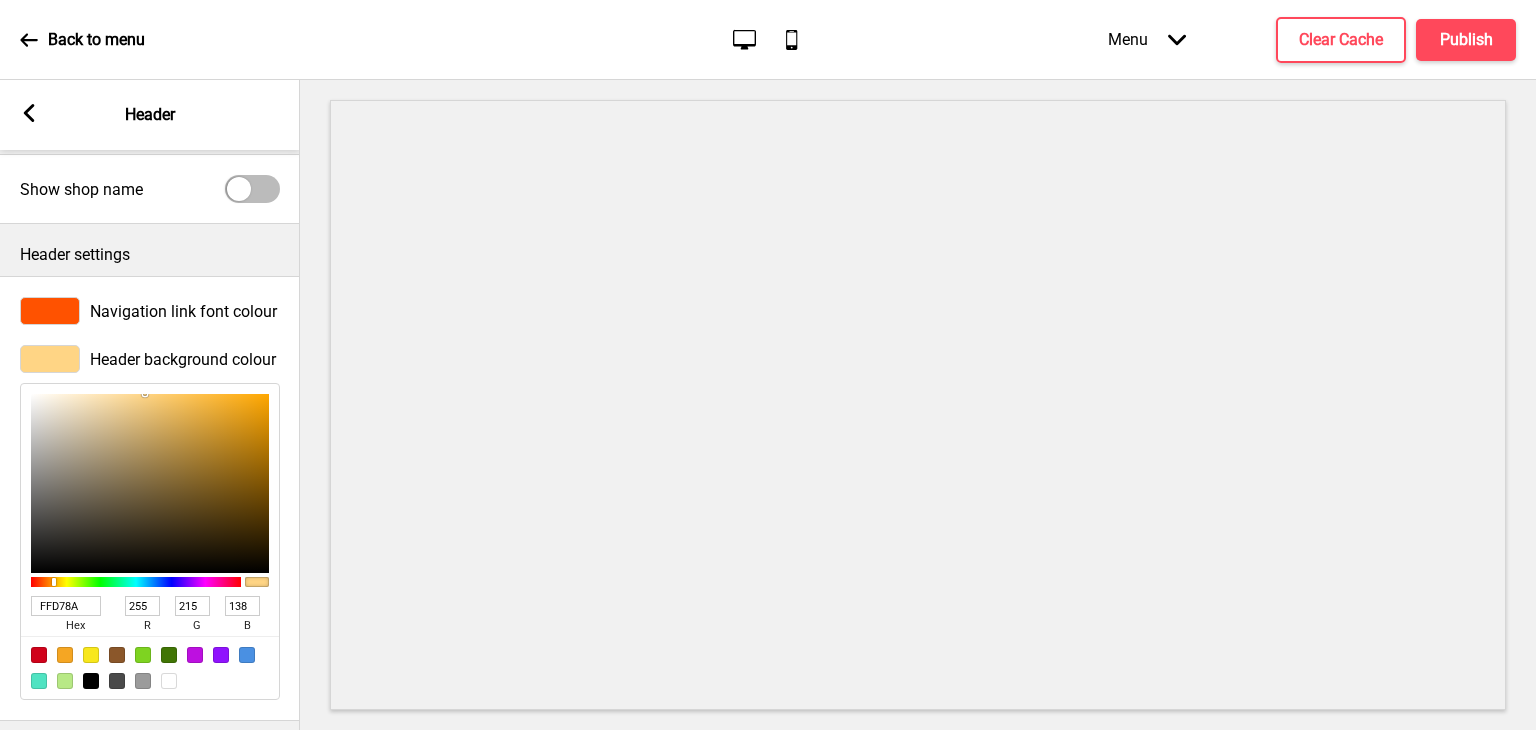 type on "FFD88D" 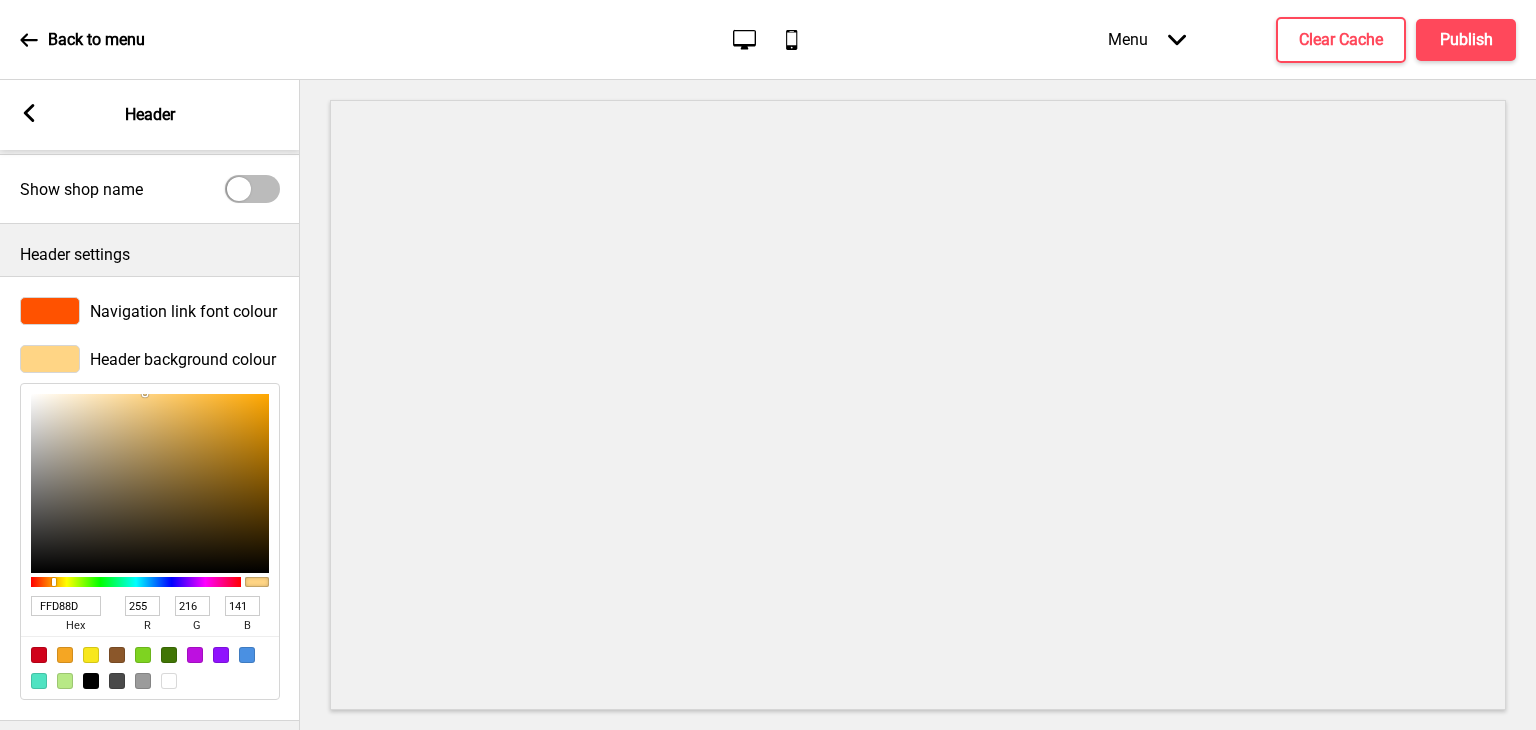 type on "FFDA93" 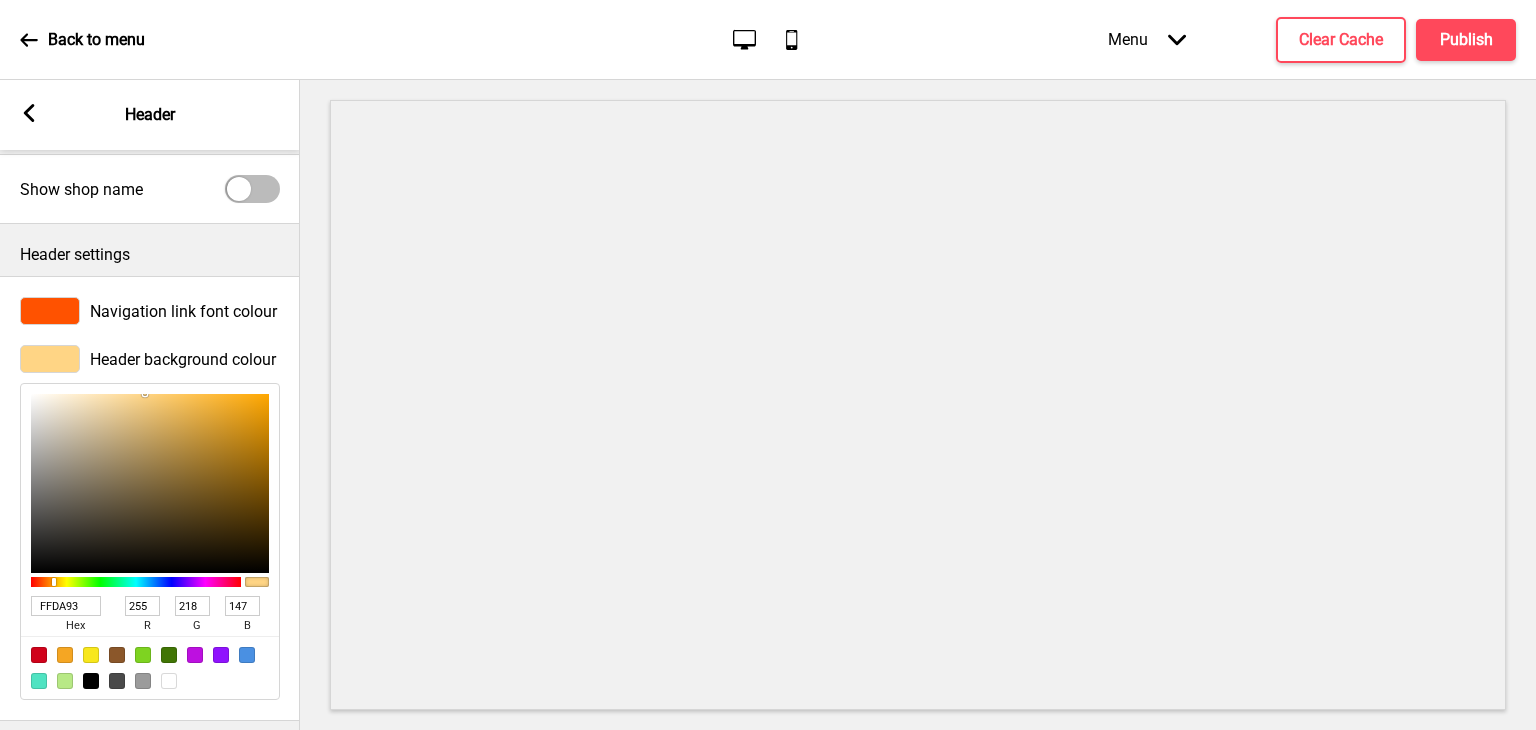 type on "FCD895" 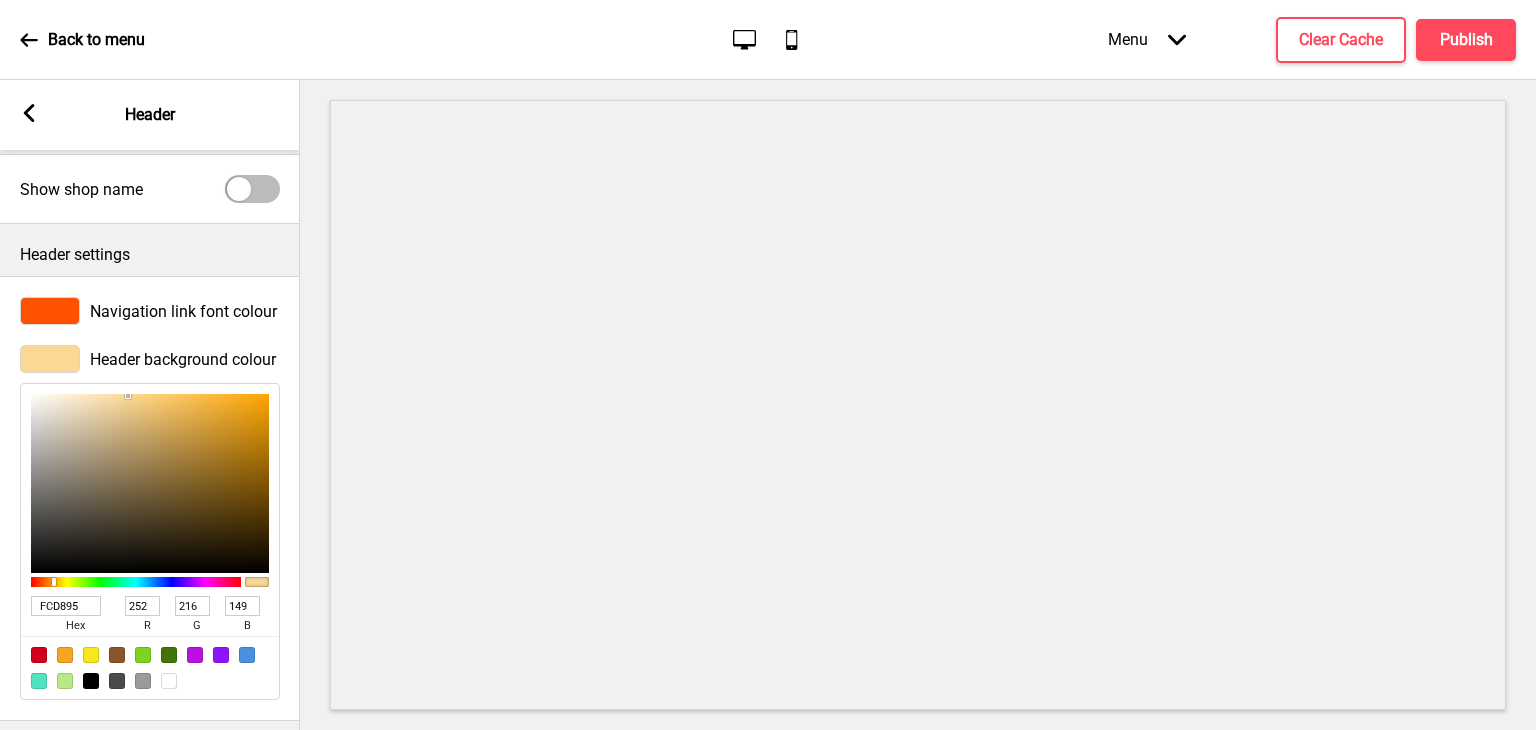 type on "F9D696" 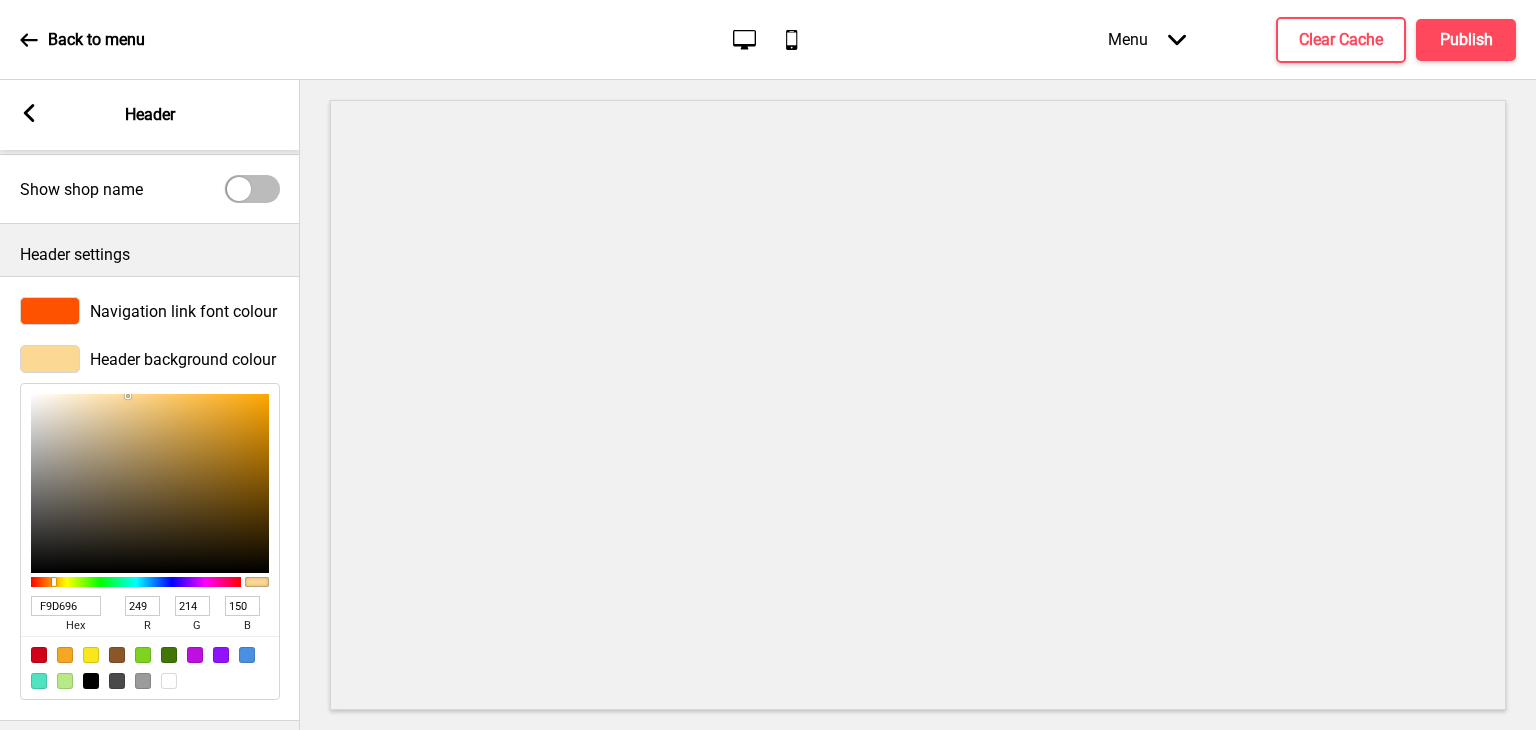 type on "F6D495" 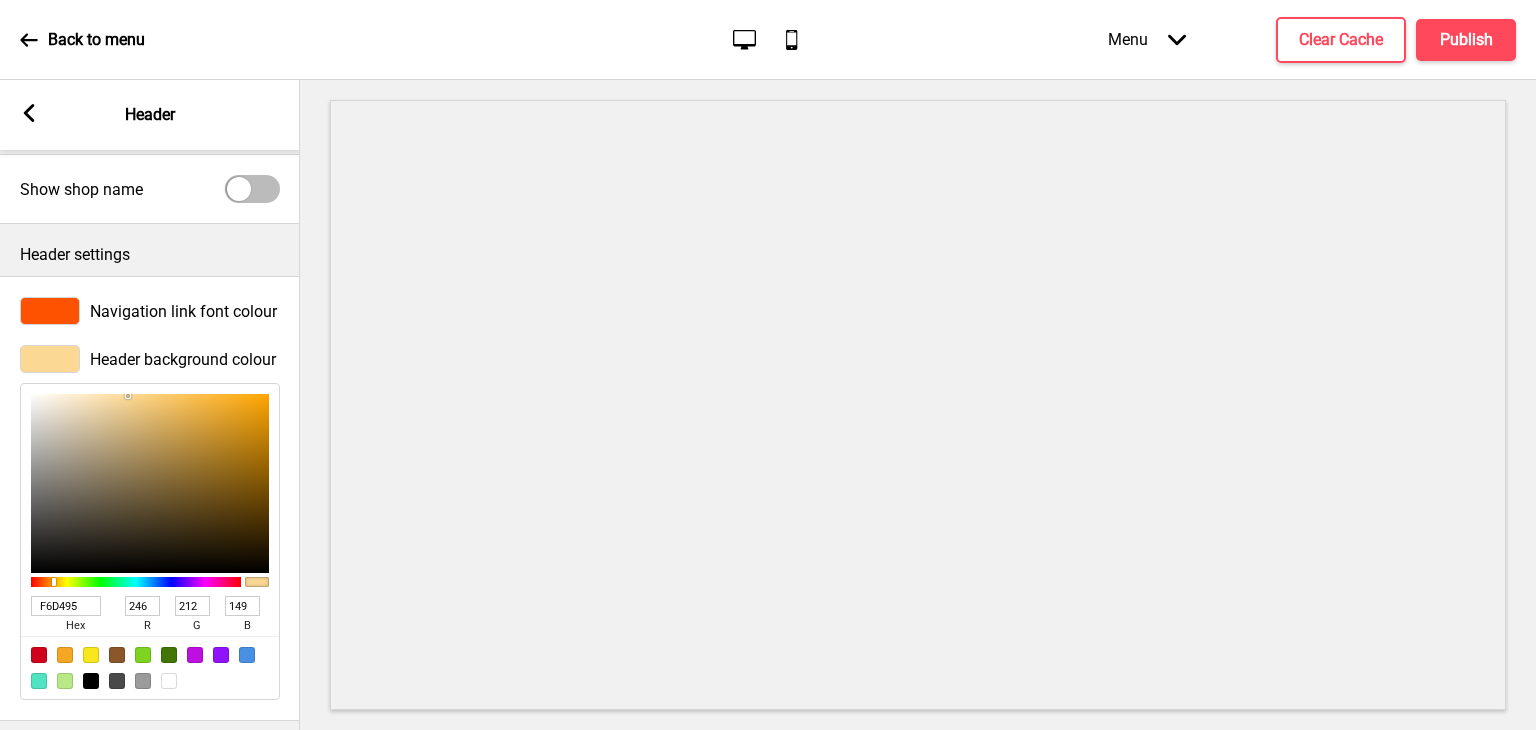 type on "F6D496" 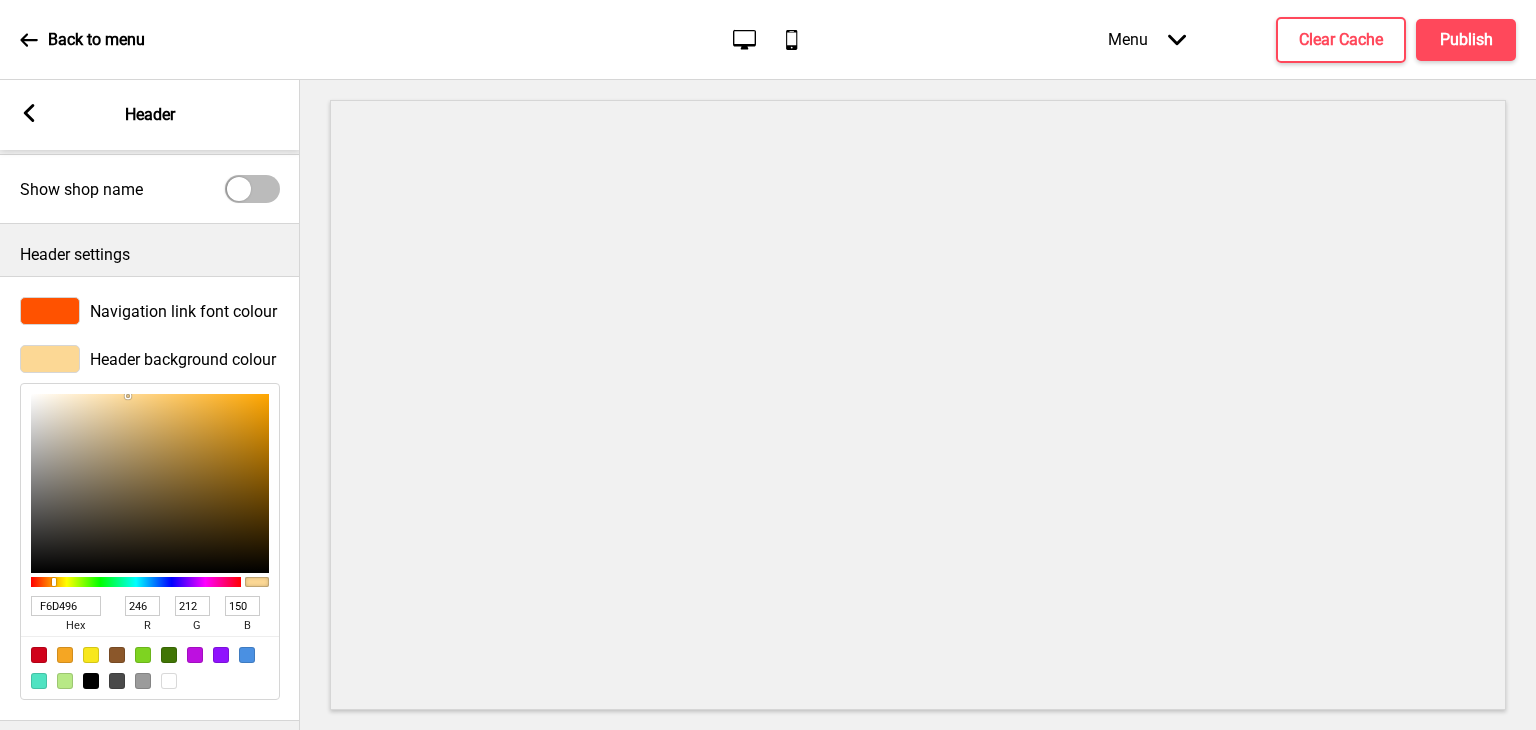 type on "F4D395" 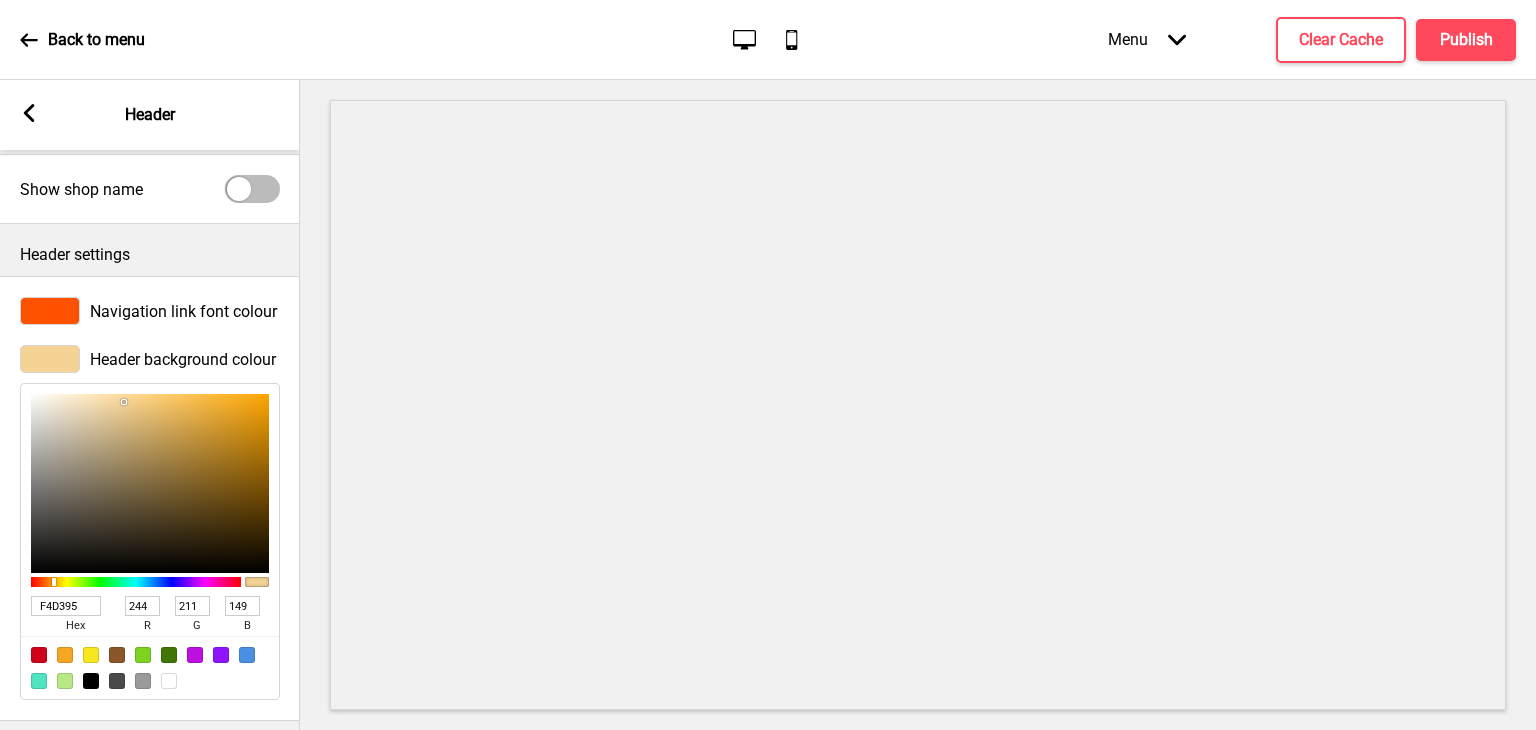 type on "F3D294" 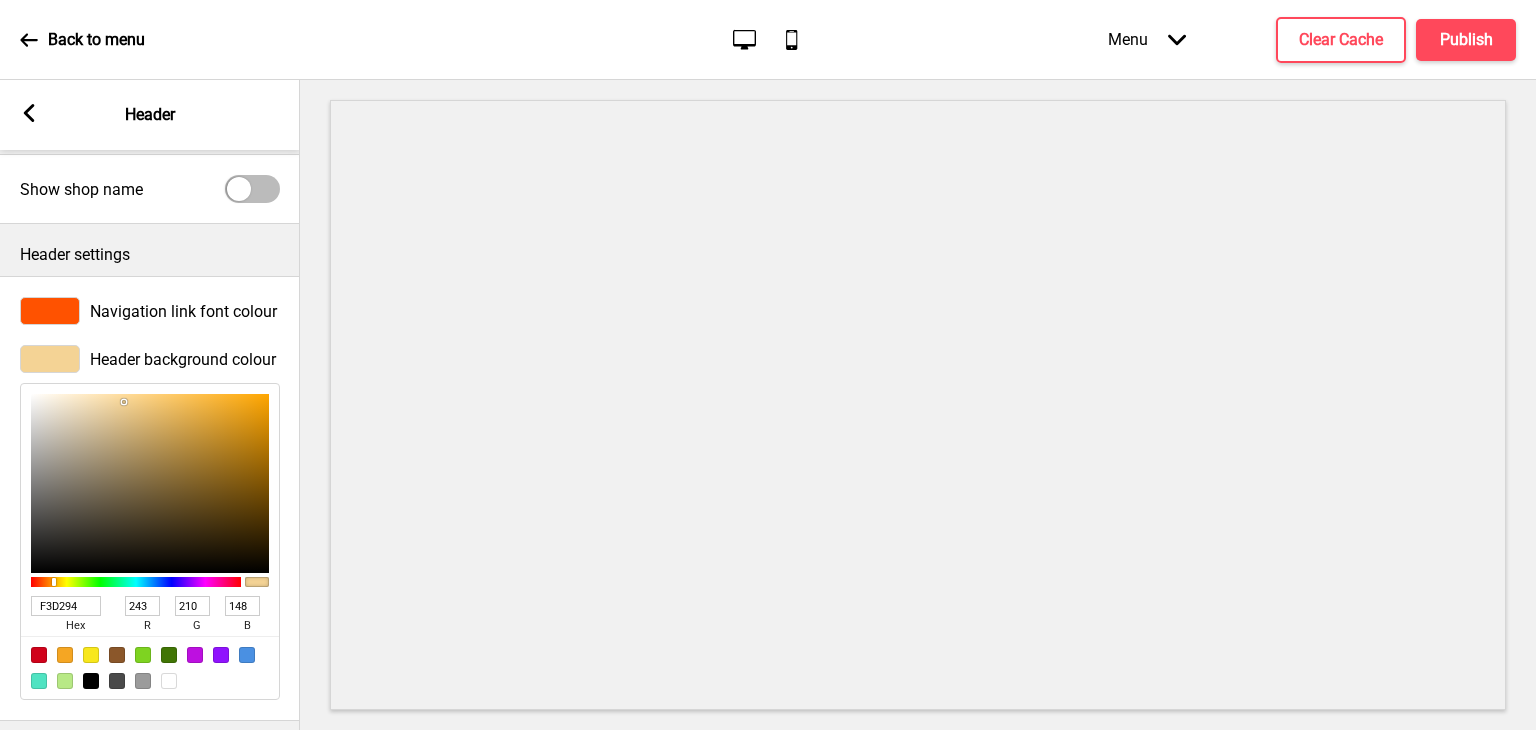 type on "F0D092" 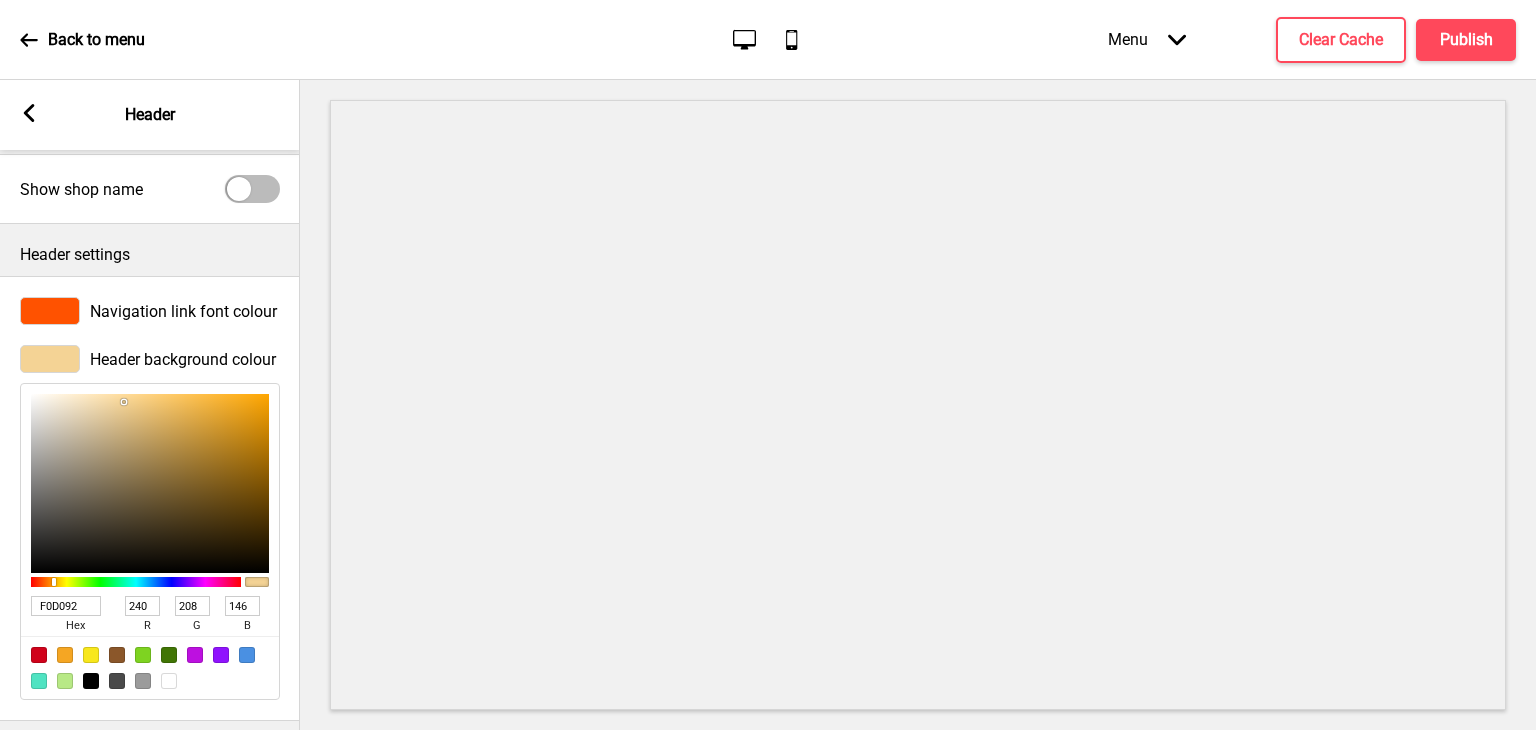 type on "EDCE92" 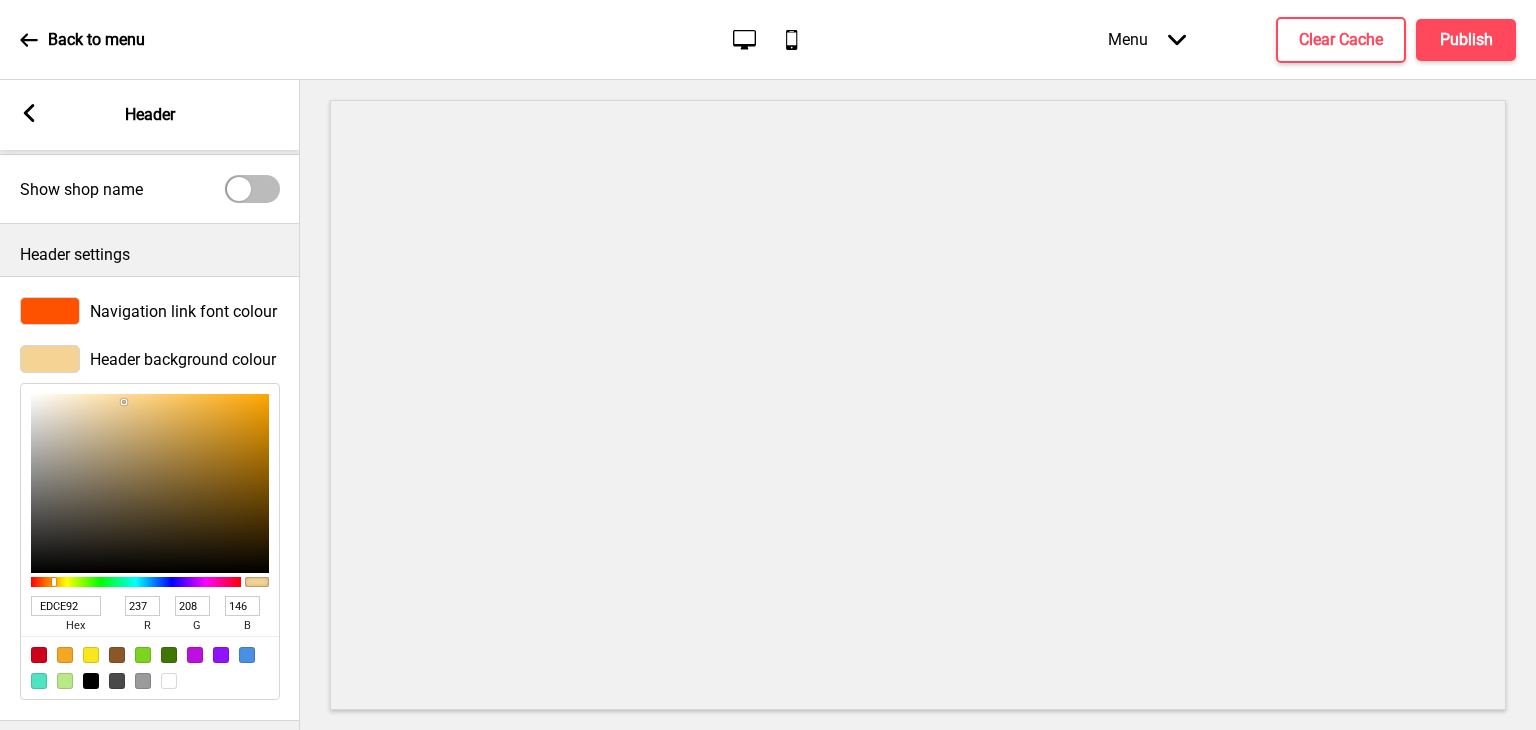 type on "206" 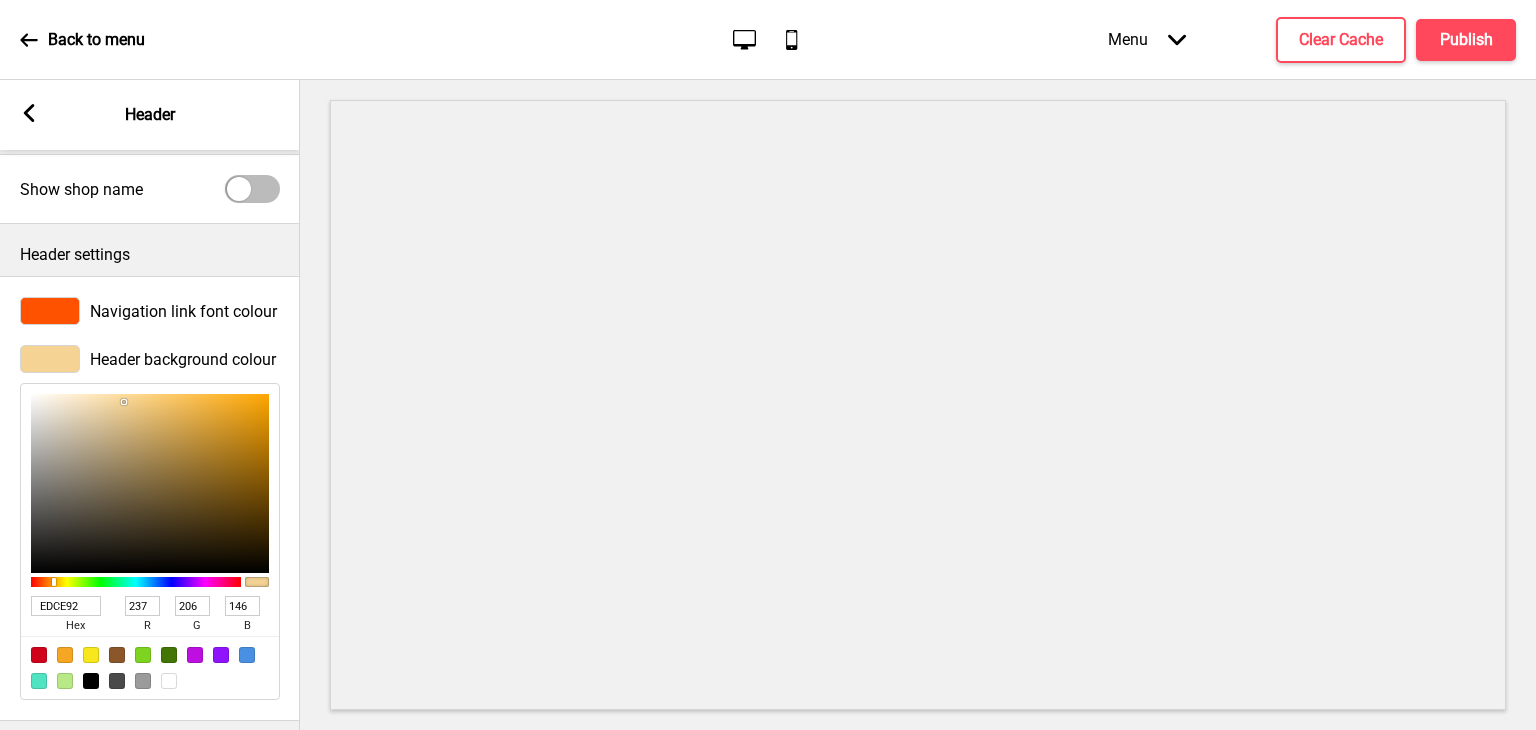 type on "ECCD91" 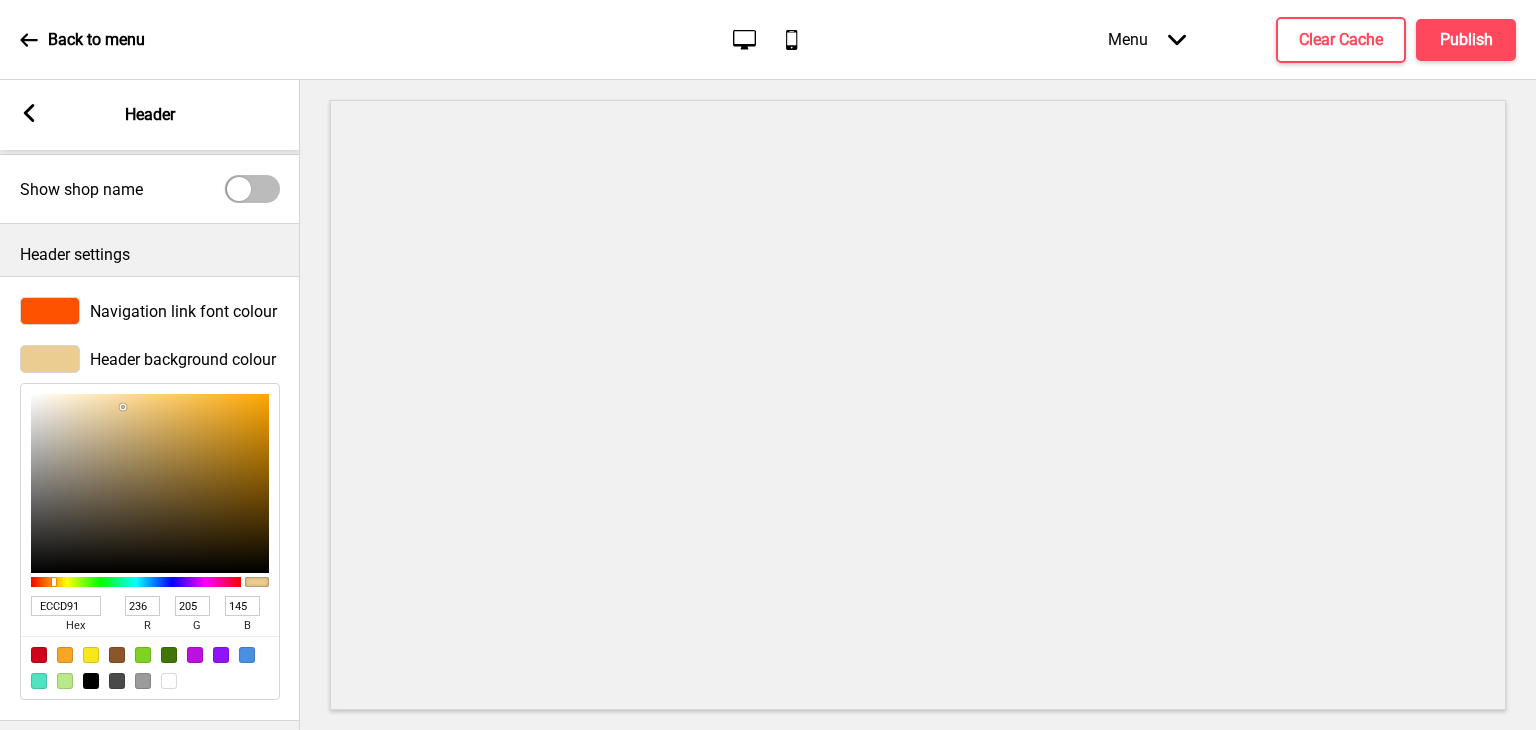 type on "ECCC90" 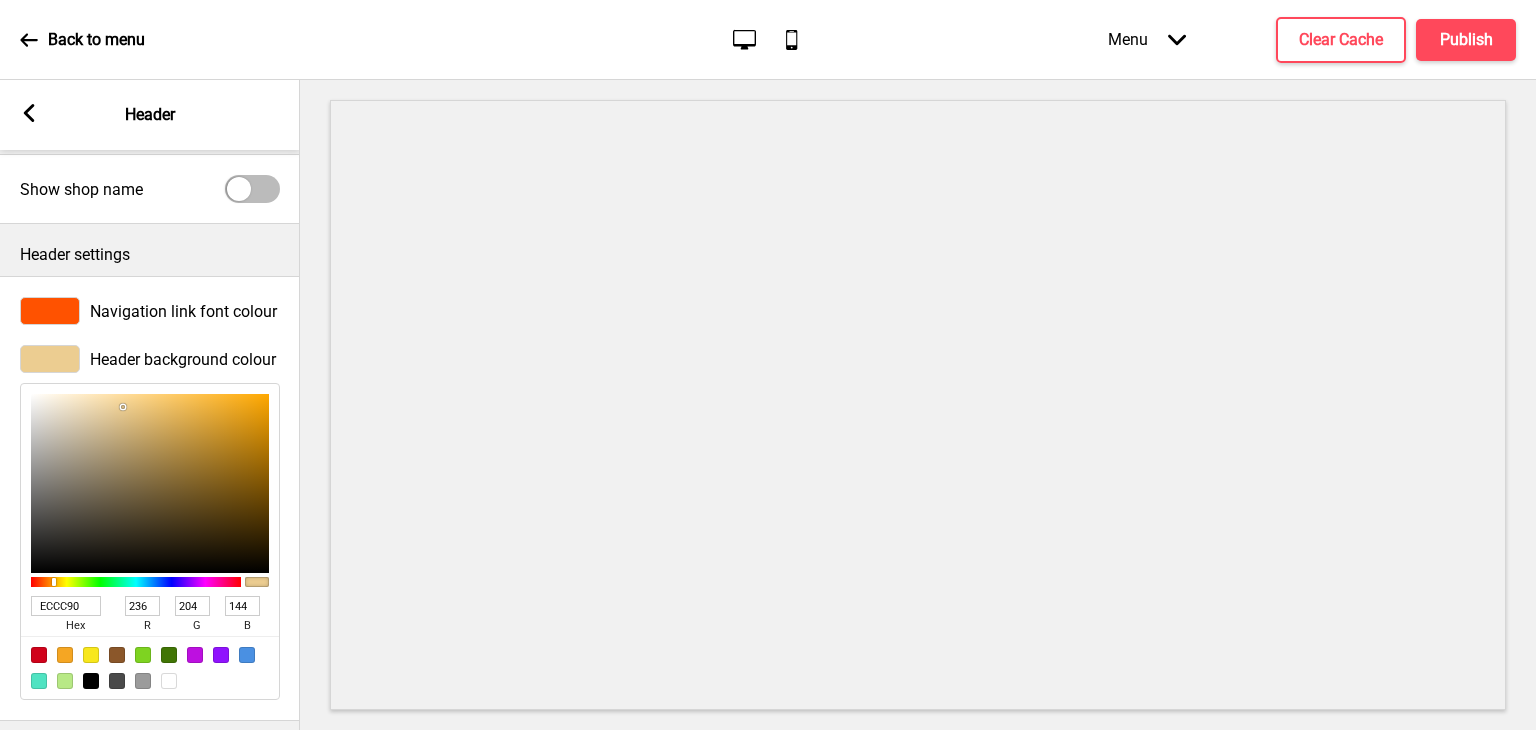 type on "EFCC8B" 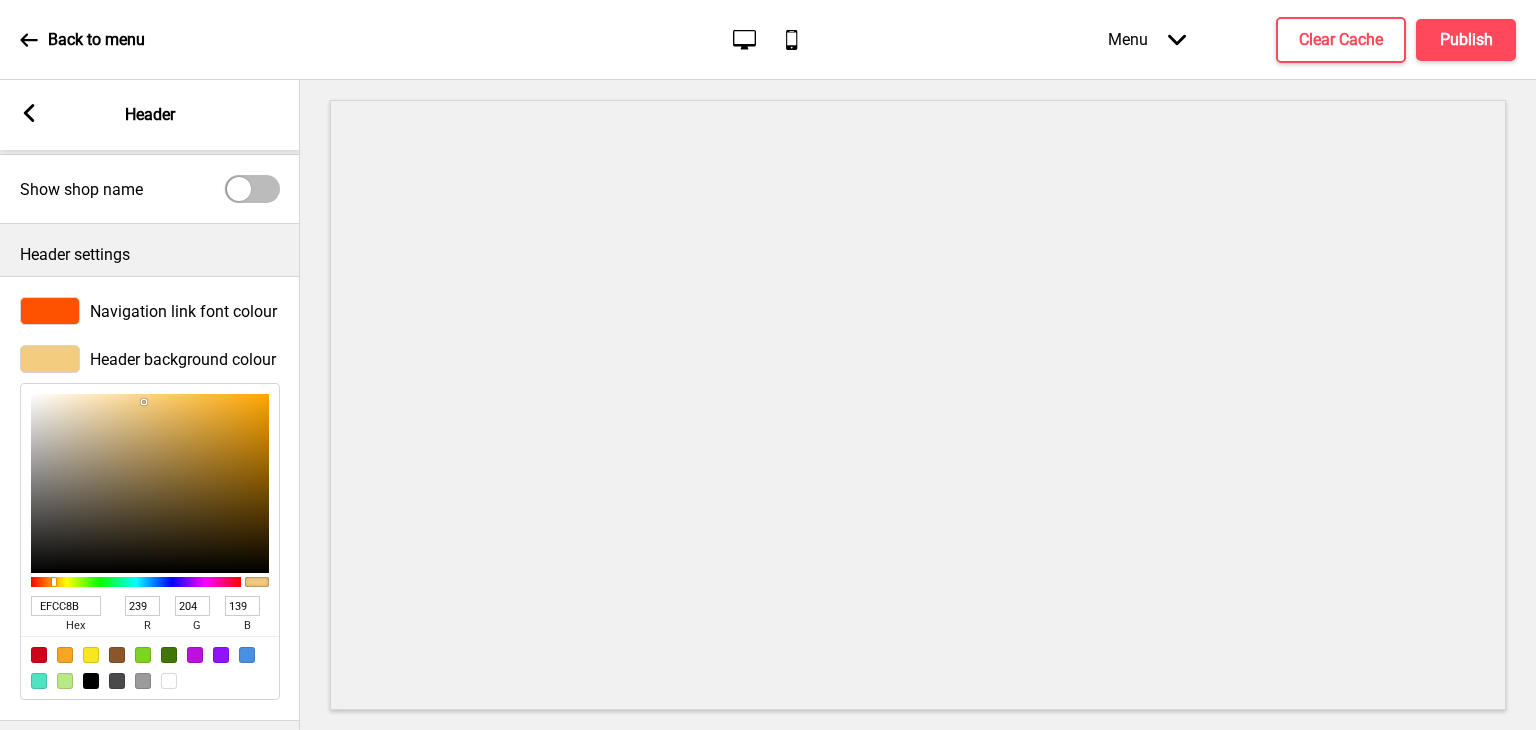 type on "F4CC80" 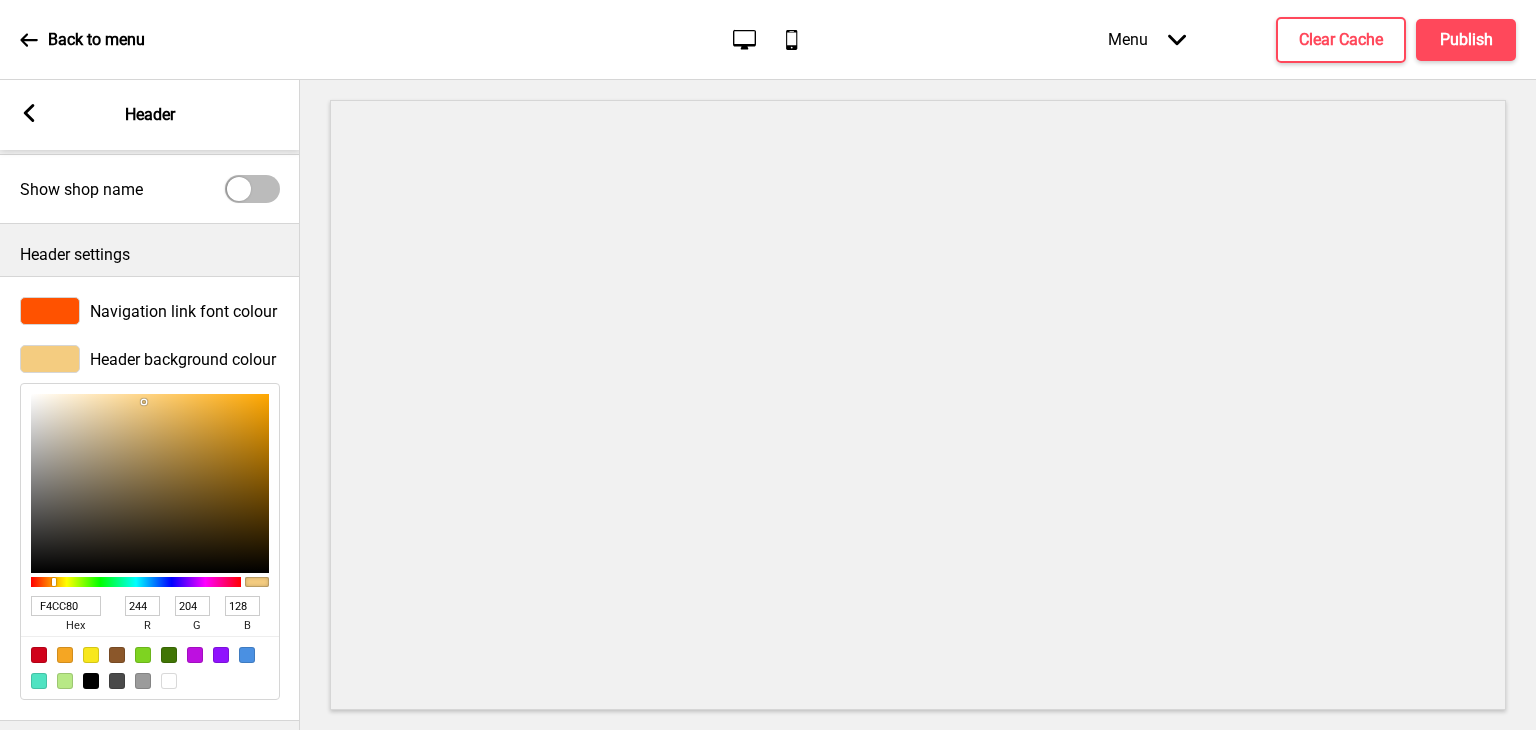 type on "F6CB7A" 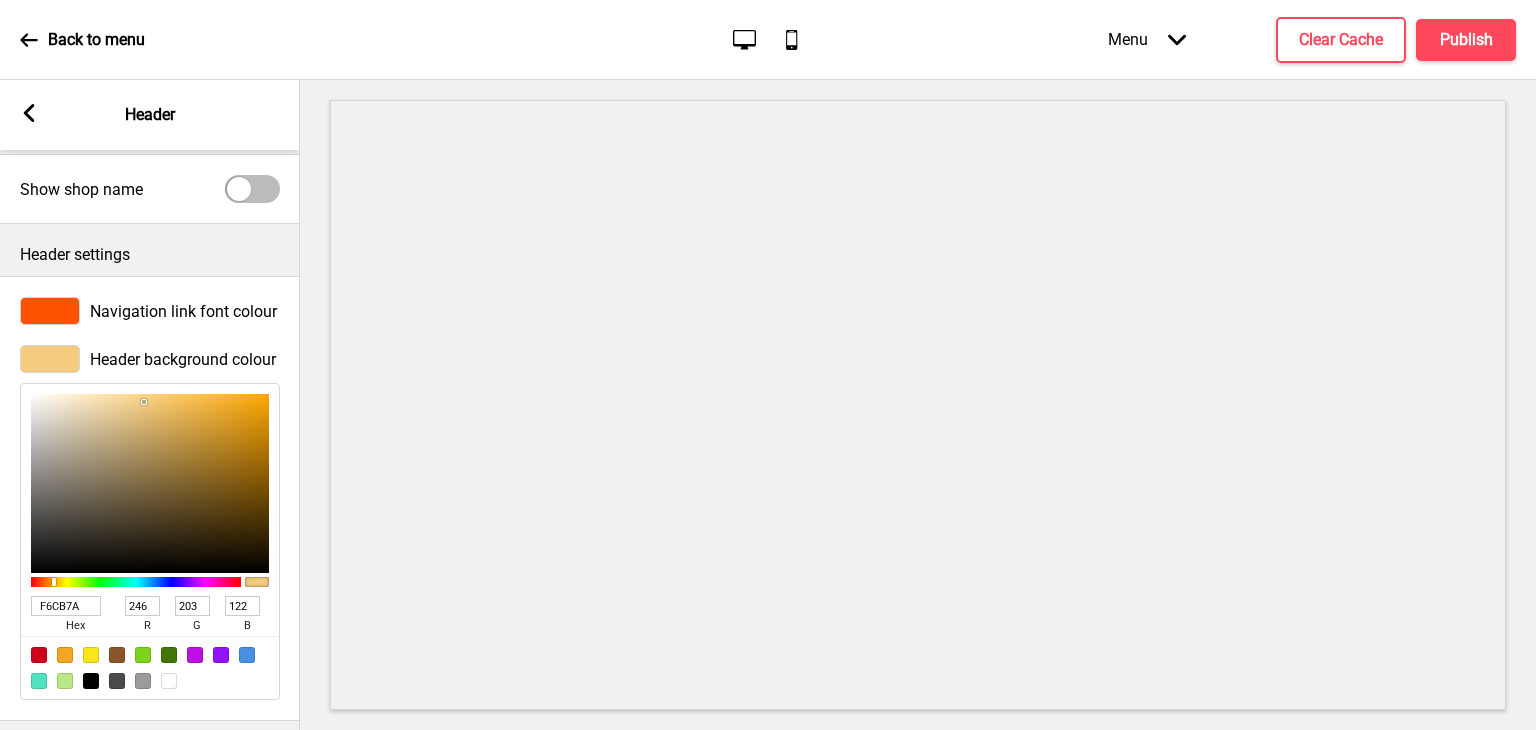 type on "F6C66D" 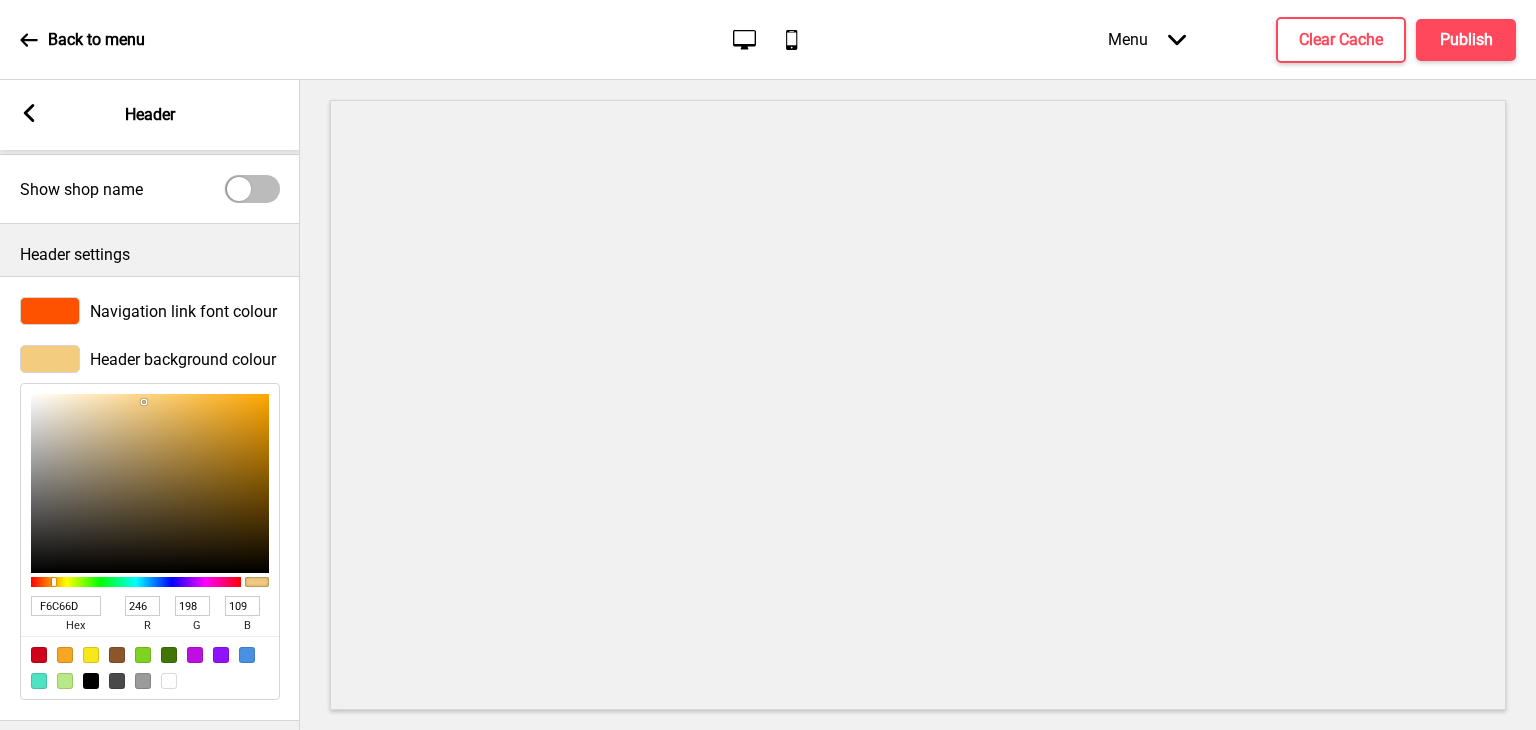 type on "F6C261" 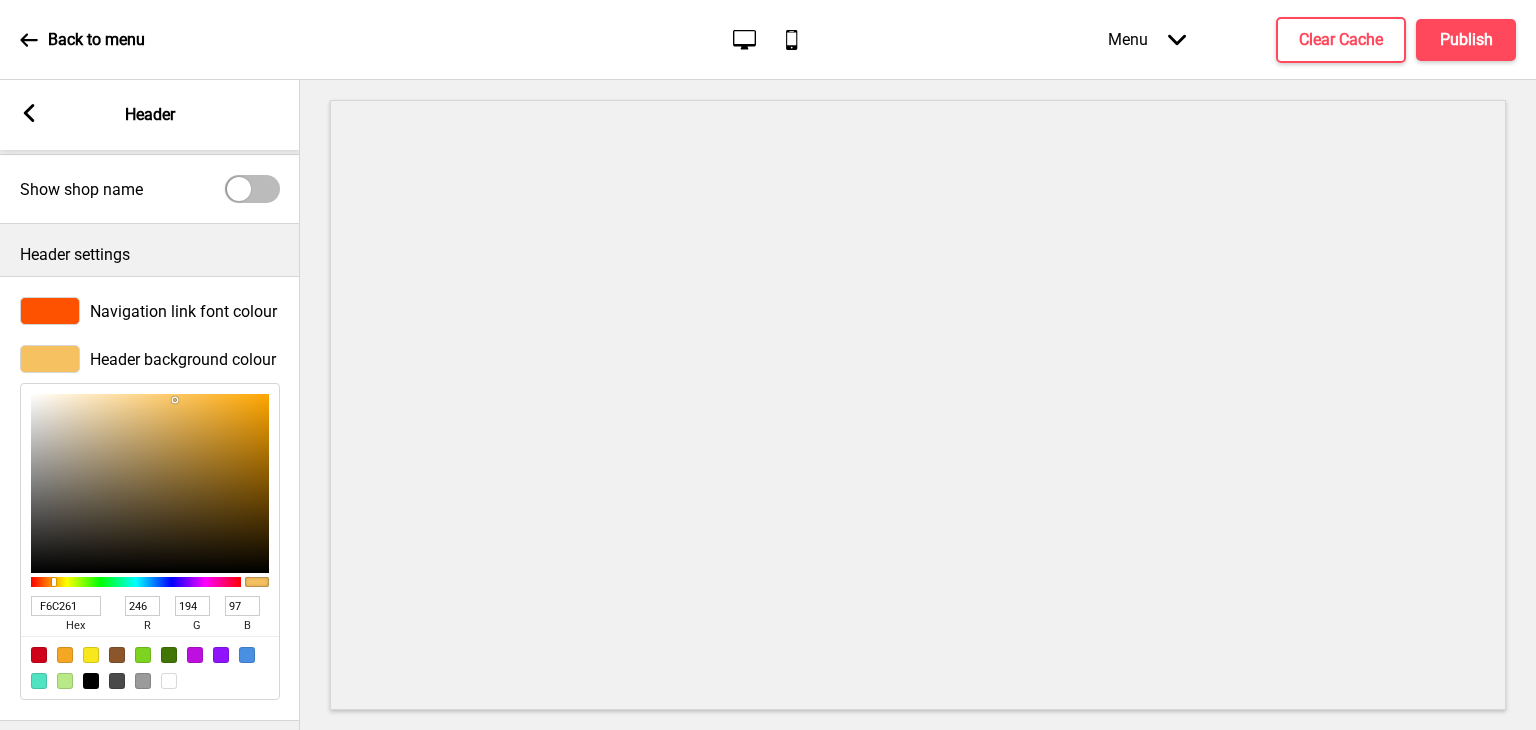 type on "F6C05B" 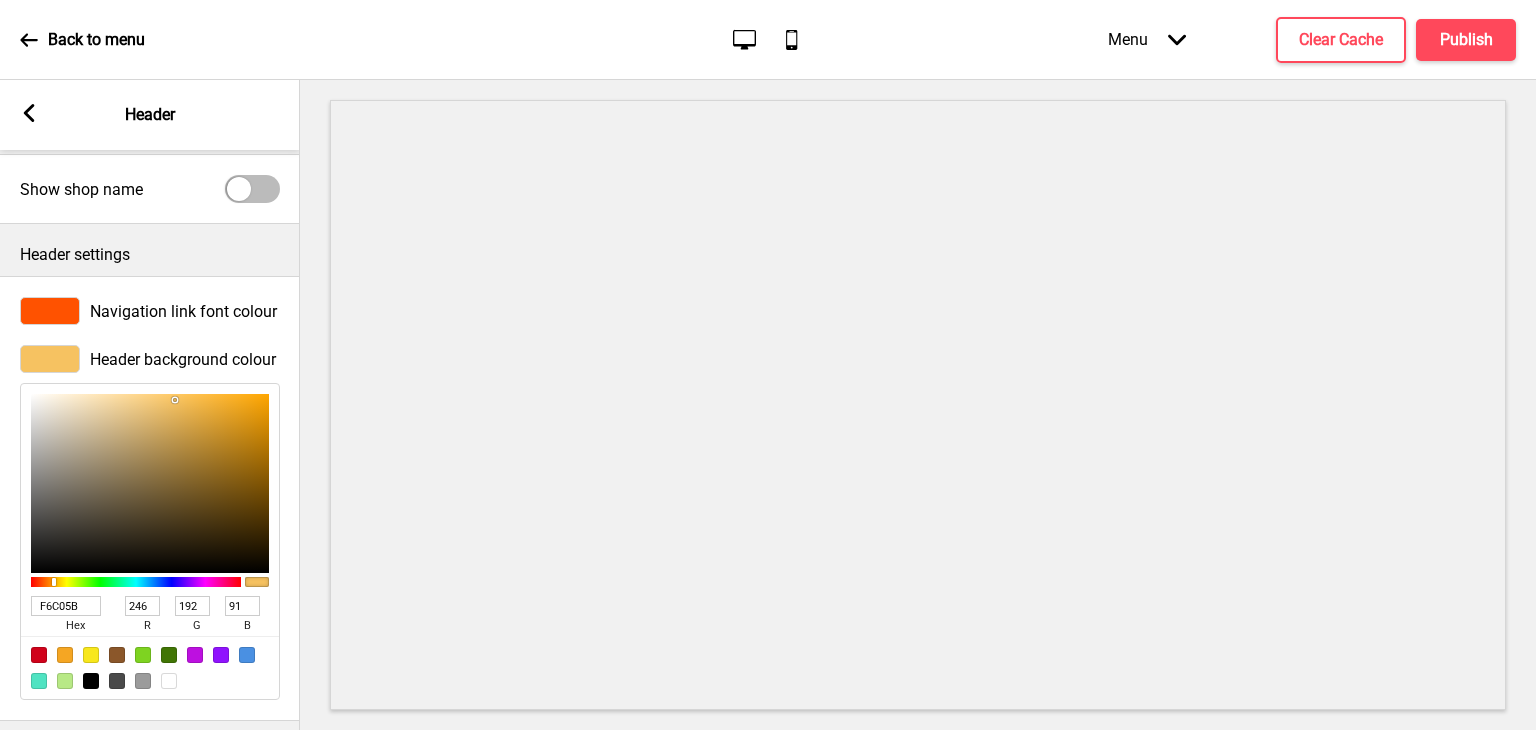 type on "F6BD53" 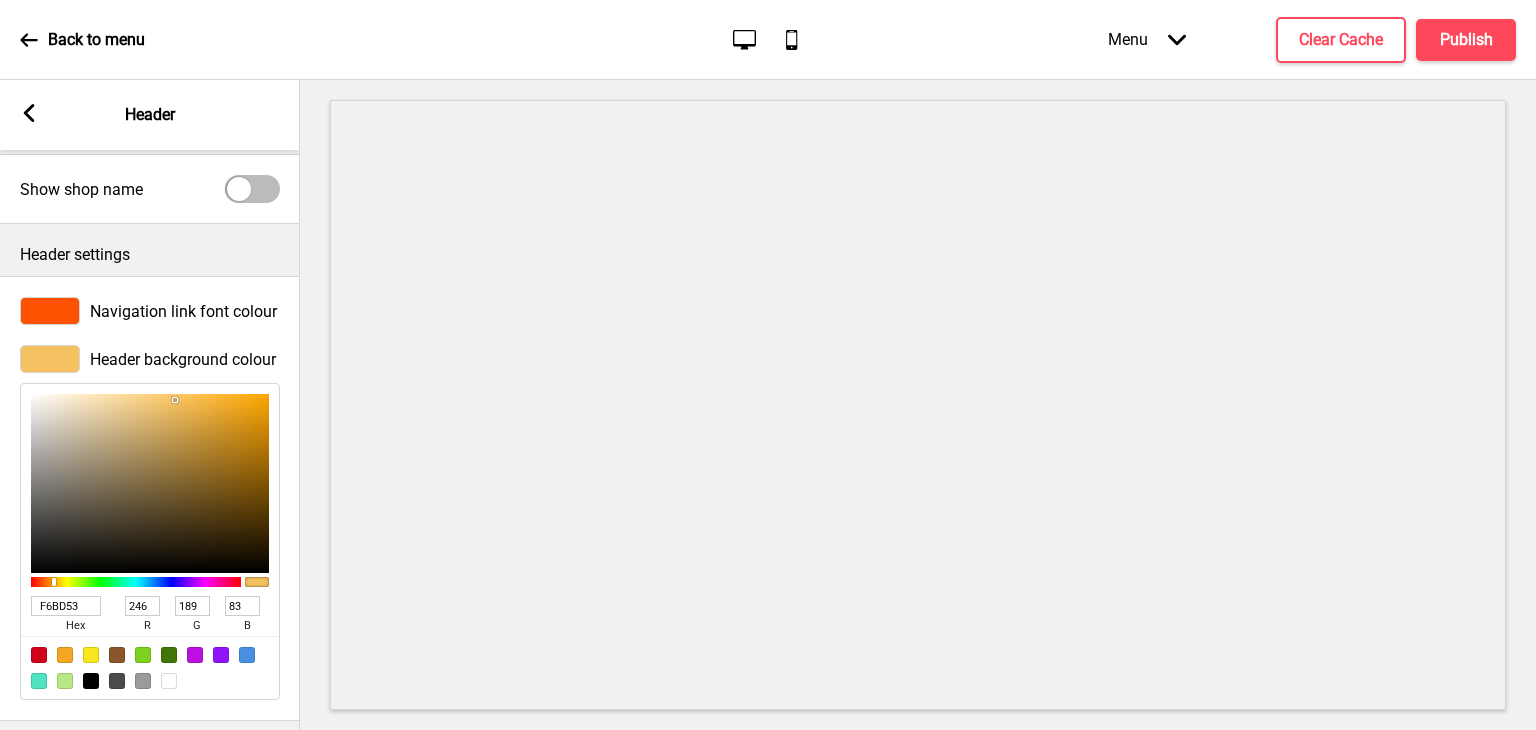 type on "F6BA4C" 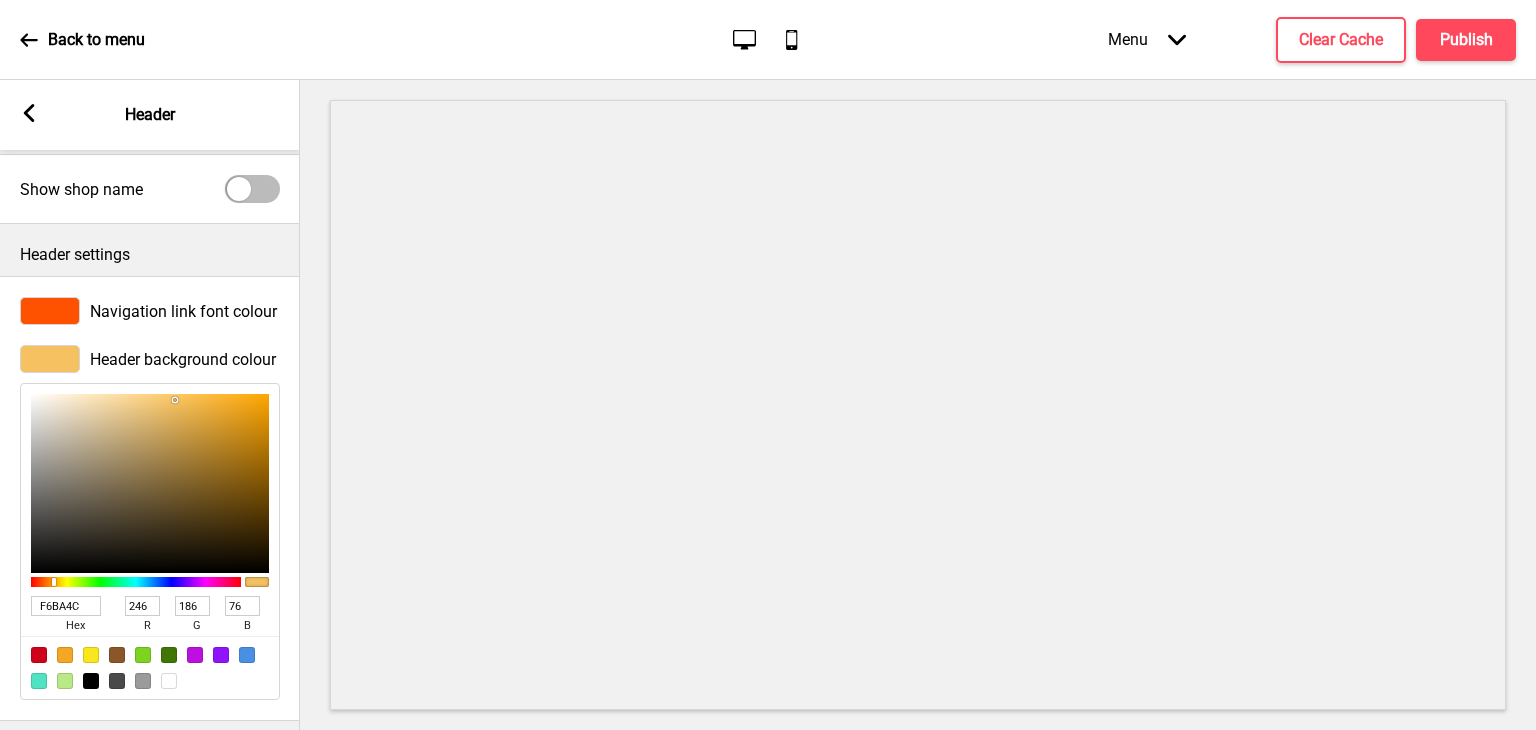 type on "F6B845" 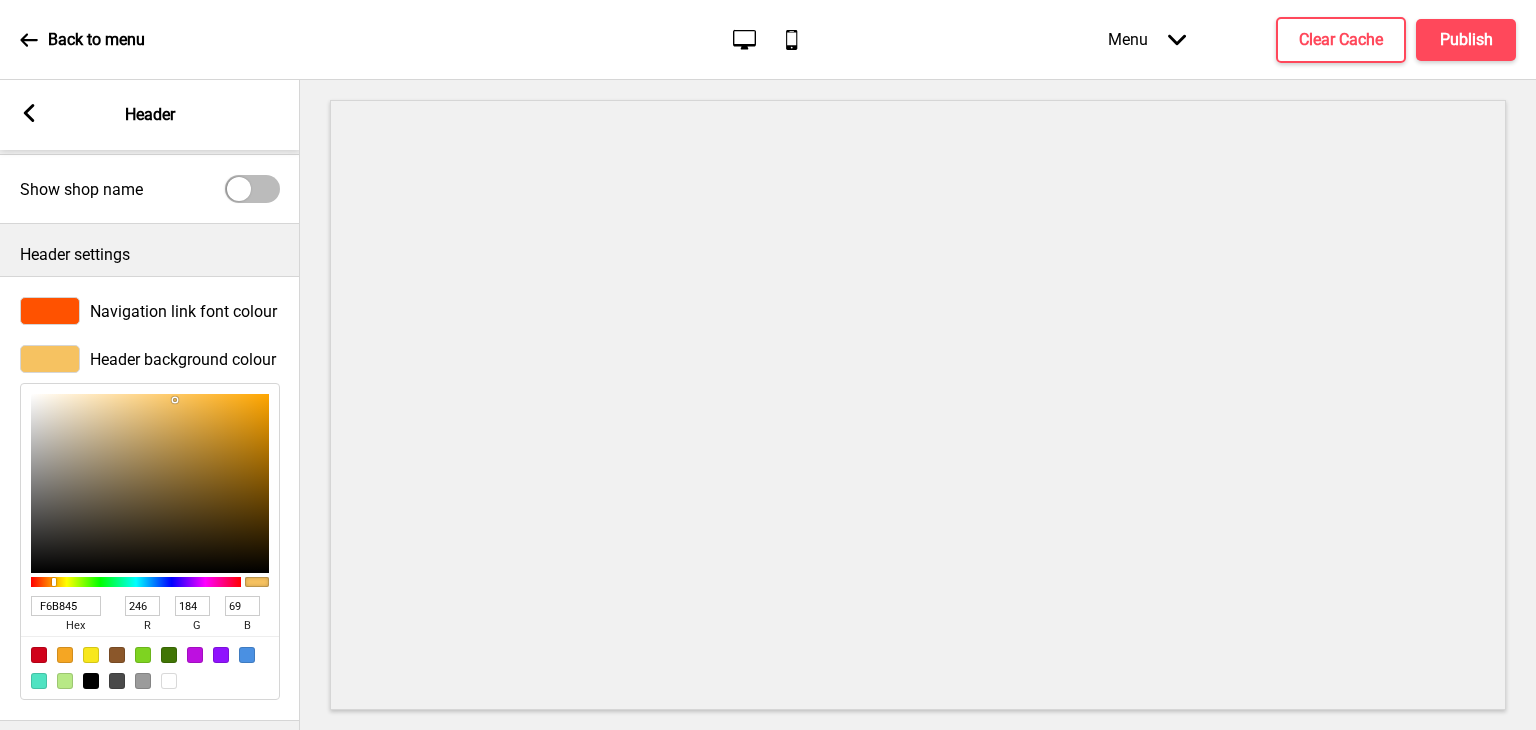 type on "F6B63F" 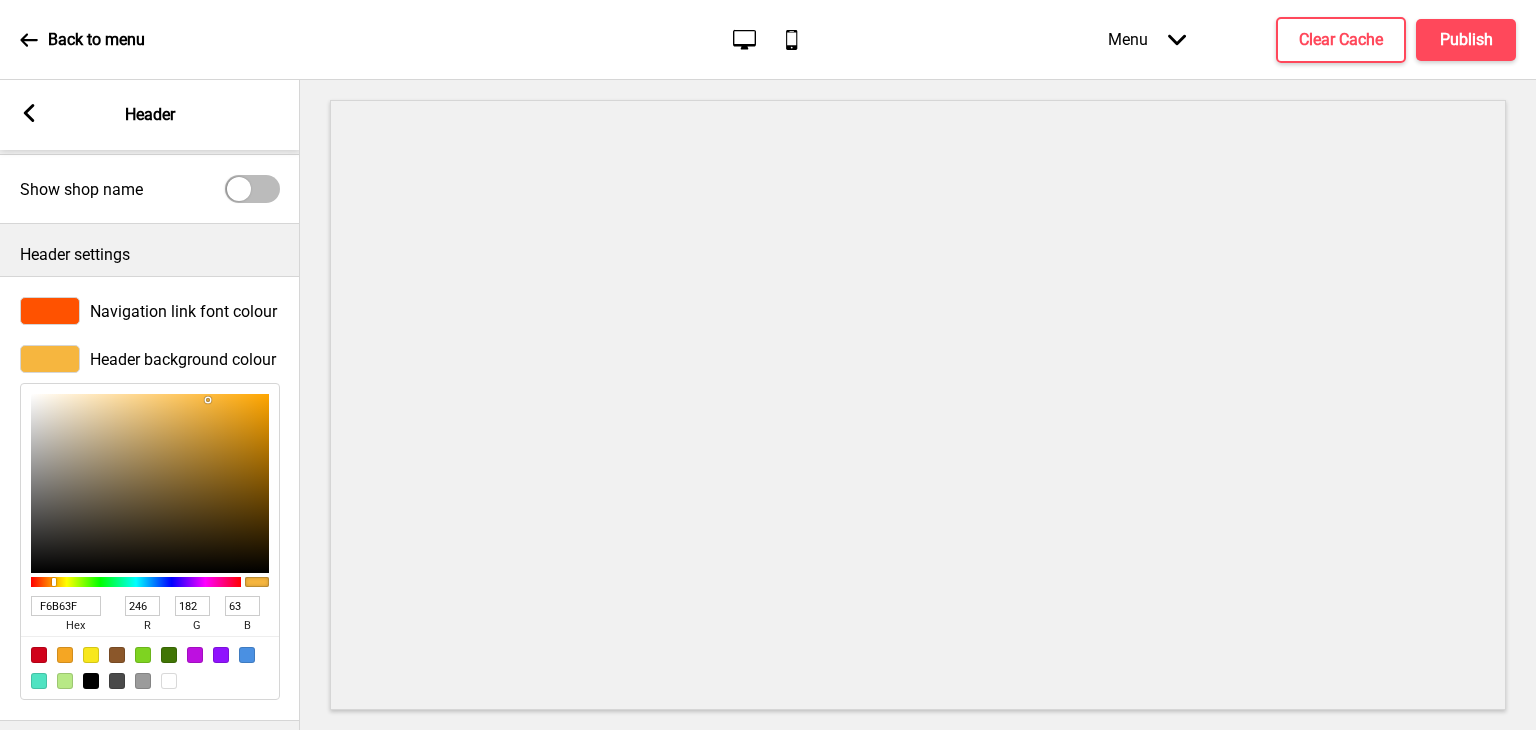 type on "F6B43A" 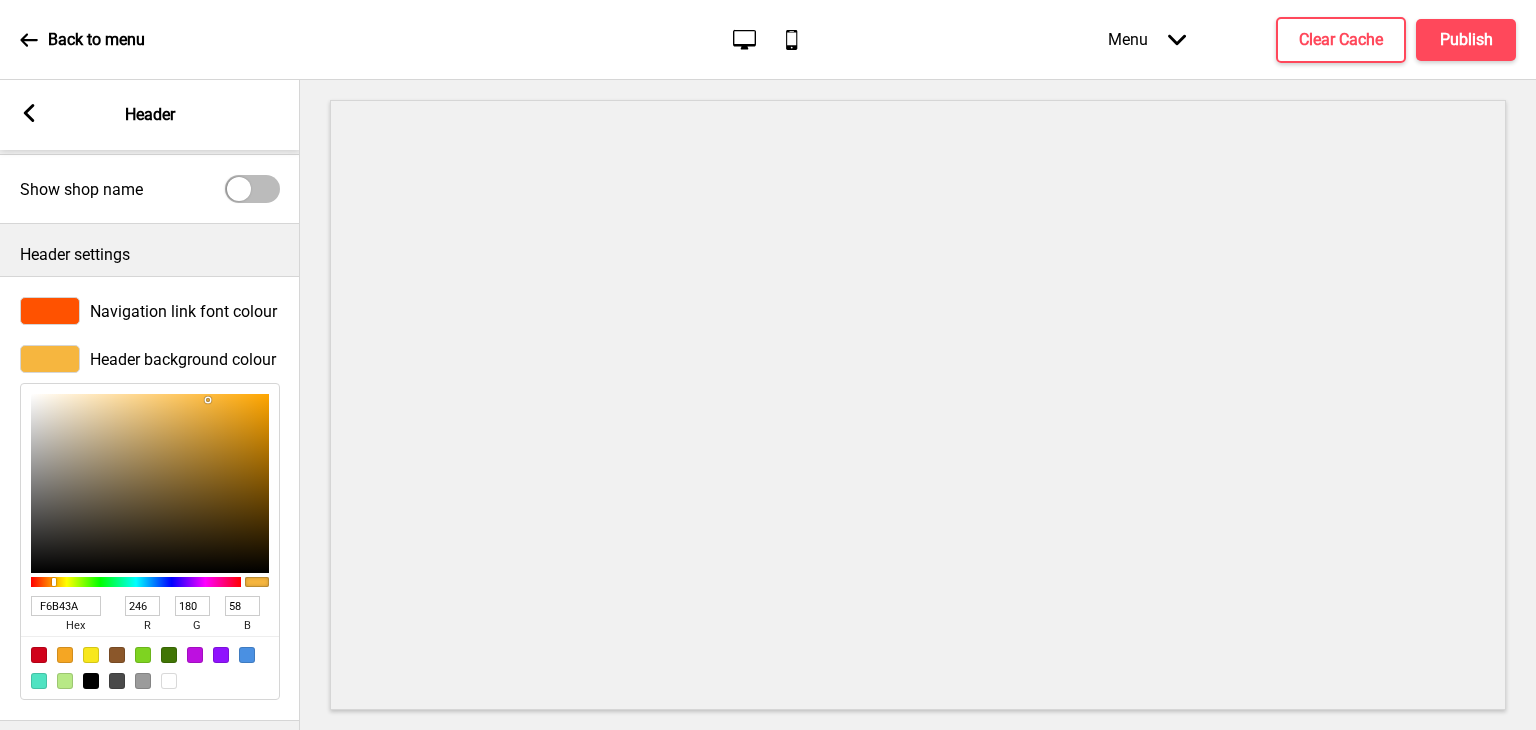 type on "F6B439" 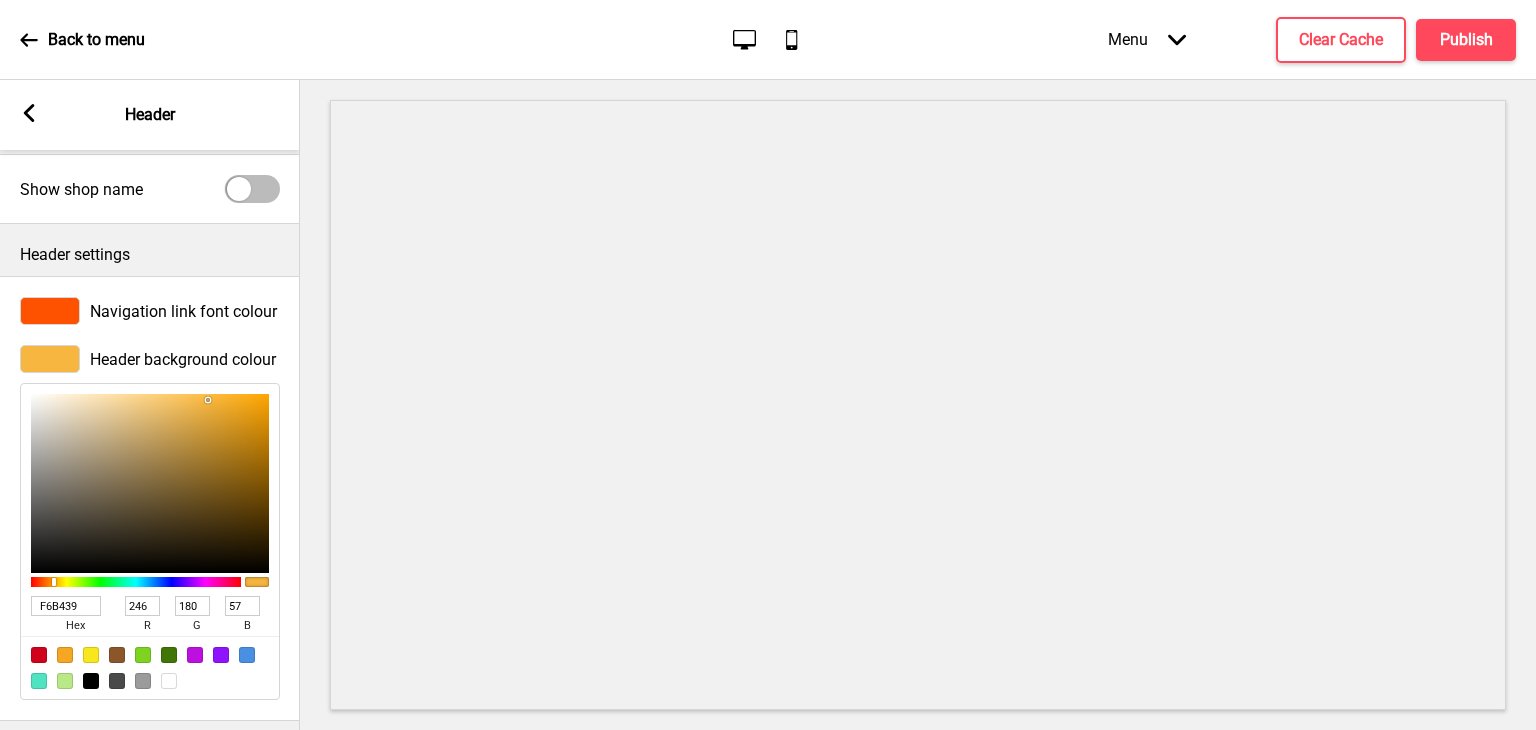 type on "F9B538" 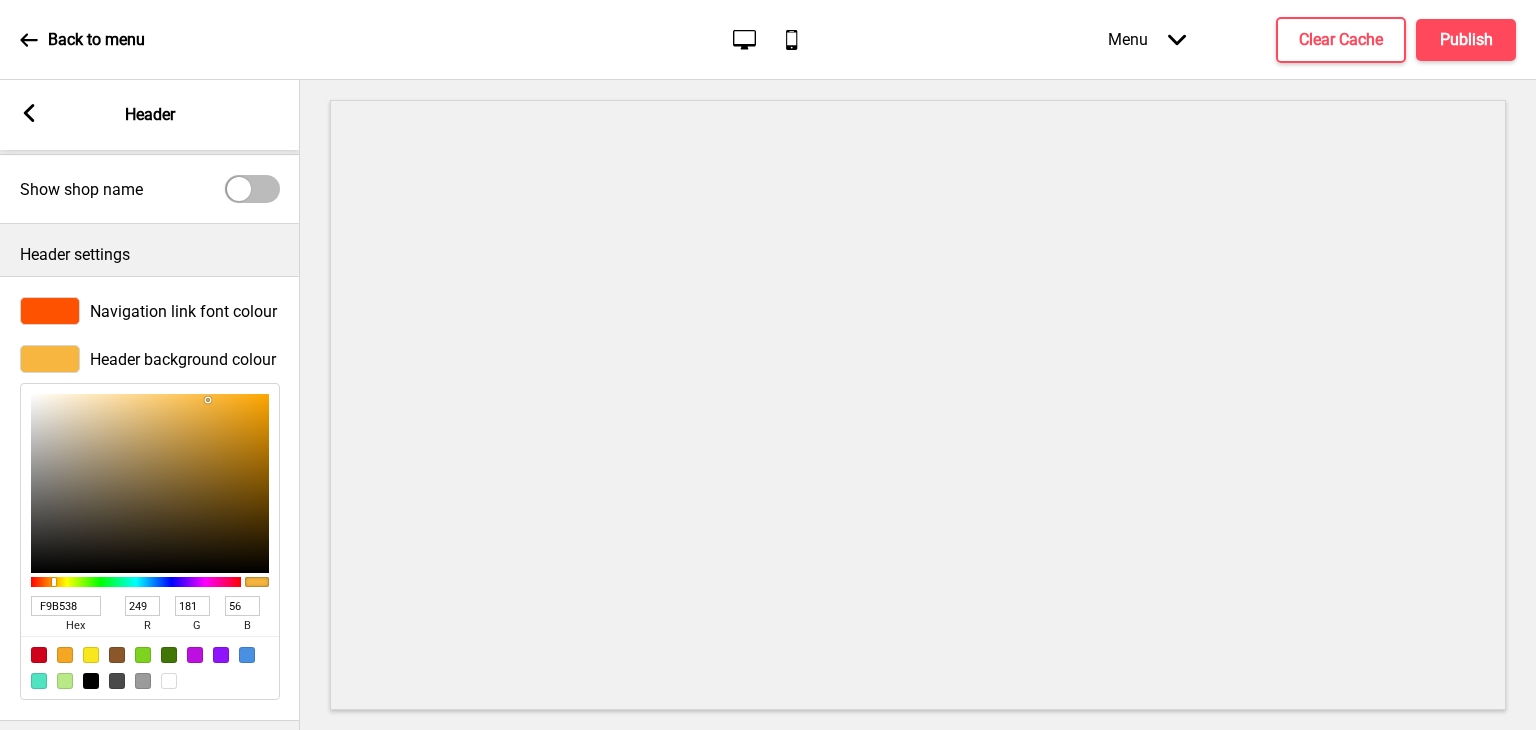 type on "FAB638" 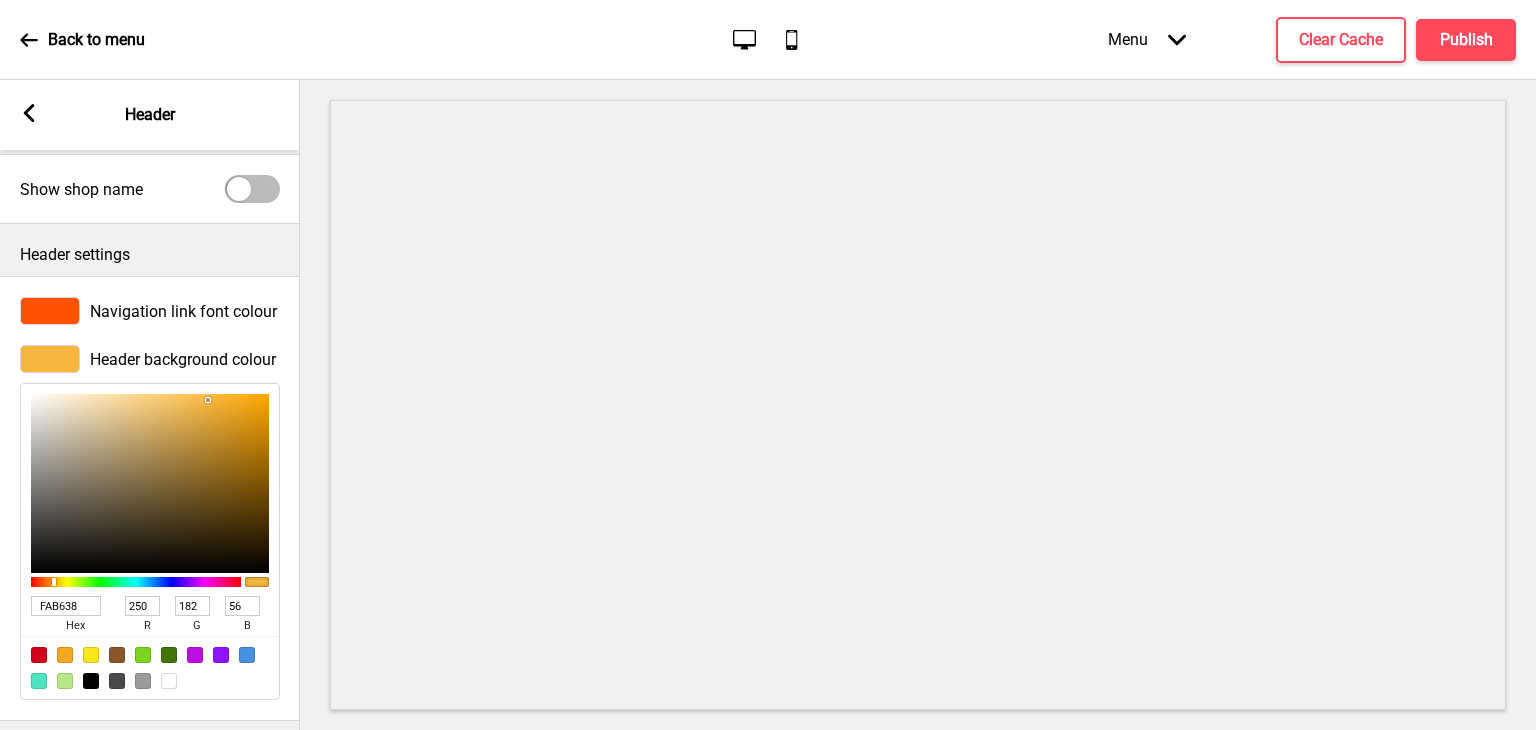 type on "FCB738" 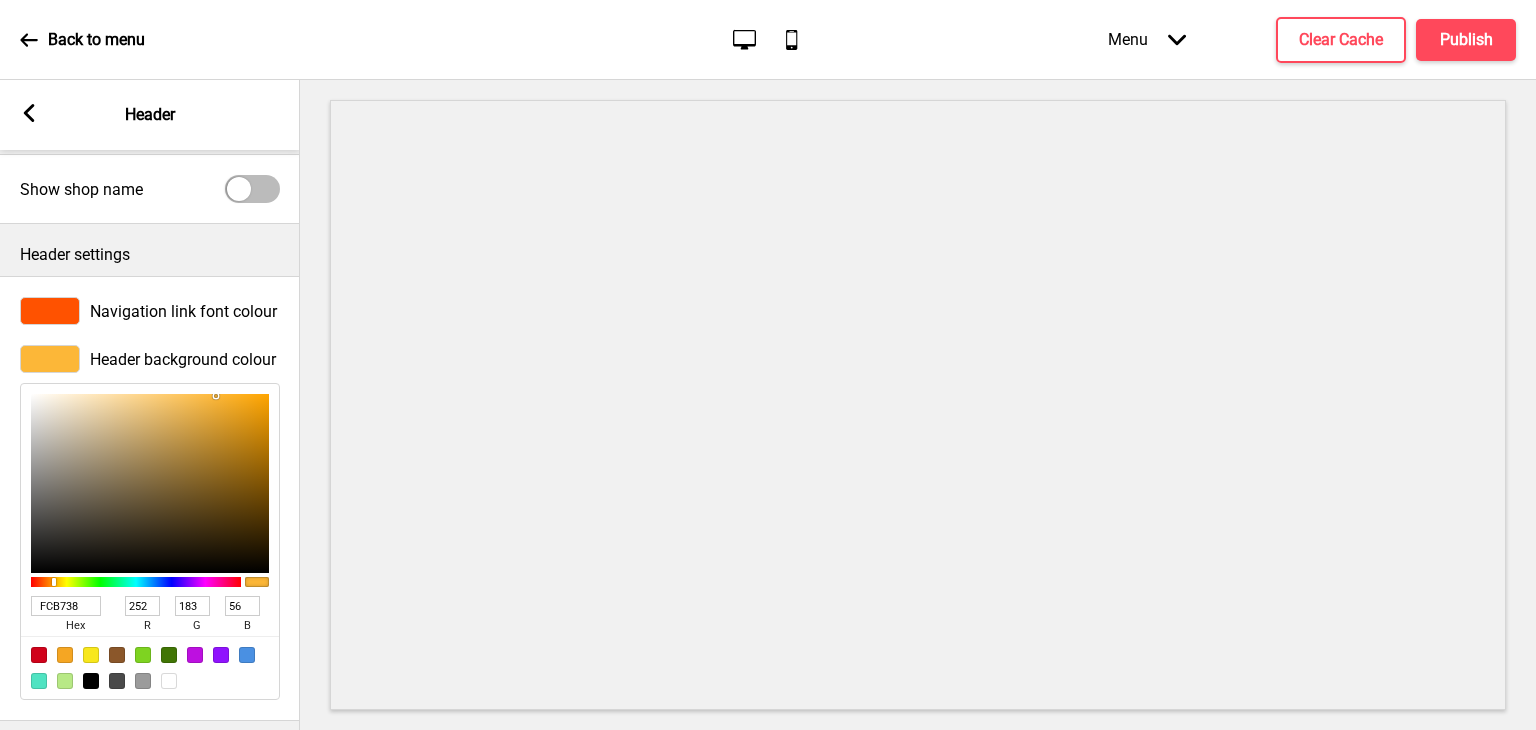 type on "FDB838" 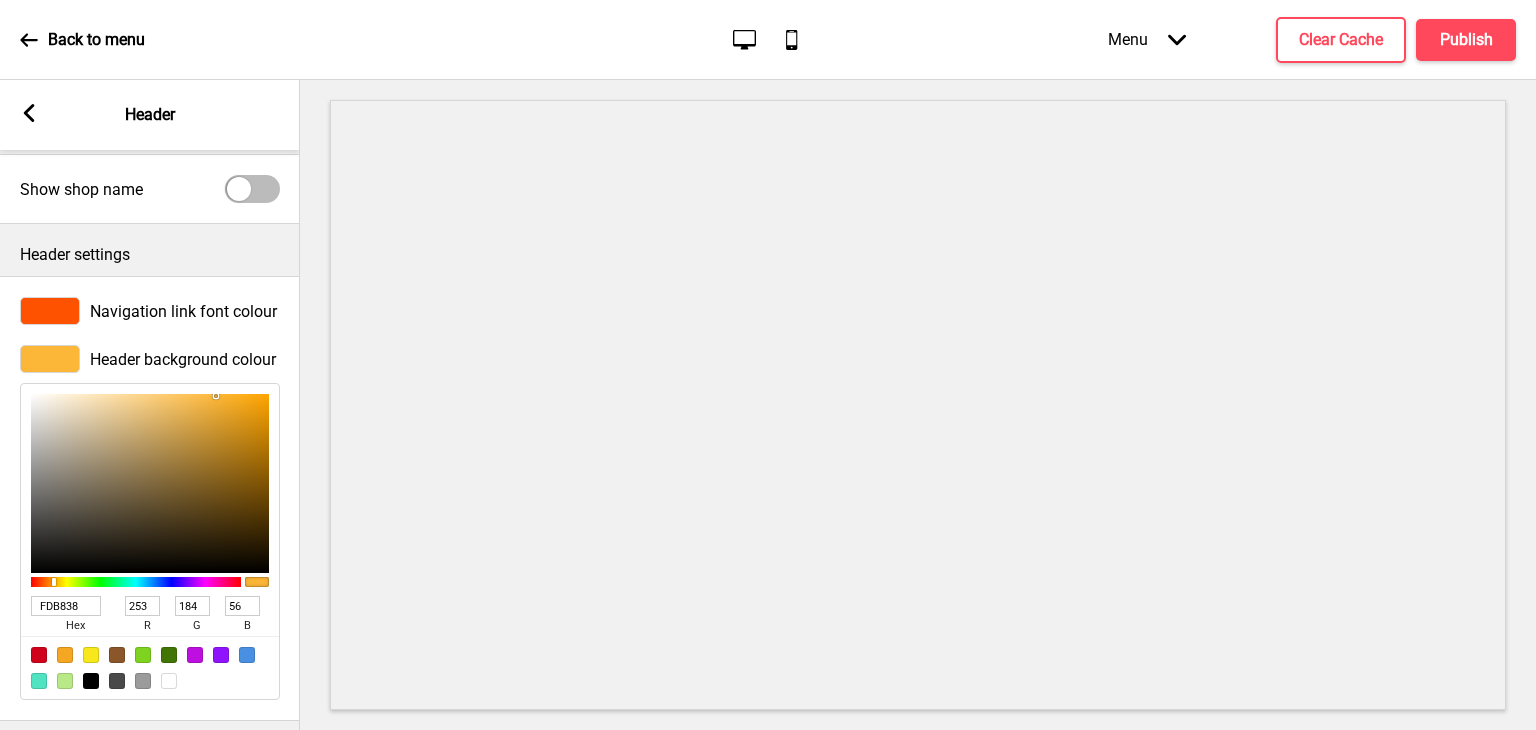 type on "FFBA39" 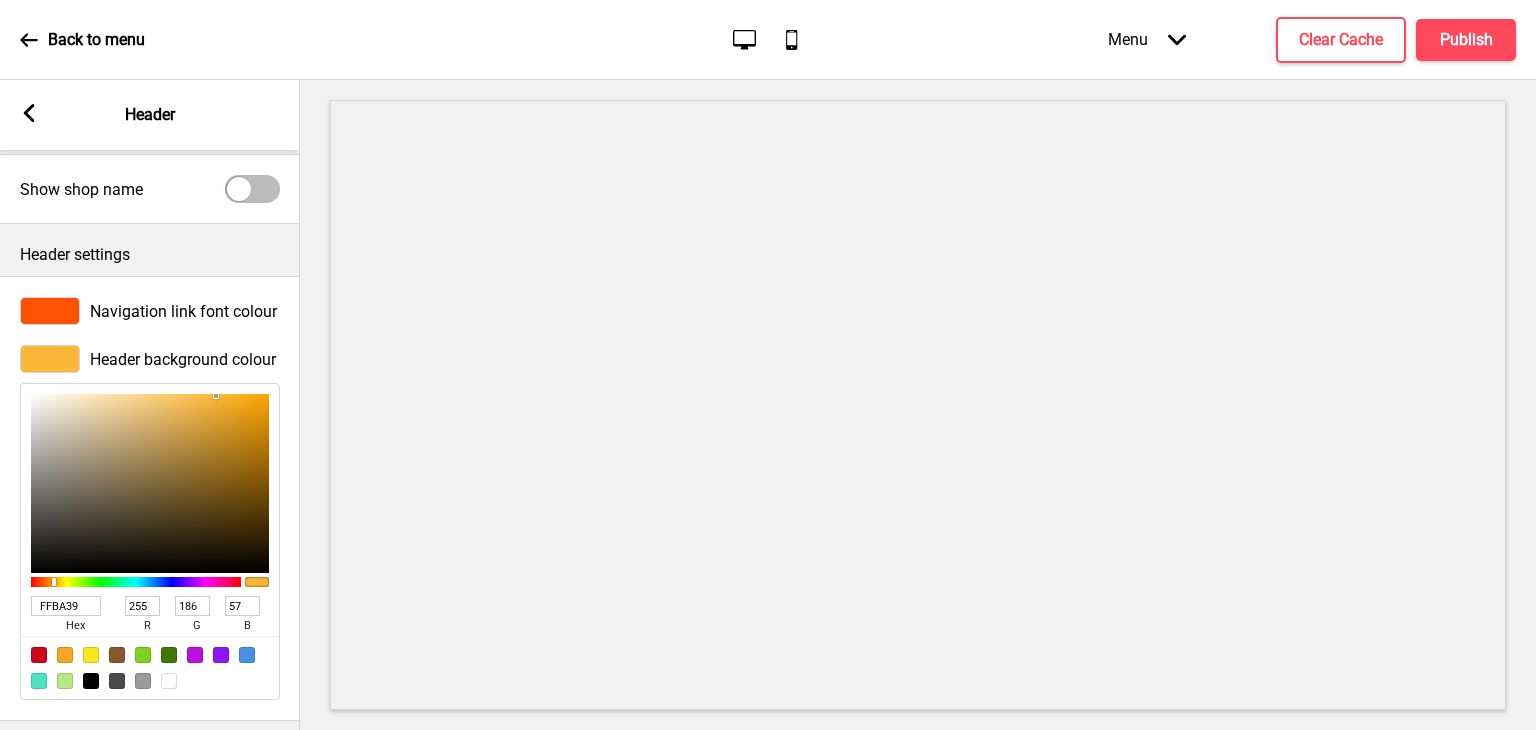 type on "FFBA38" 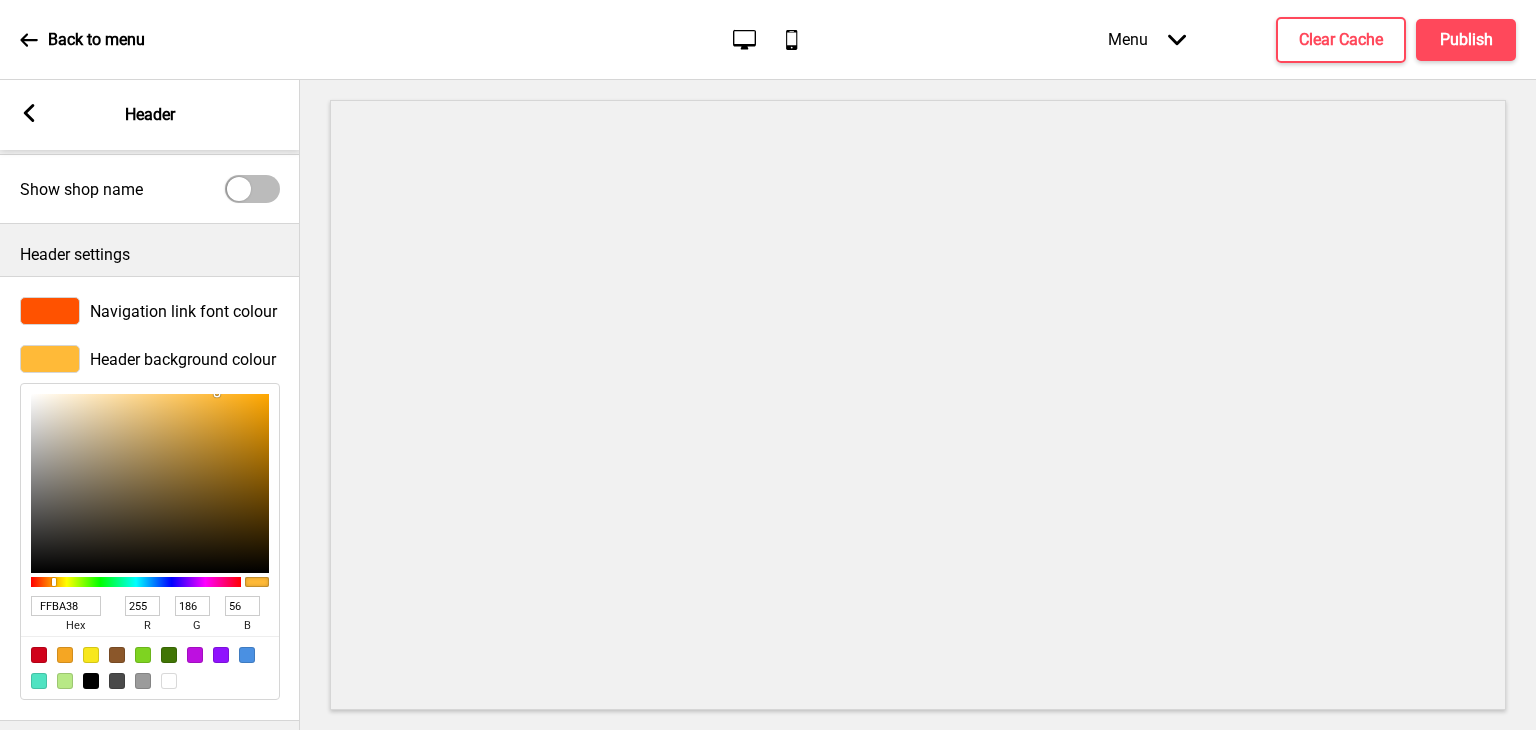 type on "FFBA37" 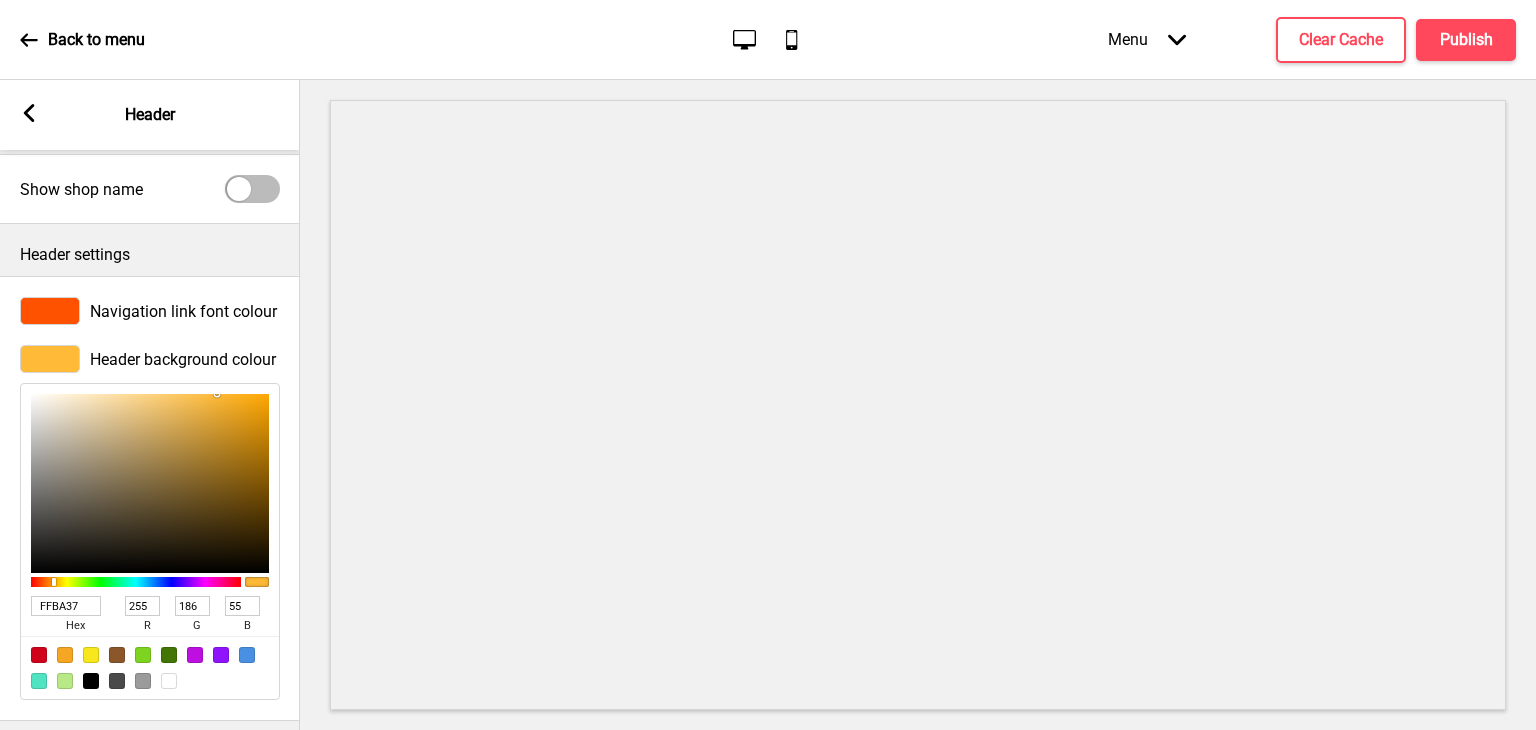 type on "FFB830" 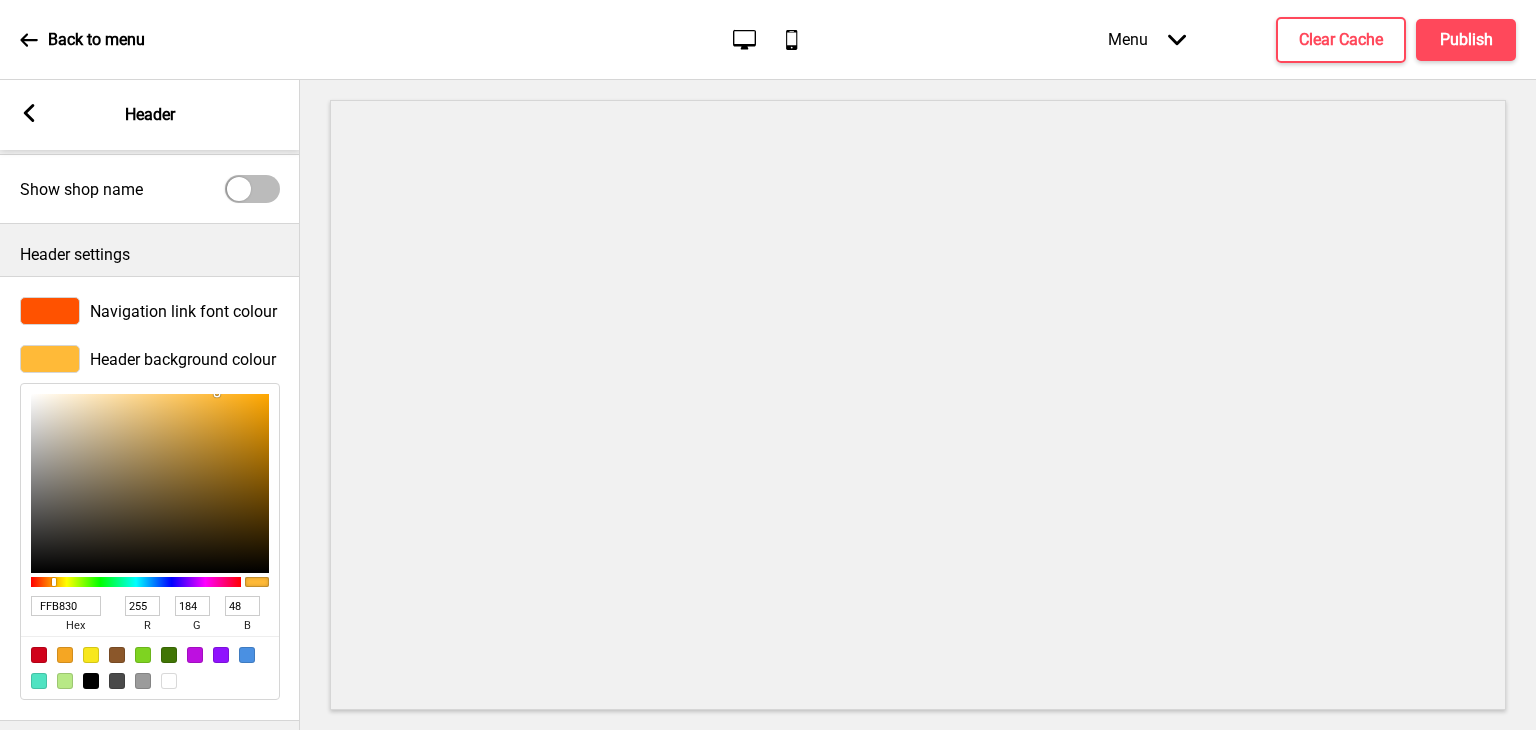 type on "FFB62B" 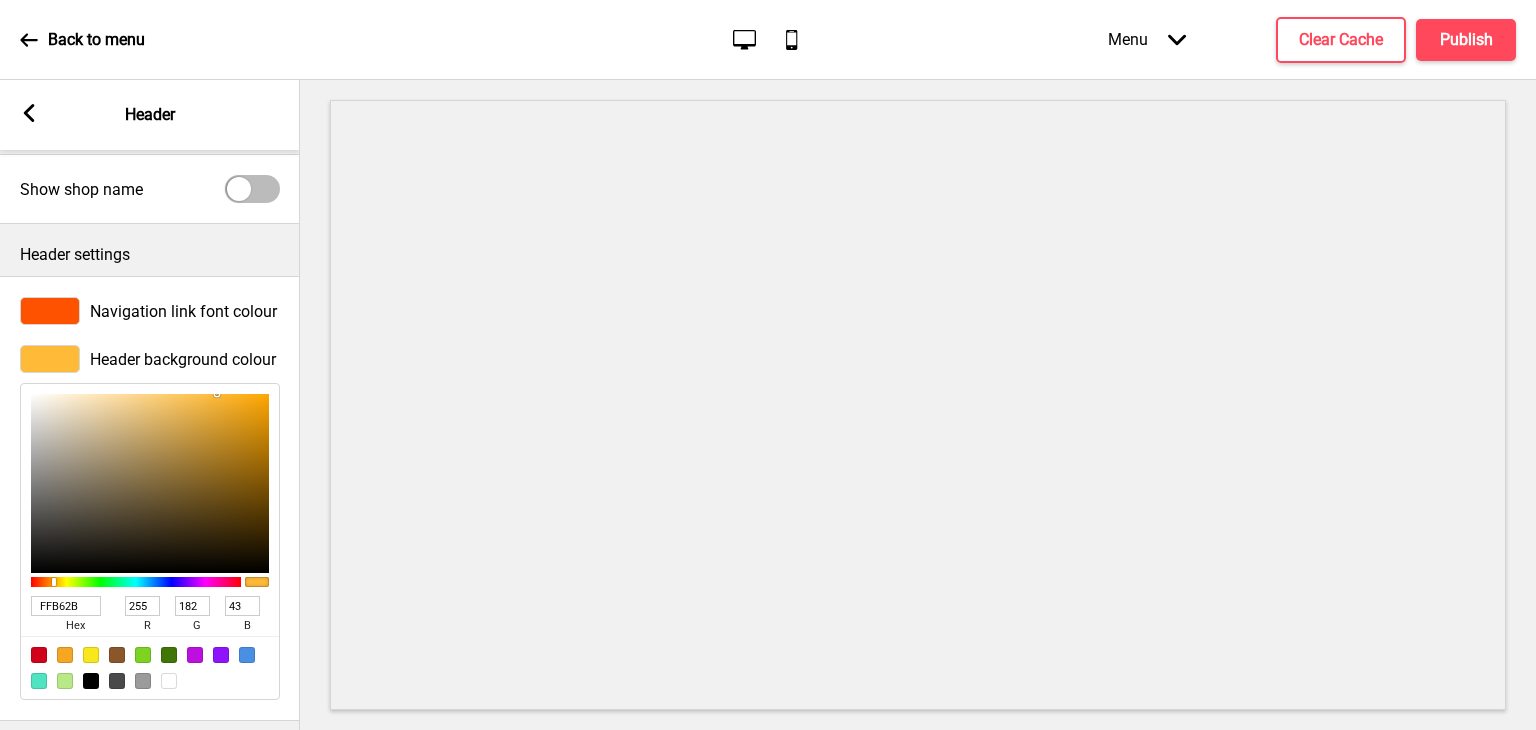 type on "FFB324" 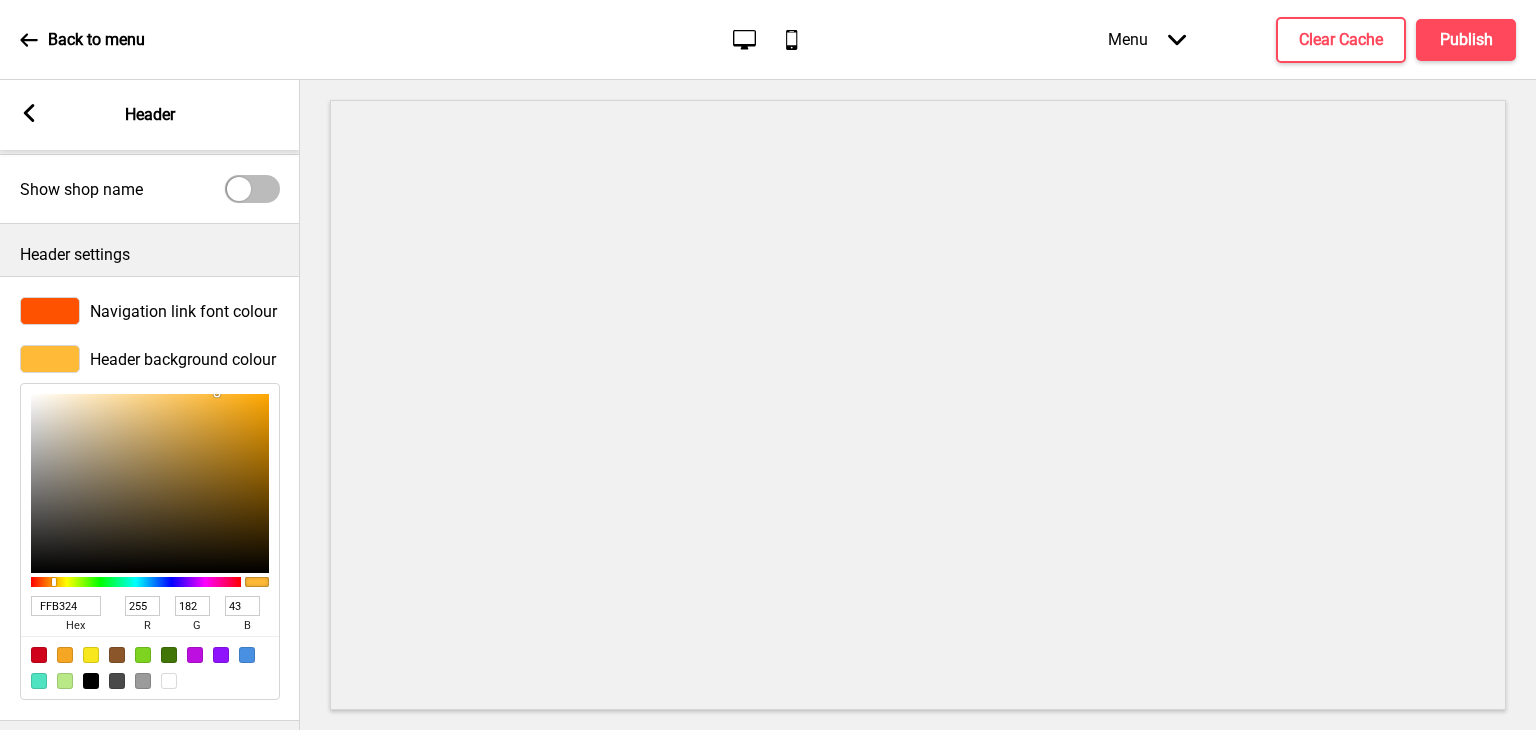 type on "179" 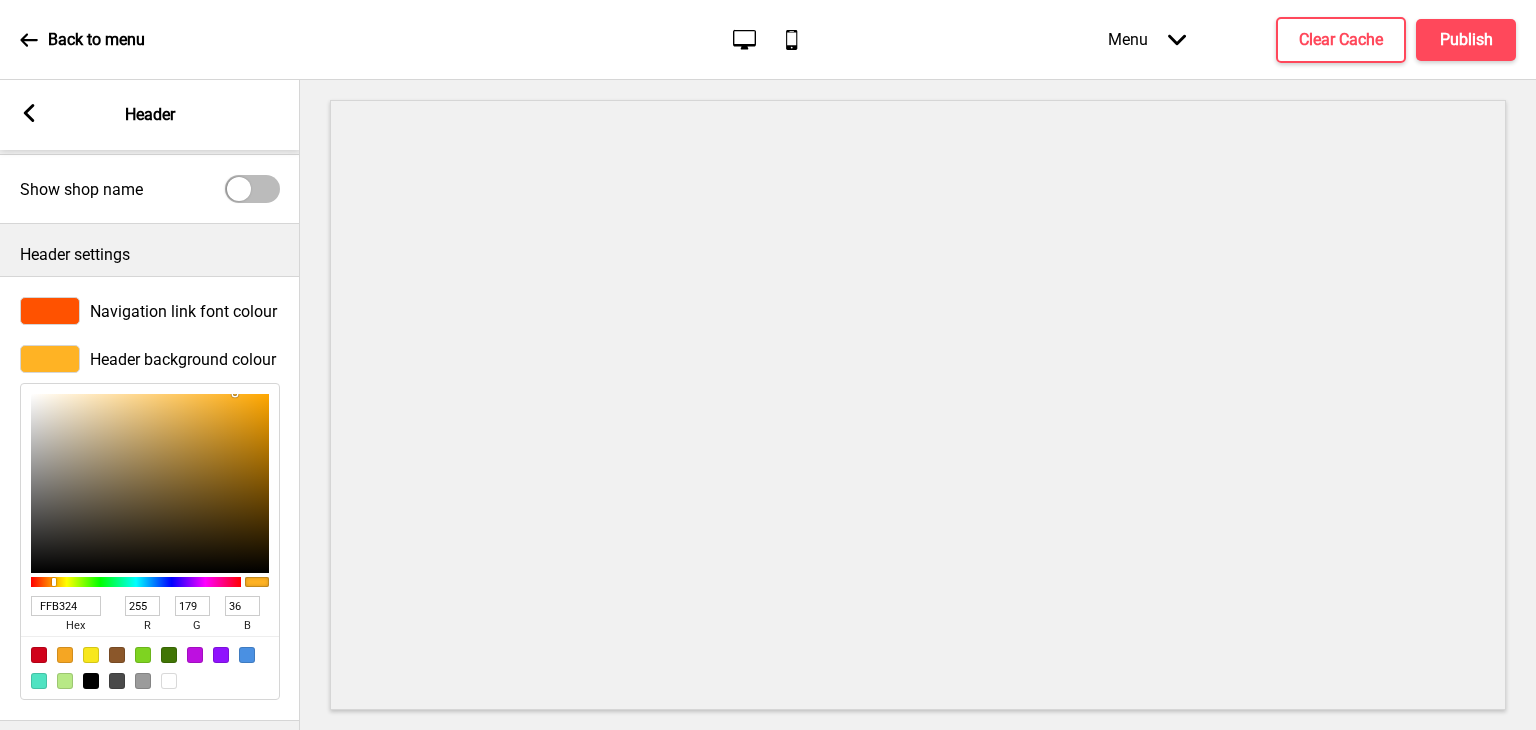 type on "FCAD1B" 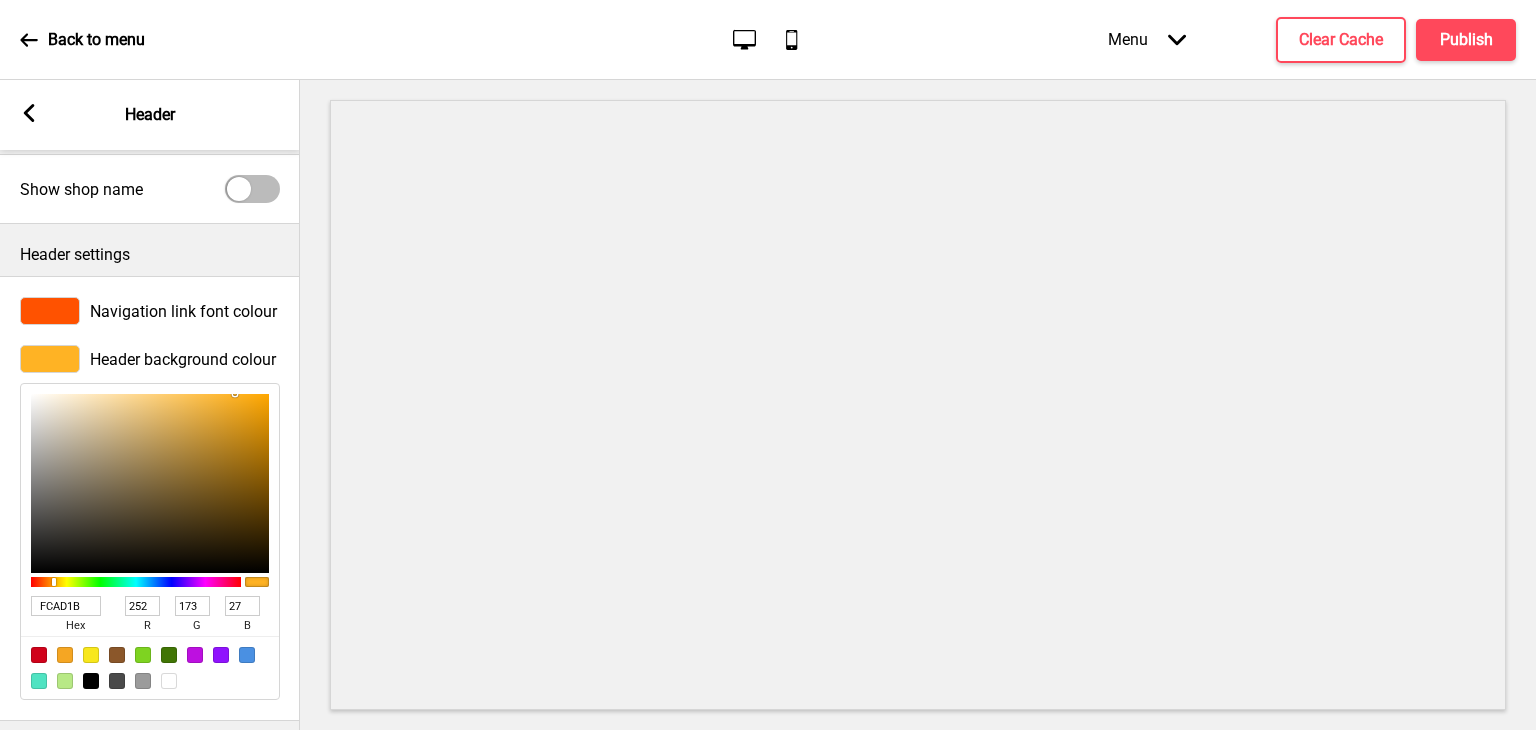 type on "FAA914" 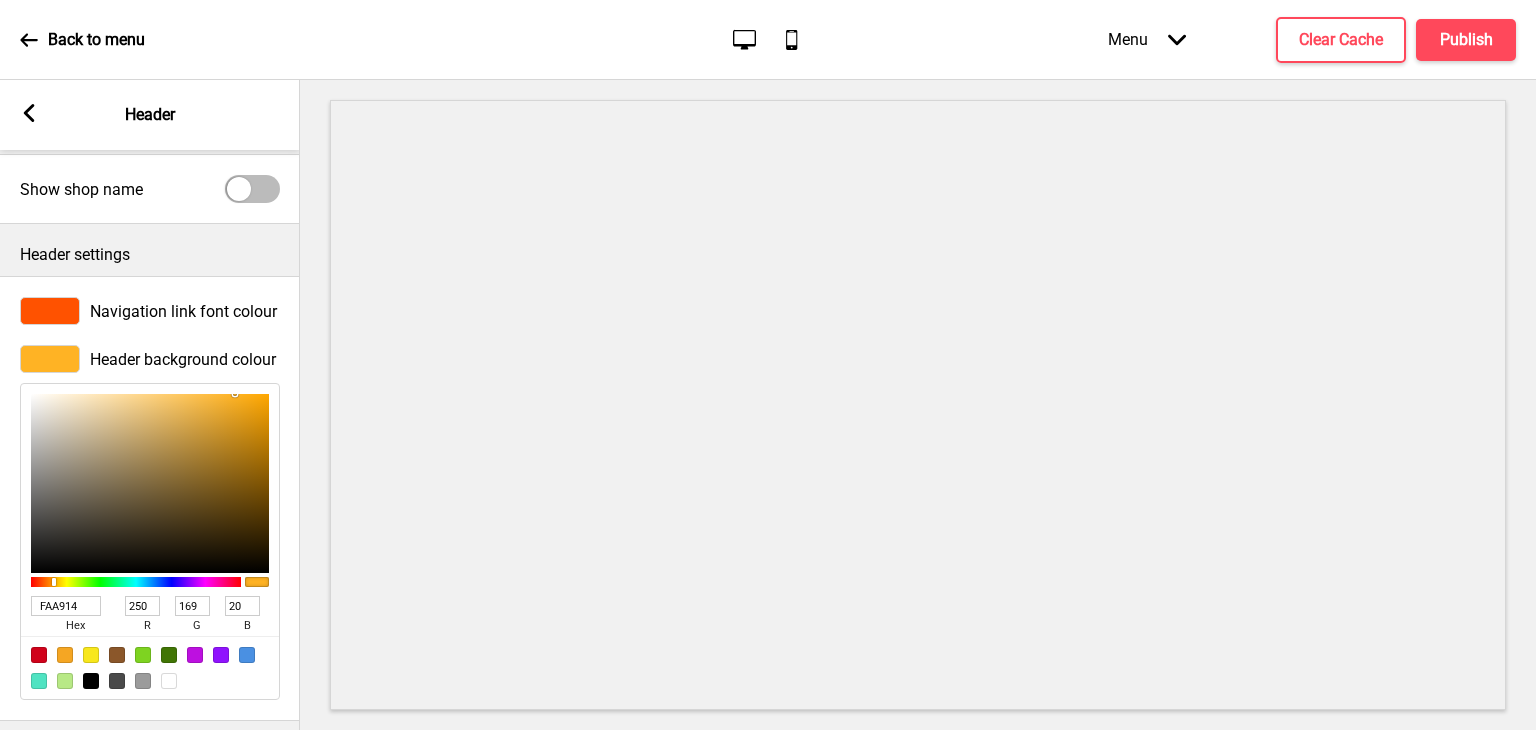 type on "FAA70F" 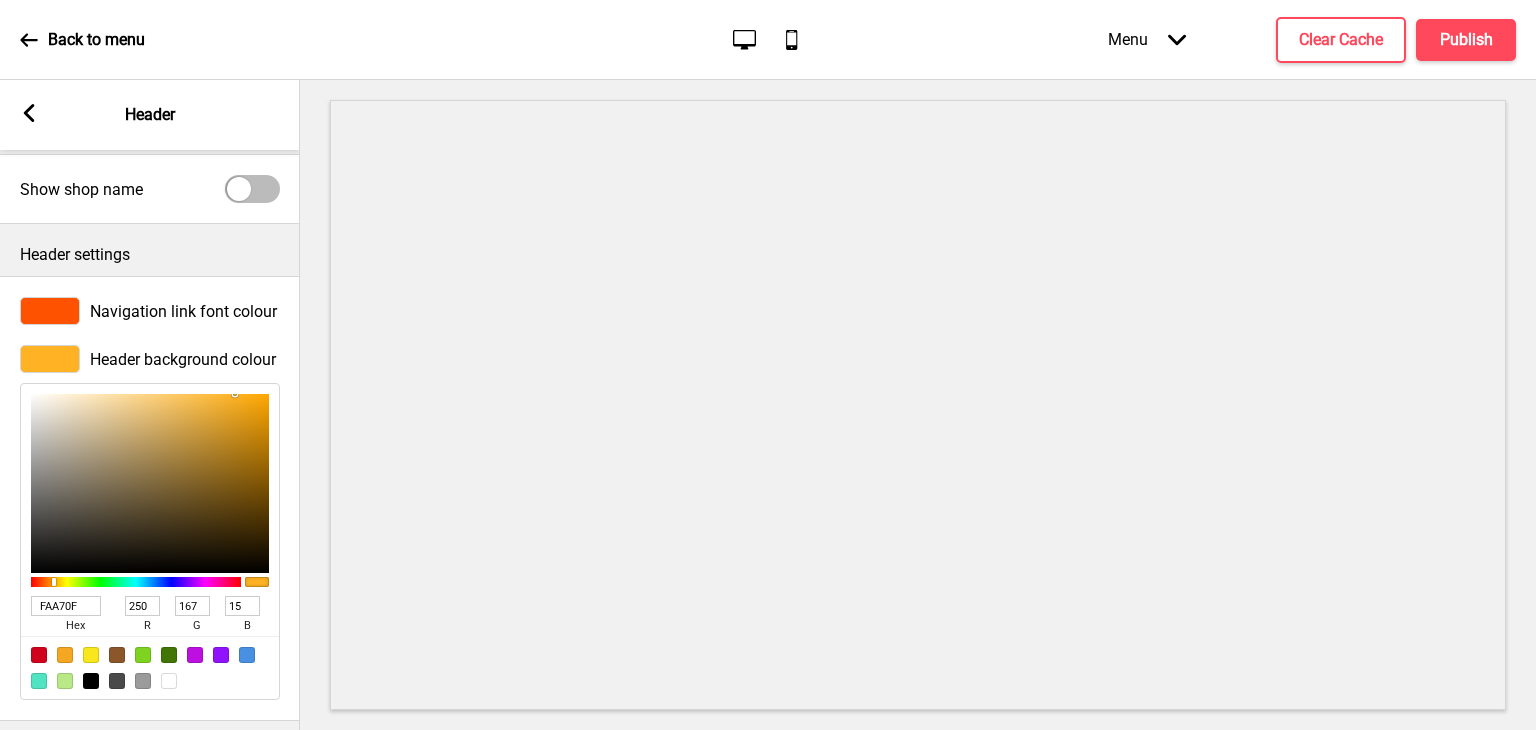 type on "FAA60D" 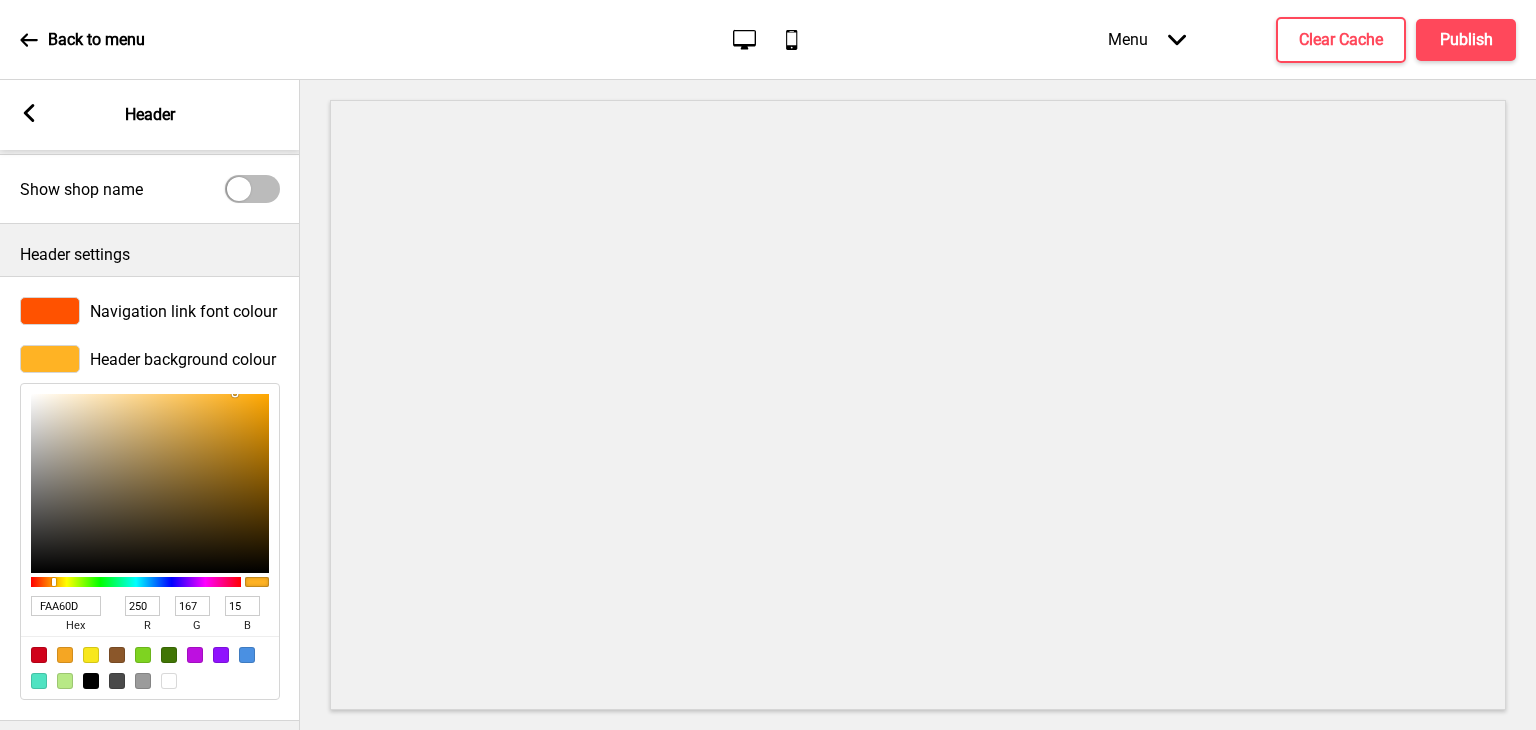type on "166" 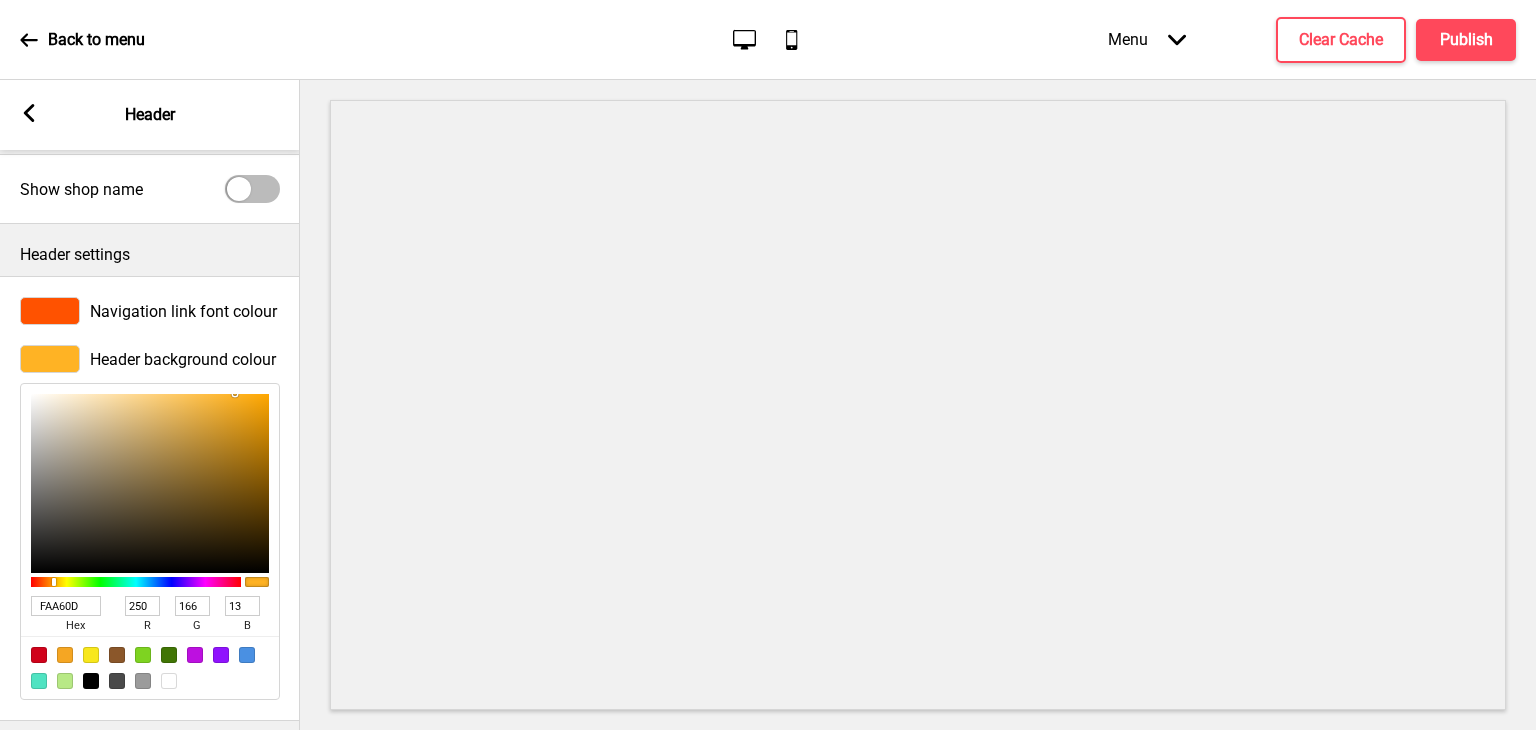type on "FAA50B" 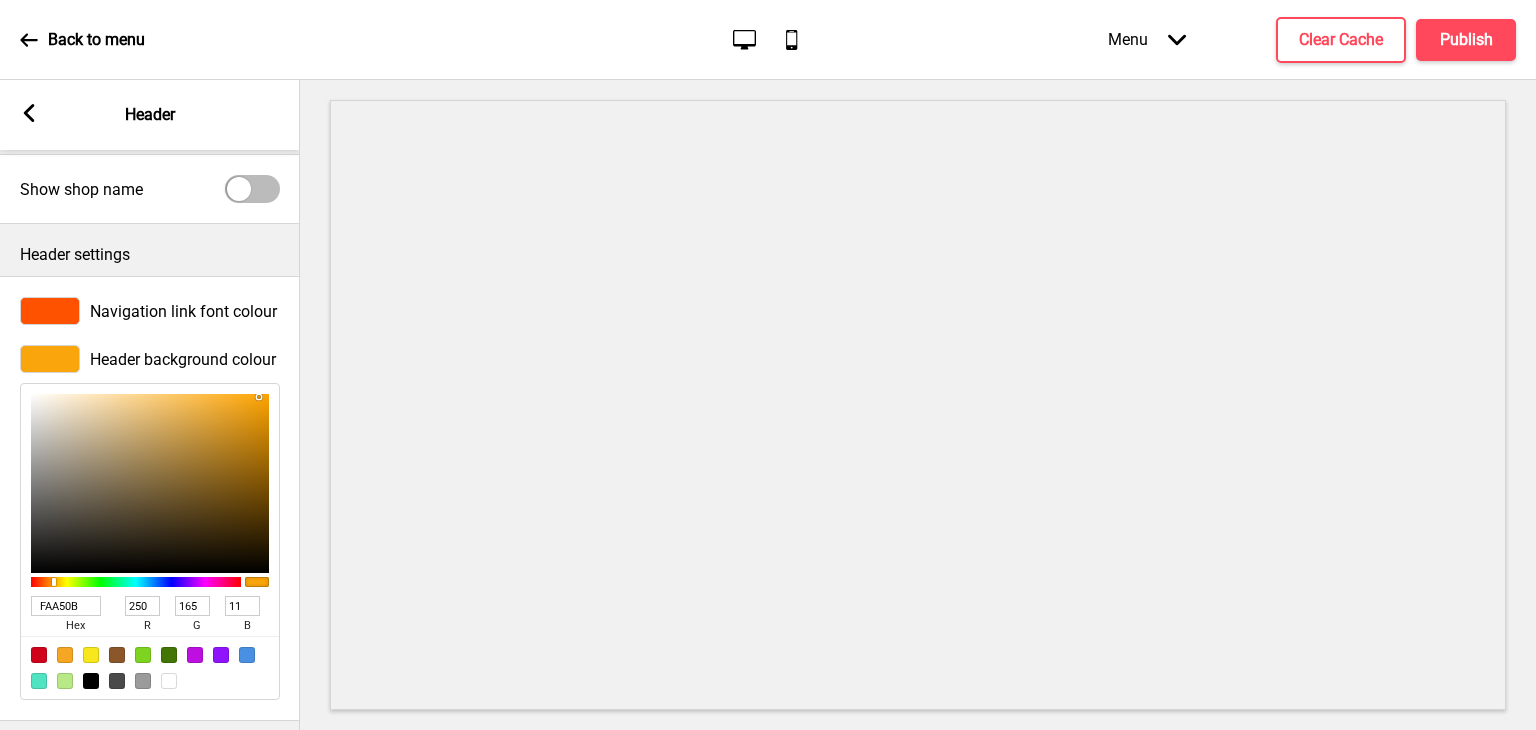 type on "FAA50A" 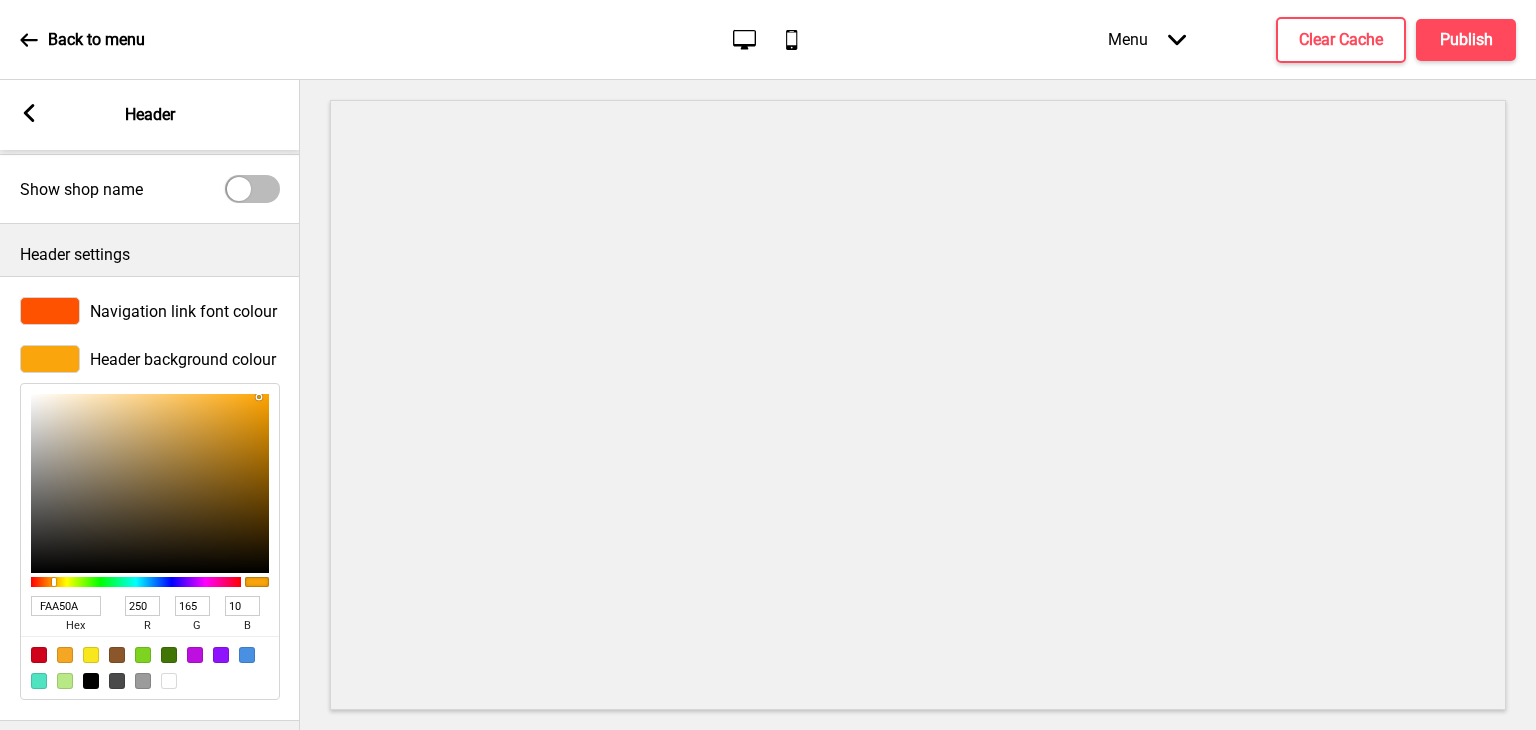 type on "FAA509" 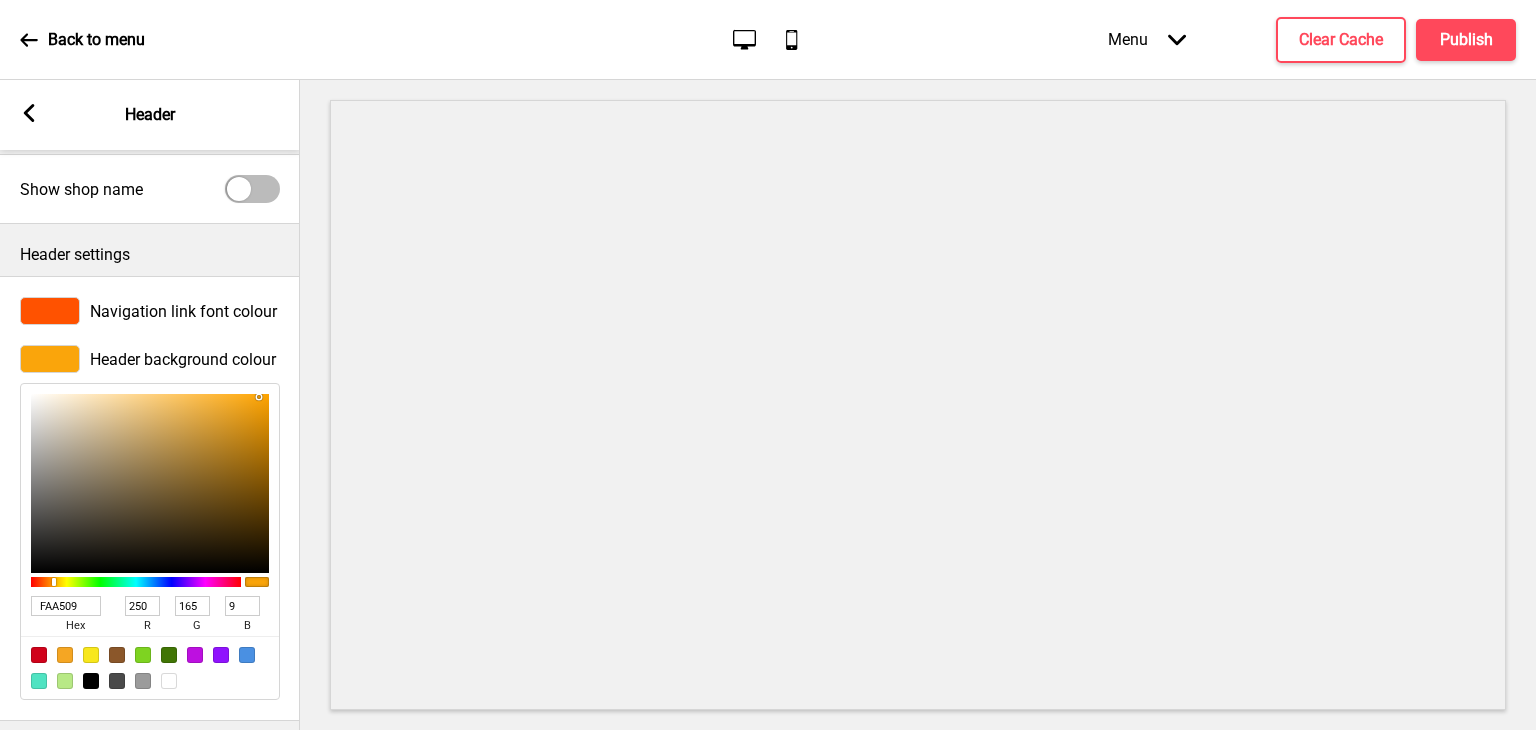 type on "FCA608" 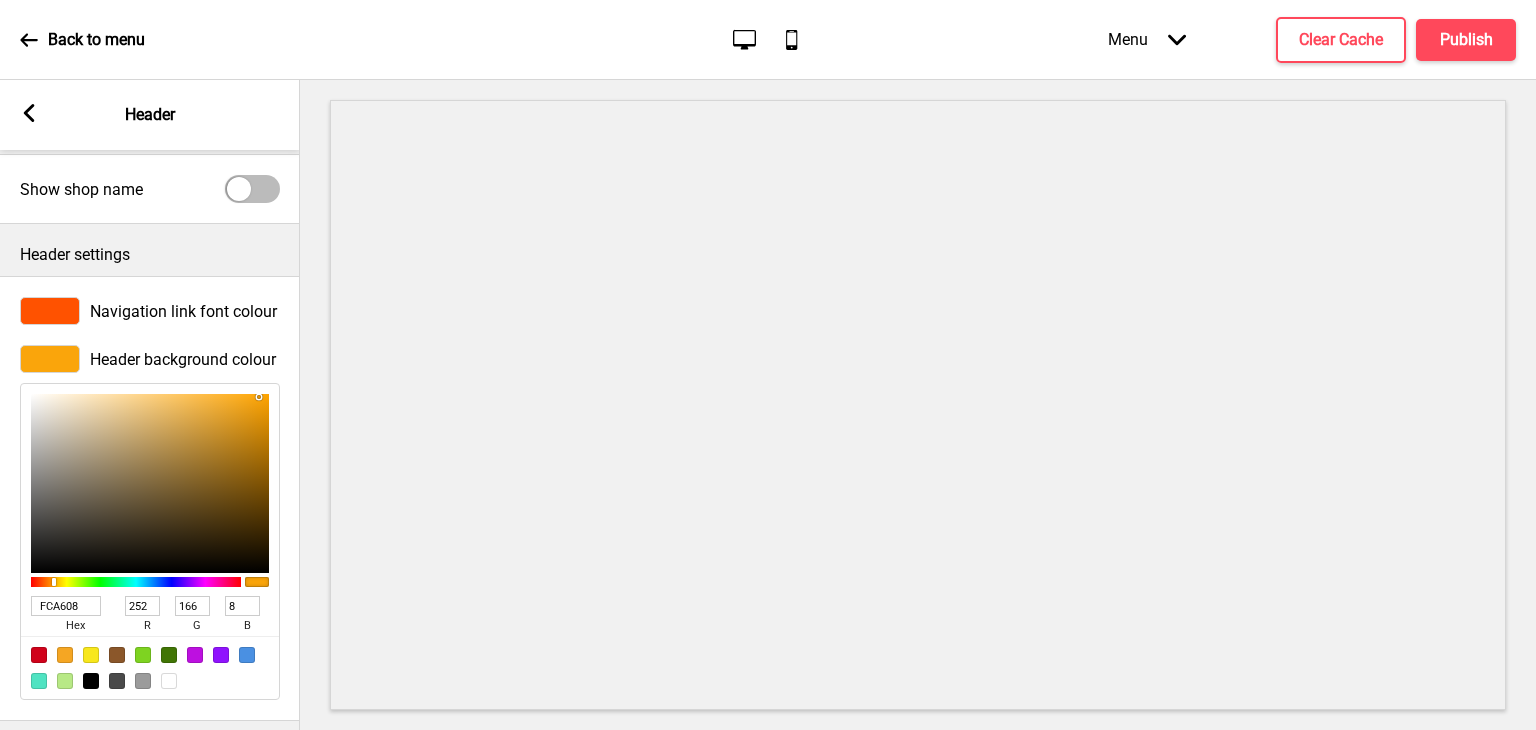 type on "FFA706" 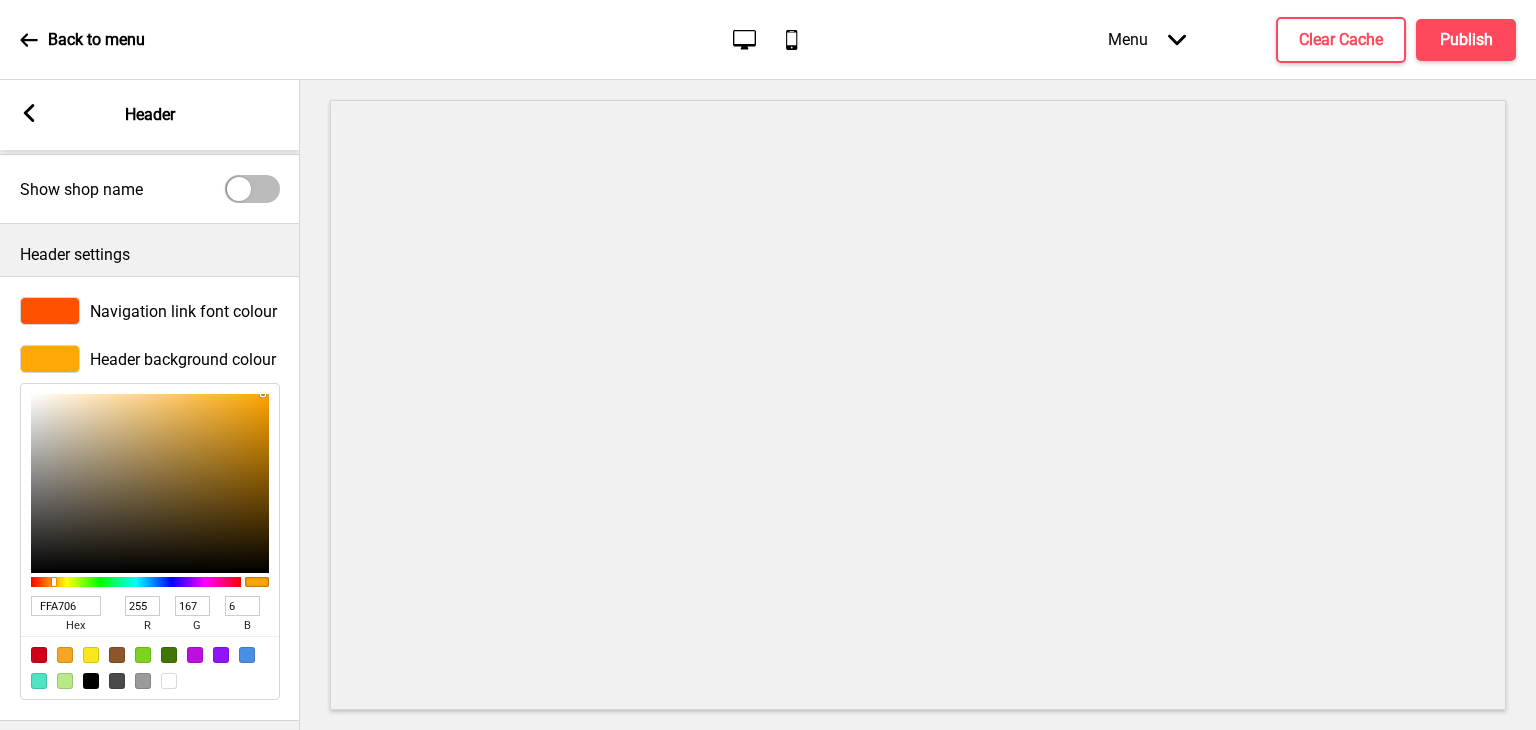 type on "FFA605" 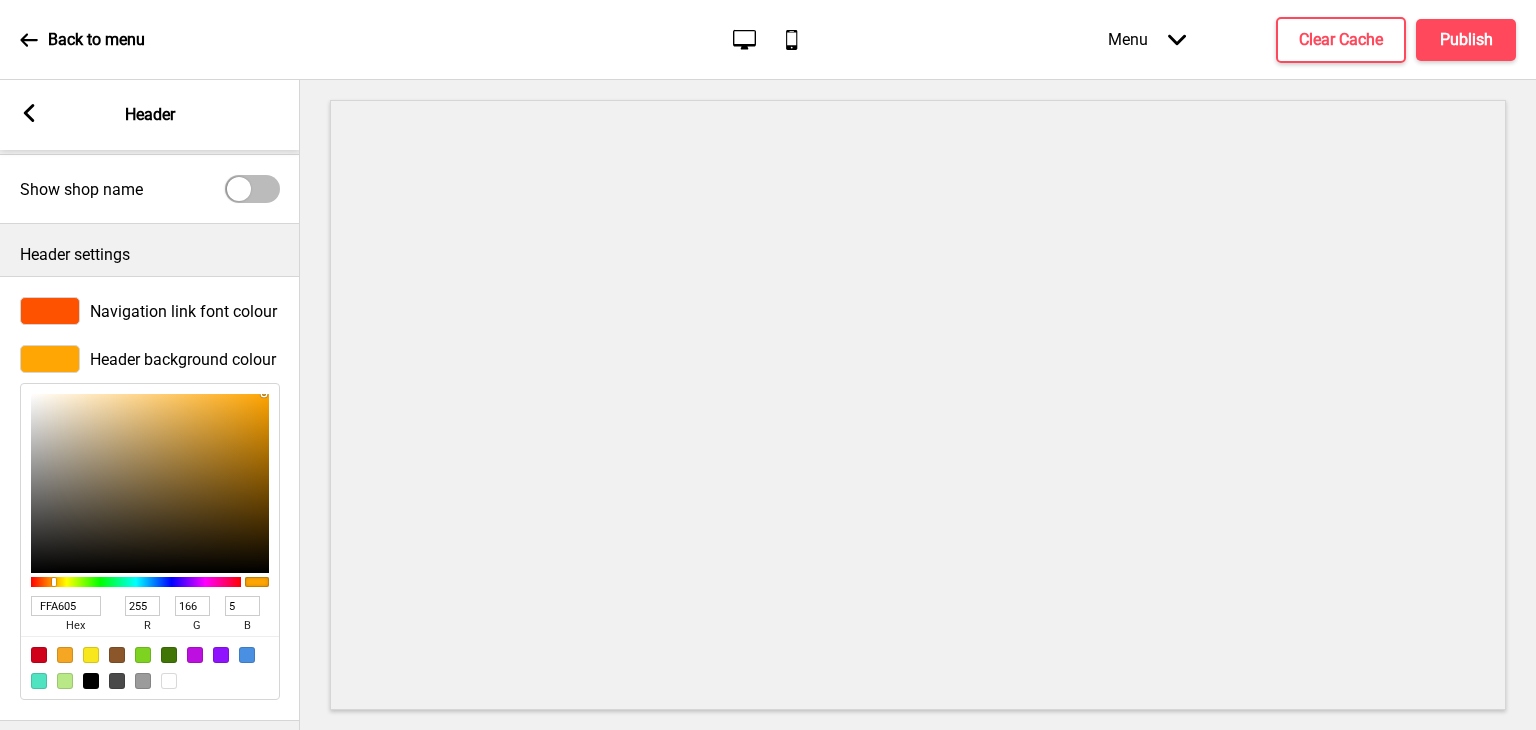 type on "FFA503" 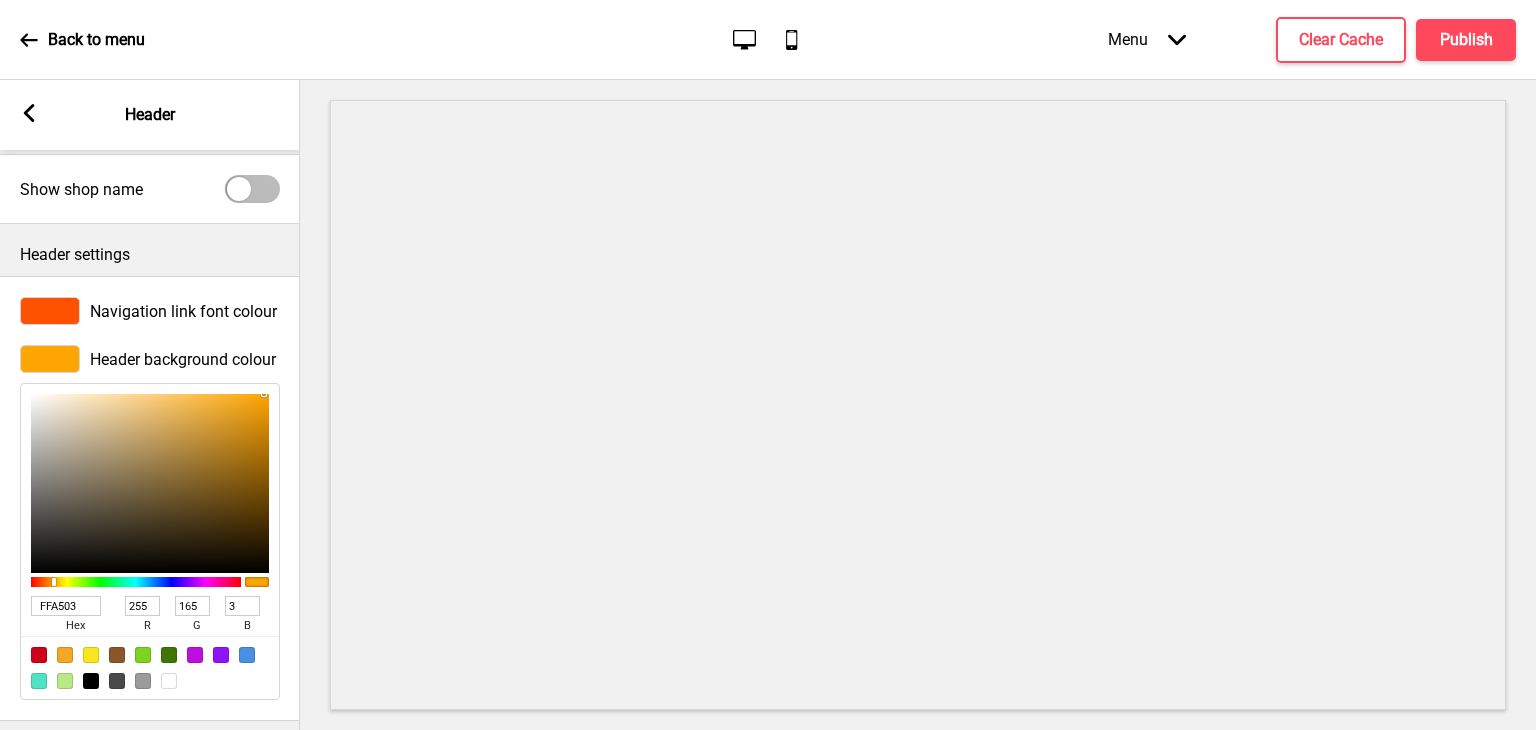 type on "FFA401" 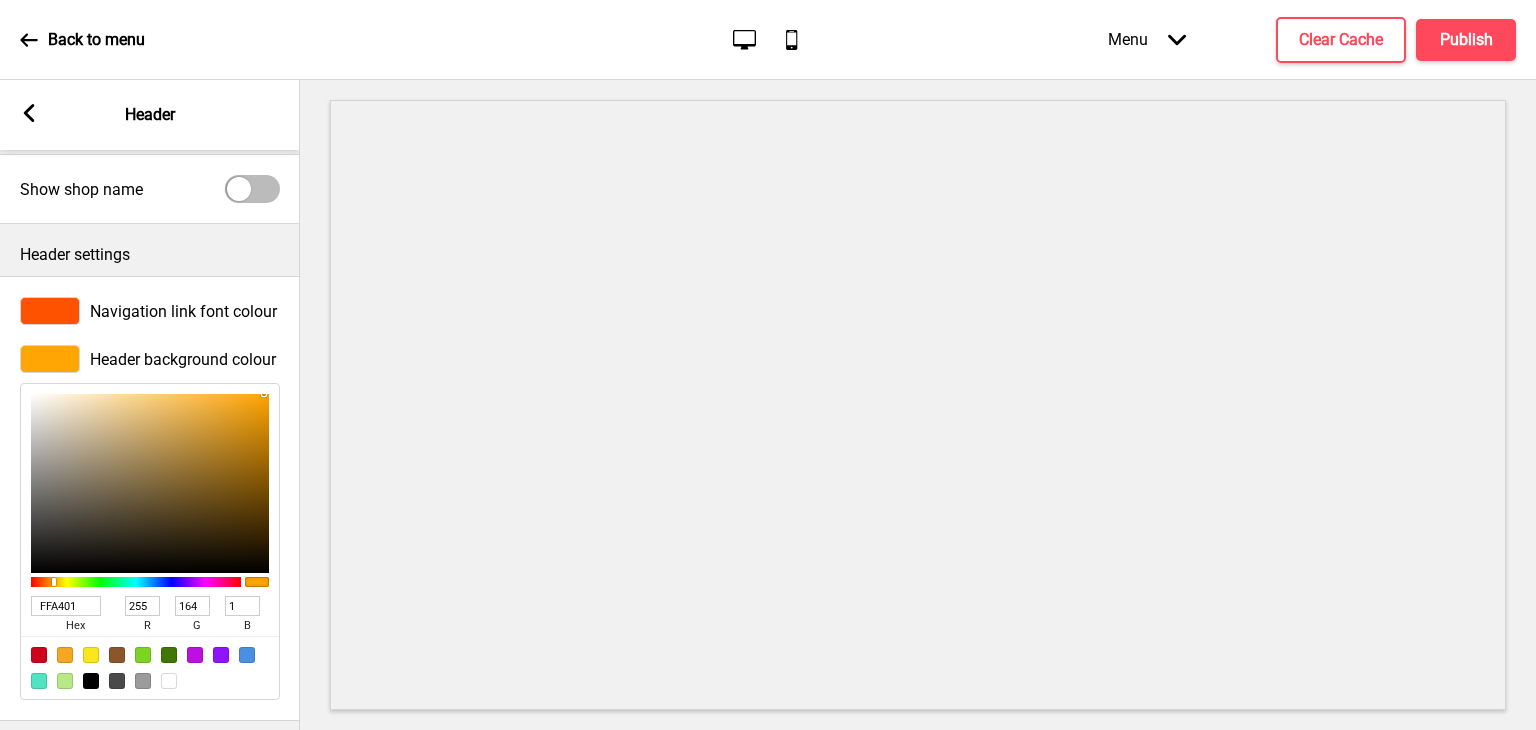 type on "FFA400" 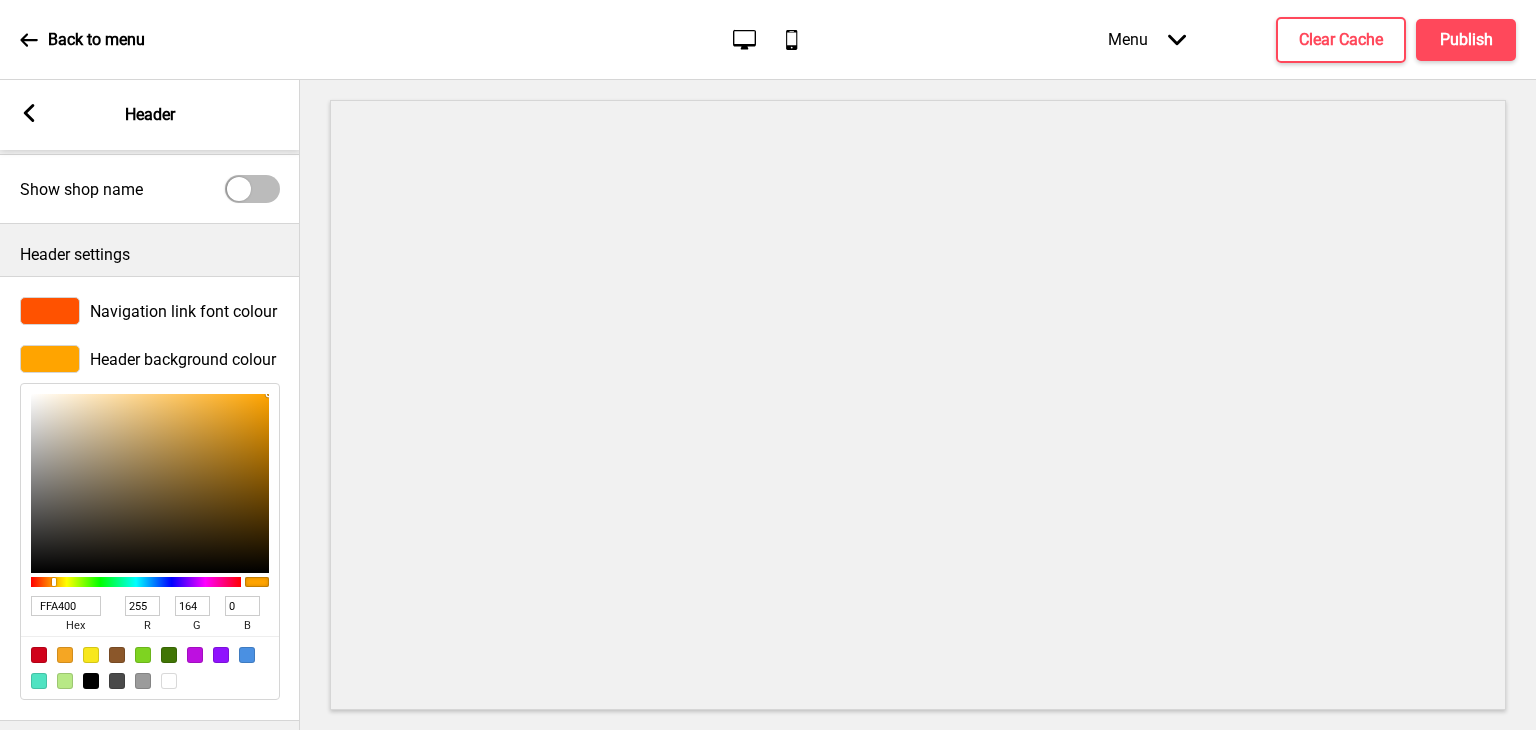 type on "FDA300" 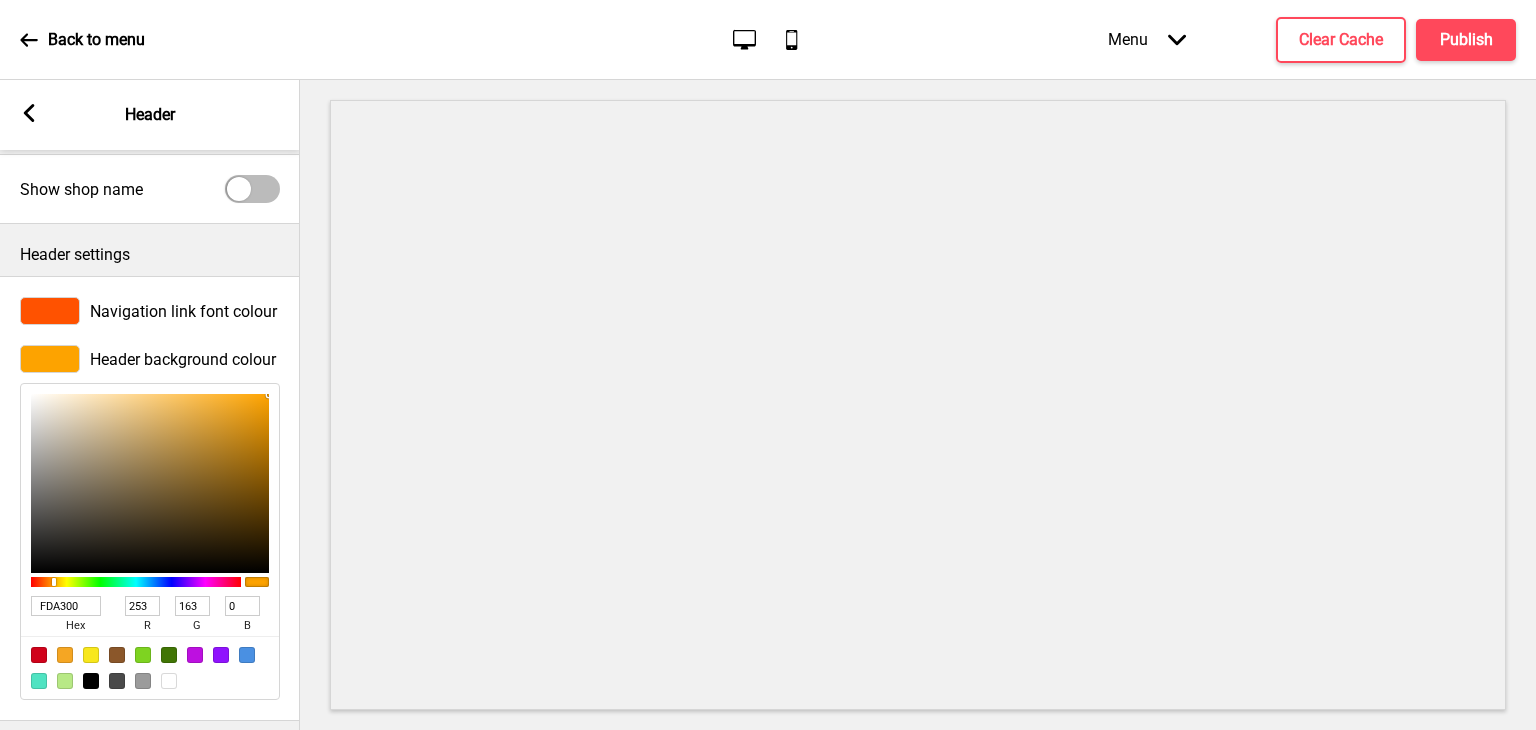 type on "FCA200" 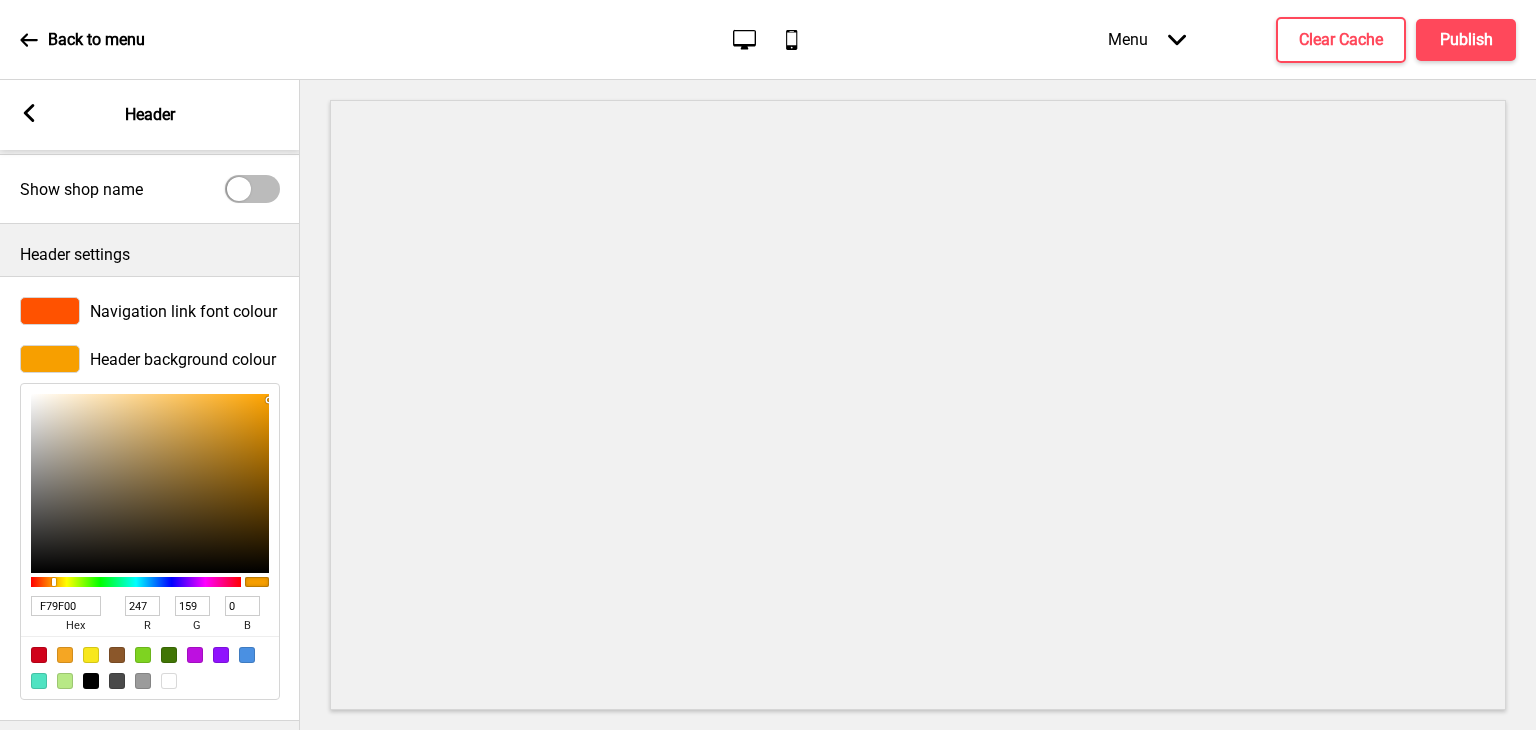 drag, startPoint x: 188, startPoint y: 396, endPoint x: 283, endPoint y: 400, distance: 95.084175 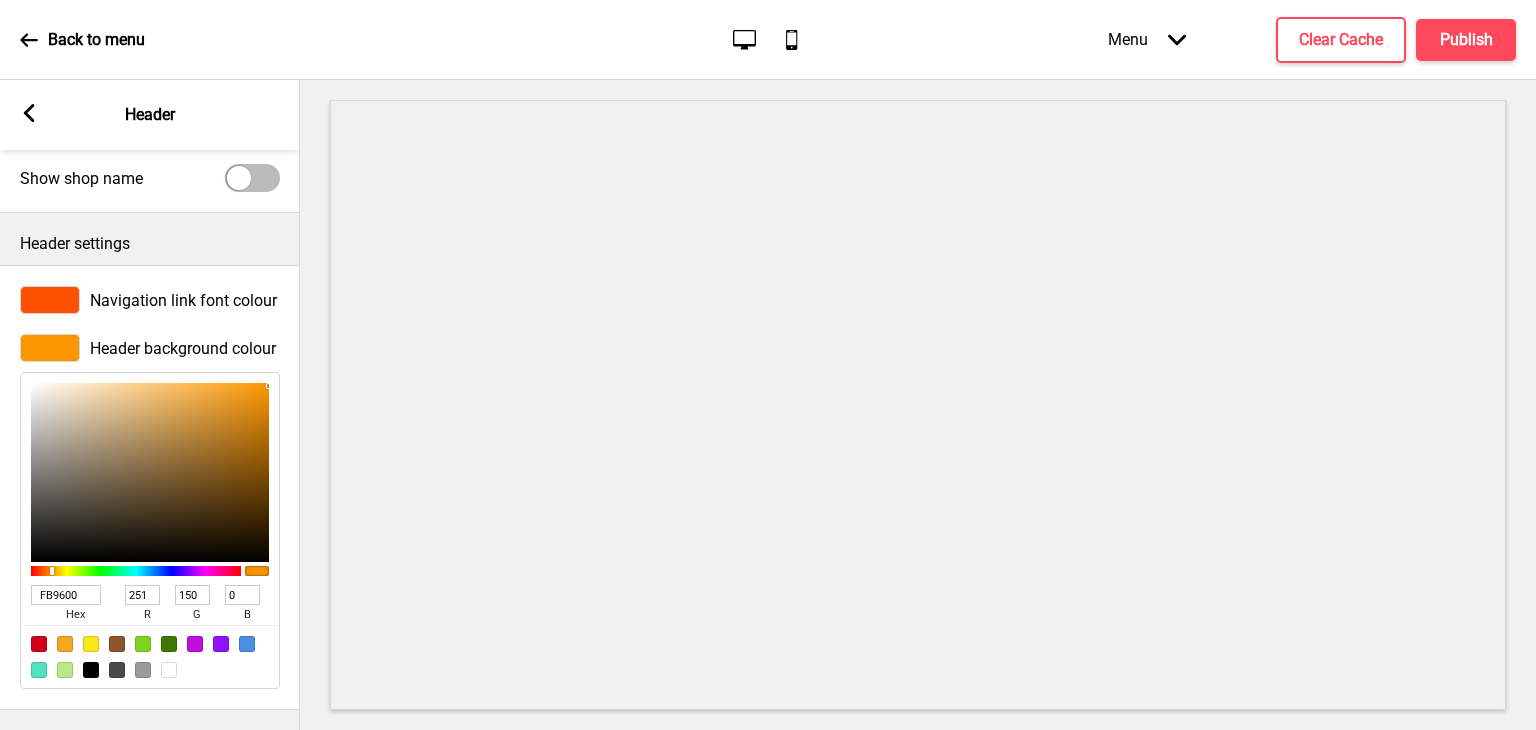 scroll, scrollTop: 546, scrollLeft: 0, axis: vertical 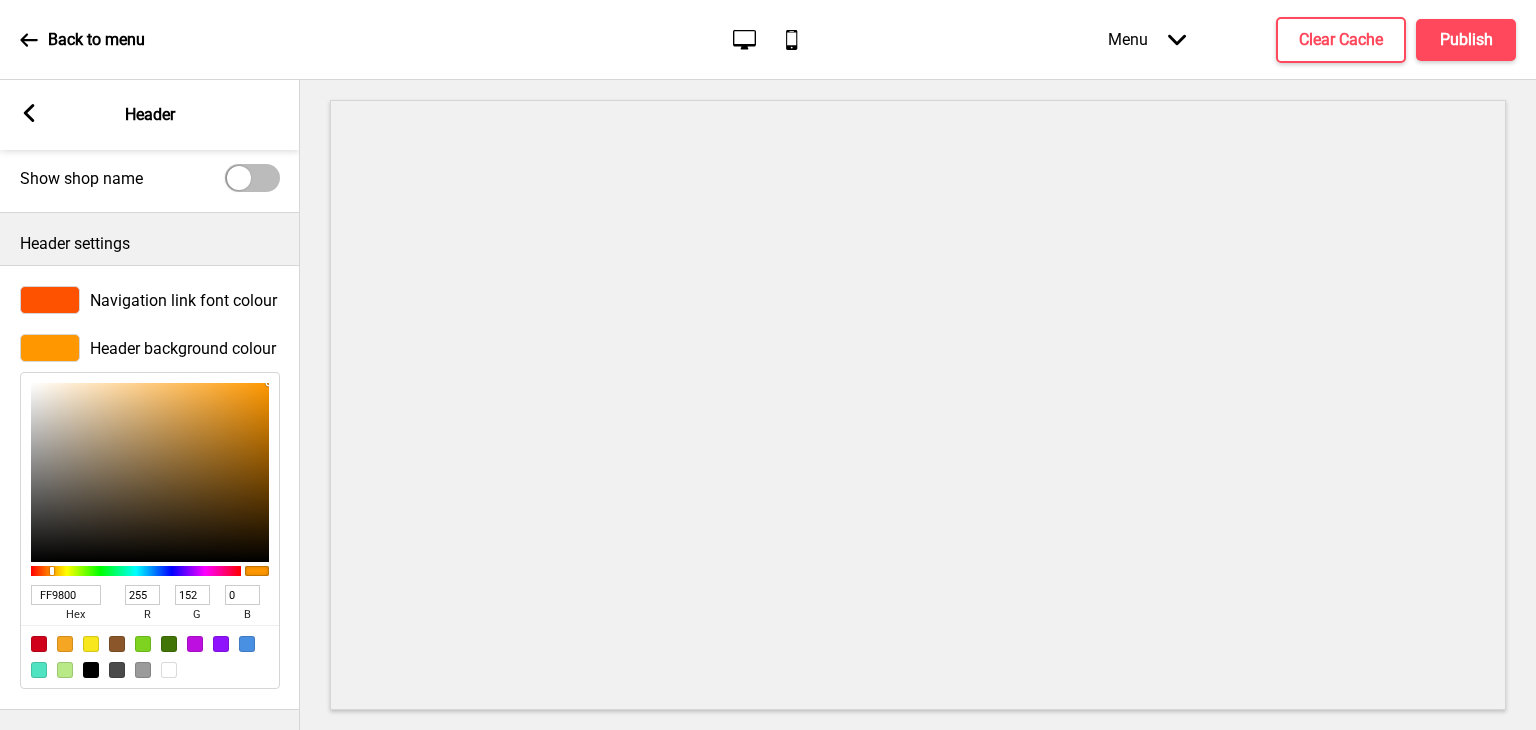 click on "Menu Arrow down" at bounding box center (1147, 39) 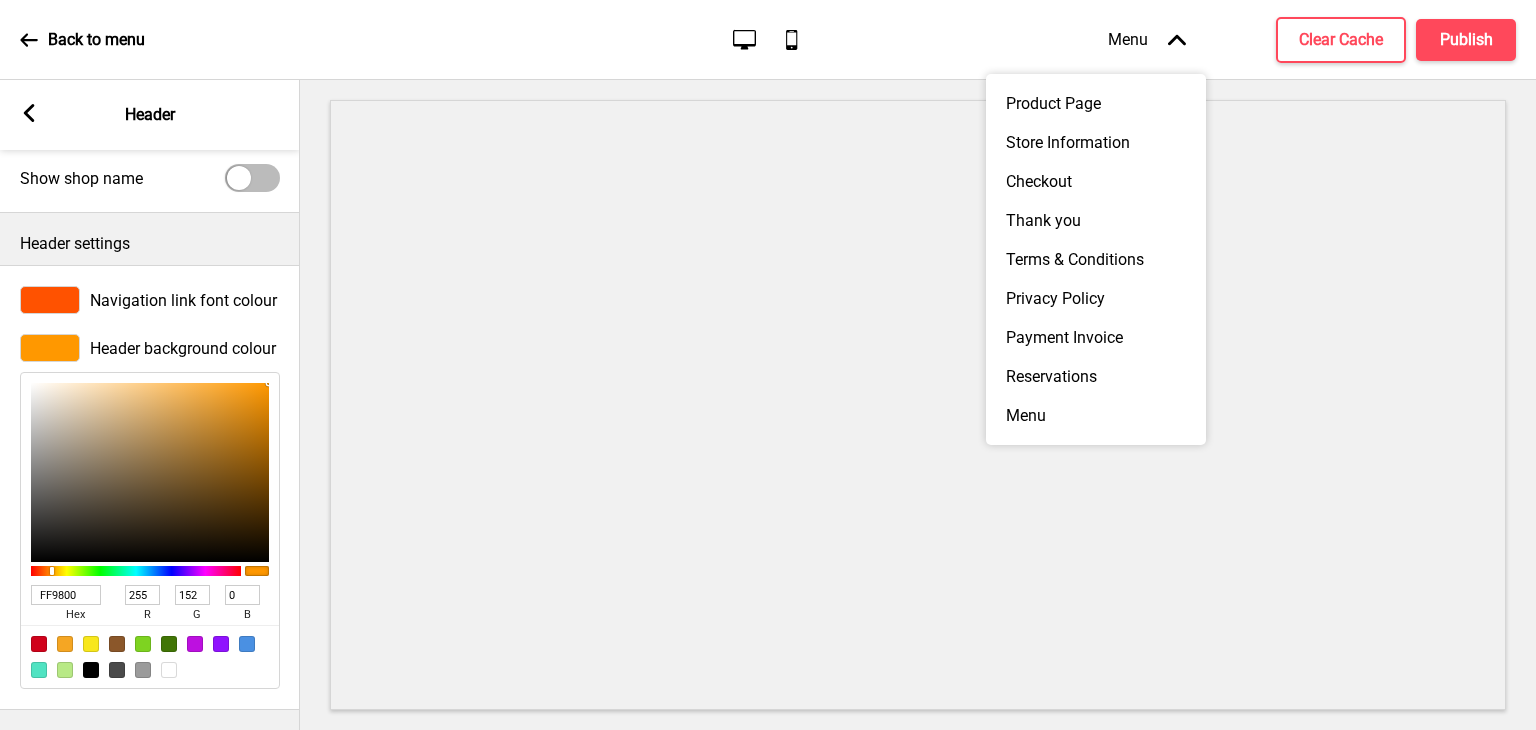 click 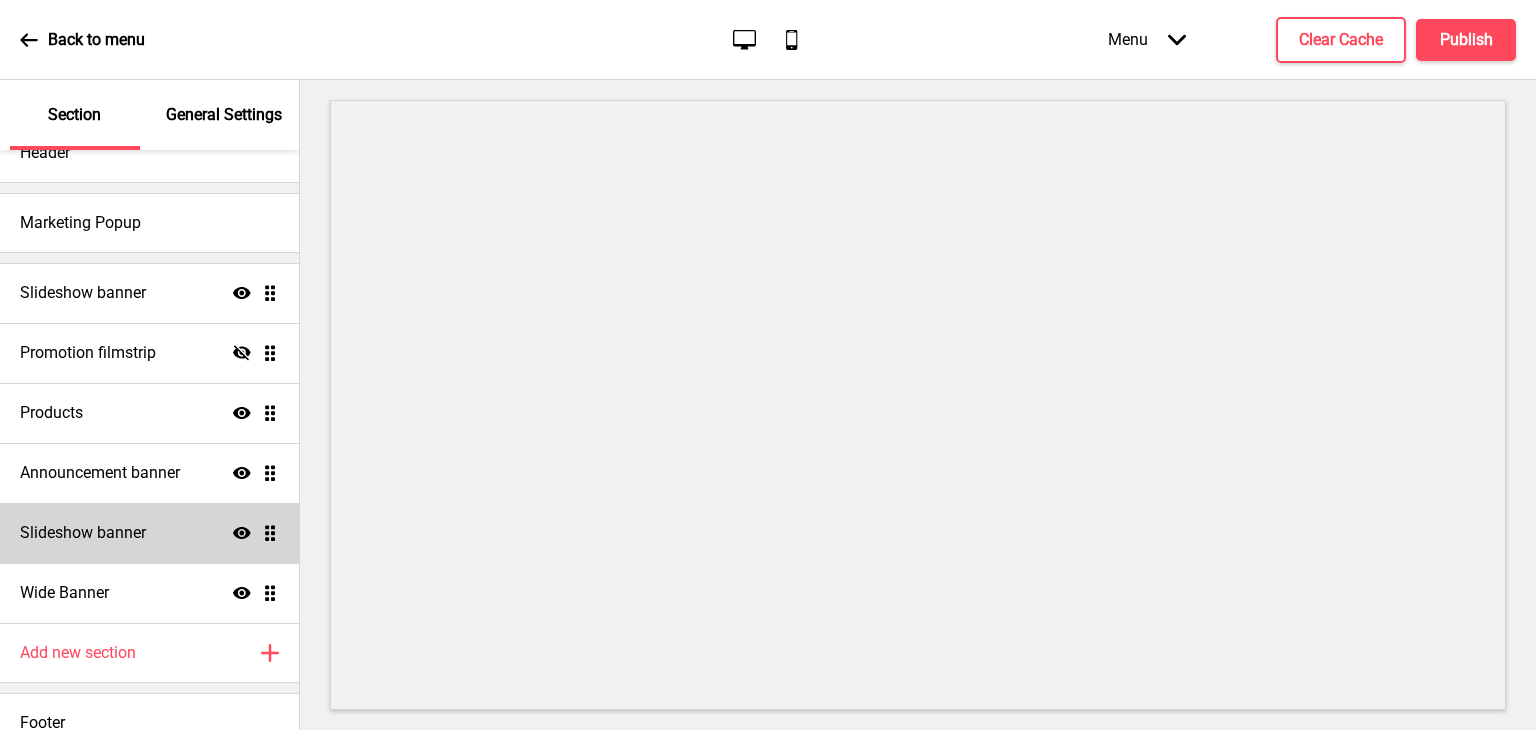 scroll, scrollTop: 70, scrollLeft: 0, axis: vertical 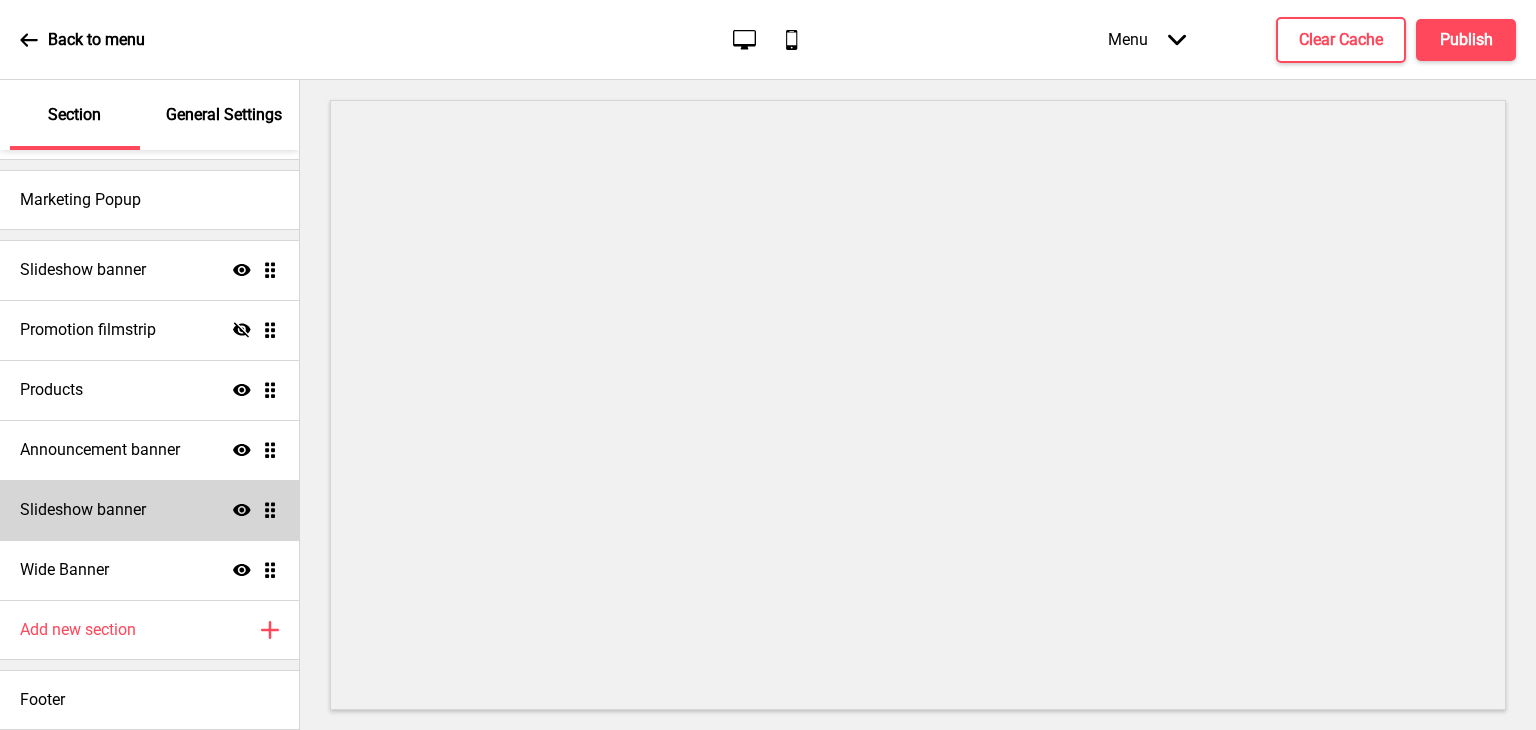 click on "Slideshow banner" at bounding box center (83, 510) 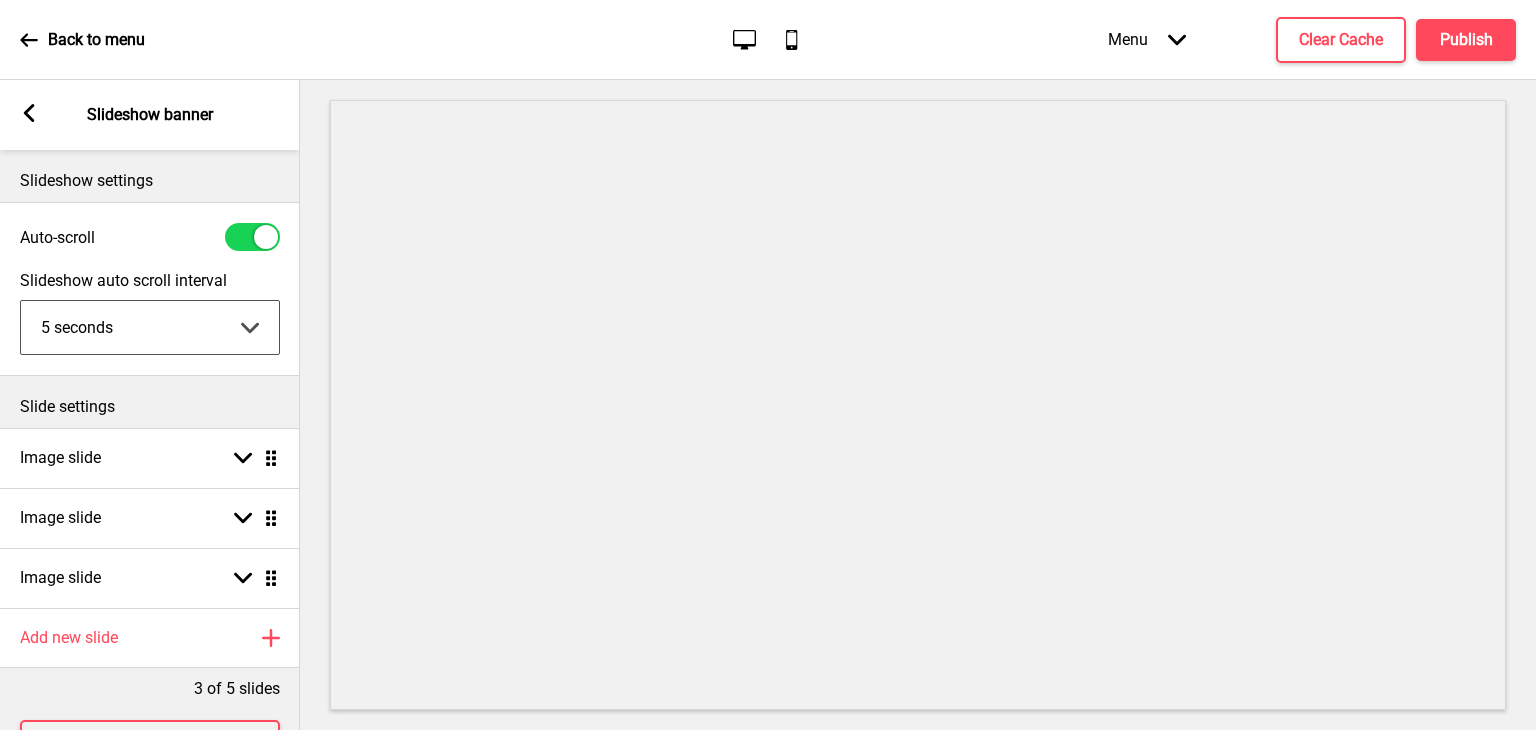 click on "5 seconds 6 seconds 7 seconds 8 seconds 9 seconds 10 seconds" at bounding box center (150, 327) 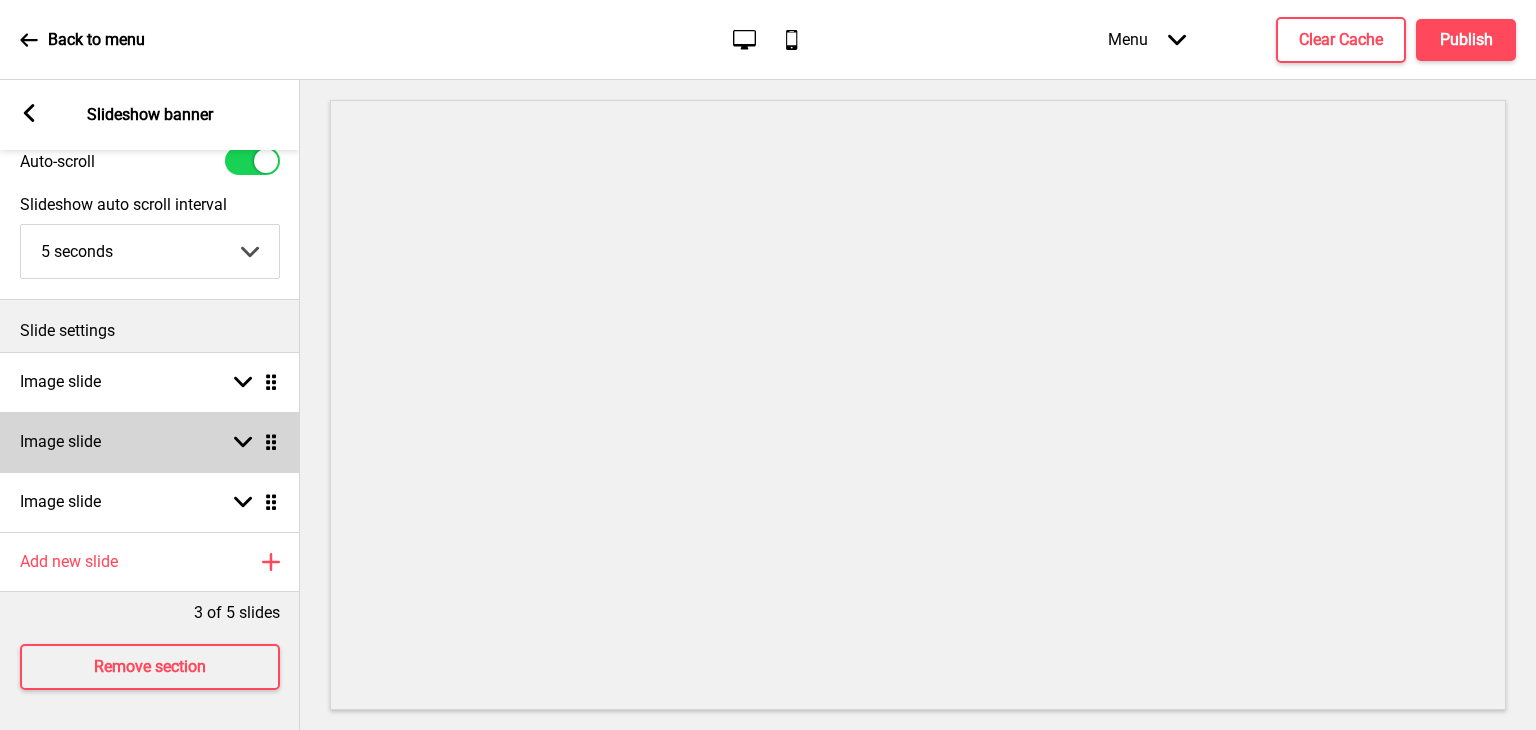 scroll, scrollTop: 0, scrollLeft: 0, axis: both 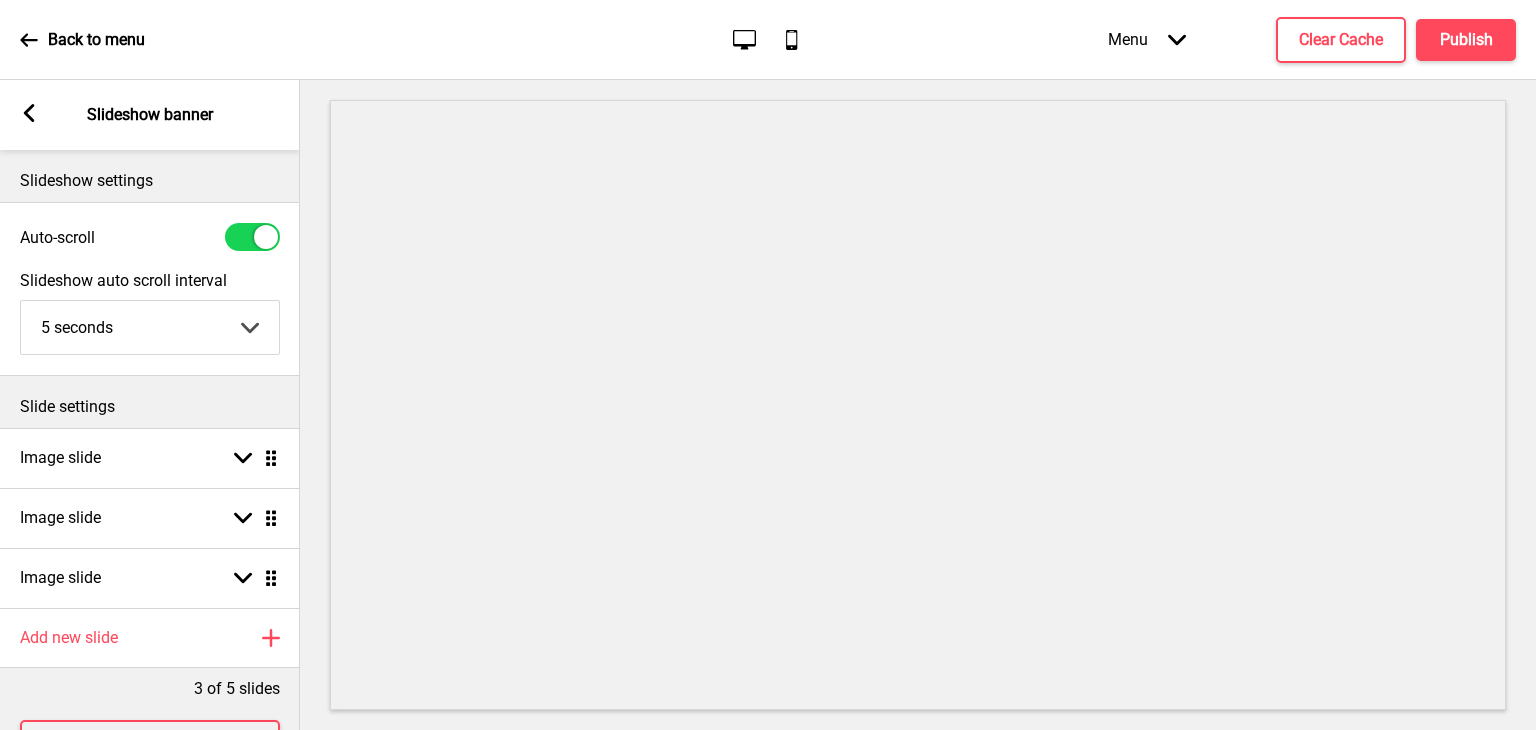 click 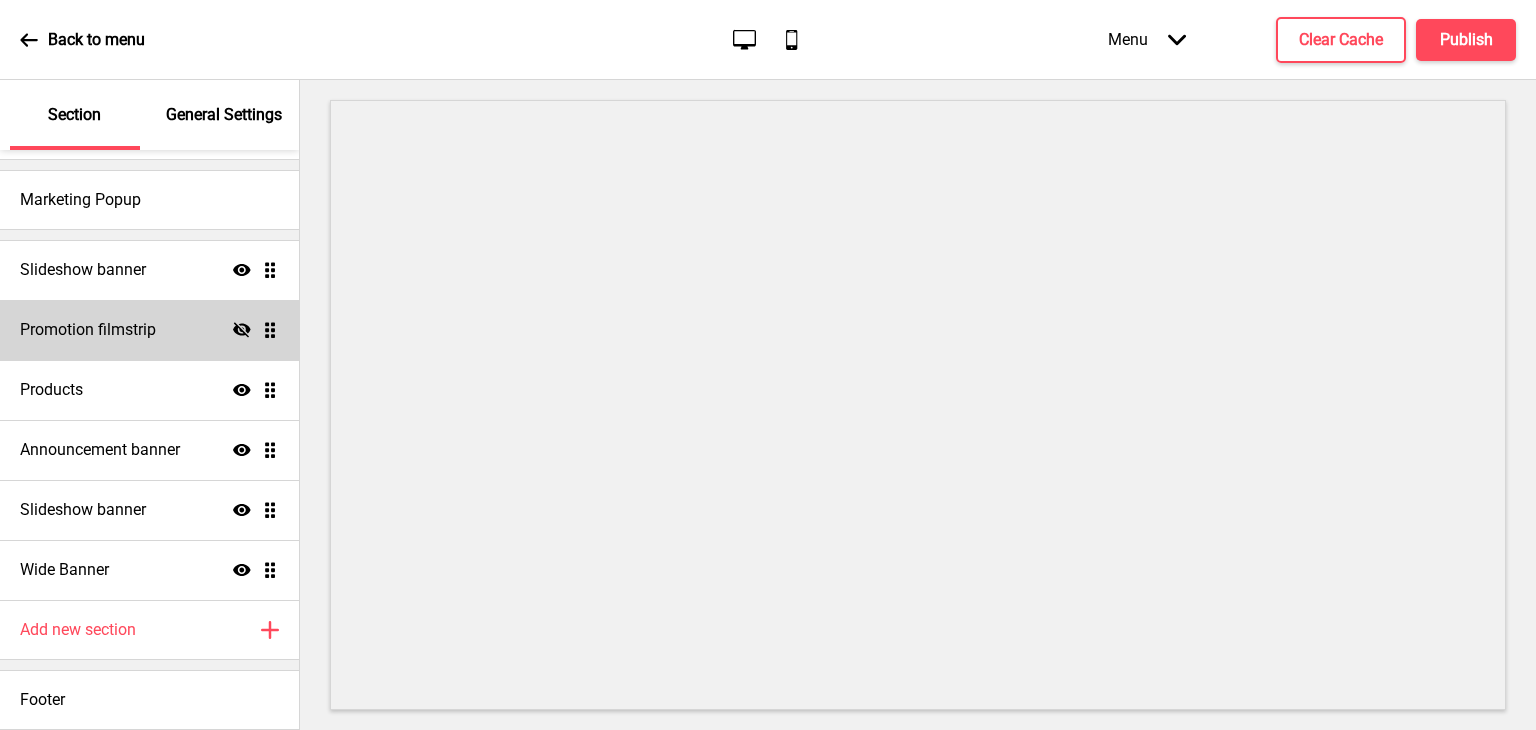 click on "Promotion filmstrip" at bounding box center (88, 330) 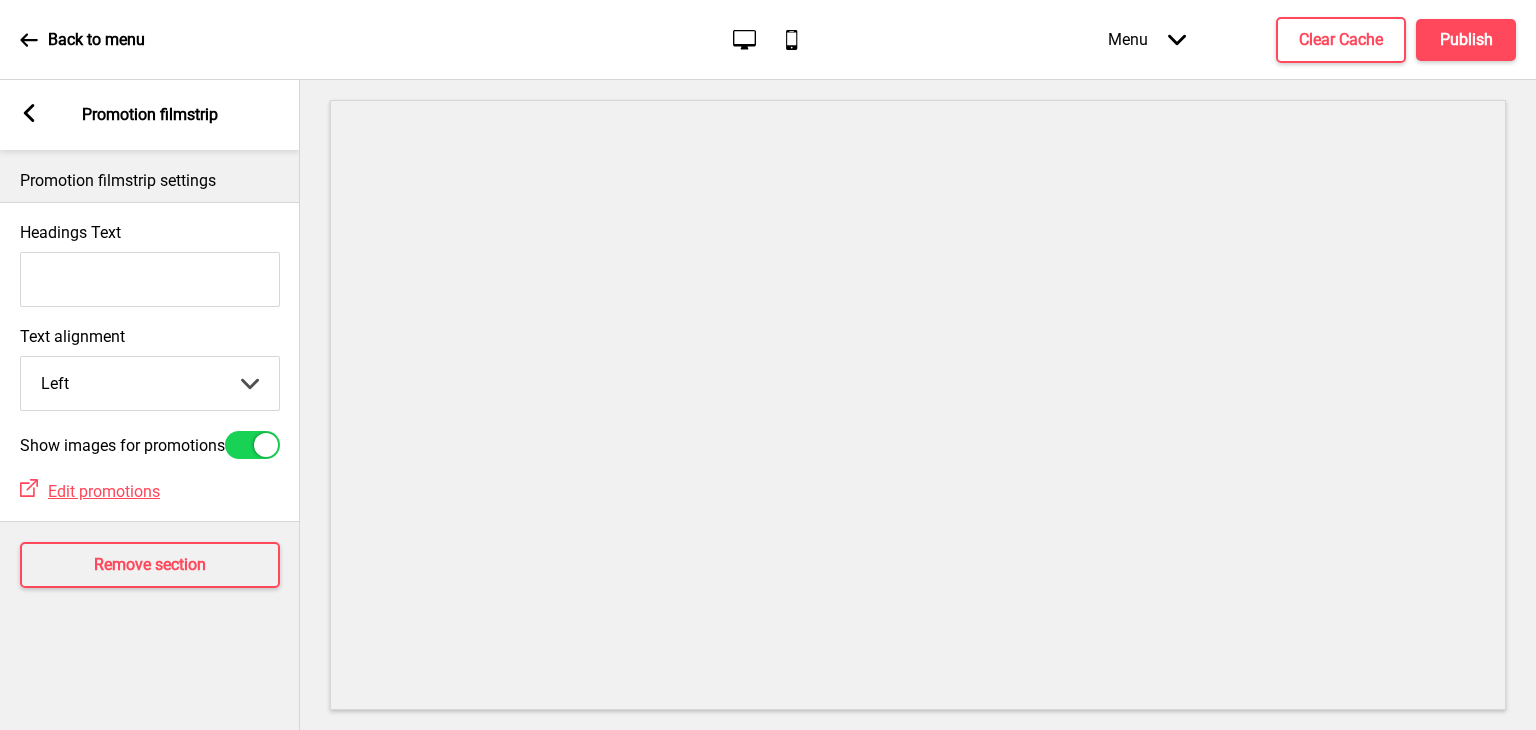 click 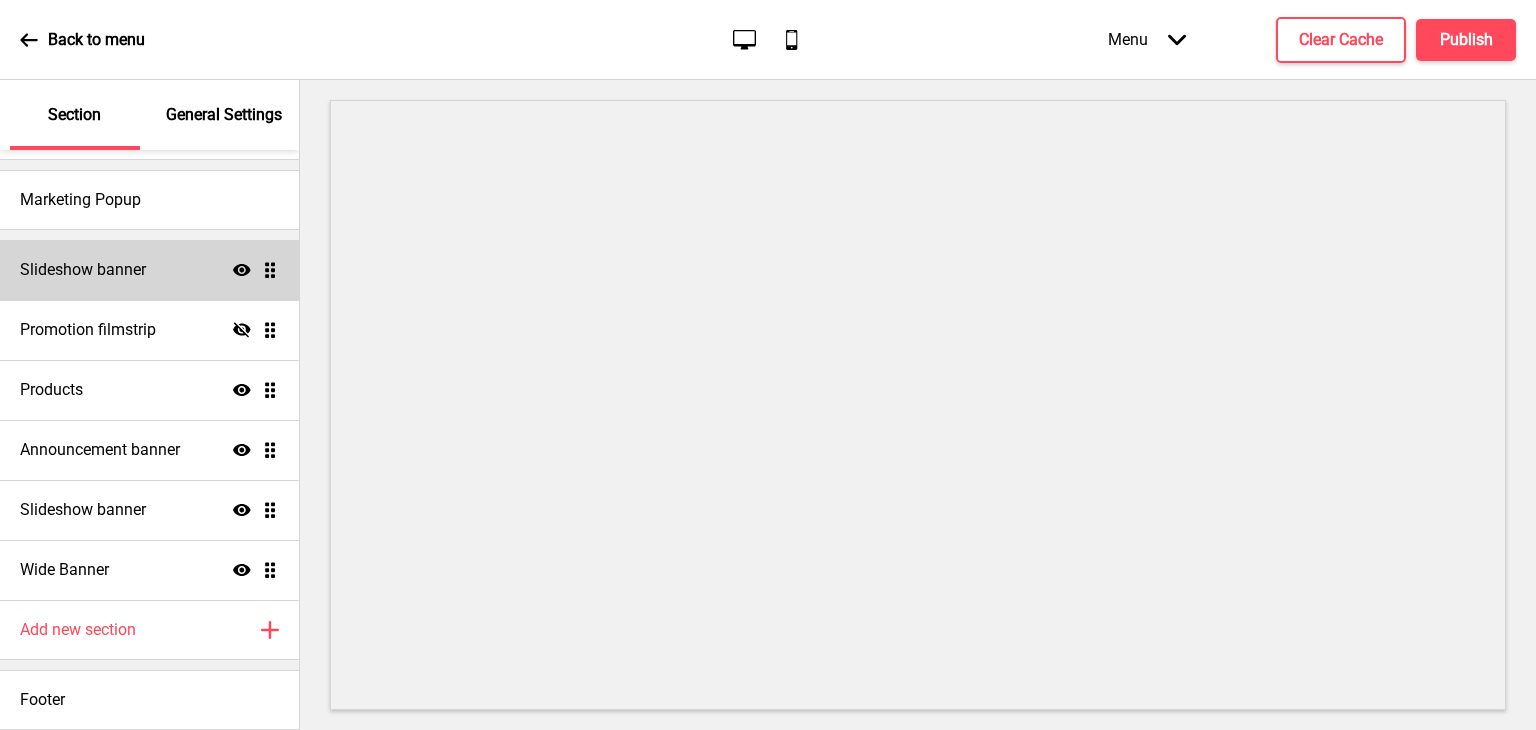 click on "Slideshow banner Show Drag" at bounding box center [149, 270] 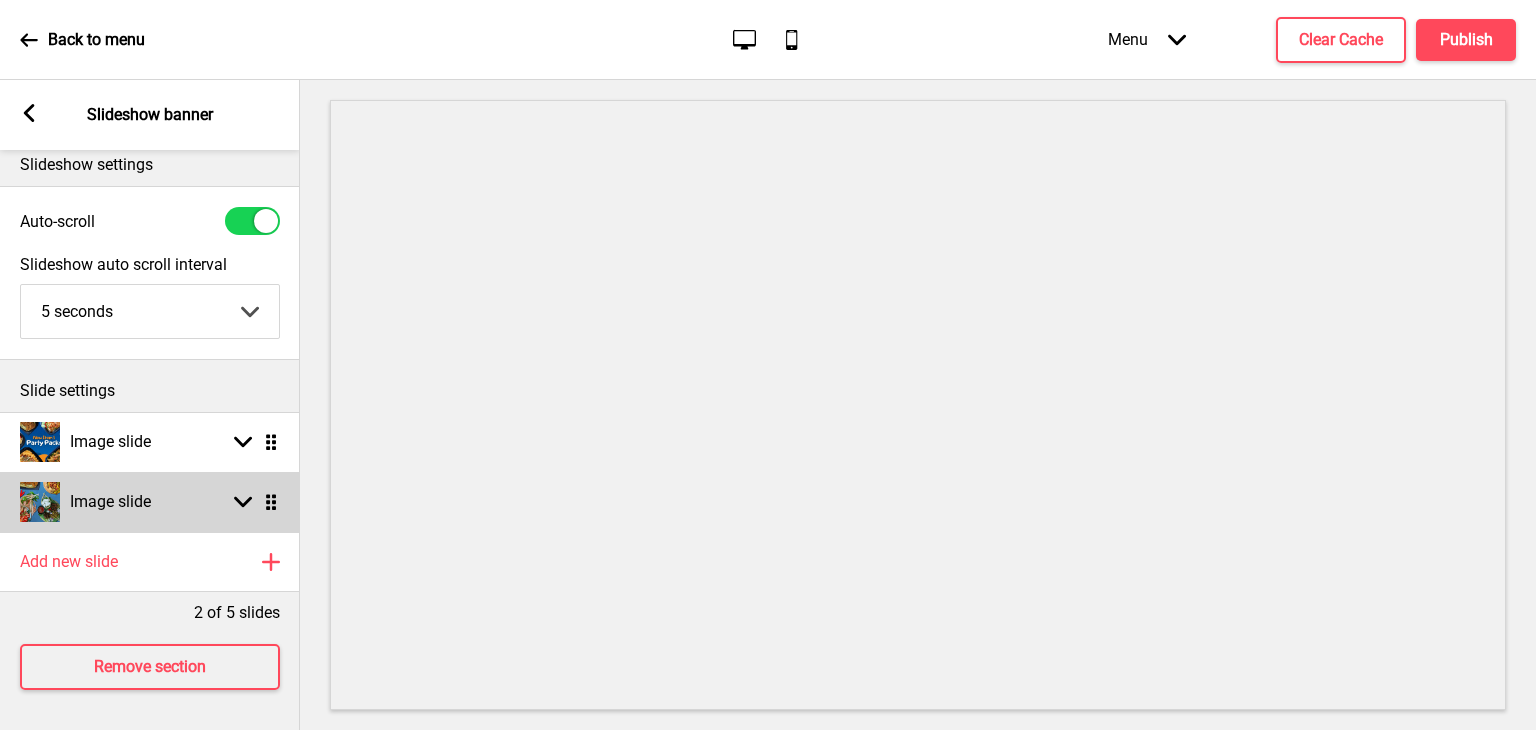 scroll, scrollTop: 30, scrollLeft: 0, axis: vertical 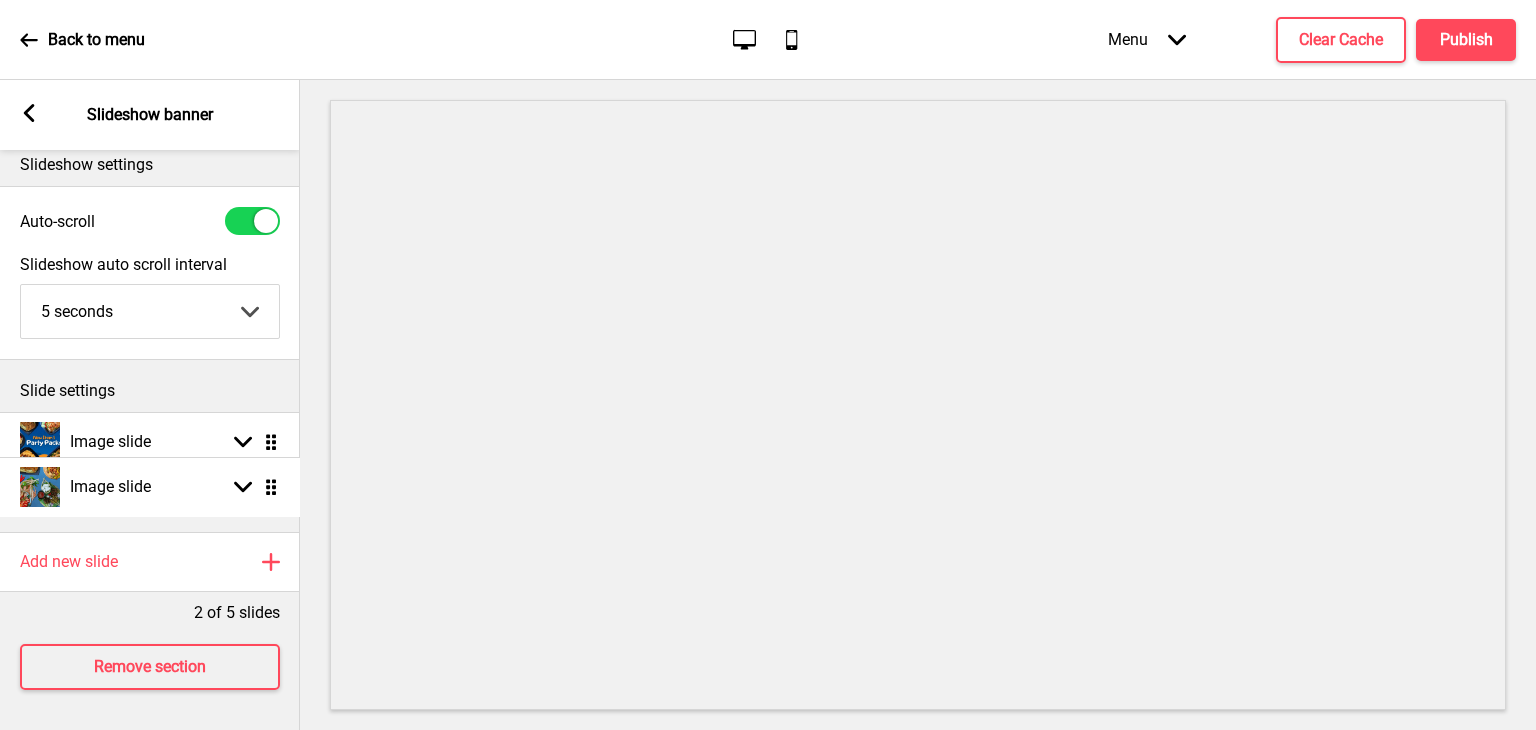 click on "Image slide Arrow down Drag Image slide Arrow down Drag" at bounding box center [150, 472] 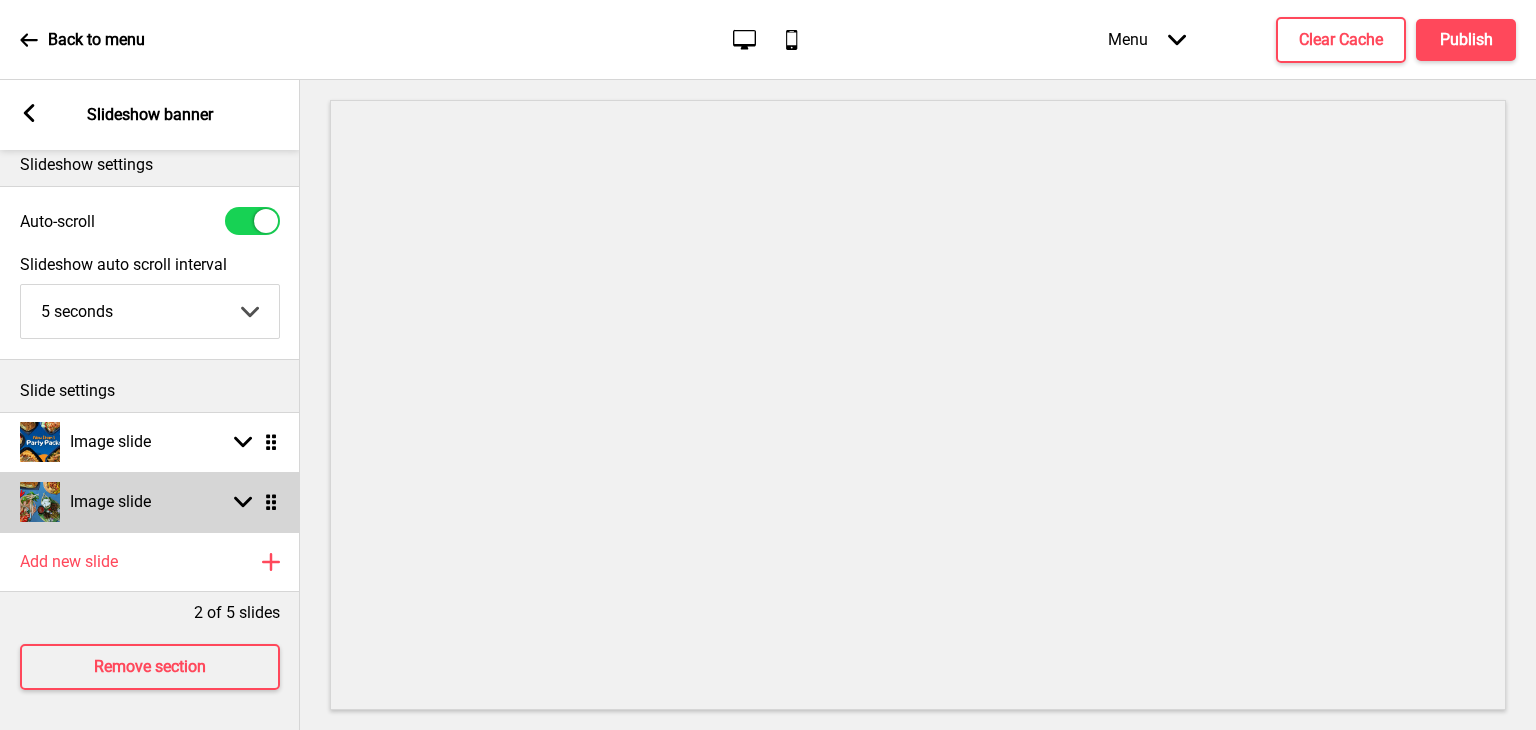click on "Image slide Arrow down Drag Image slide Arrow down Drag" at bounding box center (150, 472) 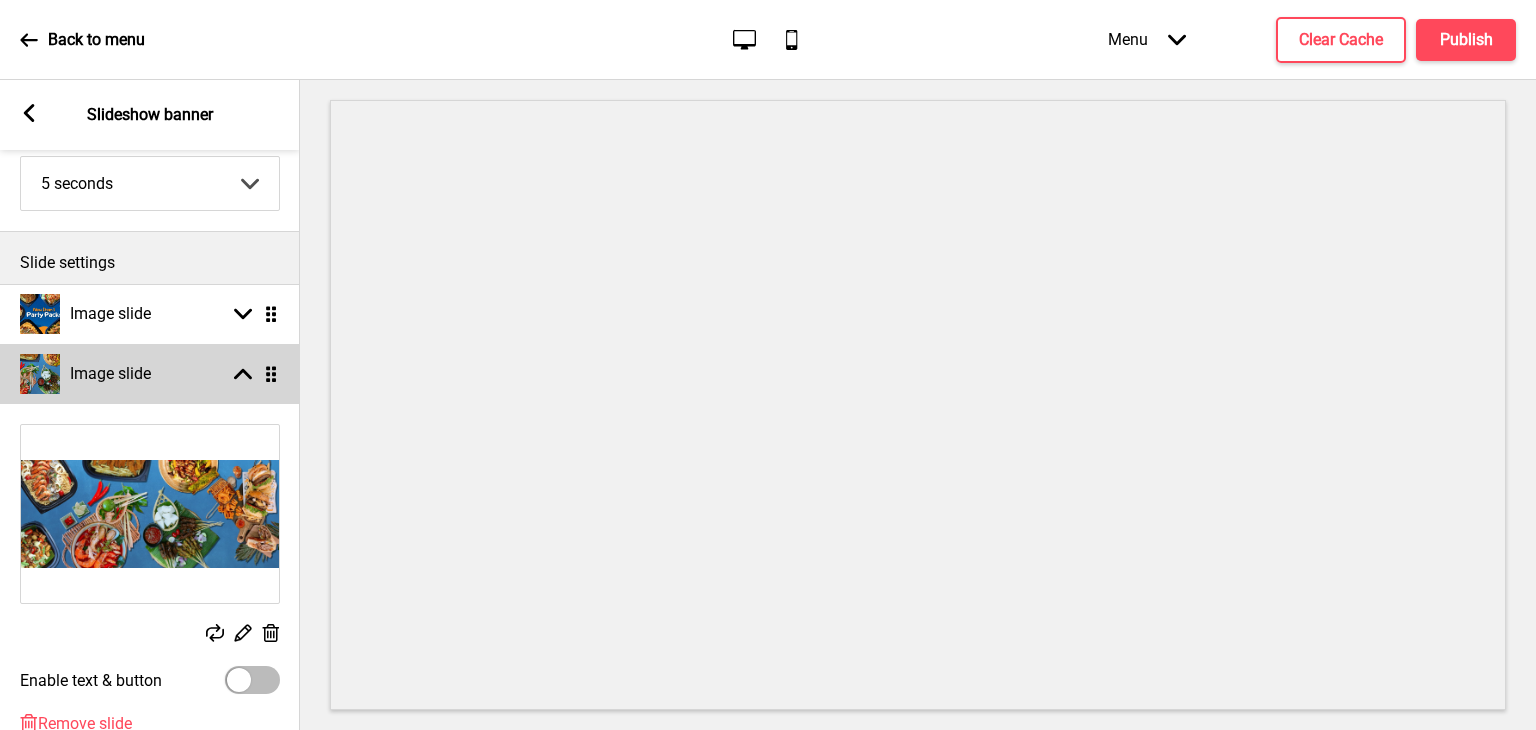 scroll, scrollTop: 379, scrollLeft: 0, axis: vertical 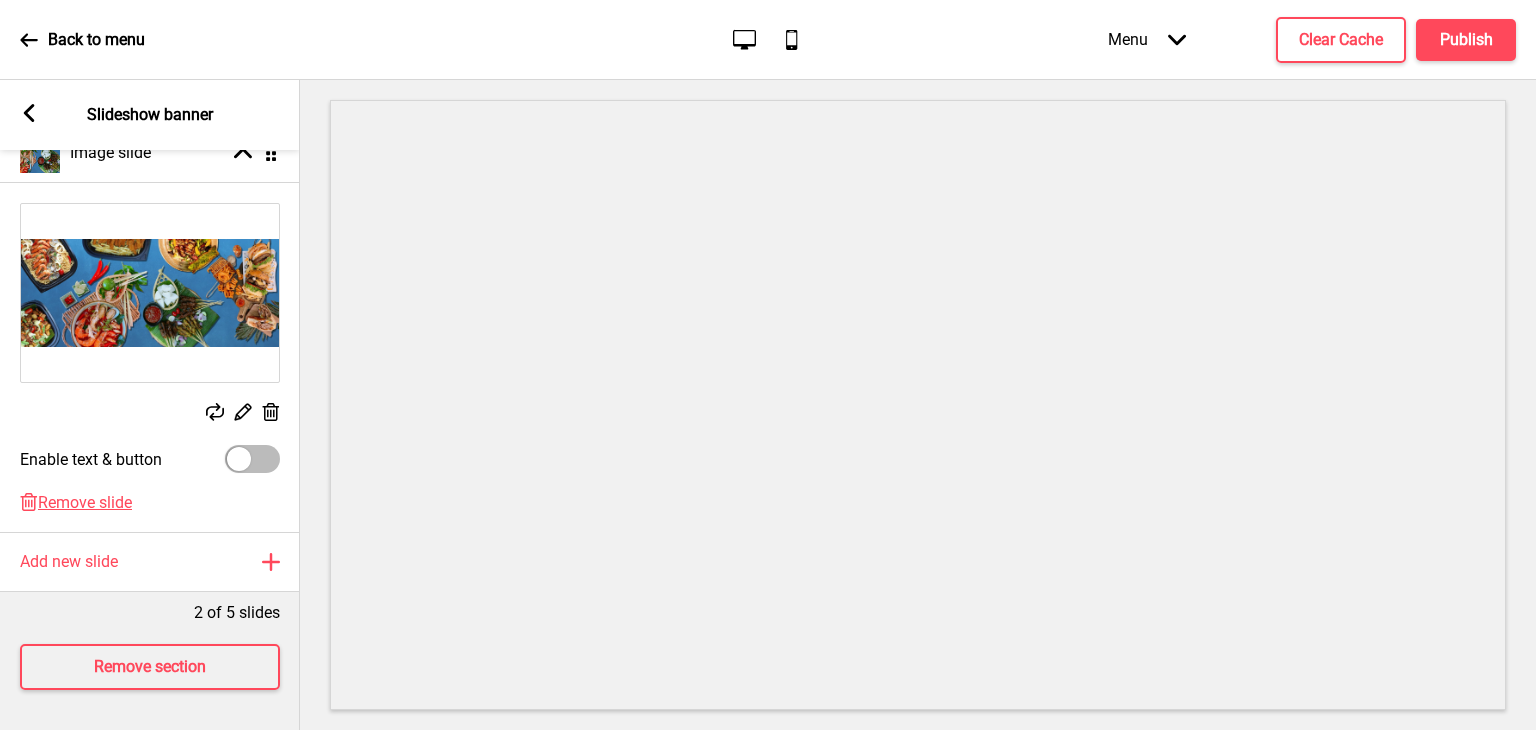 click at bounding box center (150, 293) 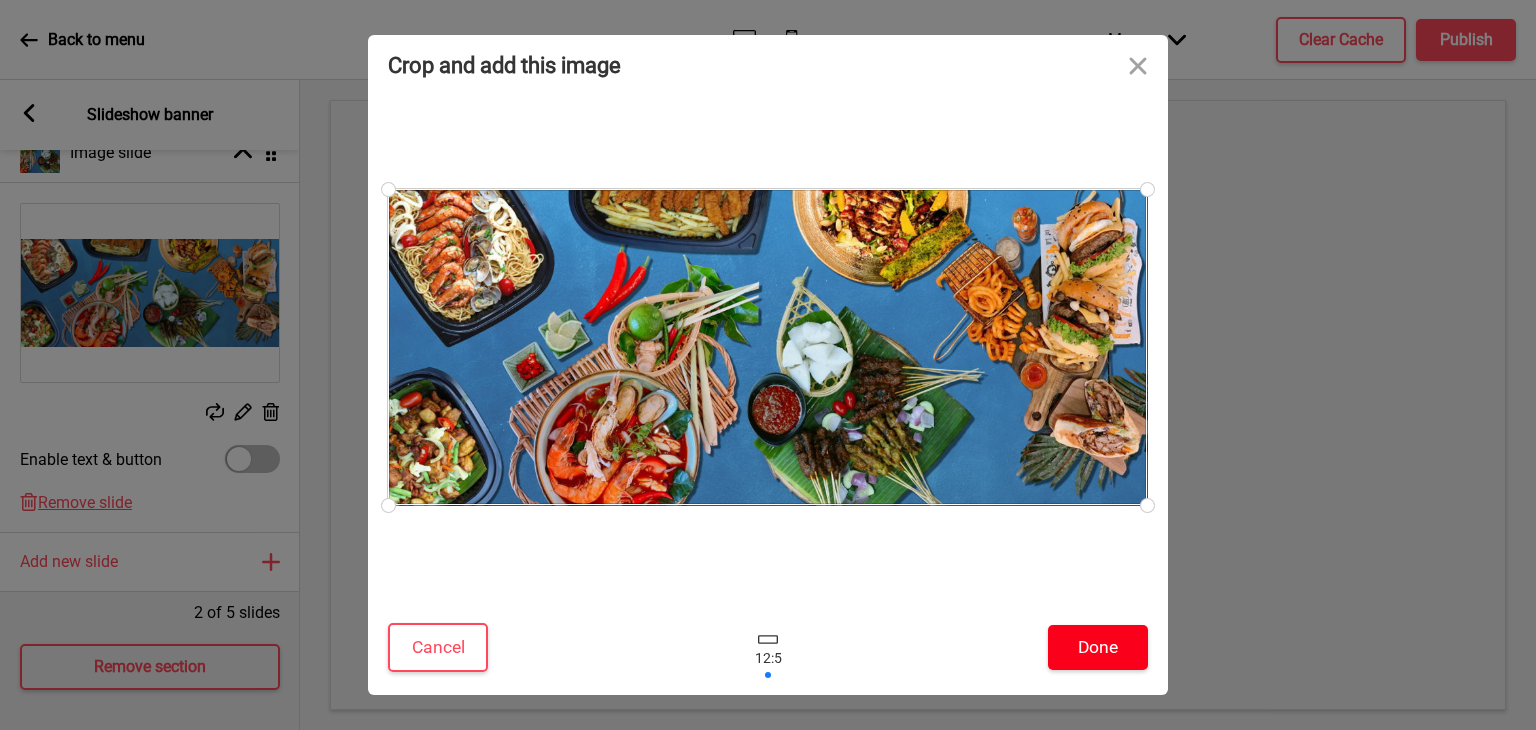 click on "Done" at bounding box center (1098, 647) 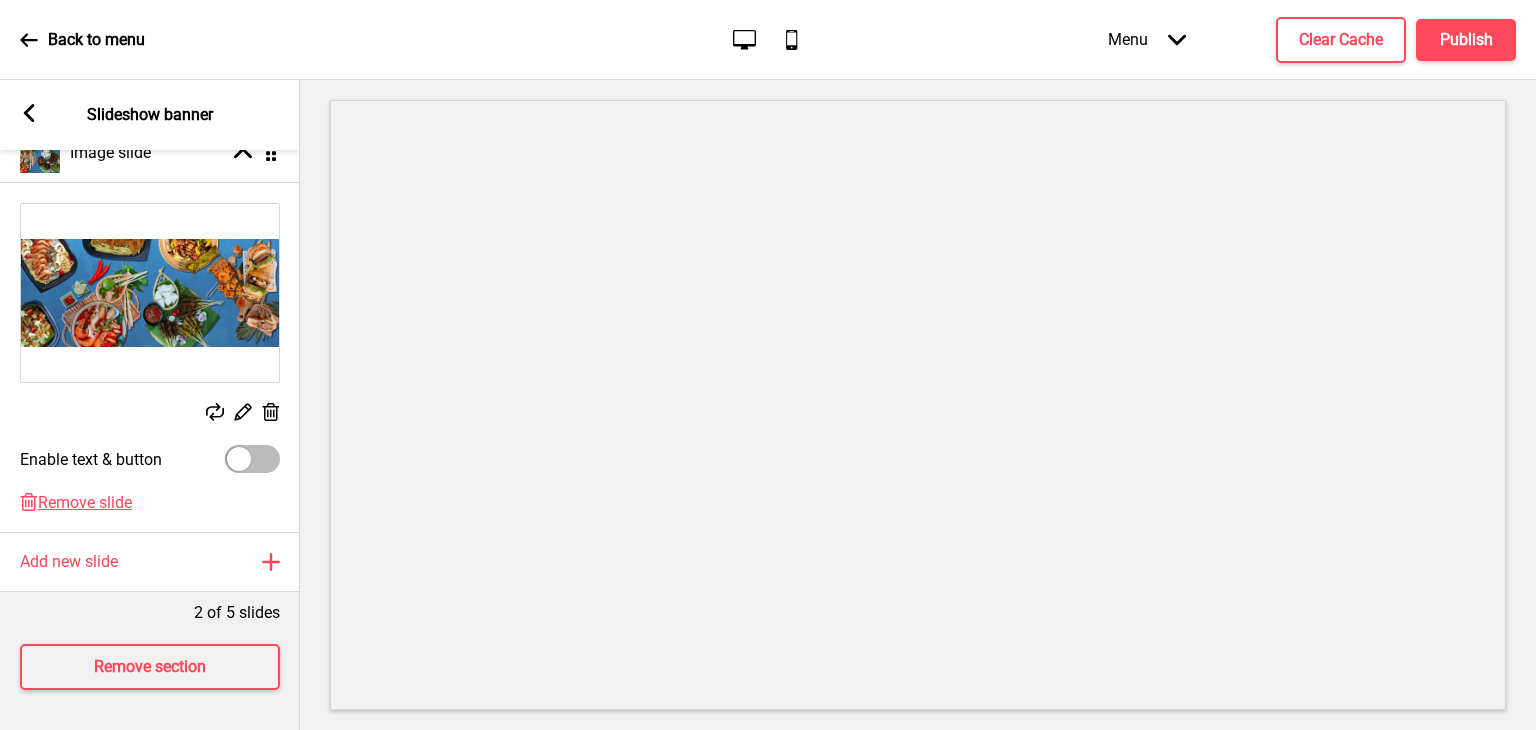 click 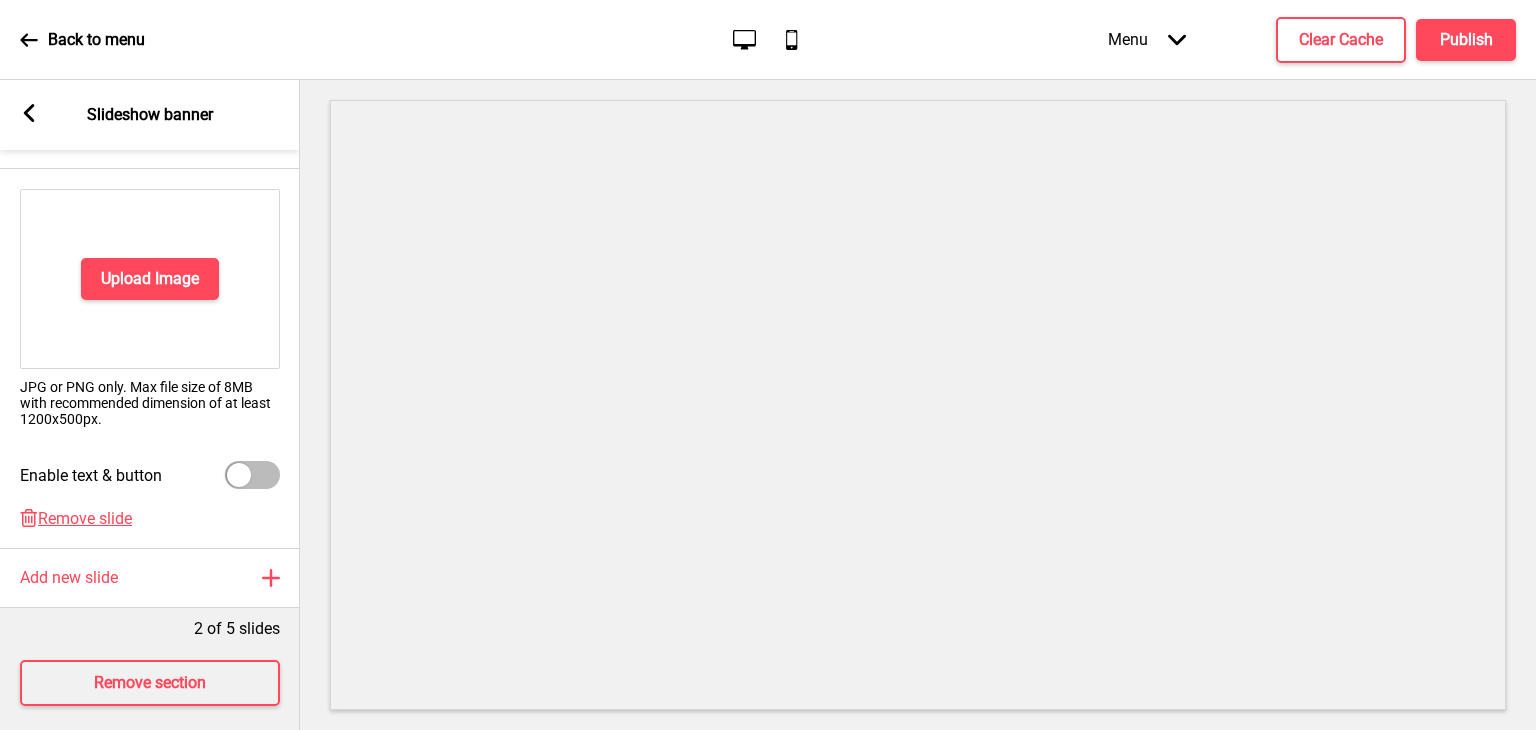 scroll, scrollTop: 388, scrollLeft: 0, axis: vertical 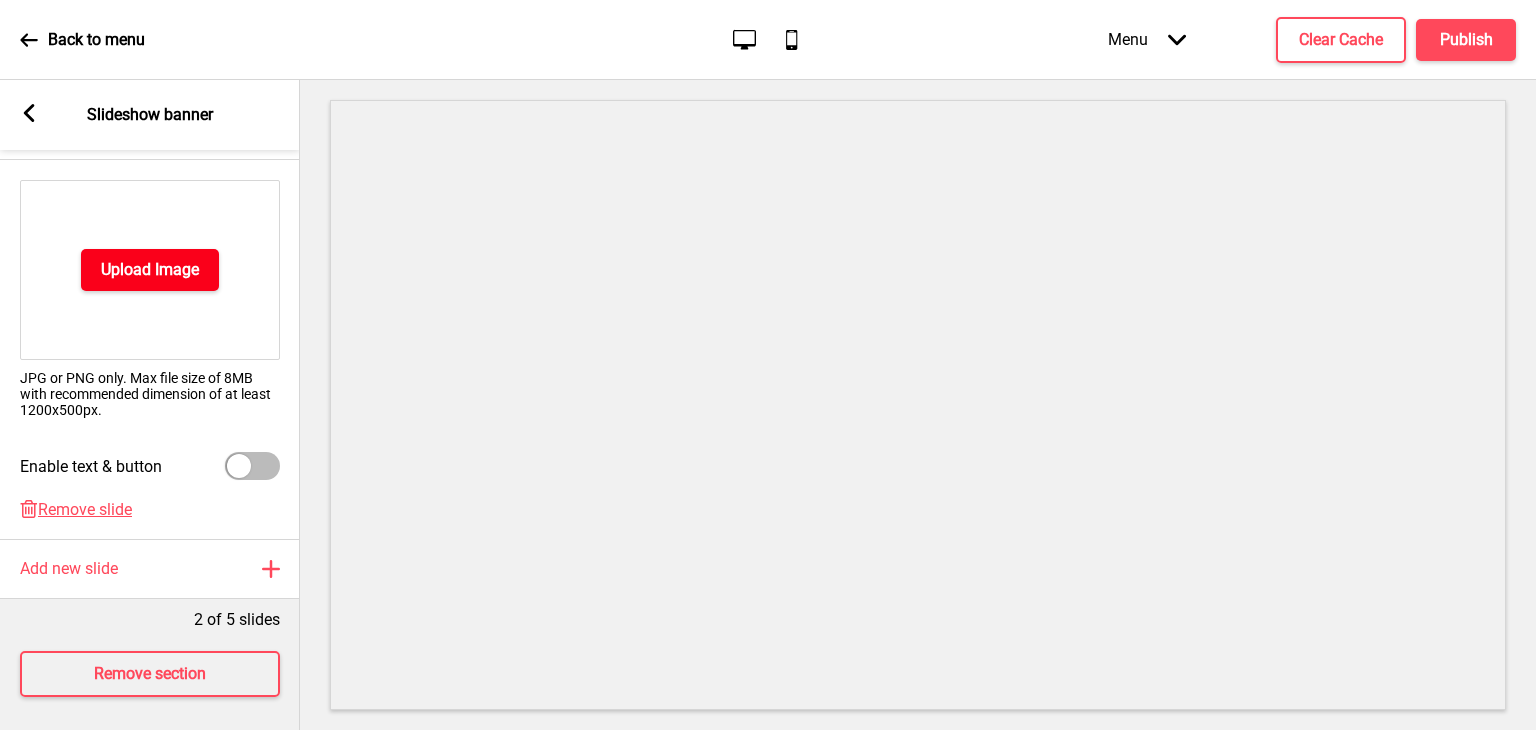 click on "Upload Image" at bounding box center (150, 270) 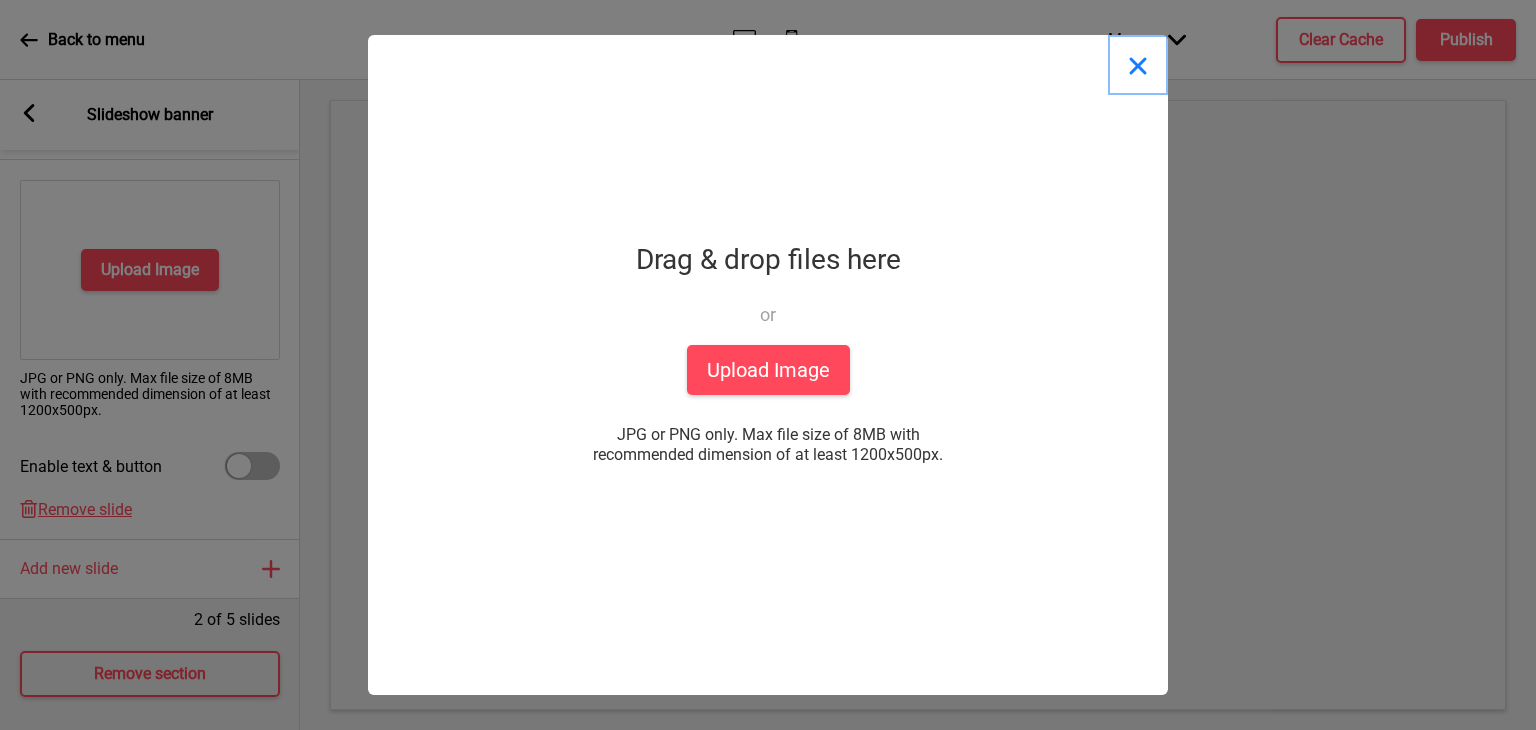 click at bounding box center [1138, 65] 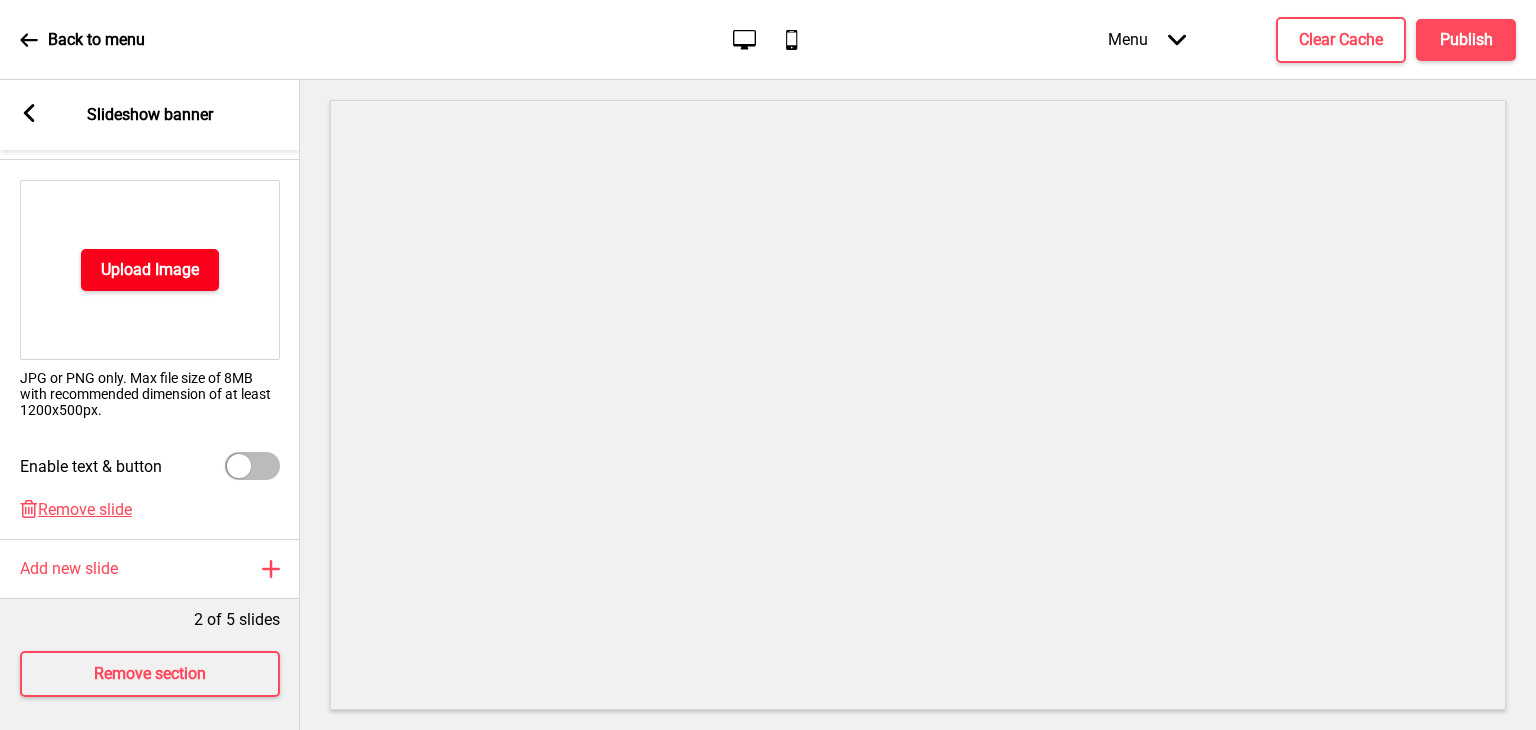 click on "Upload Image" at bounding box center [150, 270] 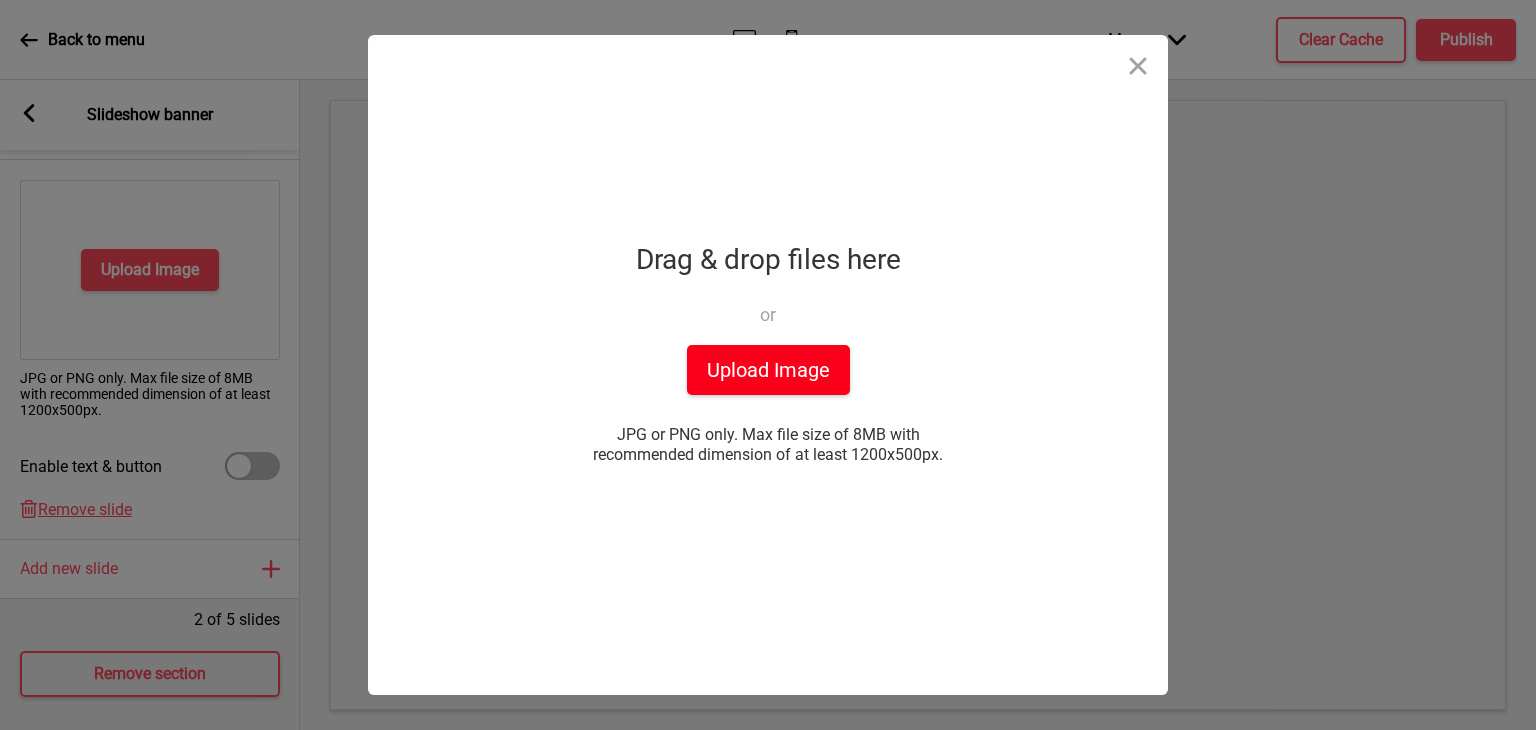 click on "Upload Image" at bounding box center (768, 370) 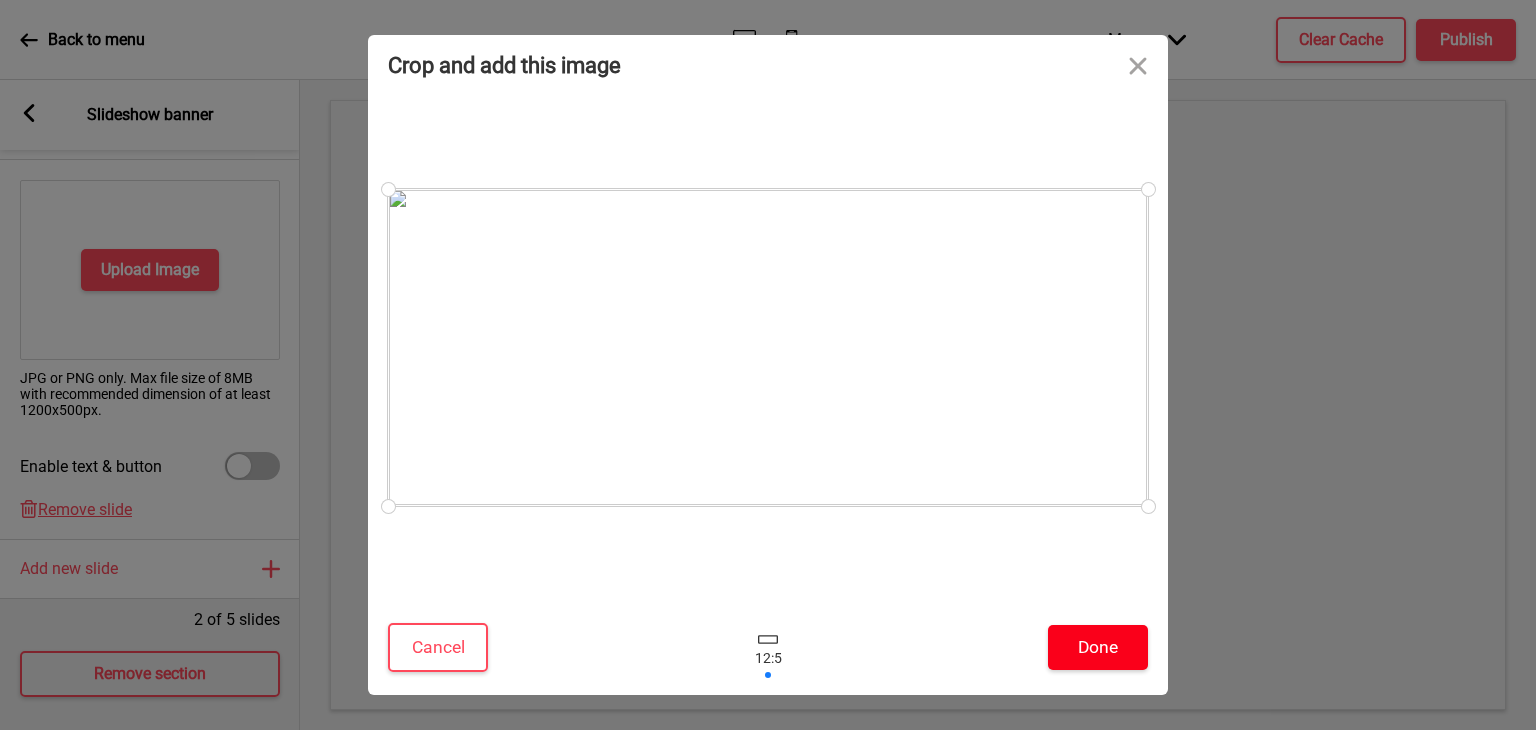 click on "Done" at bounding box center [1098, 647] 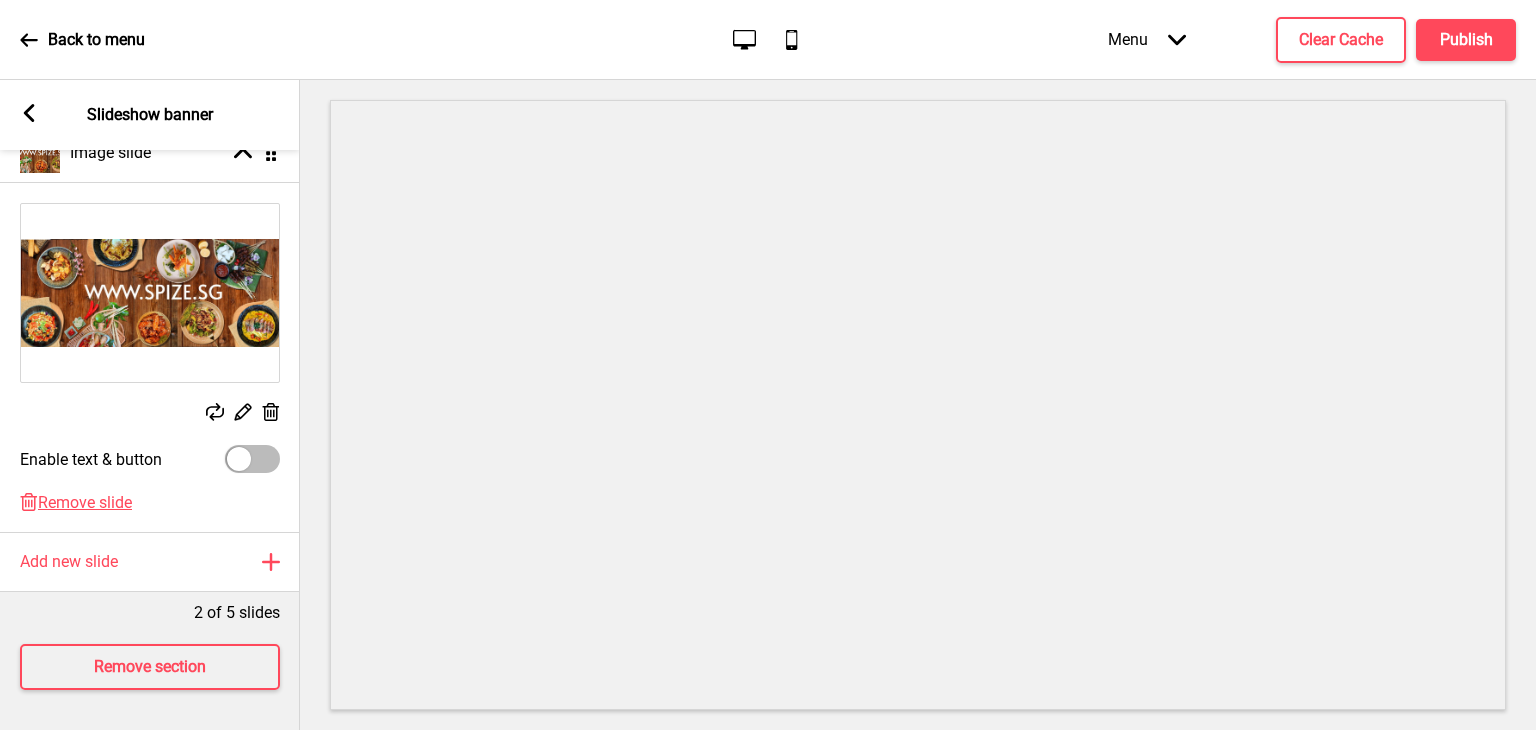 scroll, scrollTop: 379, scrollLeft: 0, axis: vertical 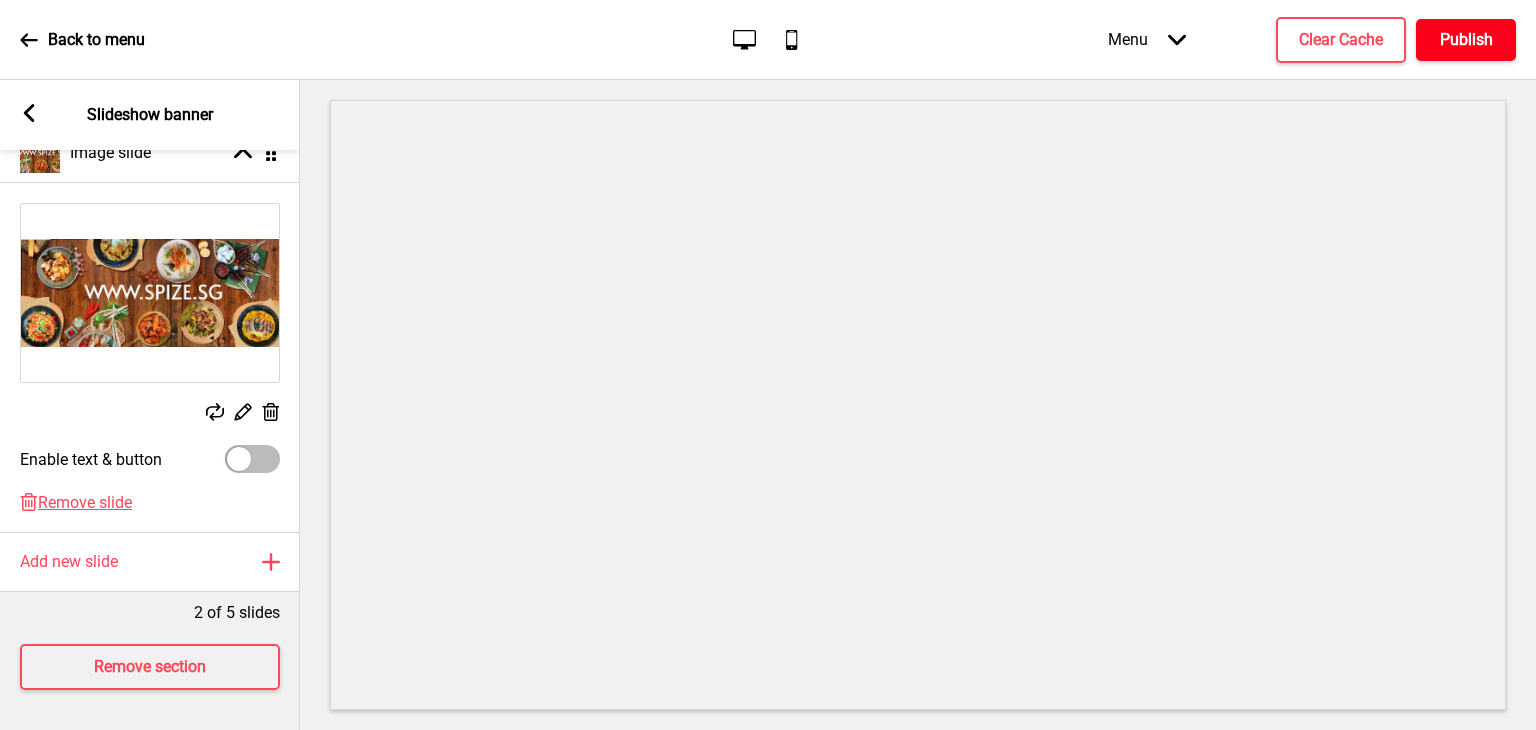 click on "Publish" at bounding box center [1466, 40] 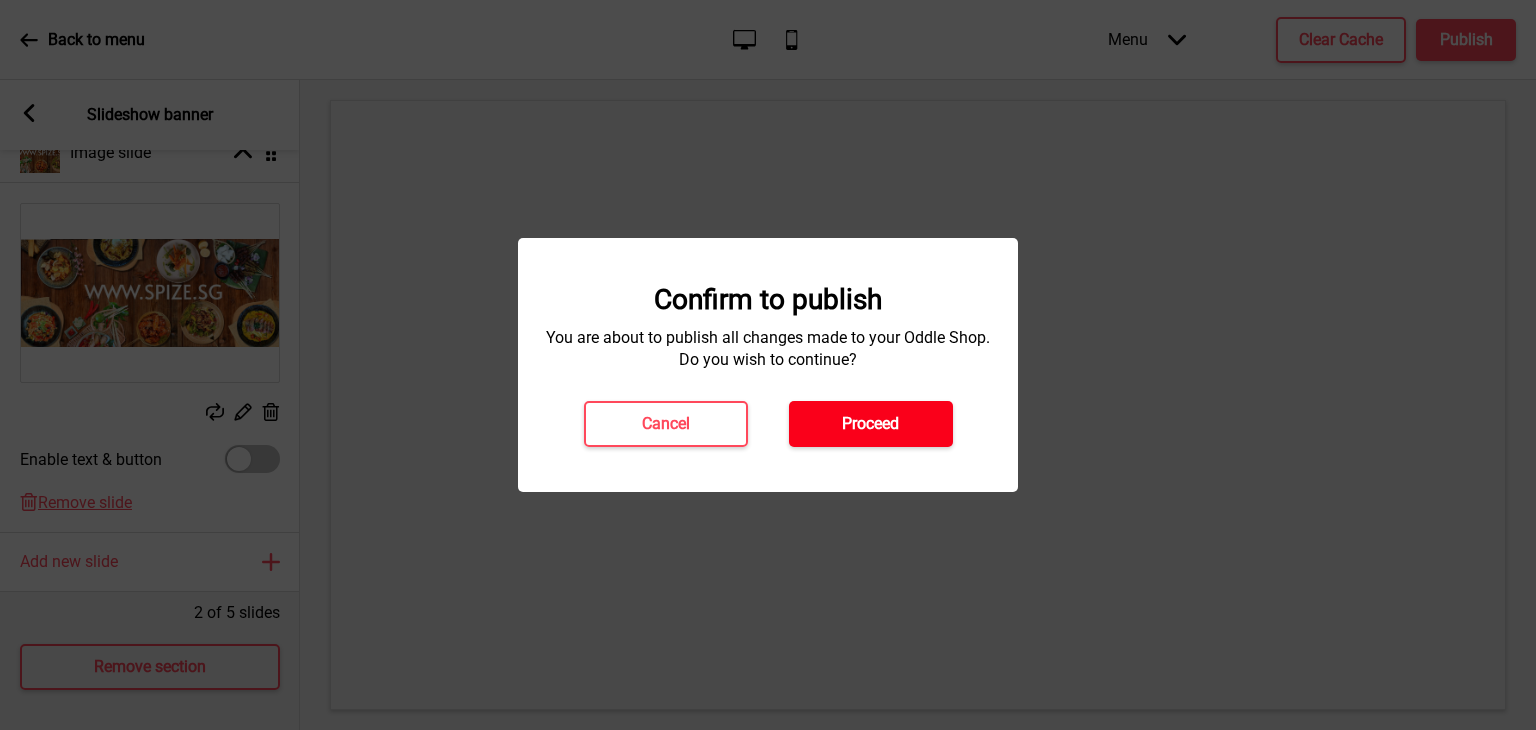 click on "Proceed" at bounding box center [870, 424] 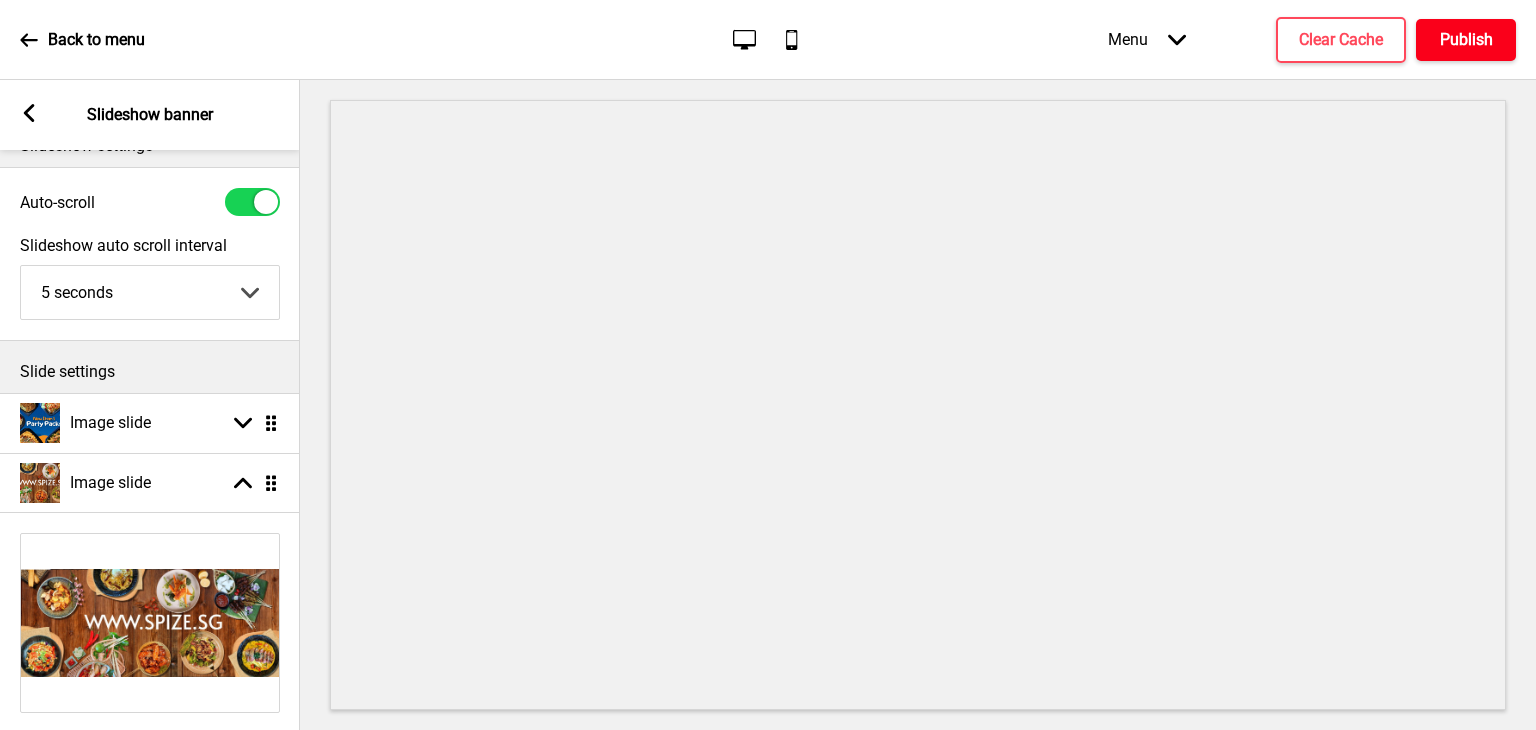 scroll, scrollTop: 0, scrollLeft: 0, axis: both 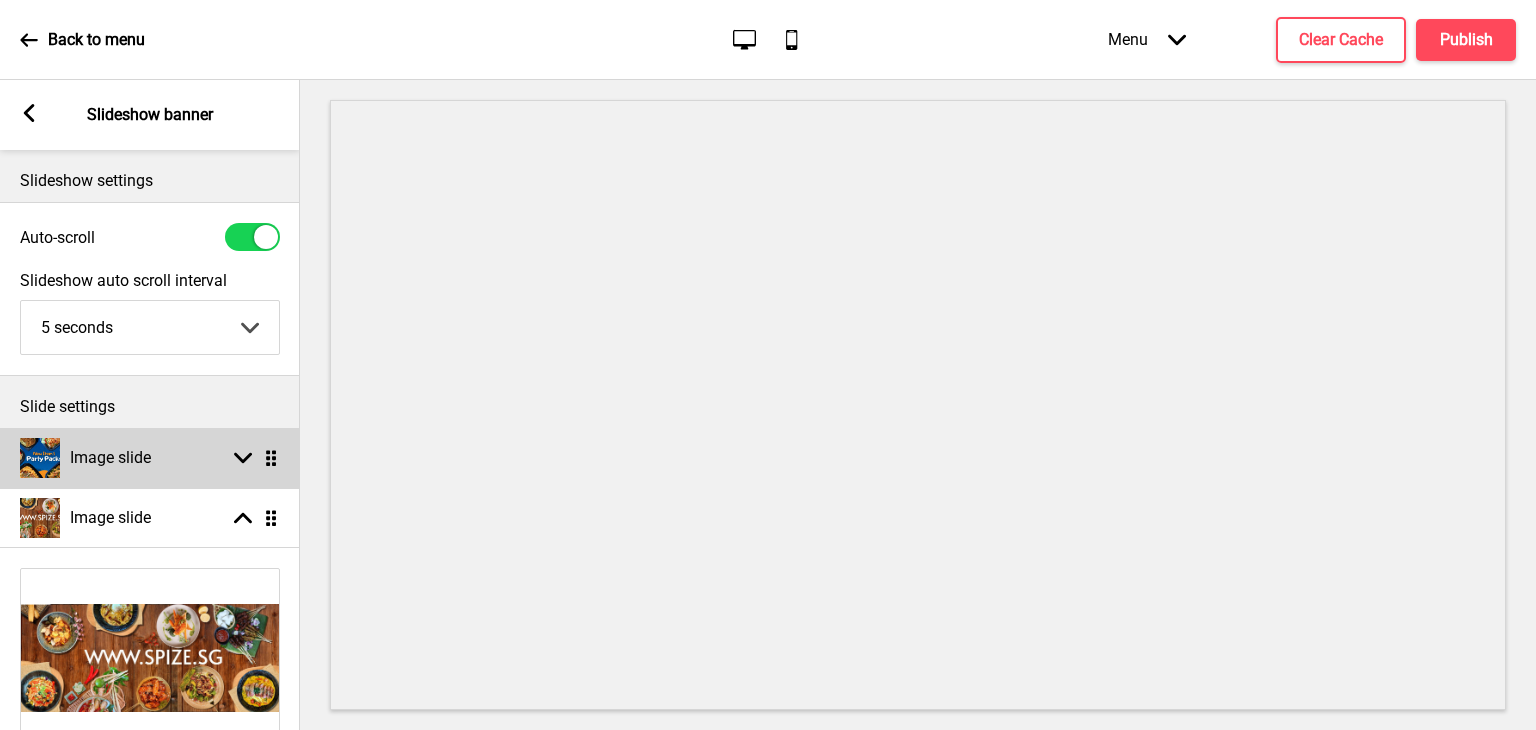 click on "Image slide" at bounding box center (110, 458) 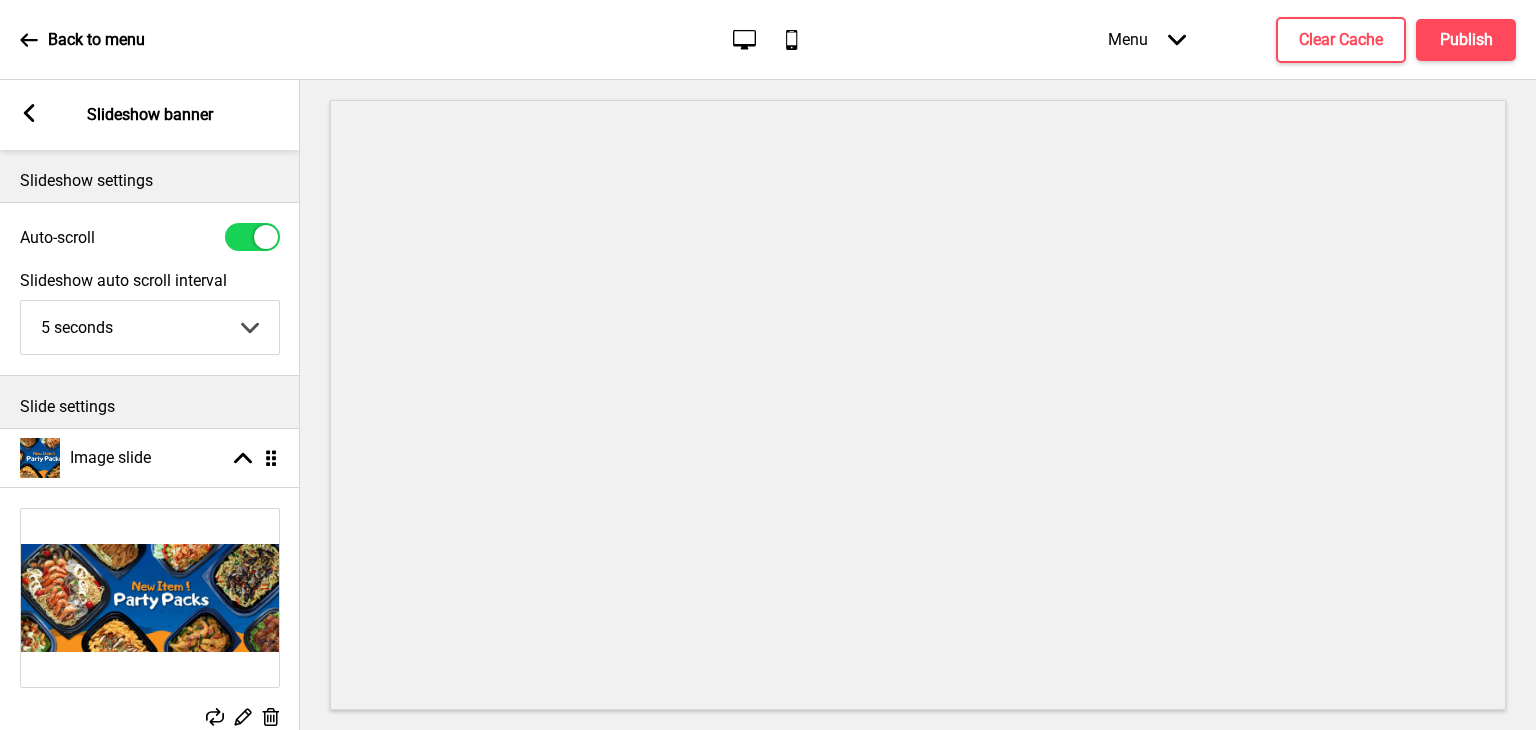 scroll, scrollTop: 200, scrollLeft: 0, axis: vertical 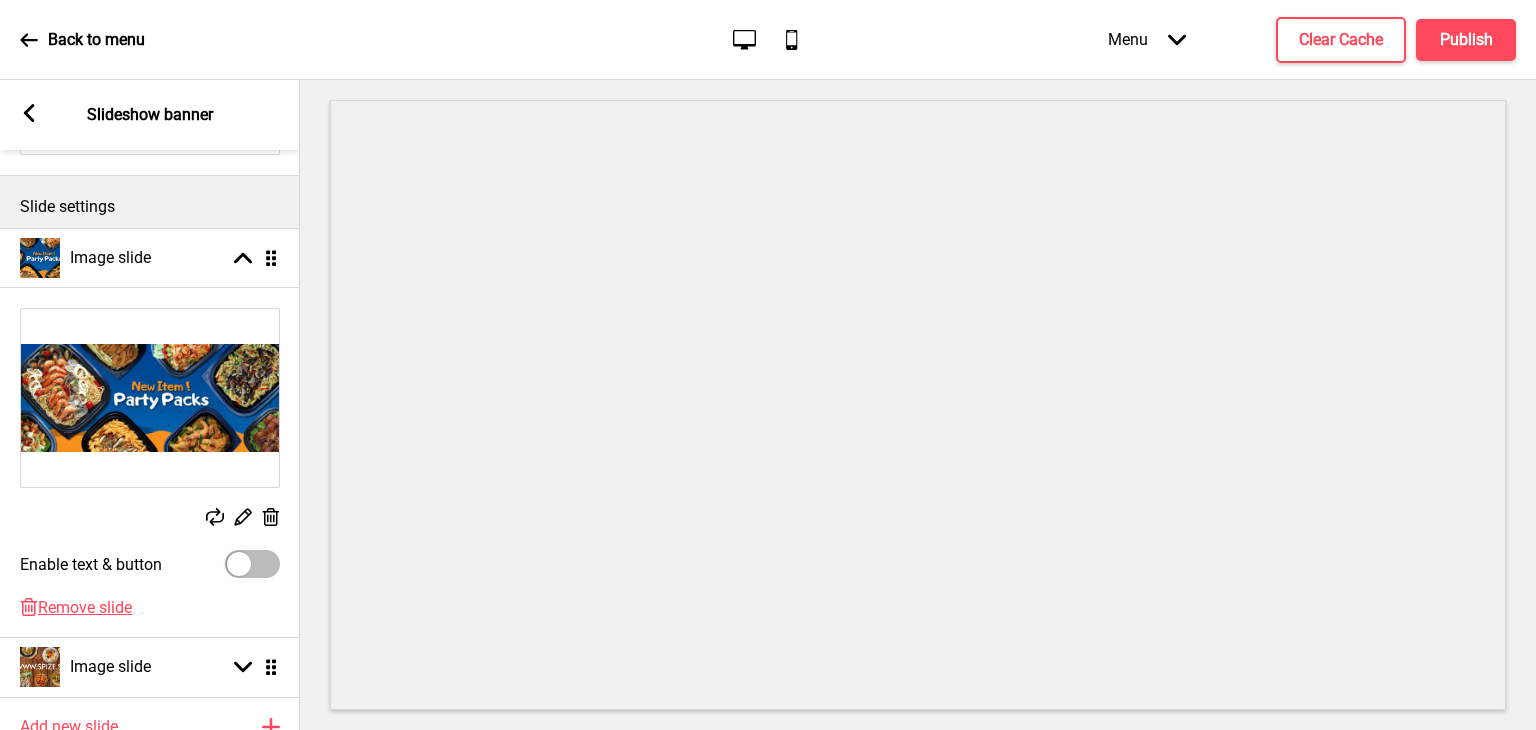 click 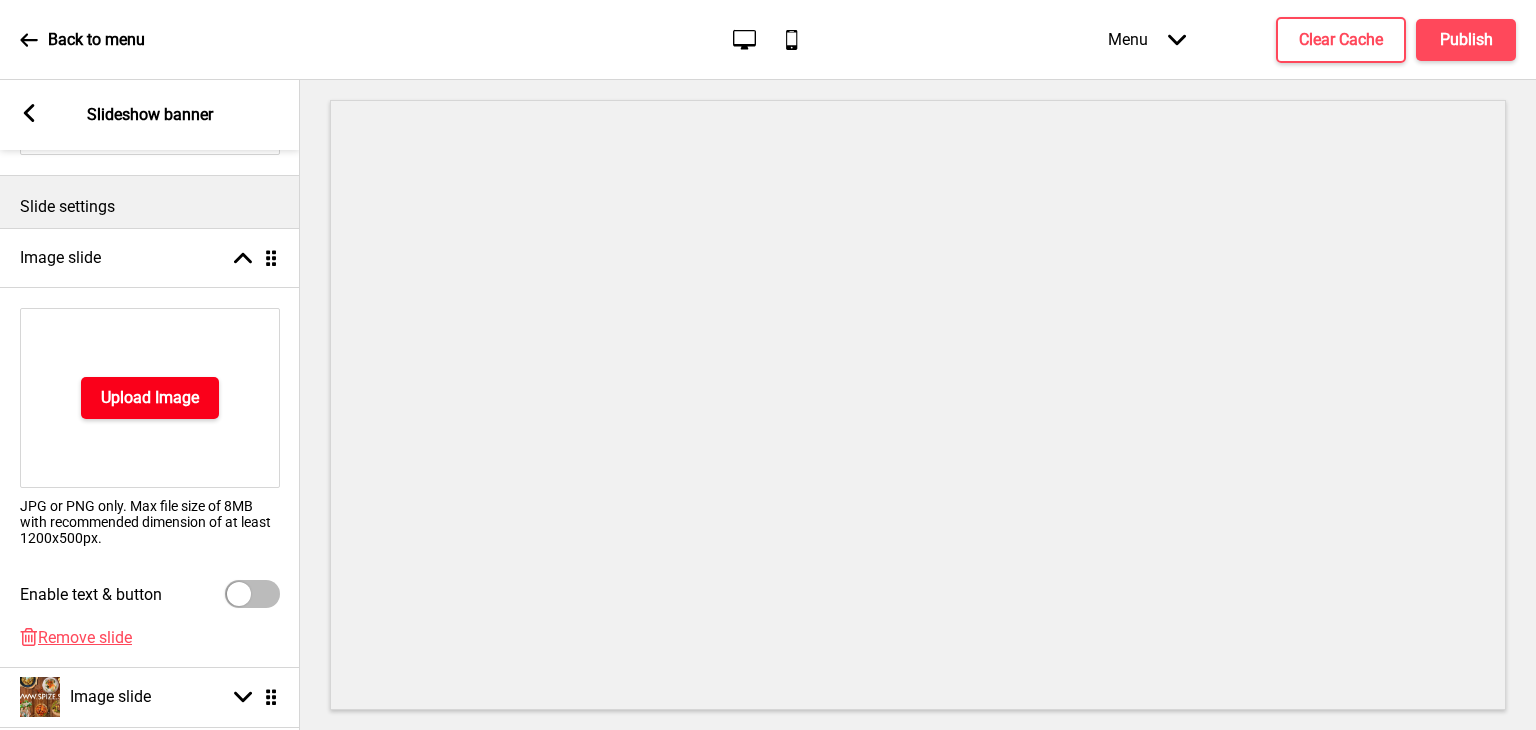 click on "Upload Image" at bounding box center [150, 398] 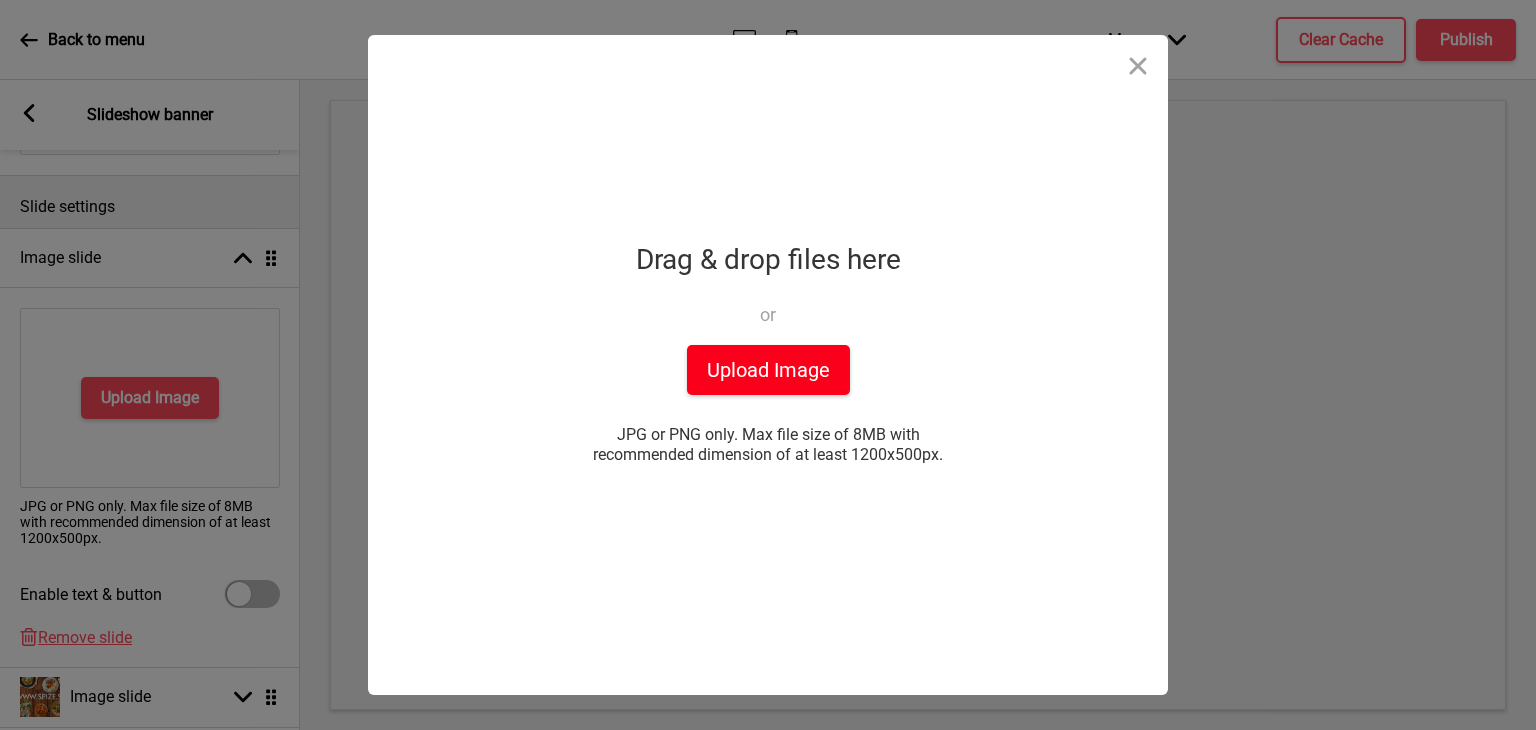 click on "Upload Image" at bounding box center [768, 370] 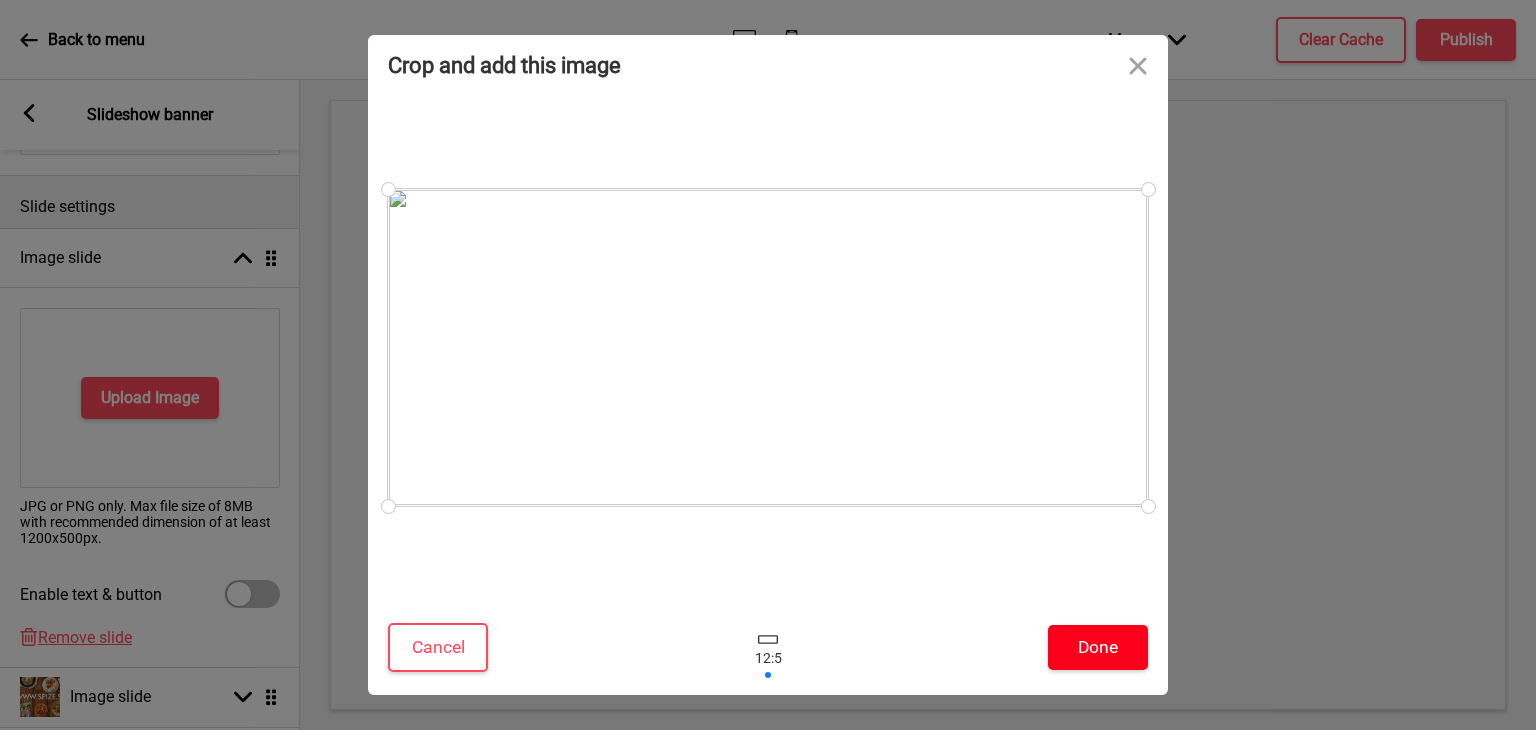 click on "Done" at bounding box center (1098, 647) 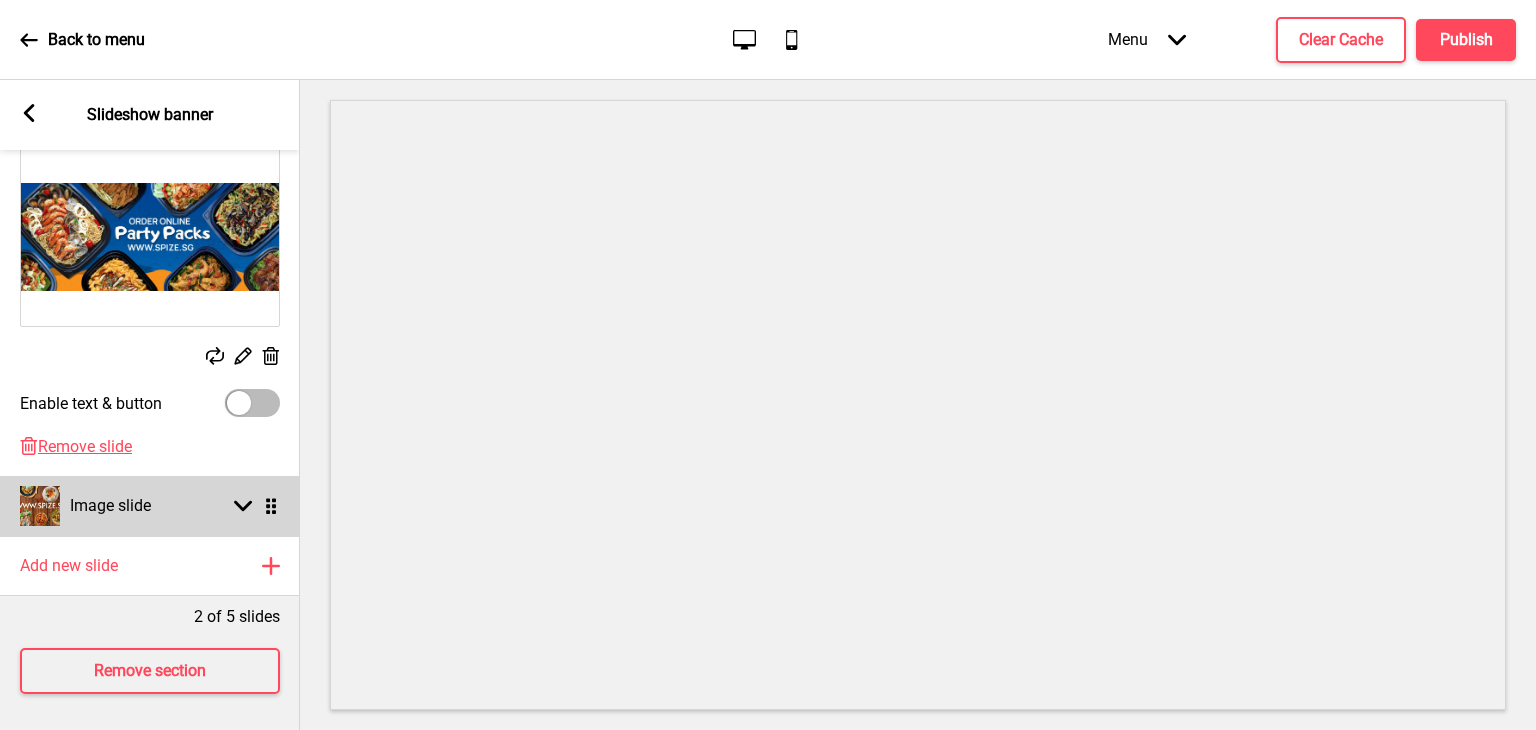 scroll, scrollTop: 379, scrollLeft: 0, axis: vertical 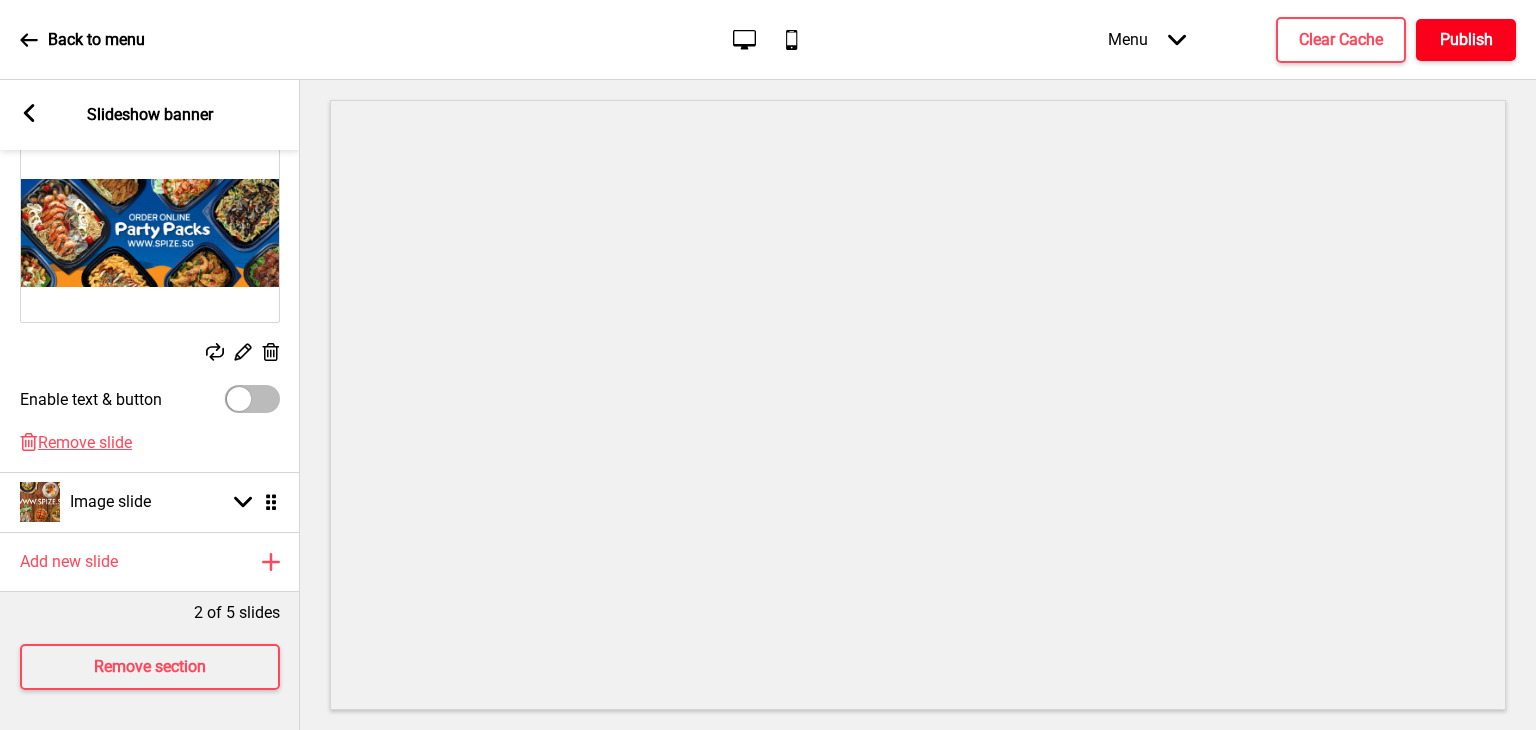 click on "Publish" at bounding box center (1466, 40) 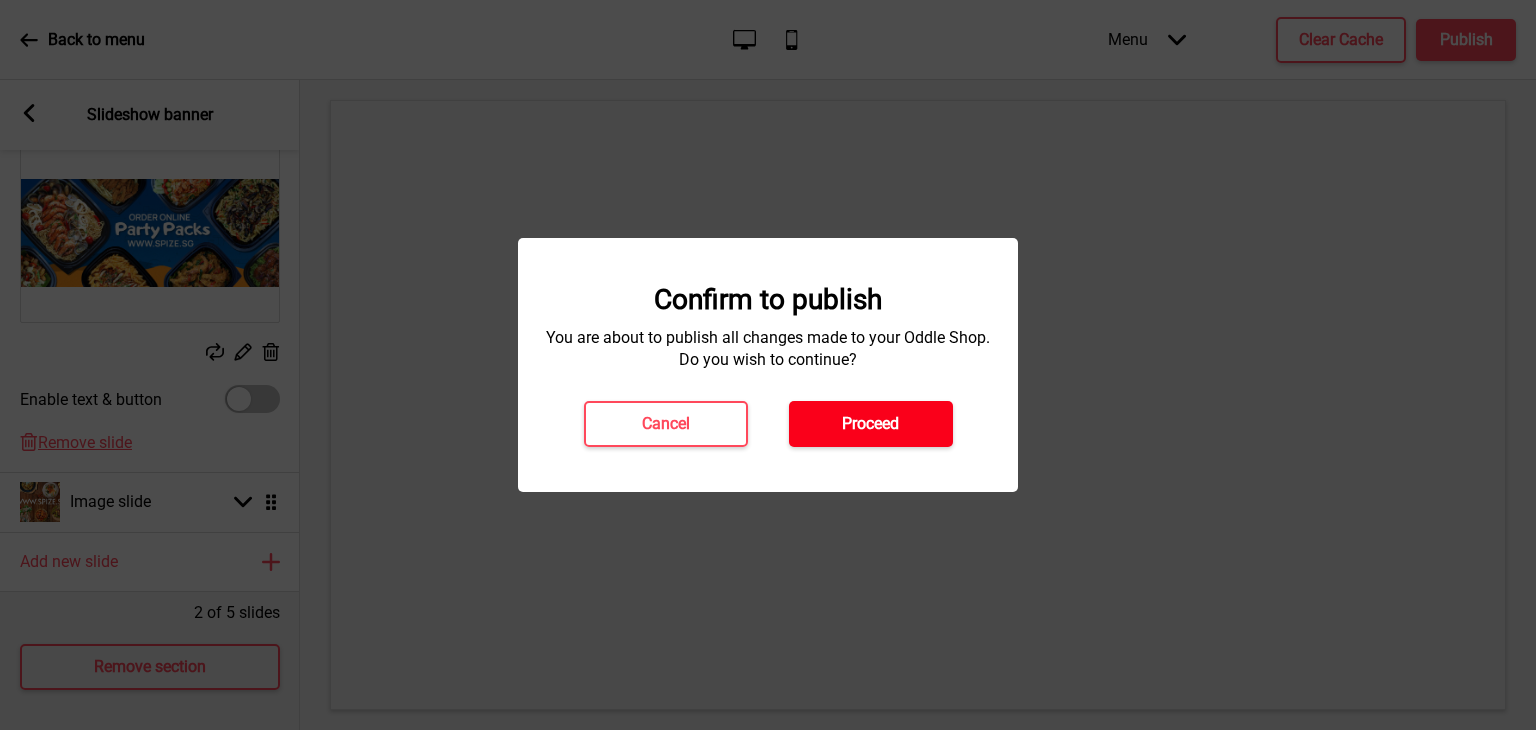 click on "Proceed" at bounding box center (870, 424) 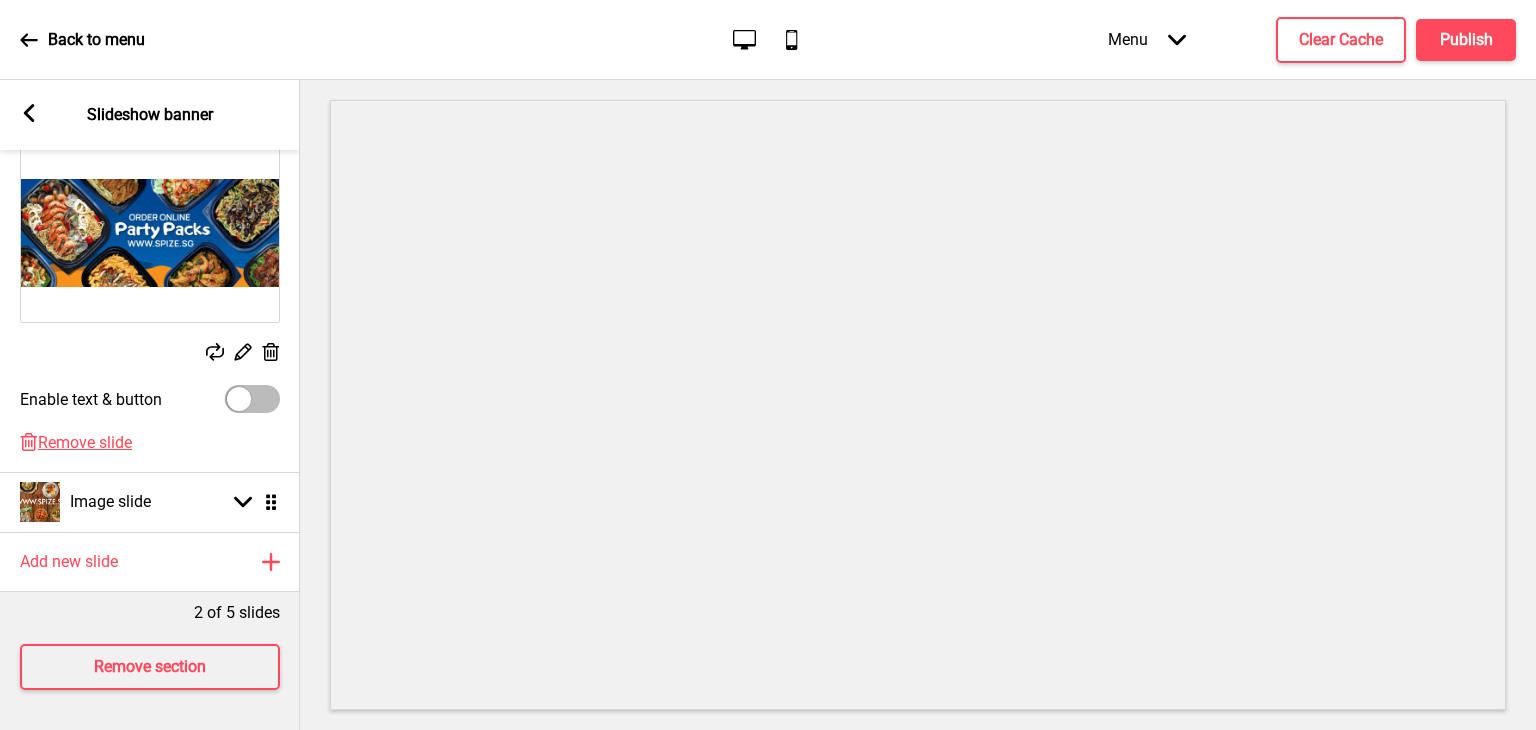 click 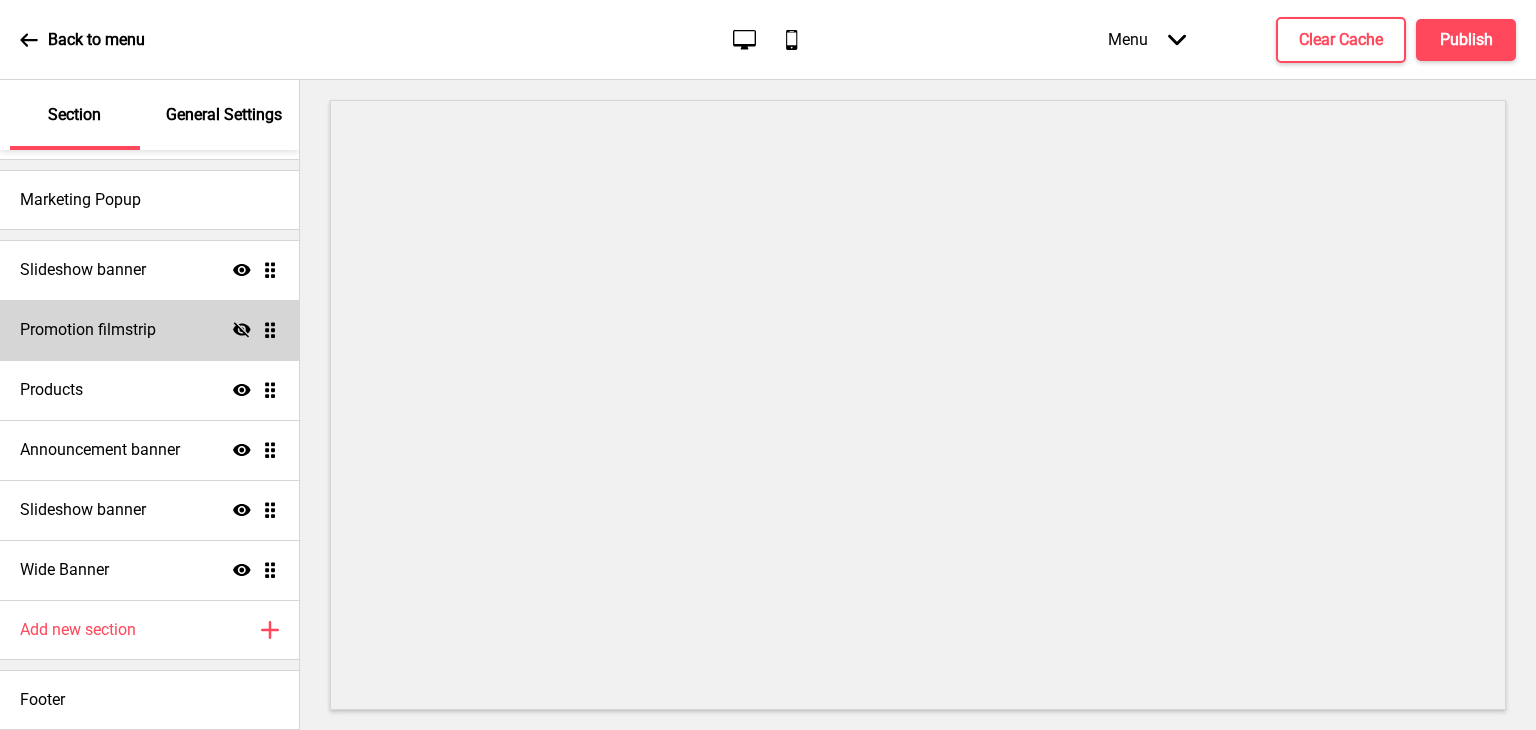 click 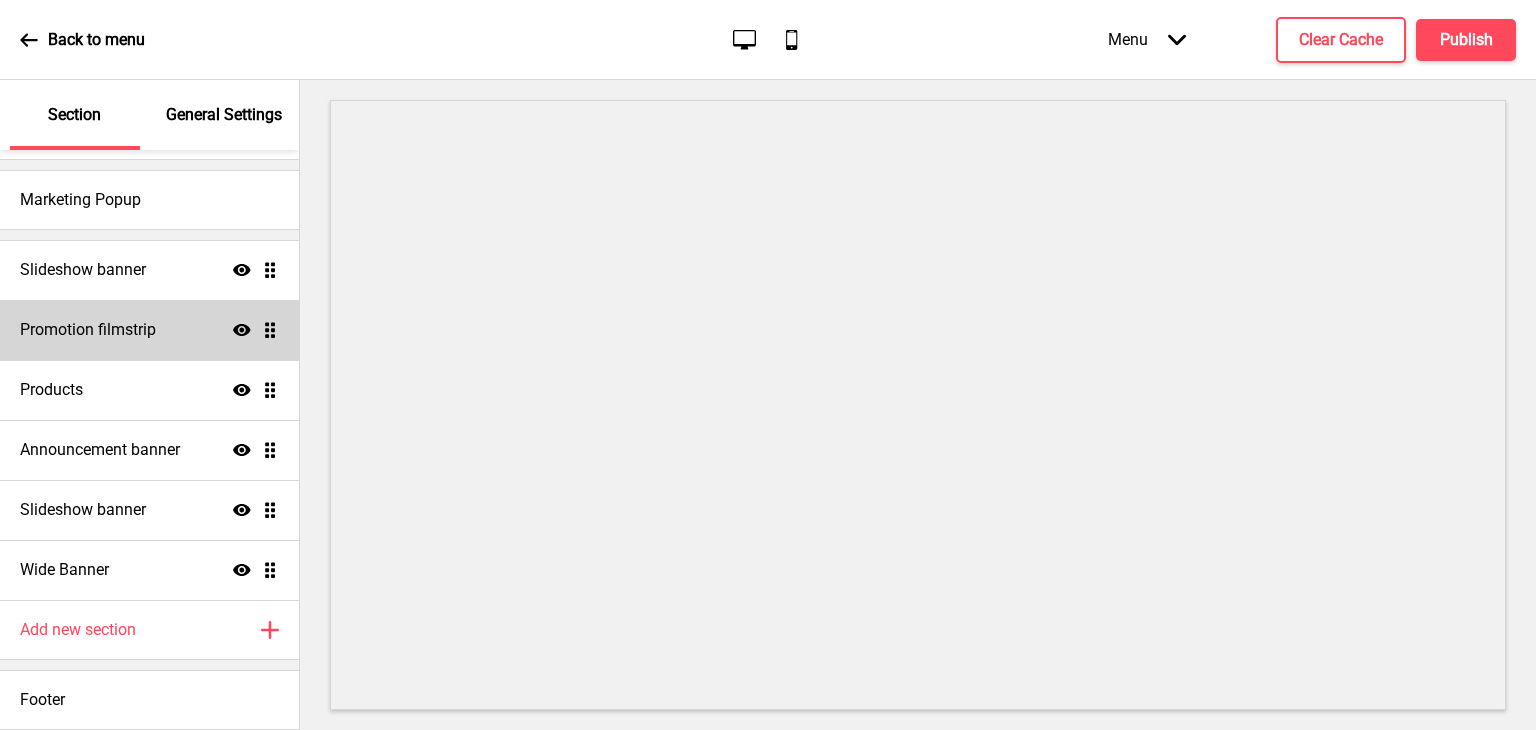 click on "Slideshow banner Show Drag Promotion filmstrip Show Drag Products Show Drag Announcement banner Show Drag Slideshow banner Show Drag Wide Banner Show Drag" at bounding box center [149, 420] 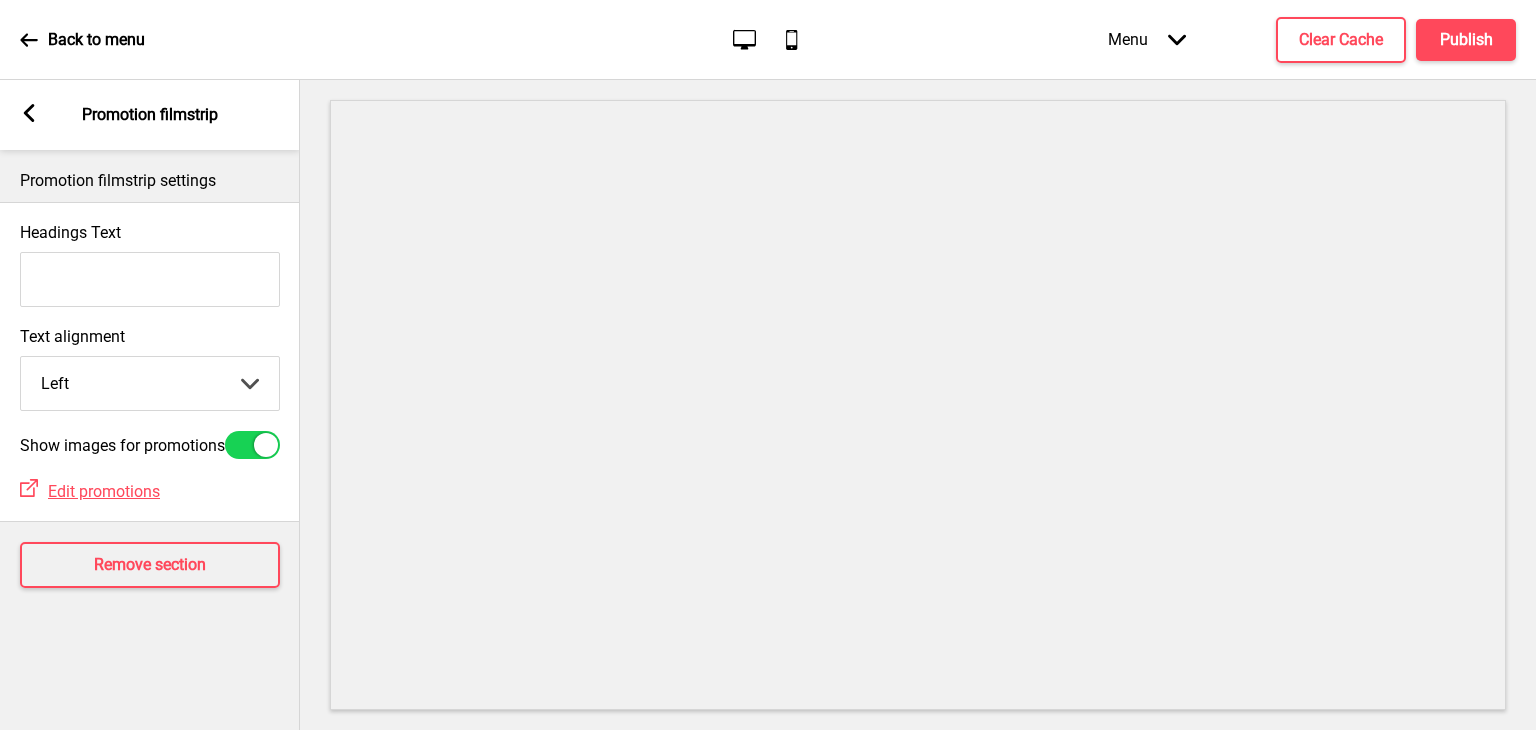 click on "Headings Text" at bounding box center [150, 279] 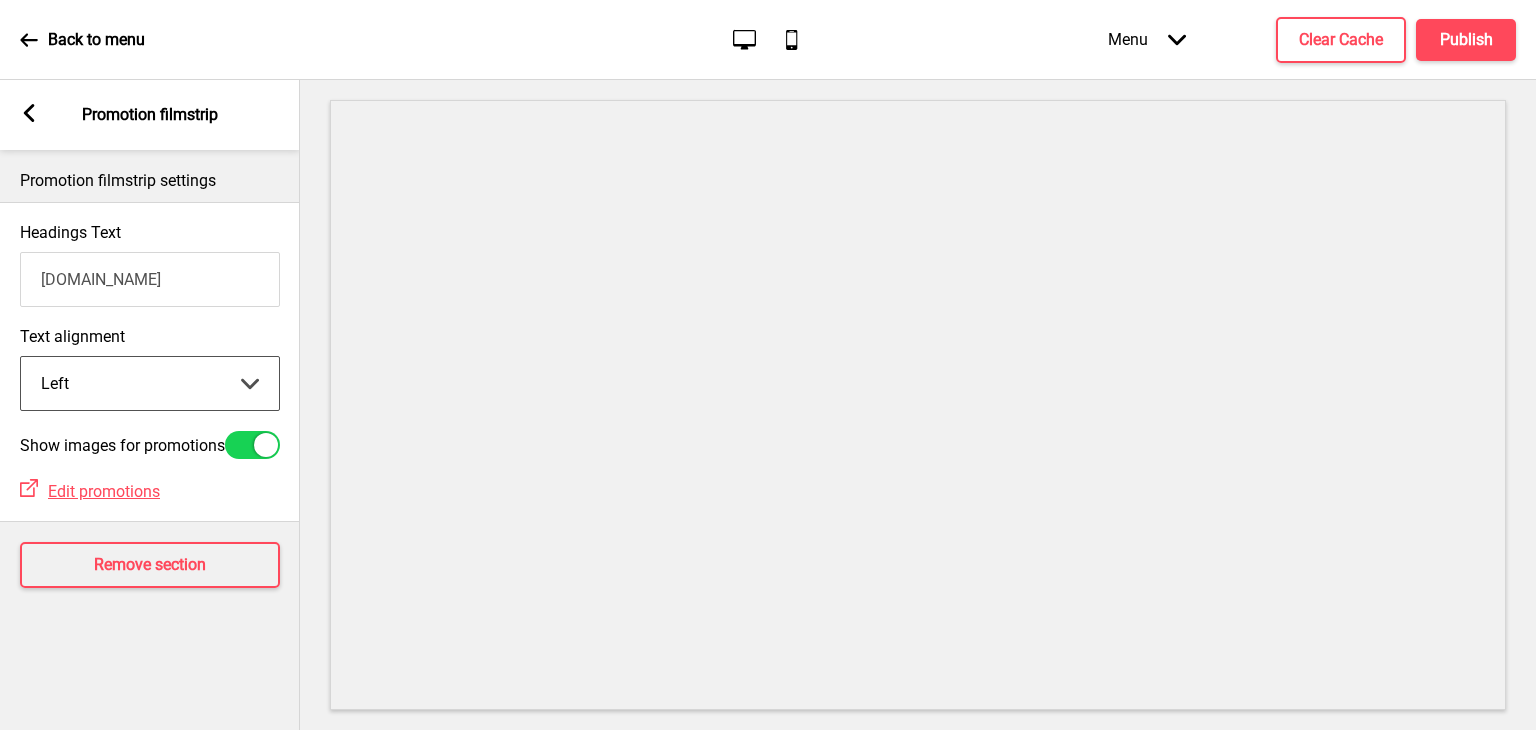 click on "Left Center Right" at bounding box center [150, 383] 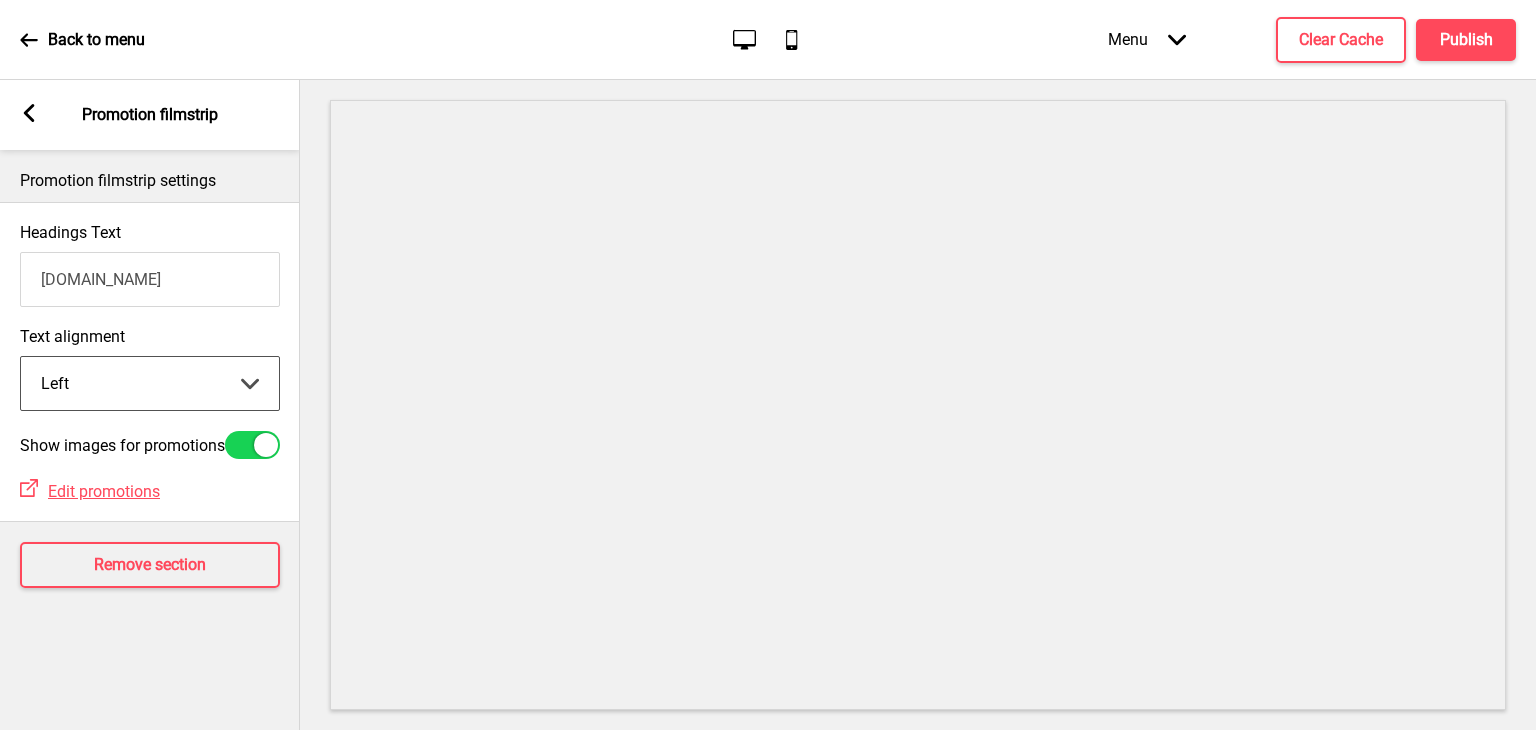 click on "Left Center Right" at bounding box center [150, 383] 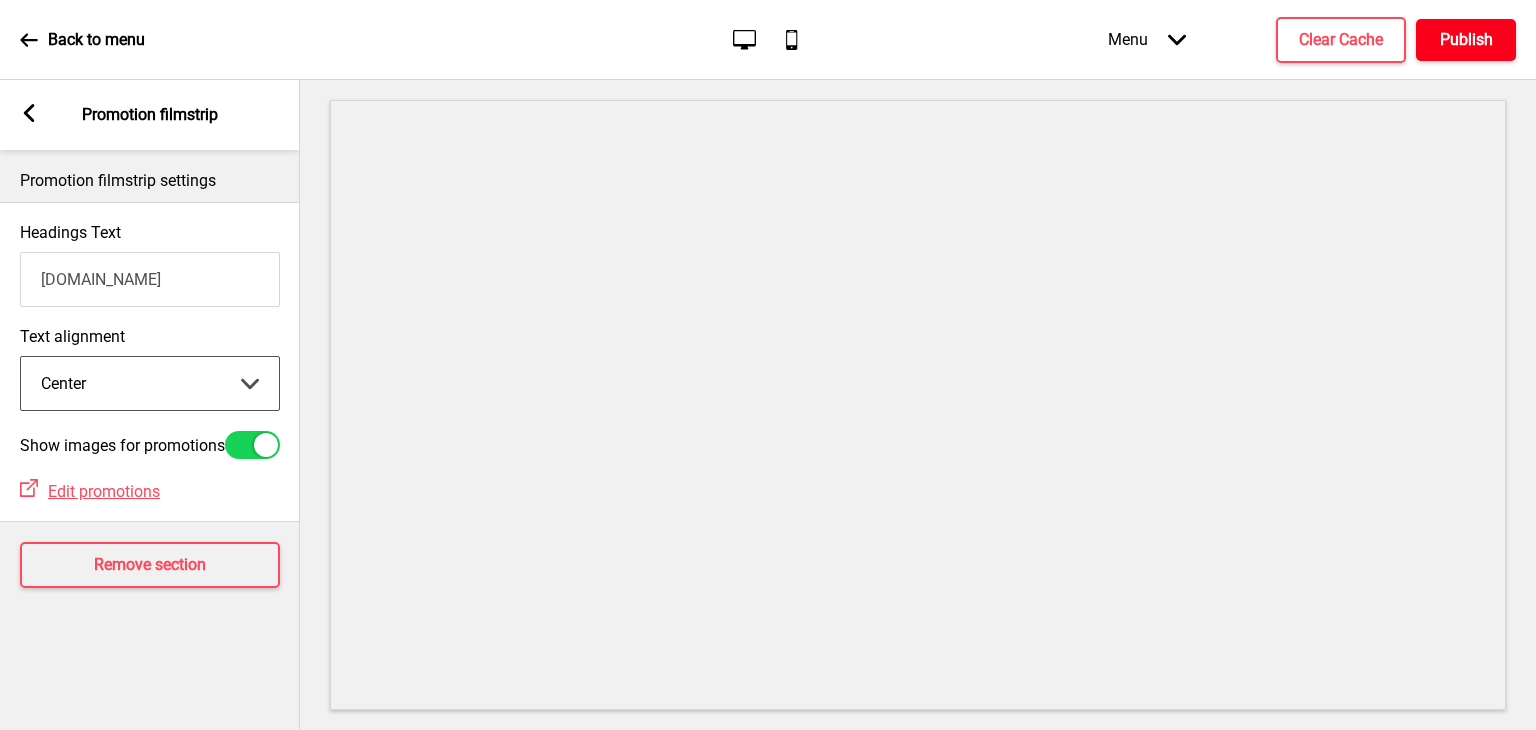 click on "Publish" at bounding box center [1466, 40] 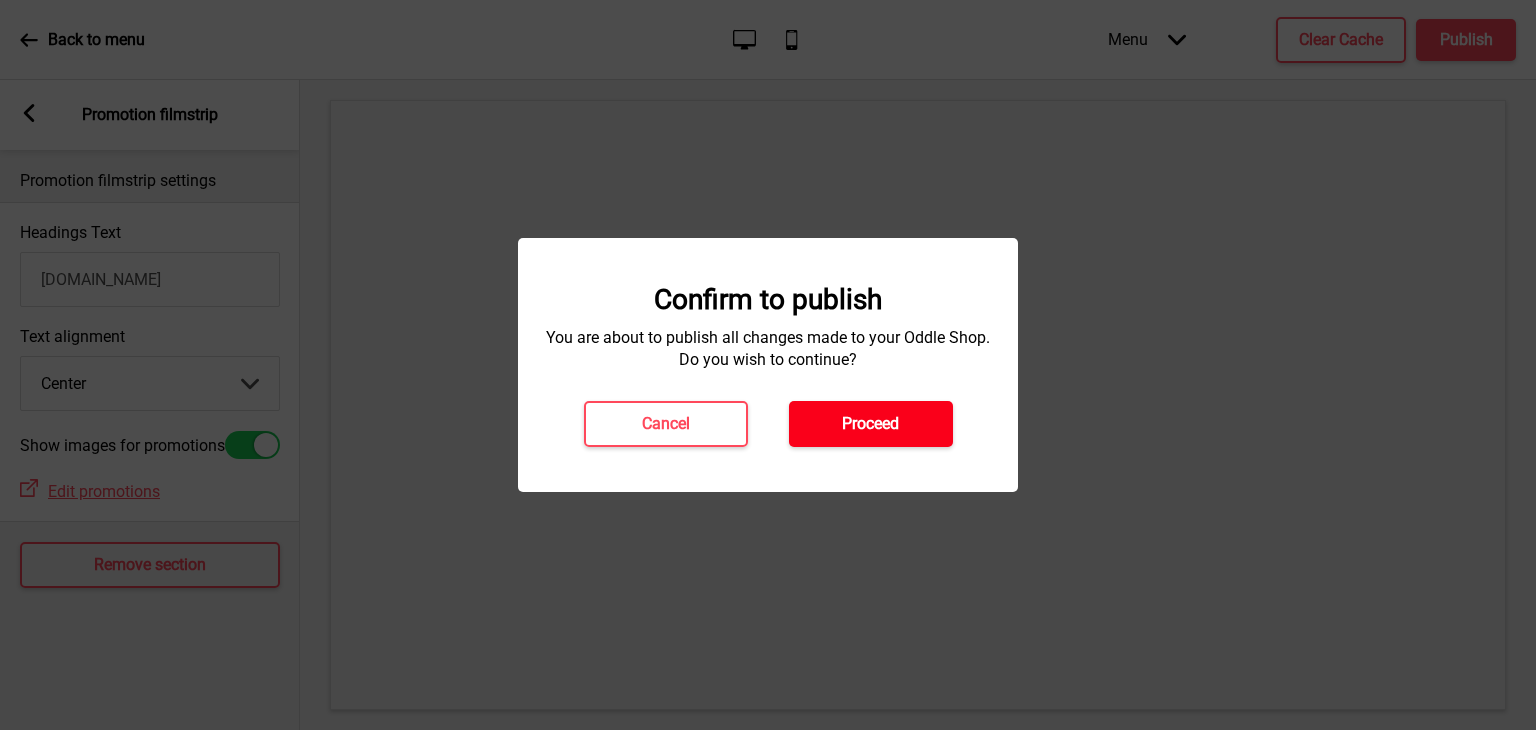 click on "Proceed" at bounding box center [870, 424] 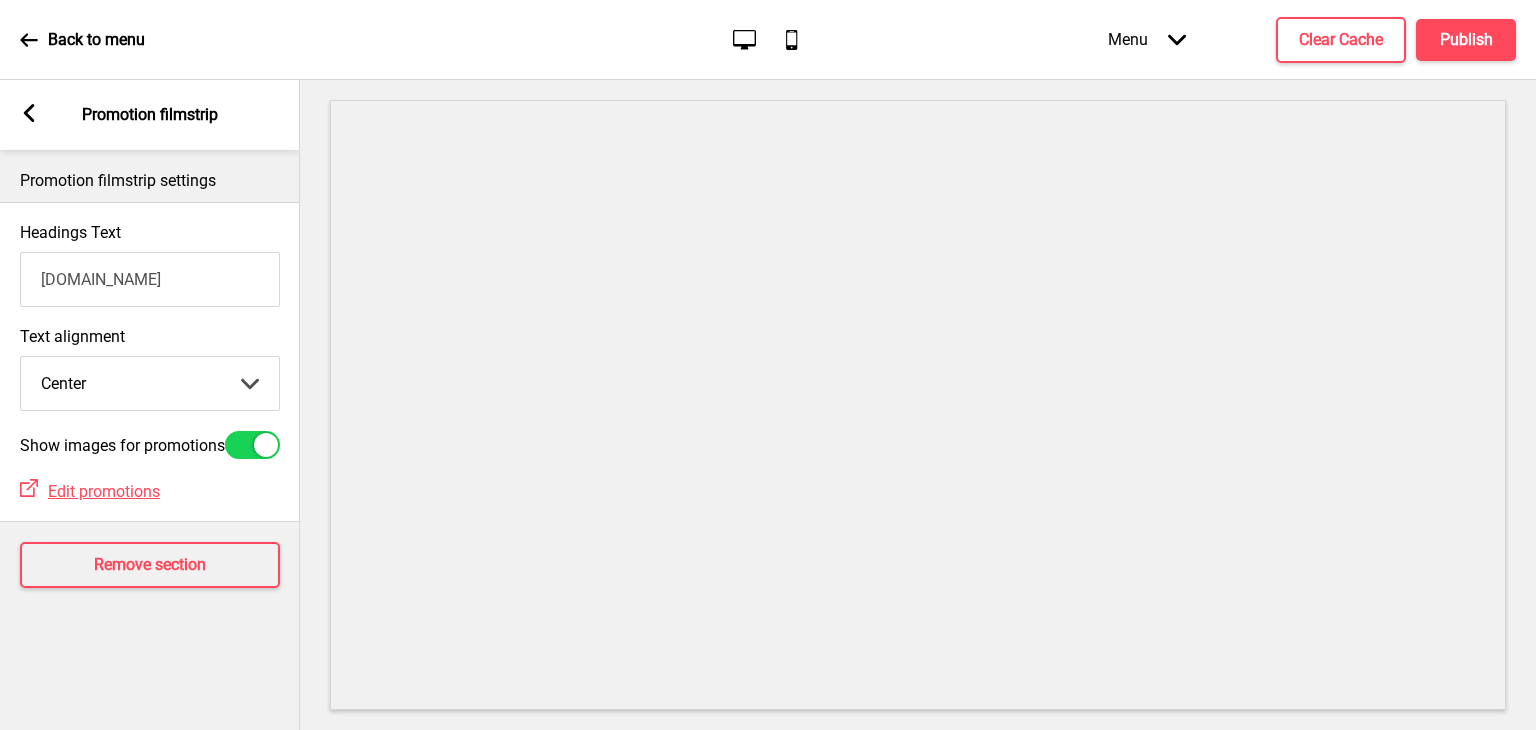 click on "Arrow left Promotion filmstrip" at bounding box center [150, 115] 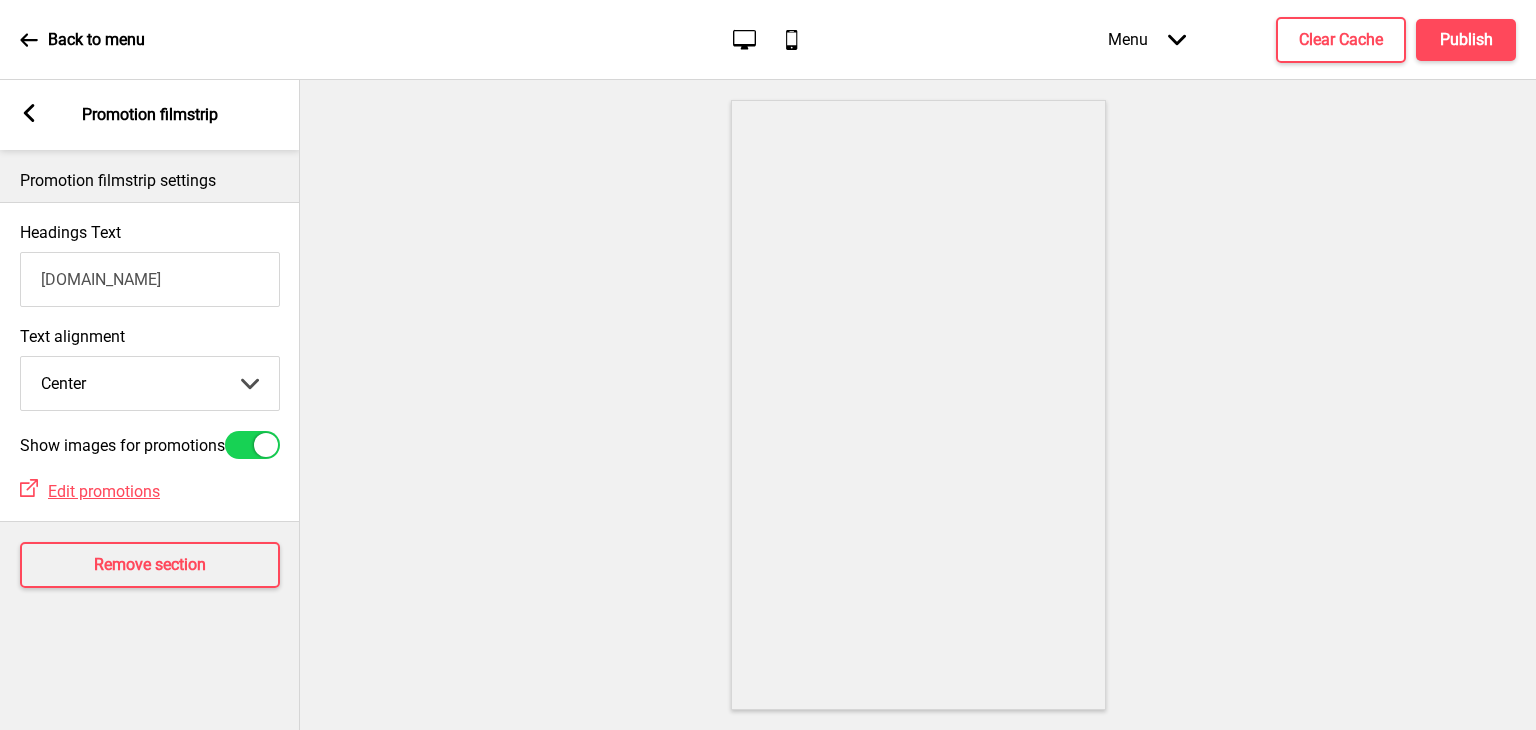click on "Arrow left Promotion filmstrip" at bounding box center (150, 115) 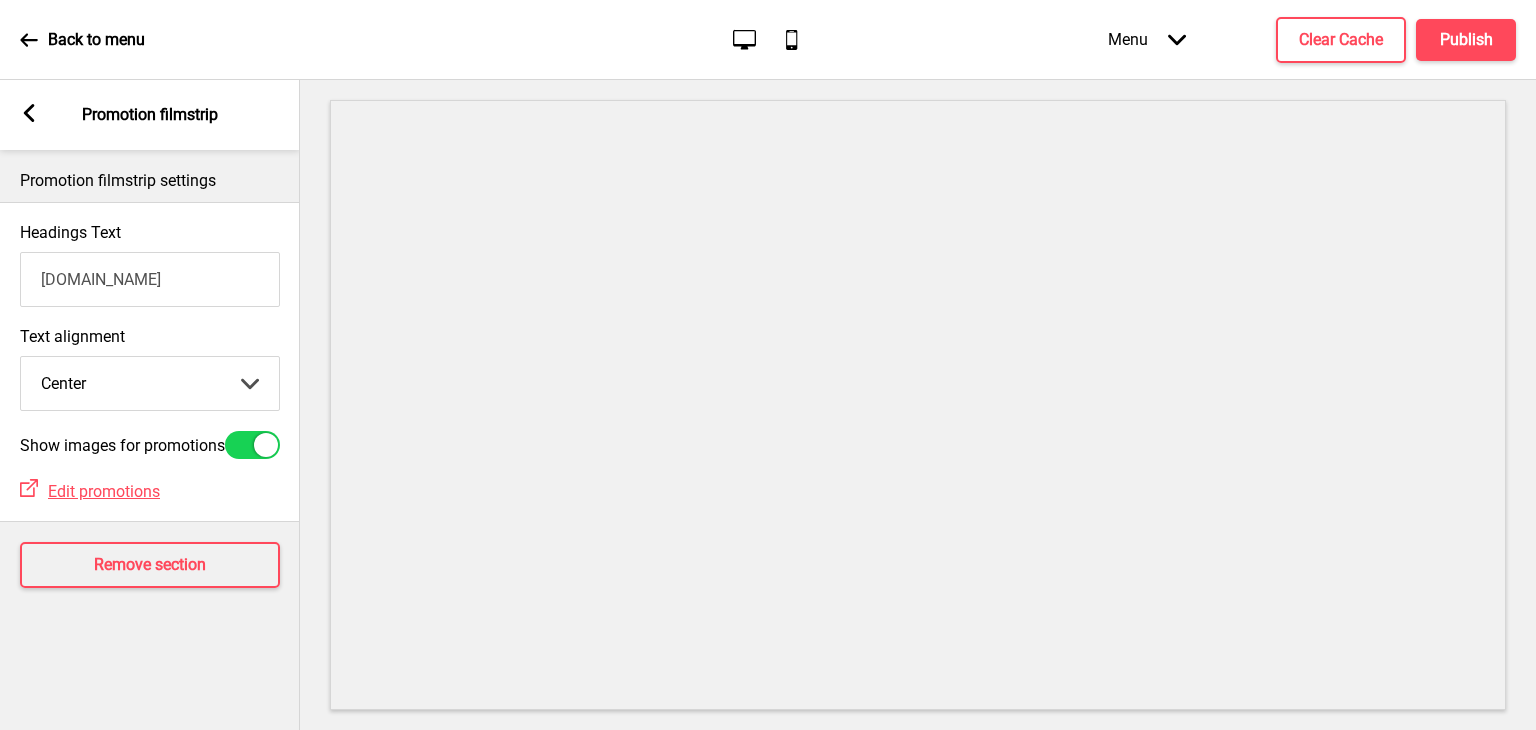 click 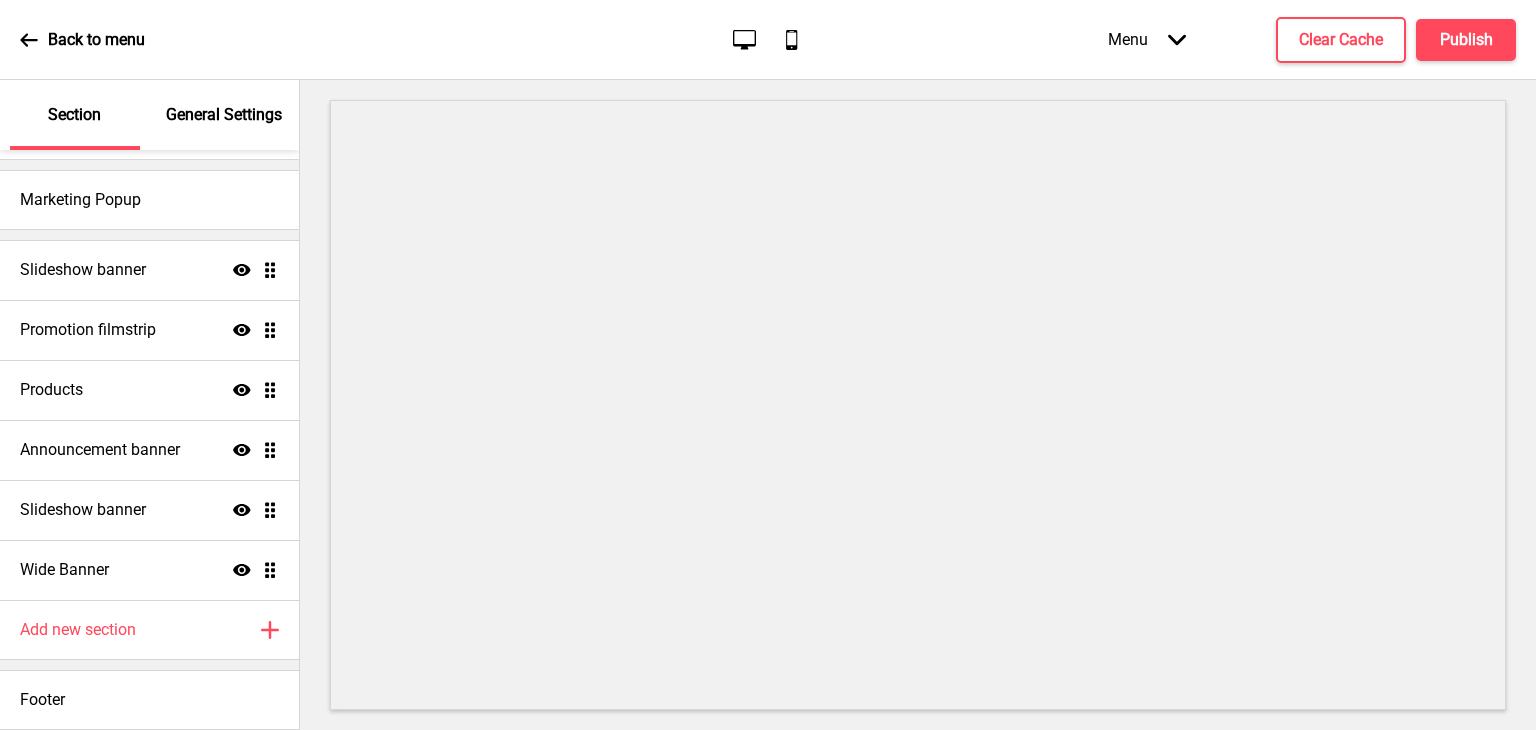 click on "General Settings" at bounding box center (224, 115) 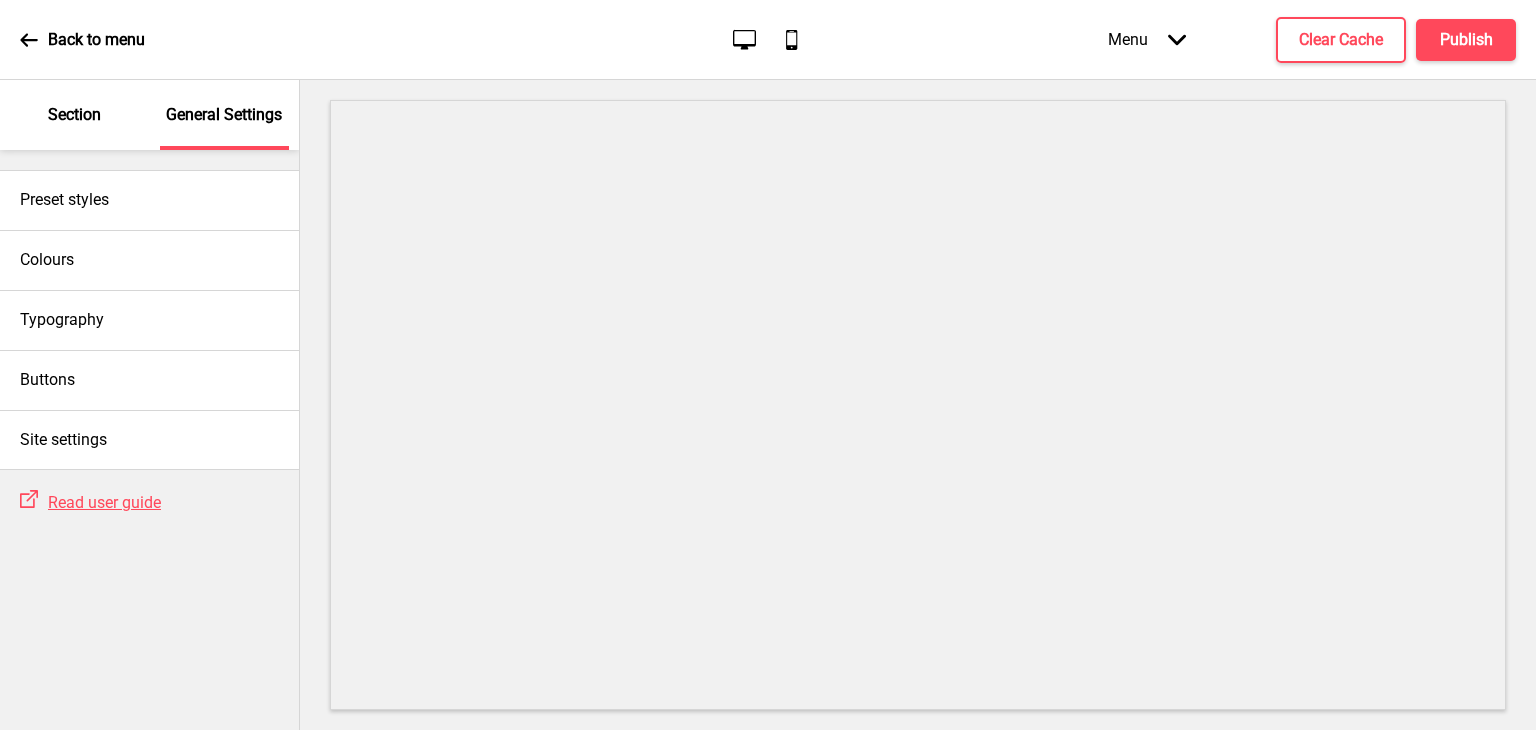 scroll, scrollTop: 0, scrollLeft: 0, axis: both 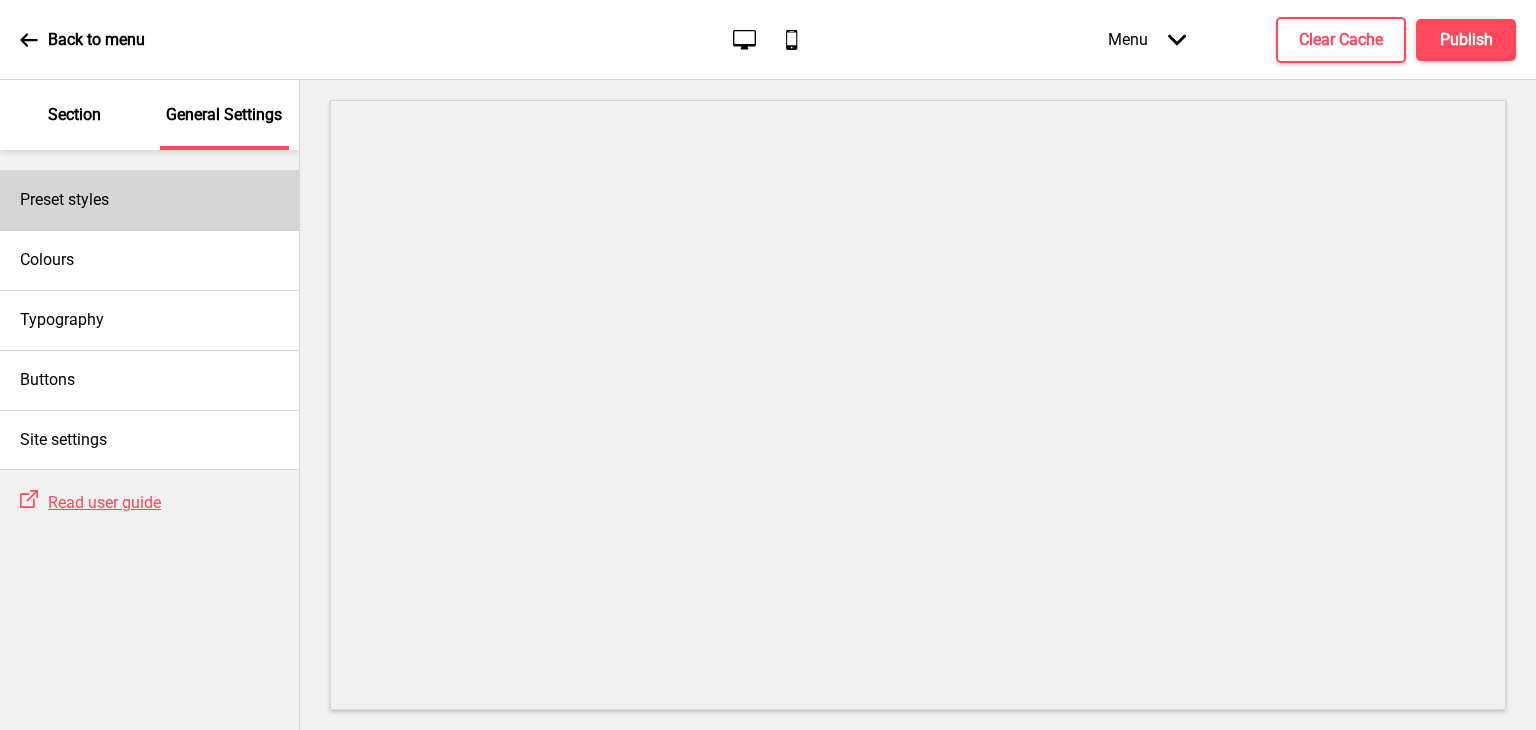 click on "Preset styles" at bounding box center (64, 200) 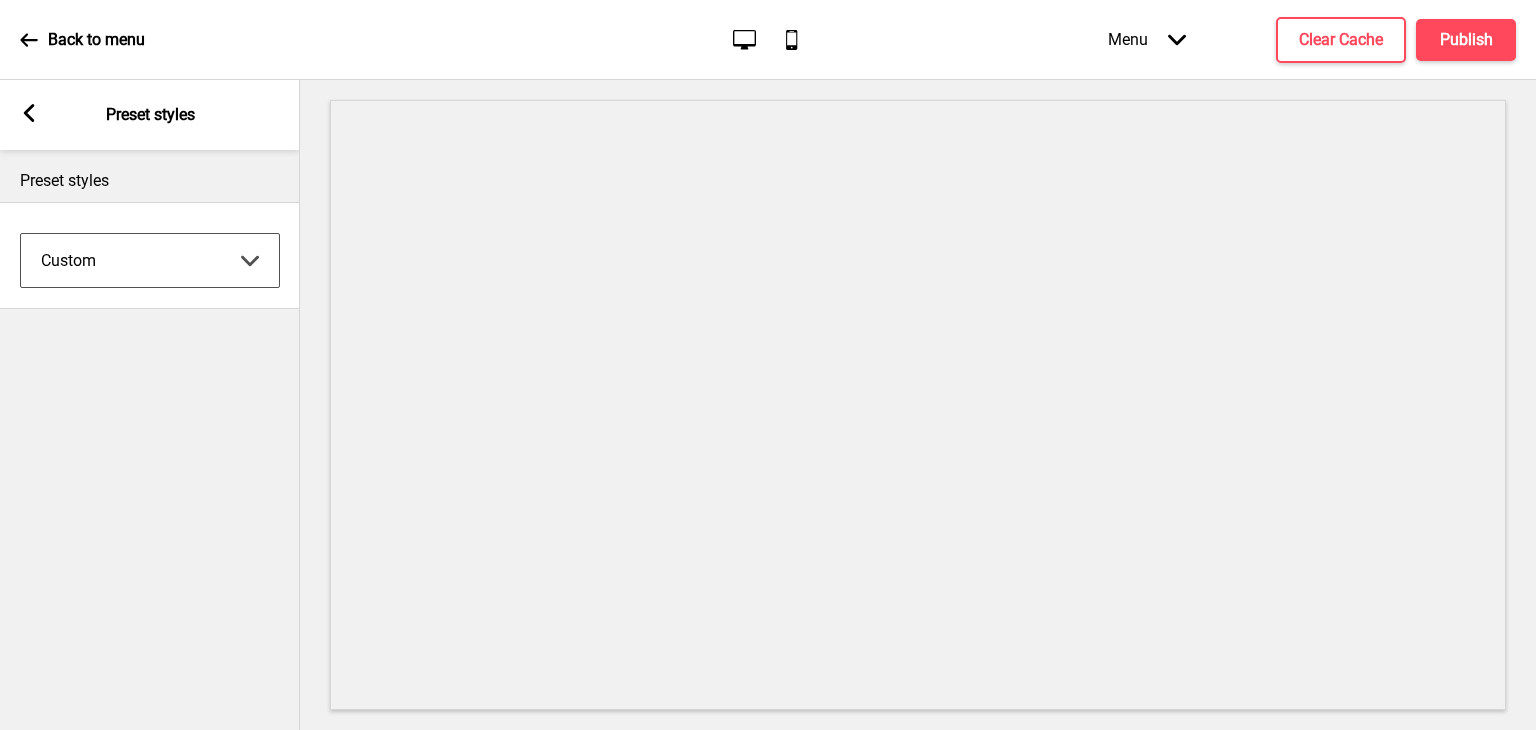 click on "Coffee Contrast Dark Earth Marine Minimalist Modern Oddle Pastel Yellow Fruits Custom" at bounding box center [150, 260] 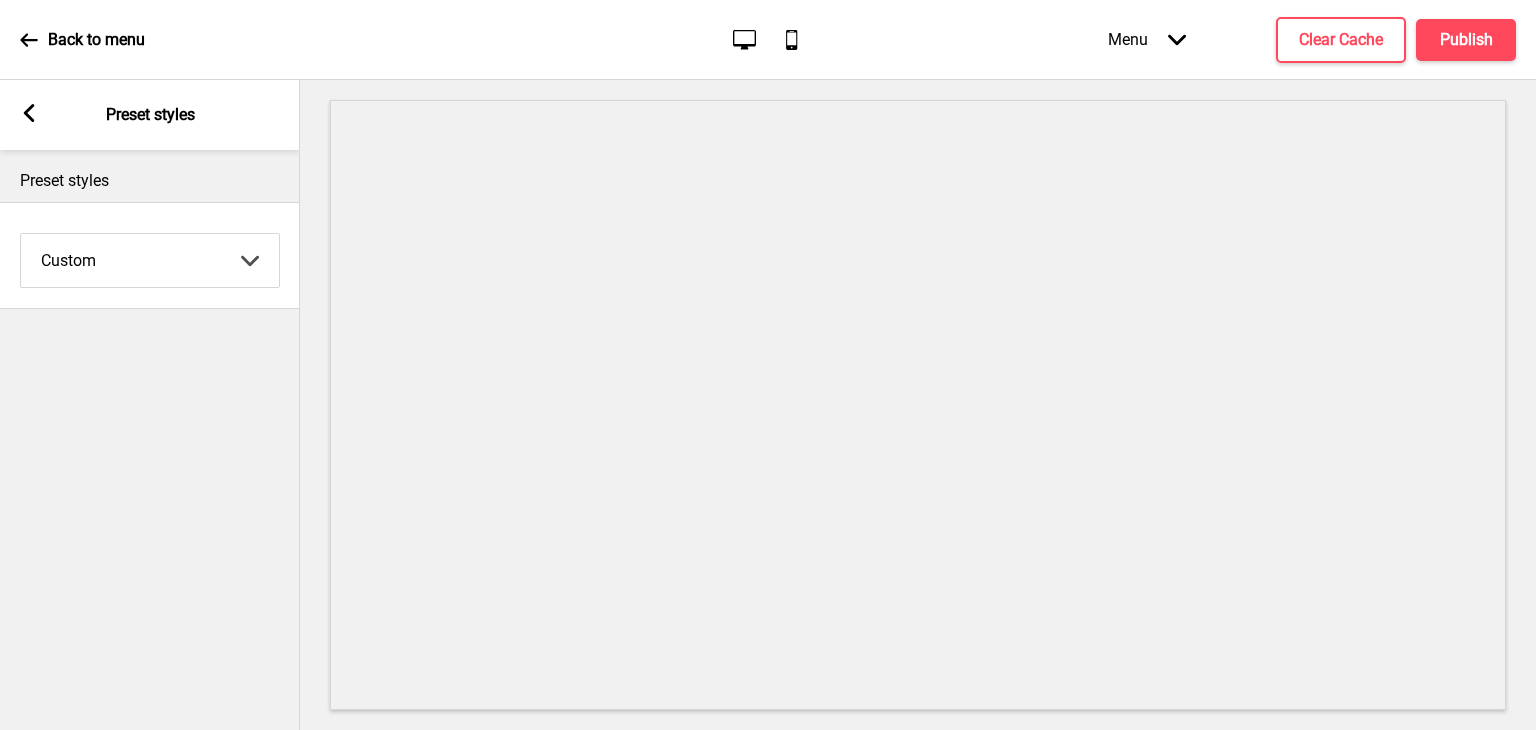 click on "Arrow left Preset styles" at bounding box center [150, 115] 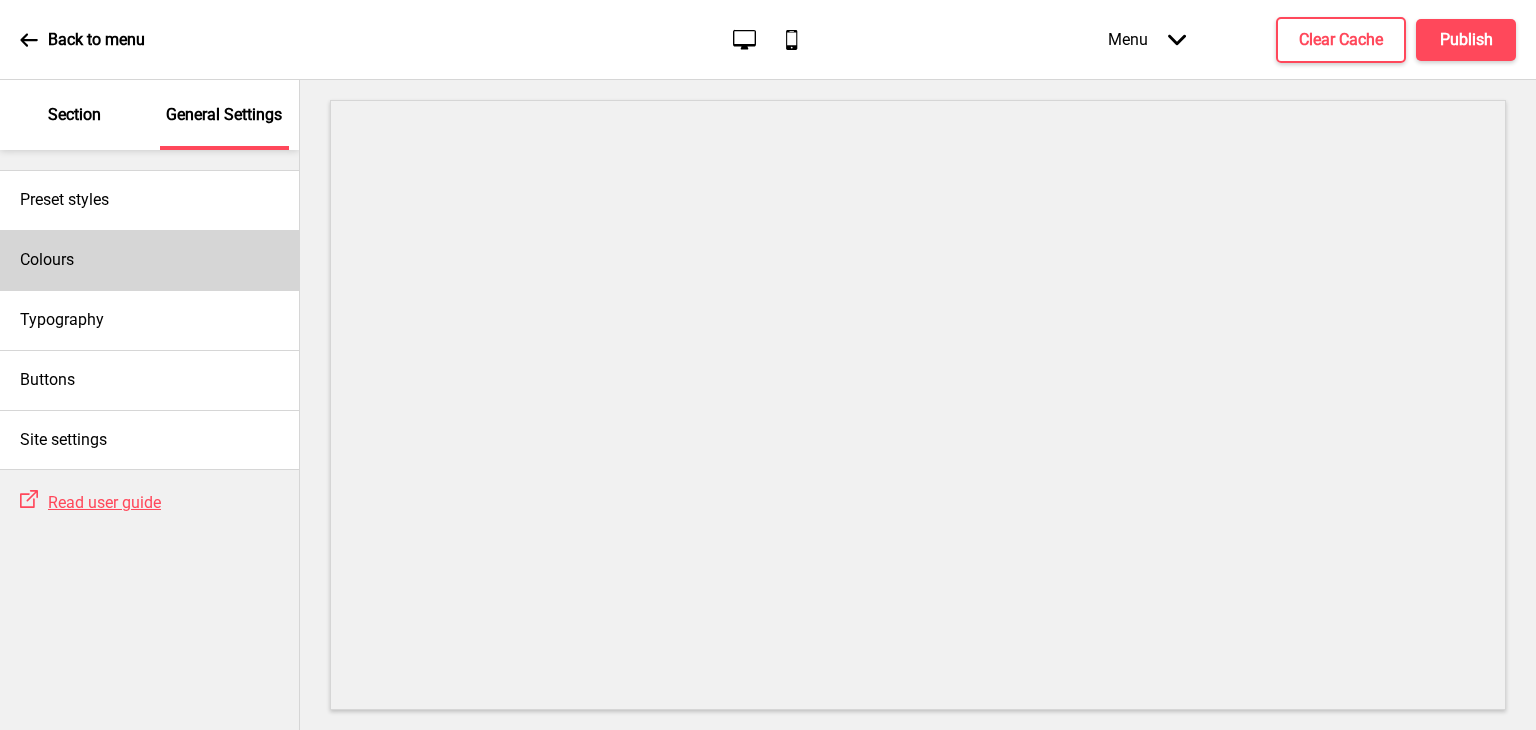click on "Colours" at bounding box center [149, 260] 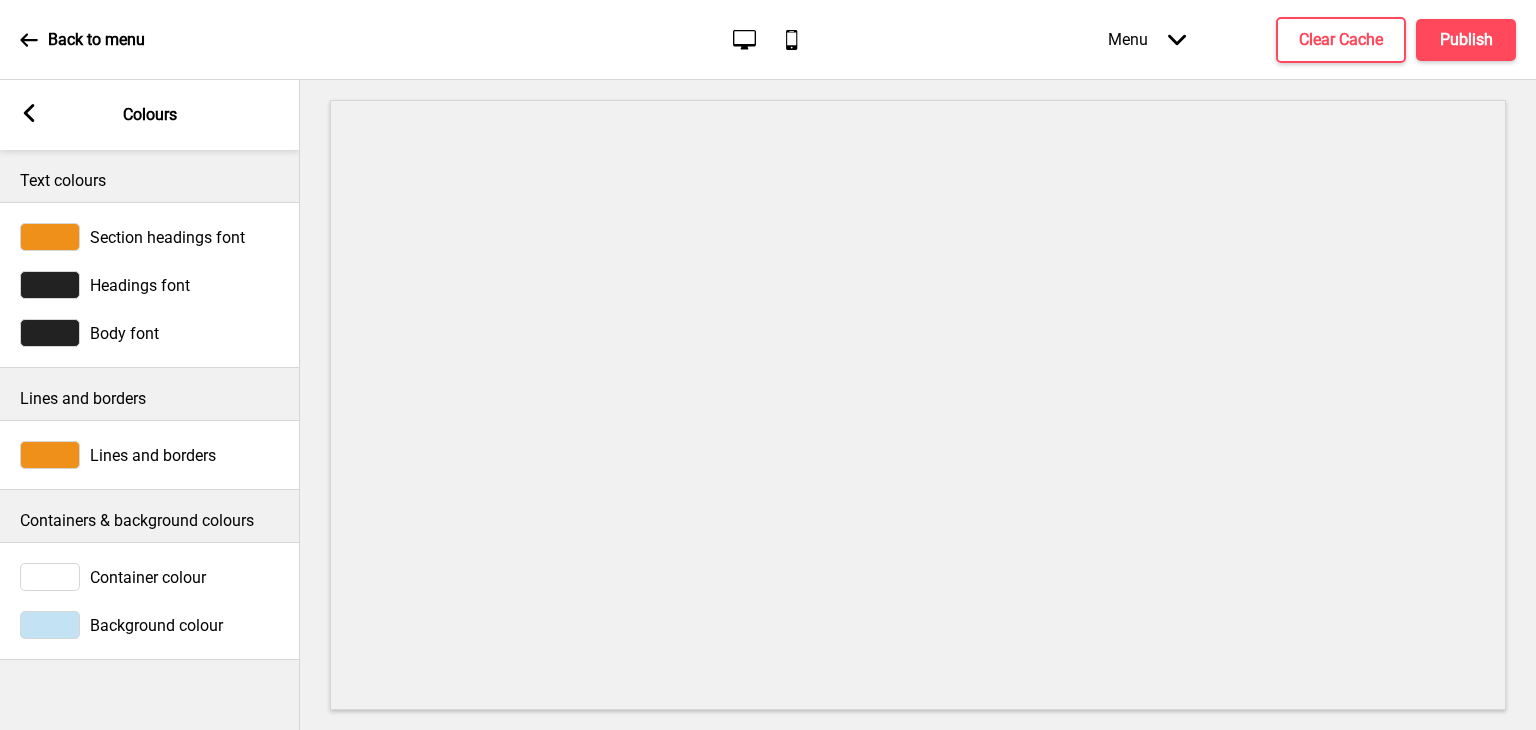 click on "Section headings font" at bounding box center [167, 237] 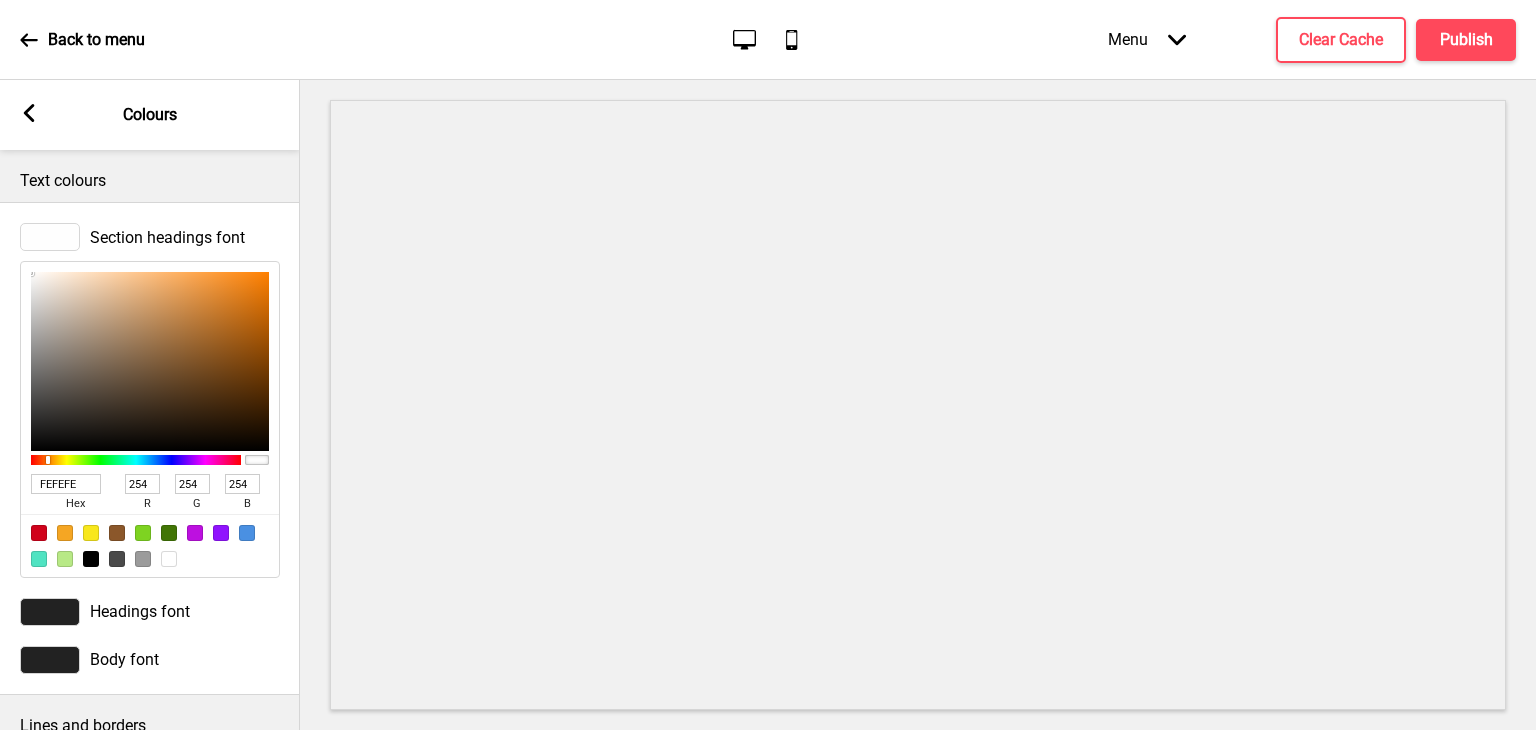 drag, startPoint x: 56, startPoint y: 278, endPoint x: 0, endPoint y: 272, distance: 56.32051 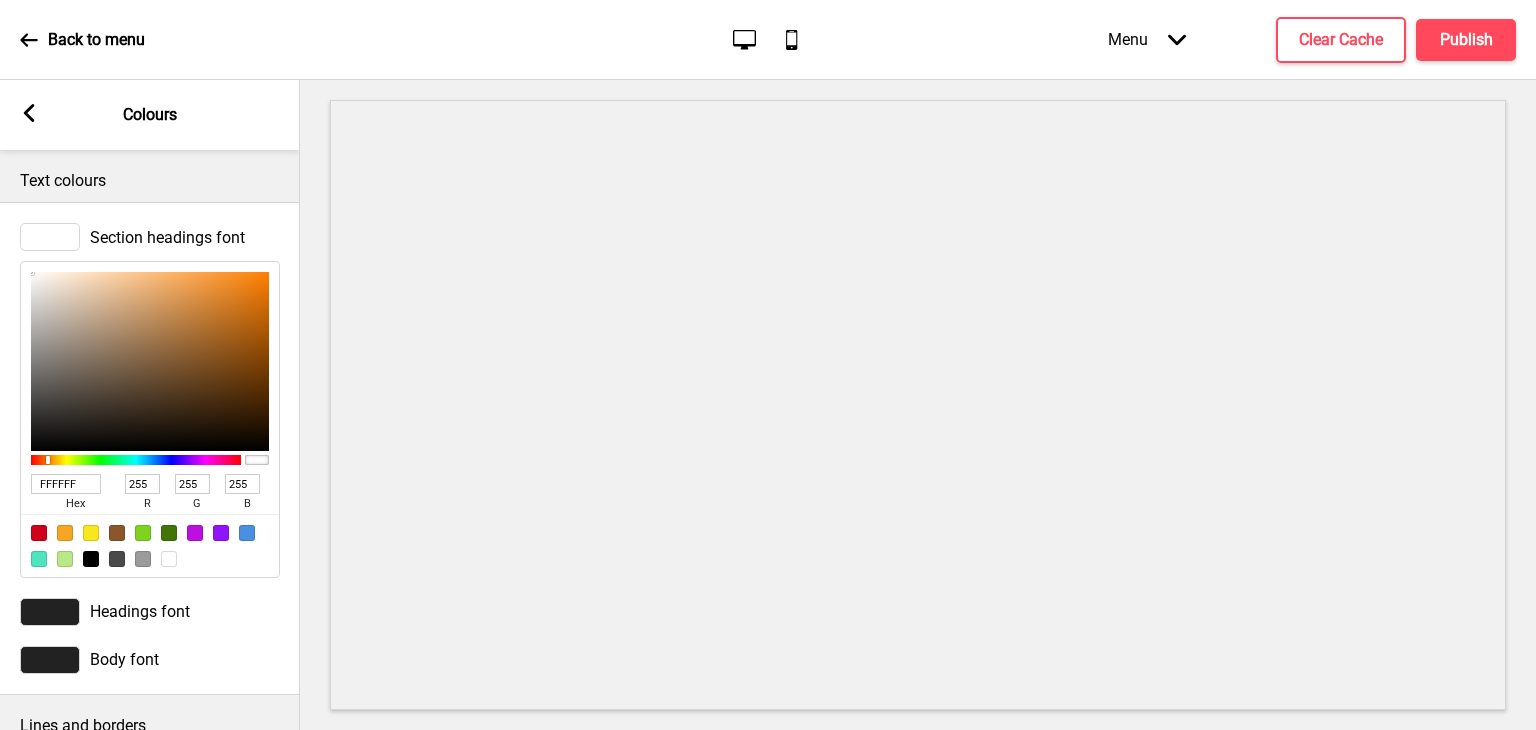 drag, startPoint x: 52, startPoint y: 271, endPoint x: 0, endPoint y: 260, distance: 53.15073 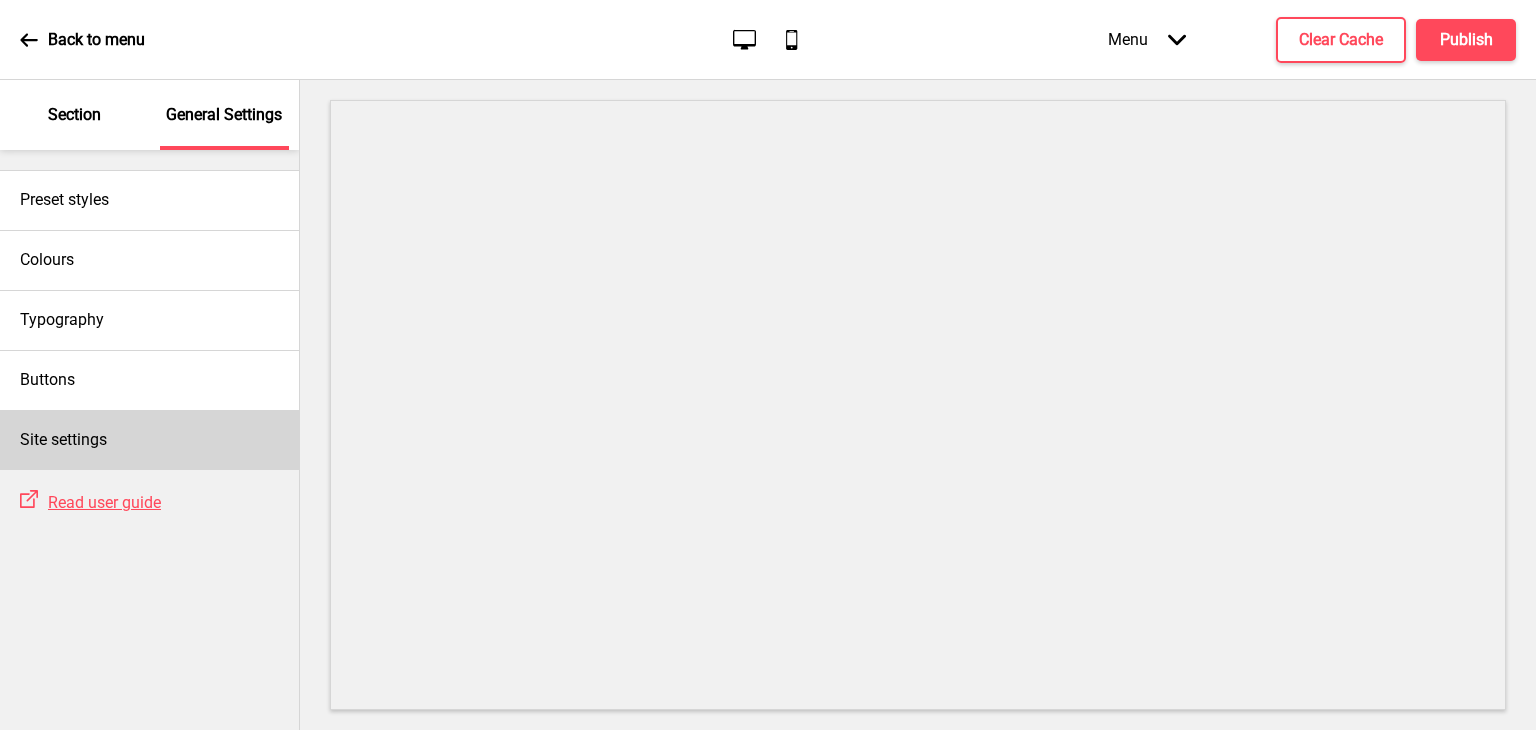 click on "Site settings" at bounding box center (149, 440) 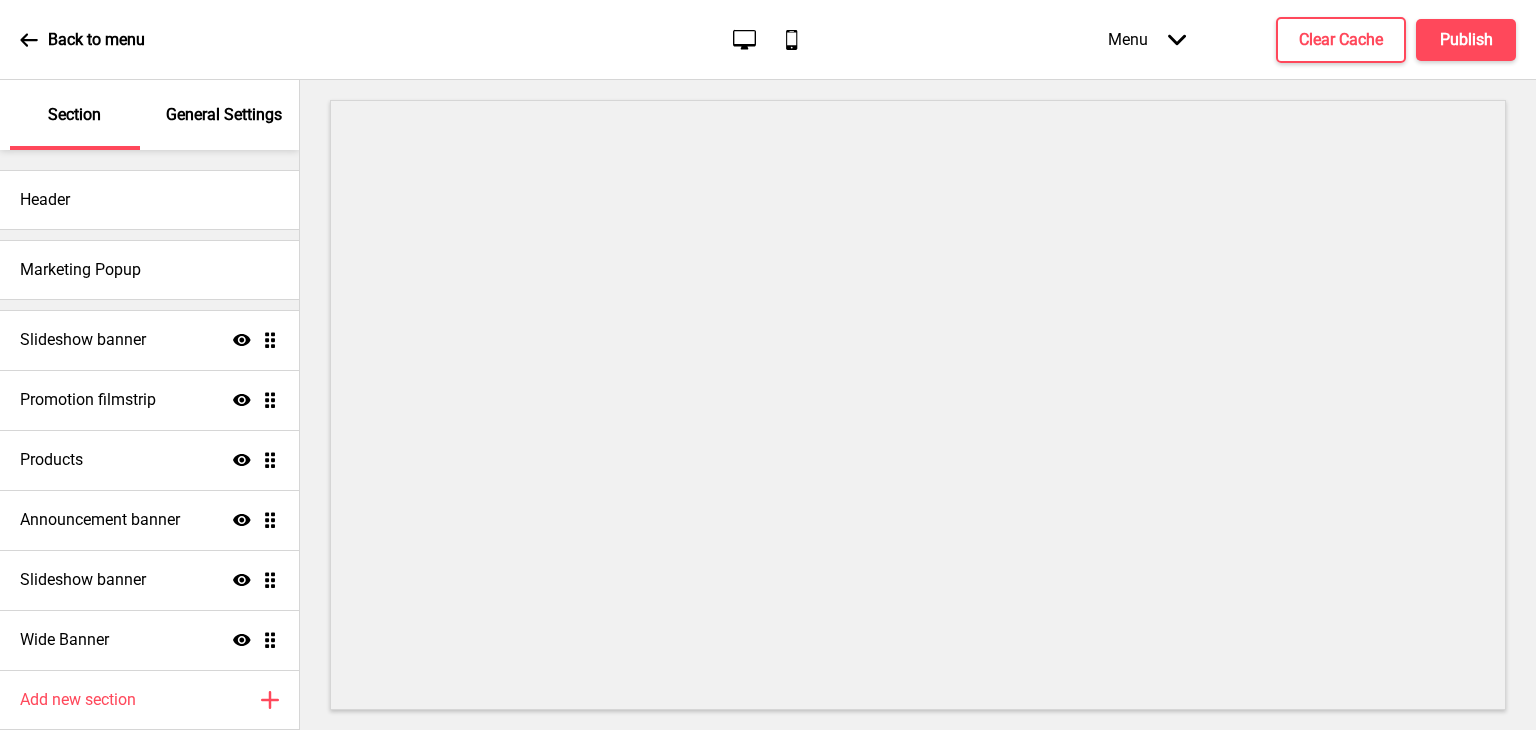 scroll, scrollTop: 0, scrollLeft: 0, axis: both 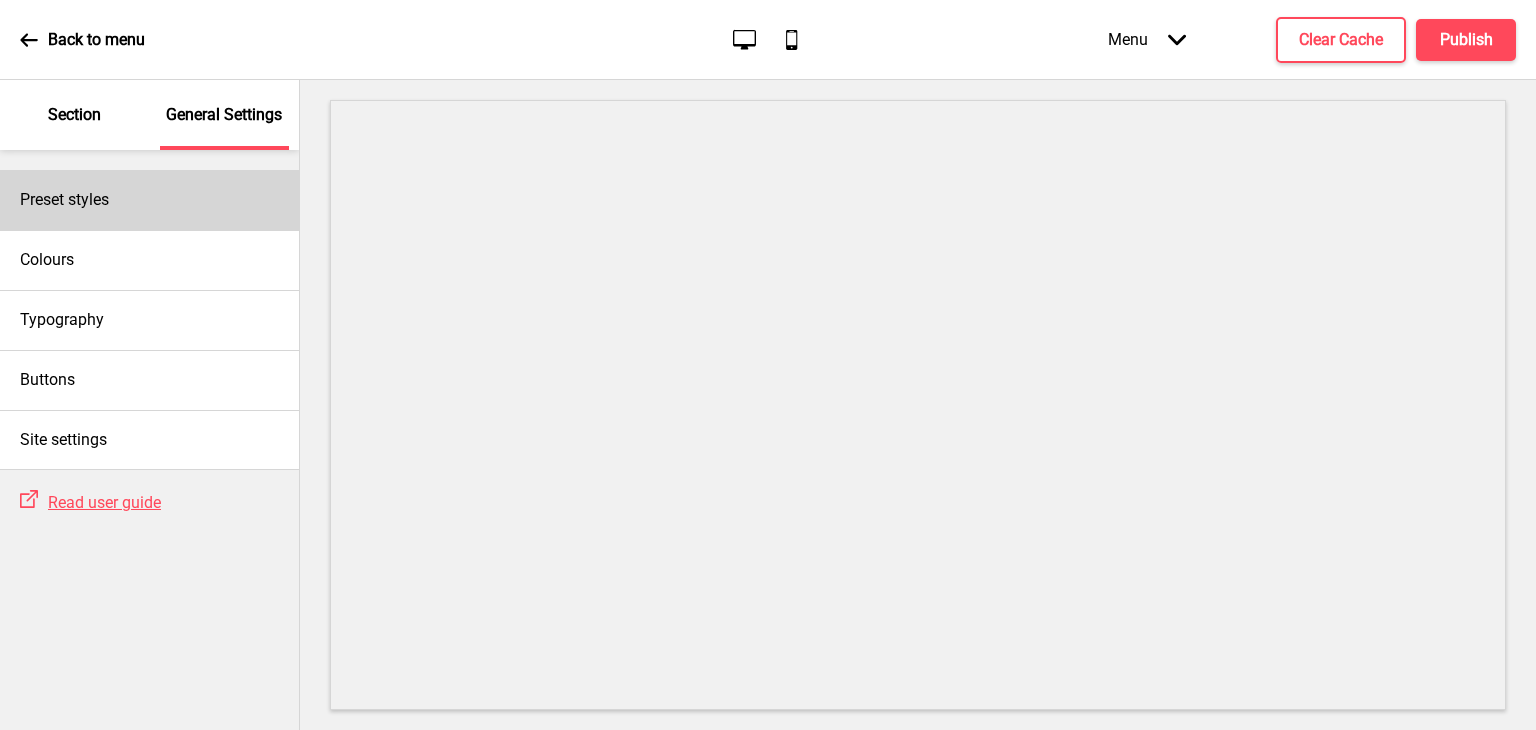 click on "Preset styles" at bounding box center (149, 200) 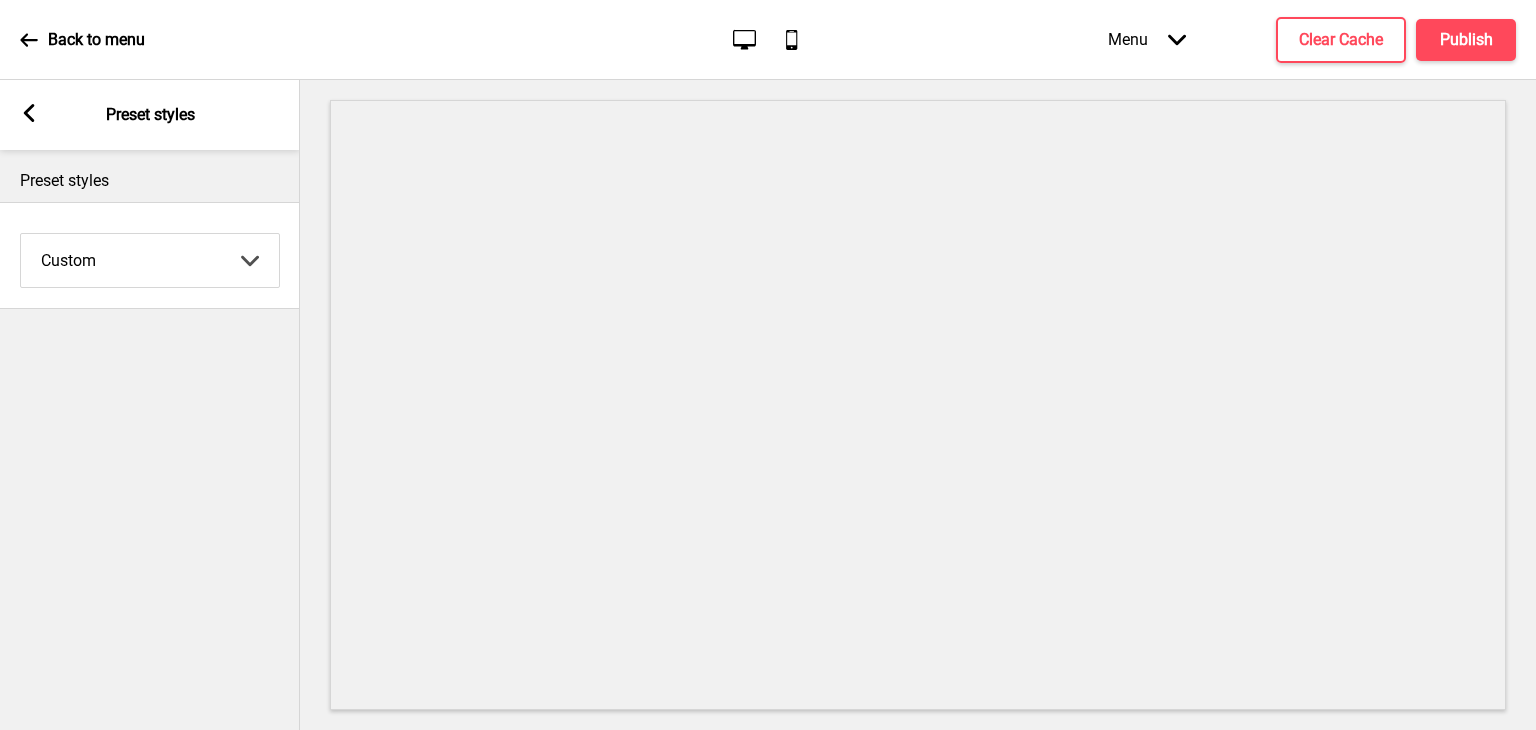 click 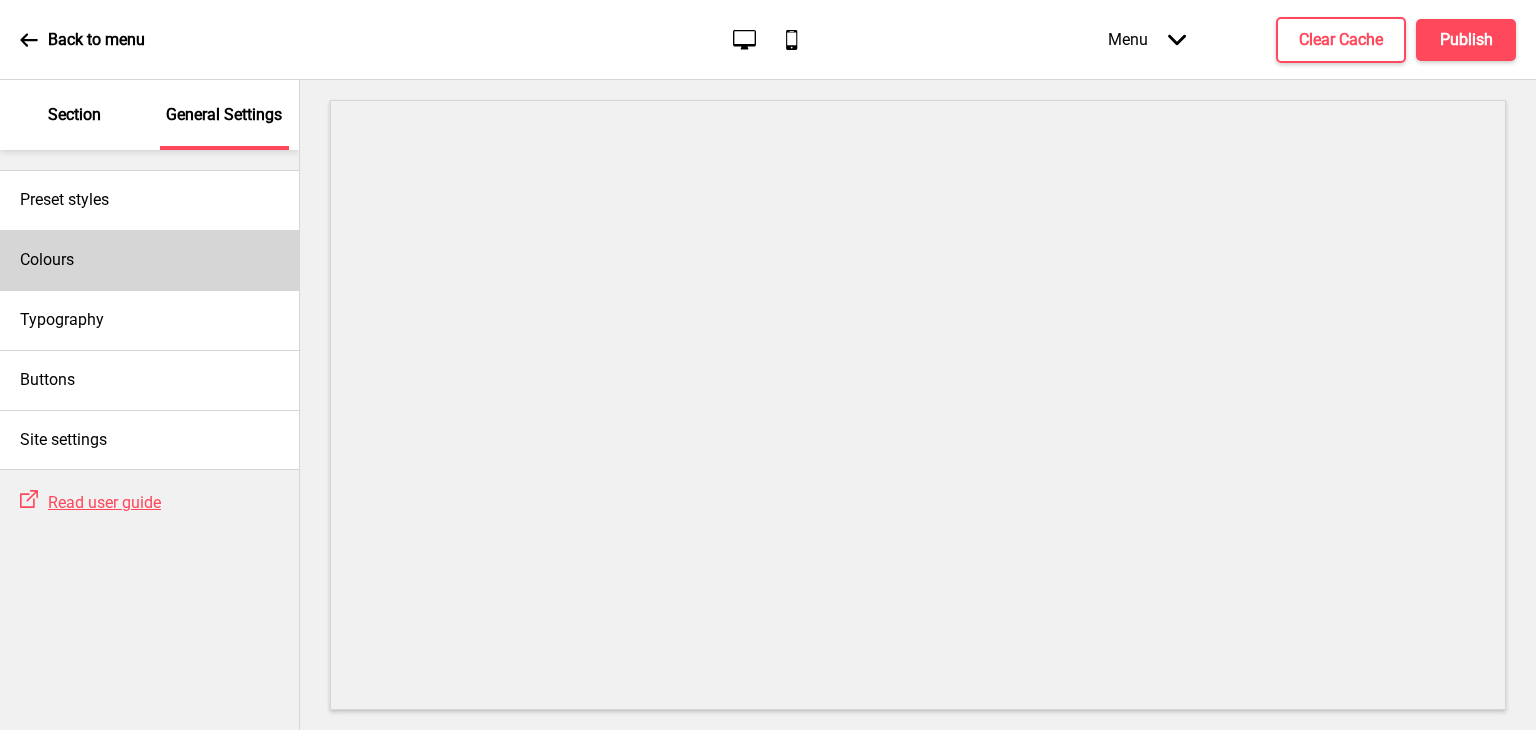 click on "Colours" at bounding box center [47, 260] 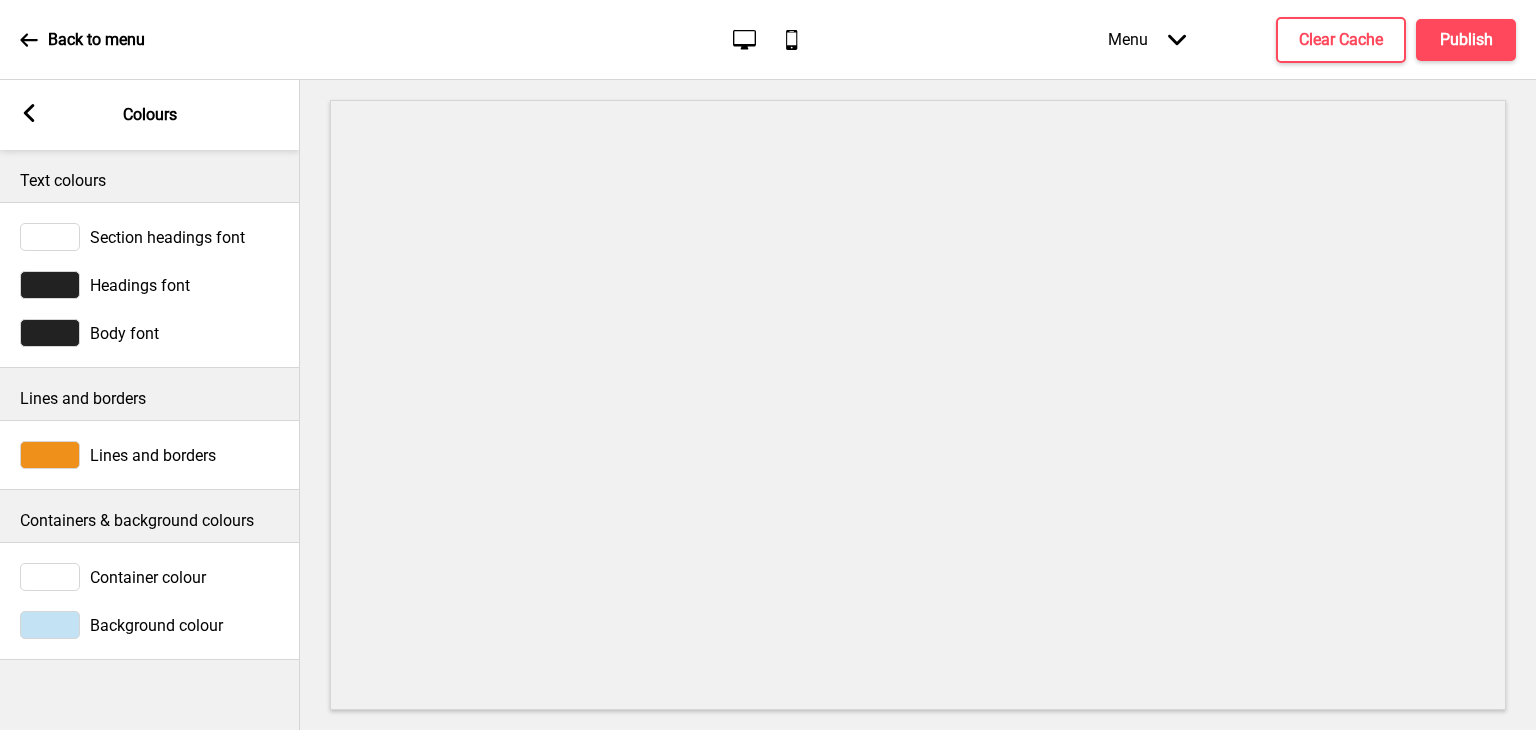 click on "Section headings font" at bounding box center [167, 237] 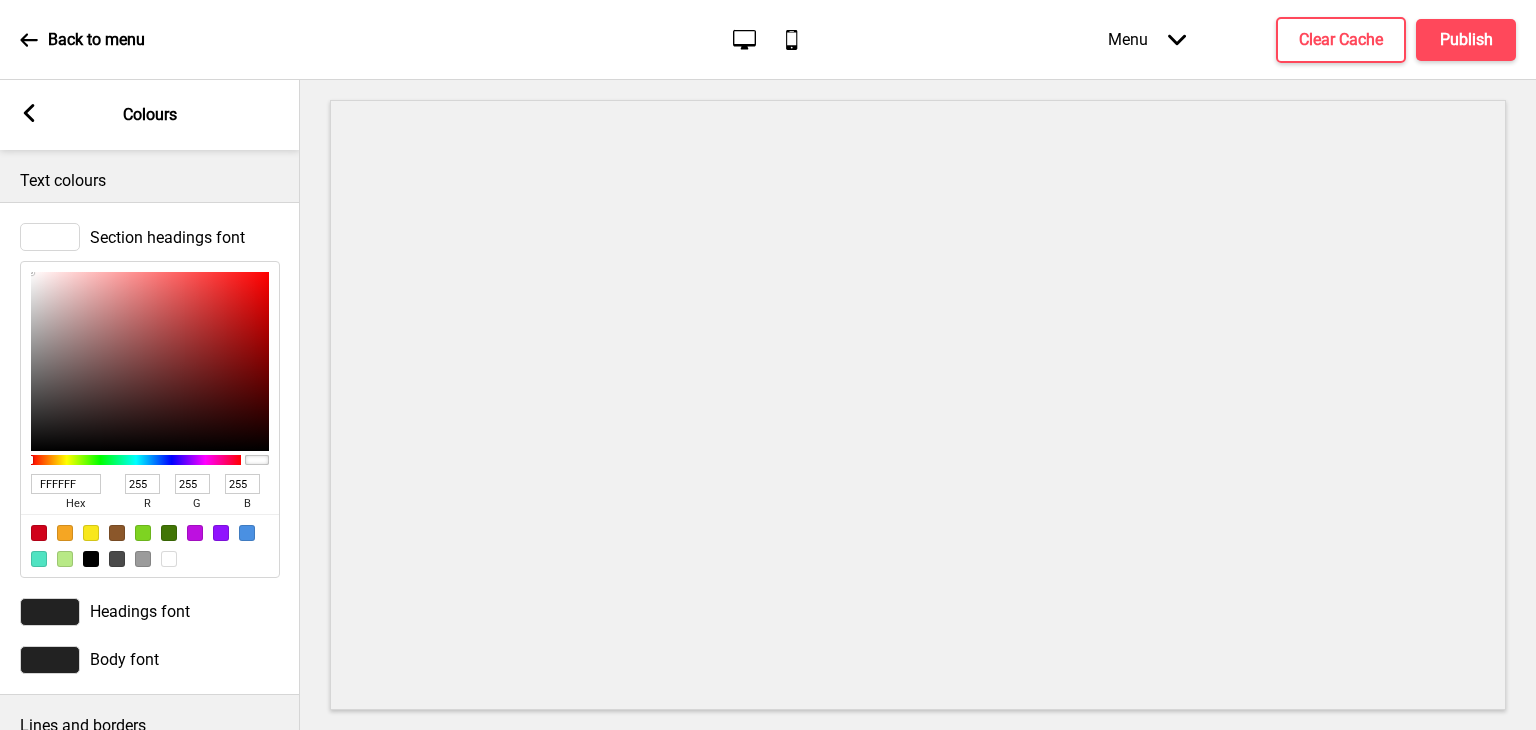 click on "Section headings font" at bounding box center [167, 237] 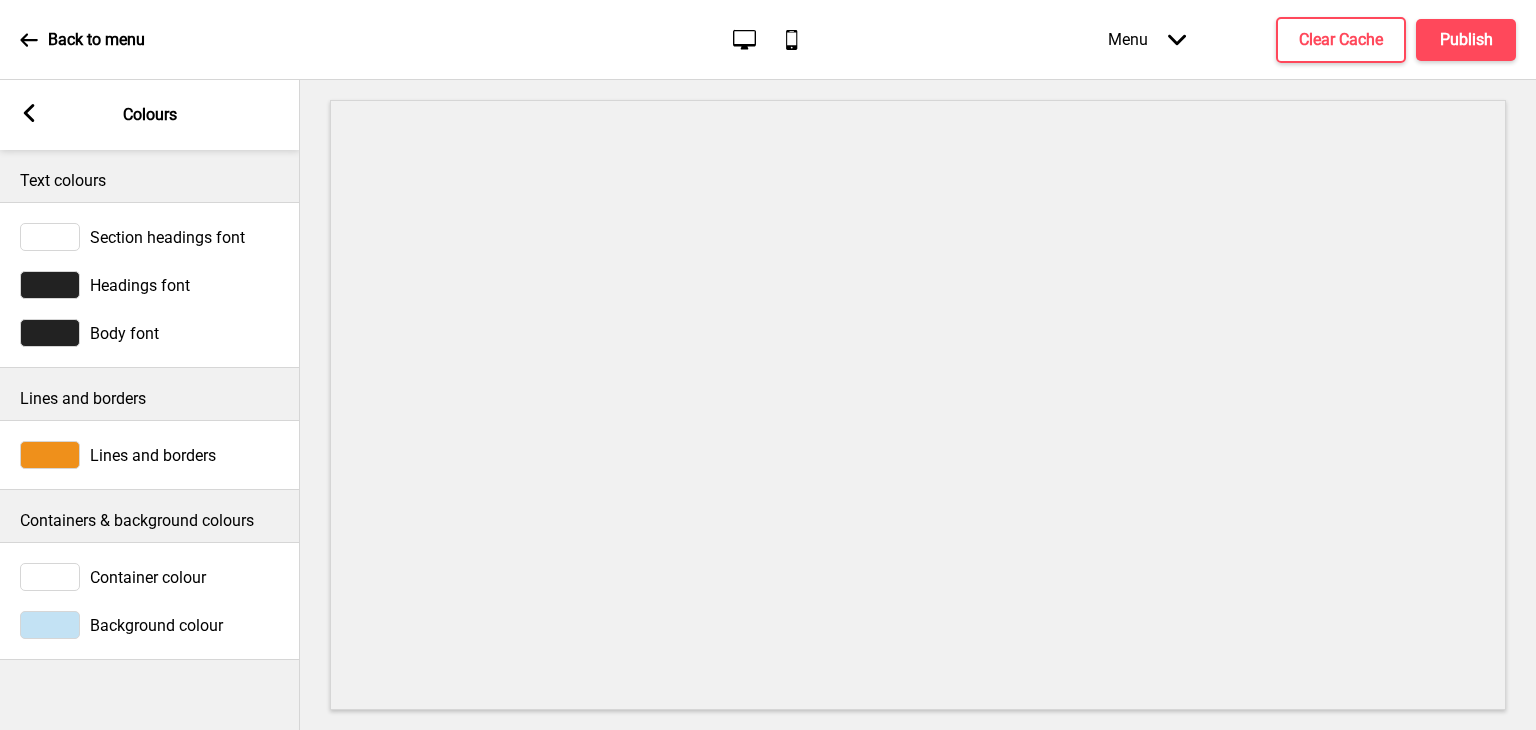 click on "Lines and borders" at bounding box center (153, 455) 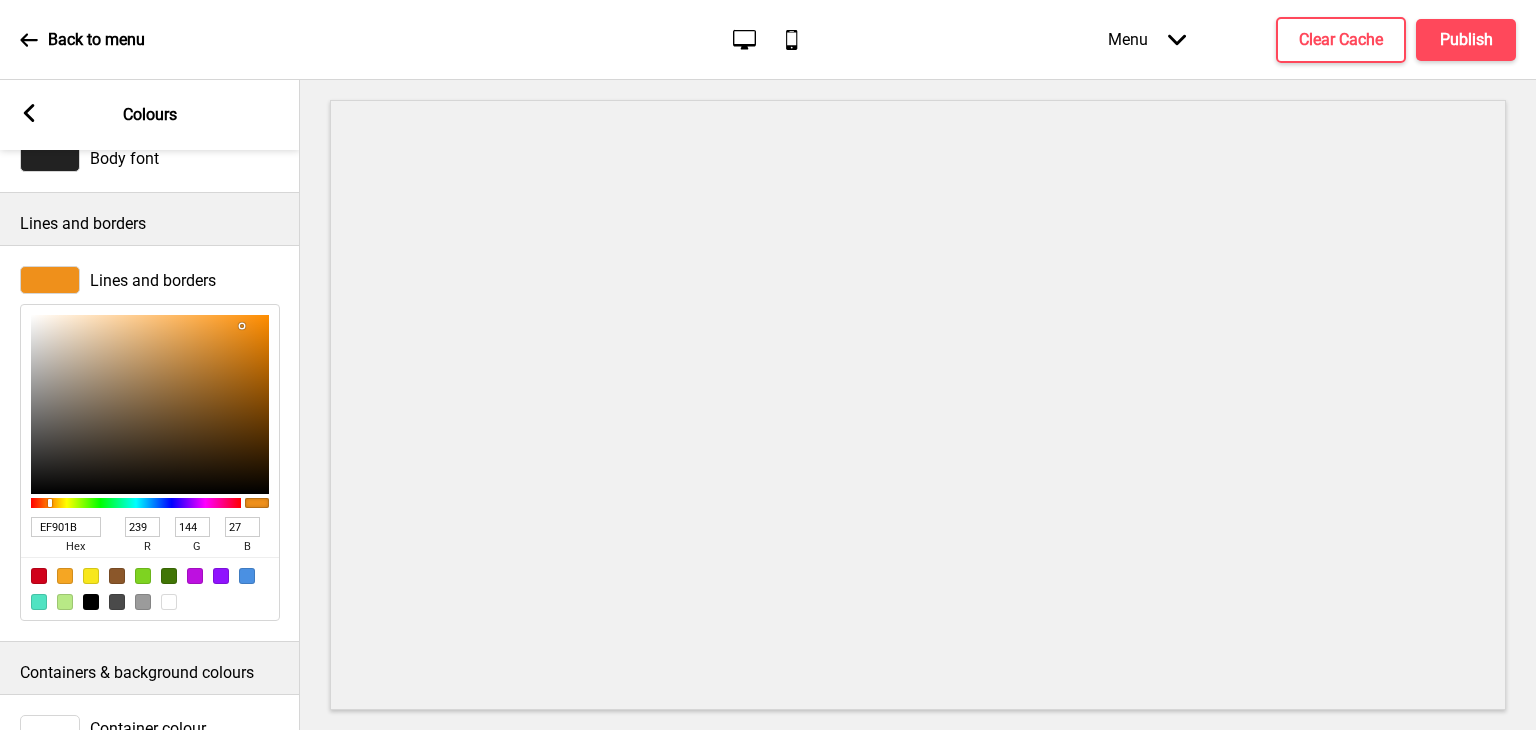 scroll, scrollTop: 200, scrollLeft: 0, axis: vertical 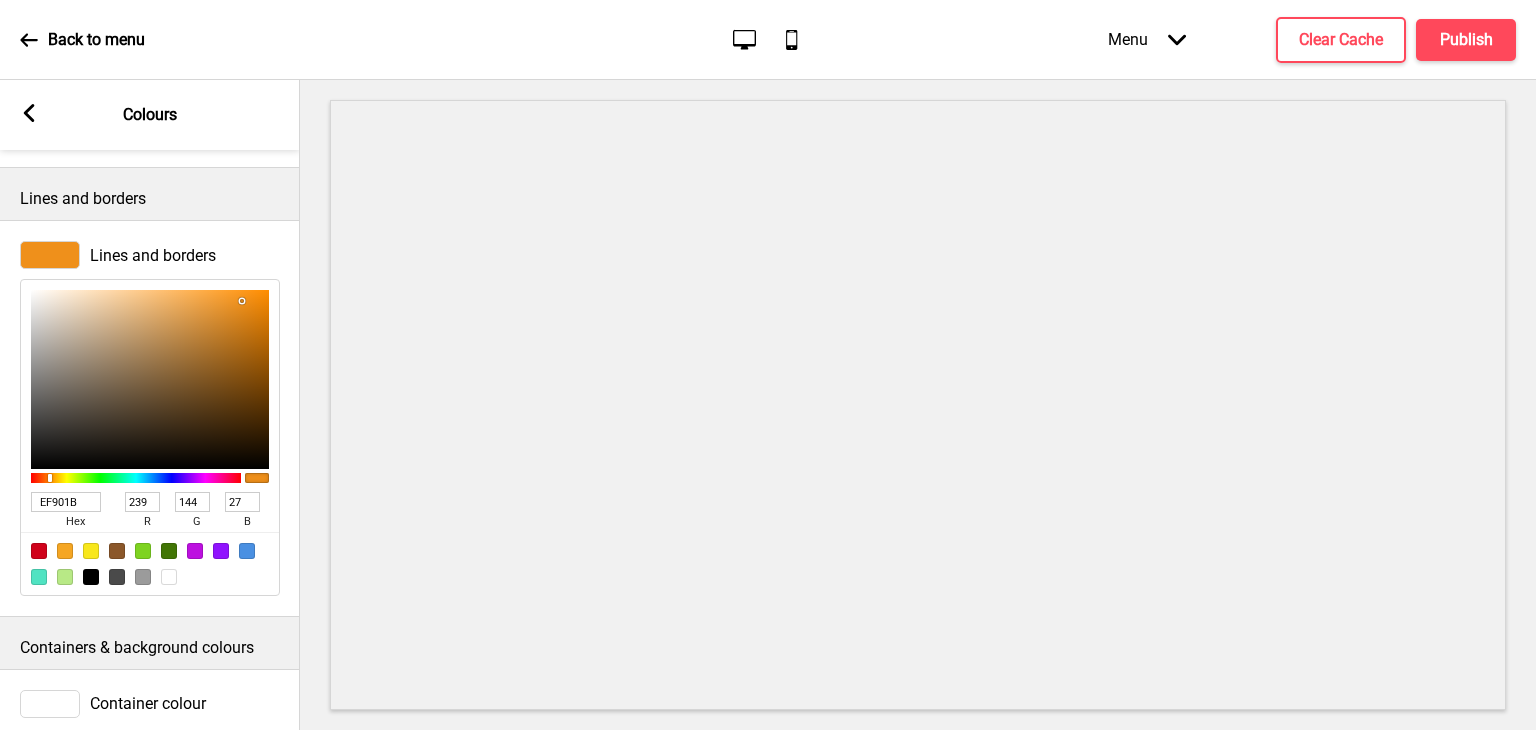 drag, startPoint x: 76, startPoint y: 497, endPoint x: 0, endPoint y: 483, distance: 77.27872 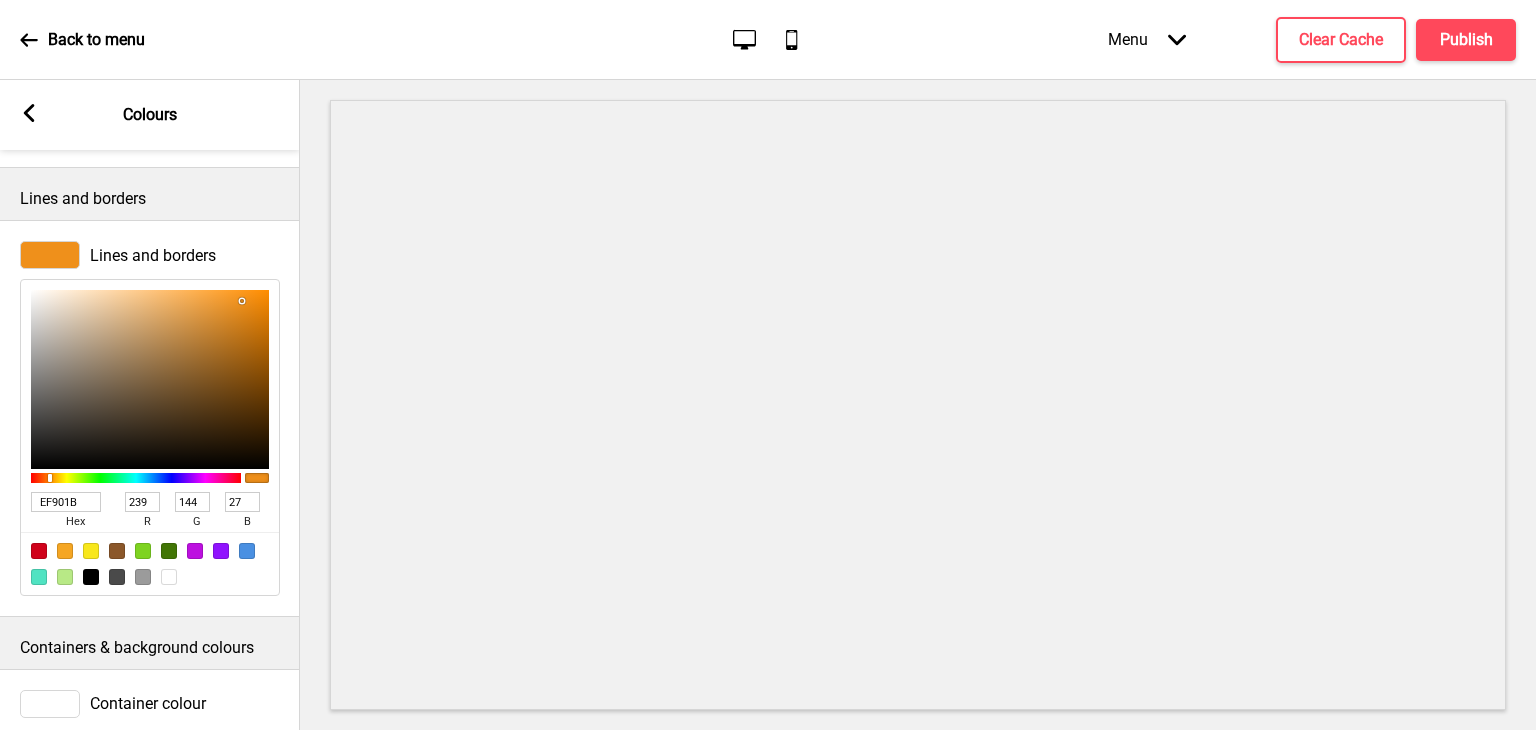 click on "Lines and borders EF901B hex 239 r 144 g 27 b 100 a" at bounding box center (150, 418) 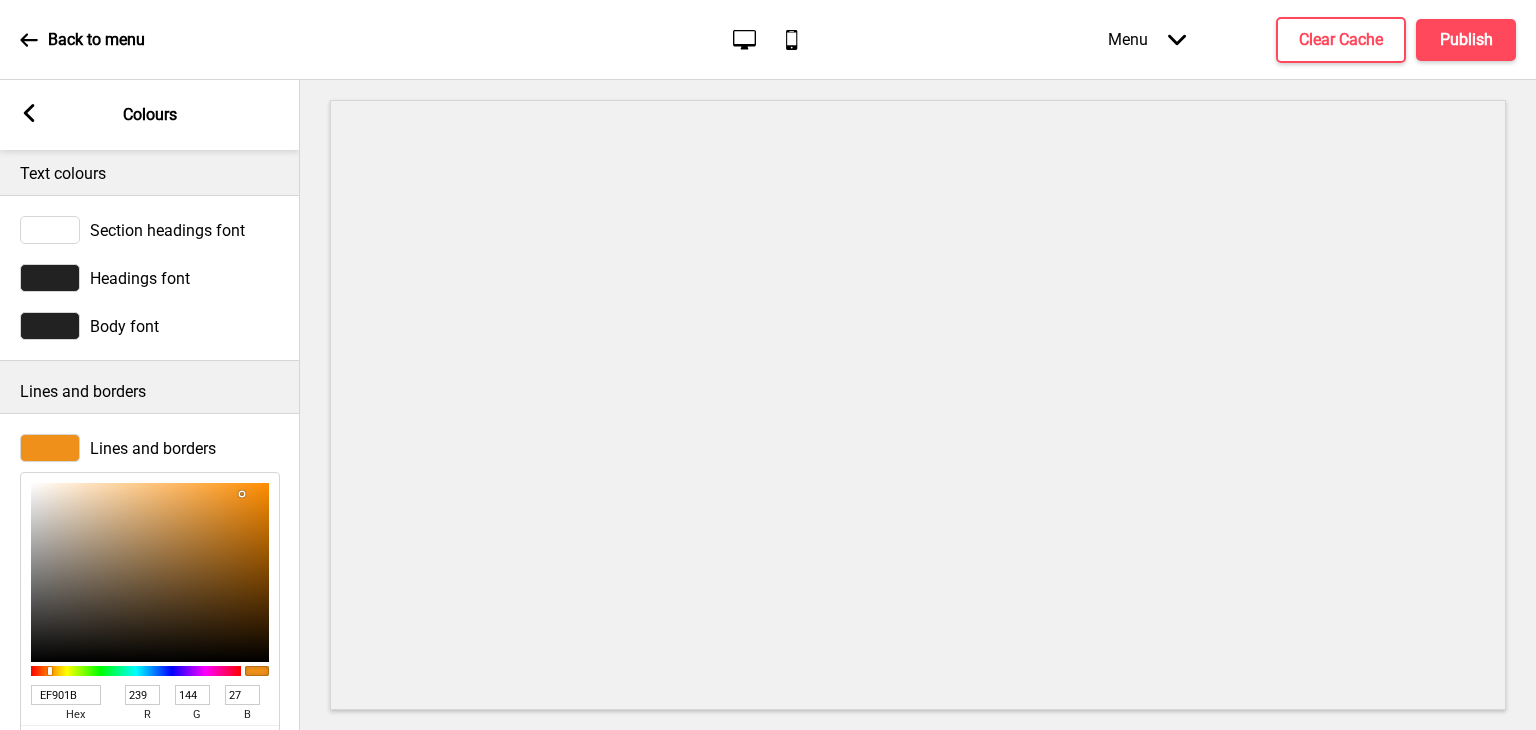 scroll, scrollTop: 0, scrollLeft: 0, axis: both 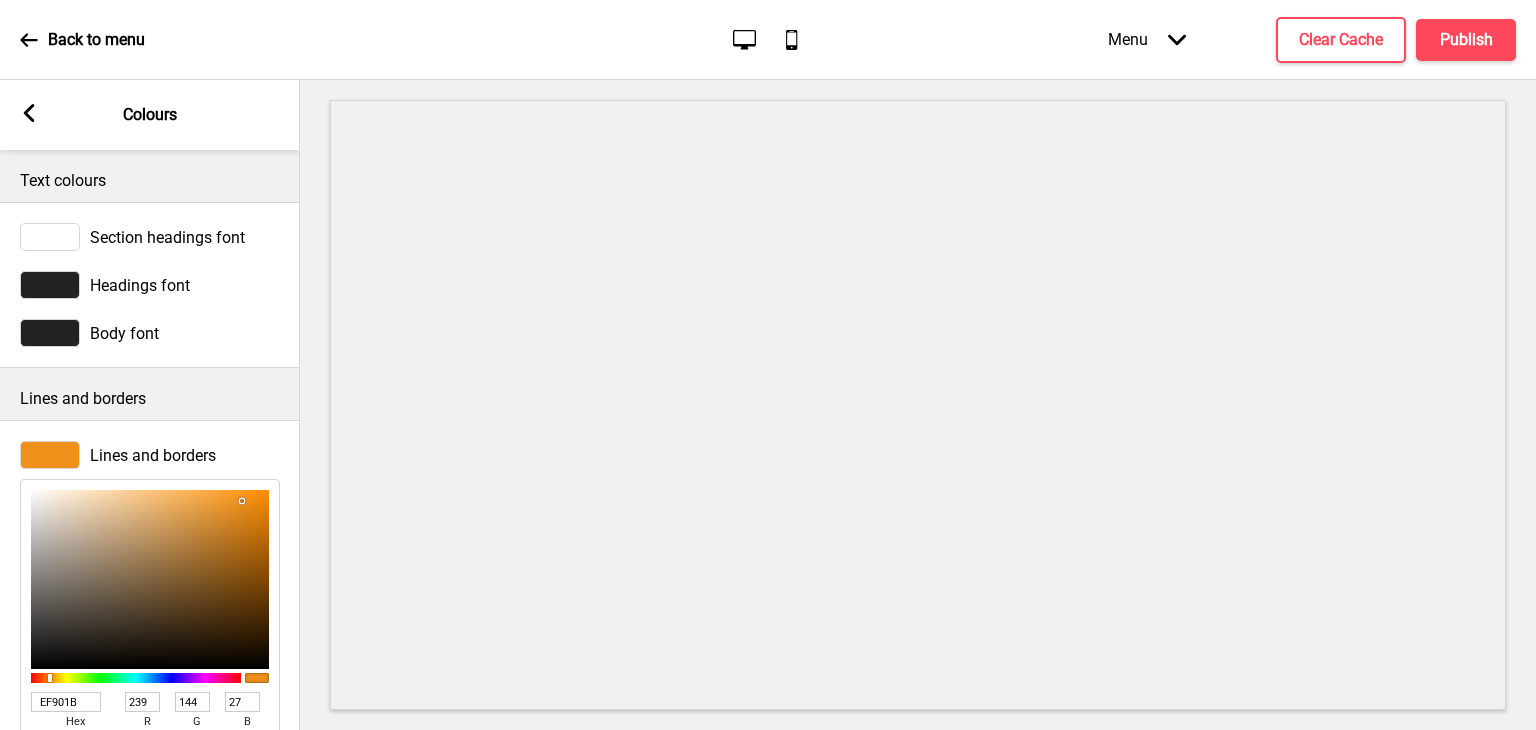 click on "Section headings font" at bounding box center (167, 237) 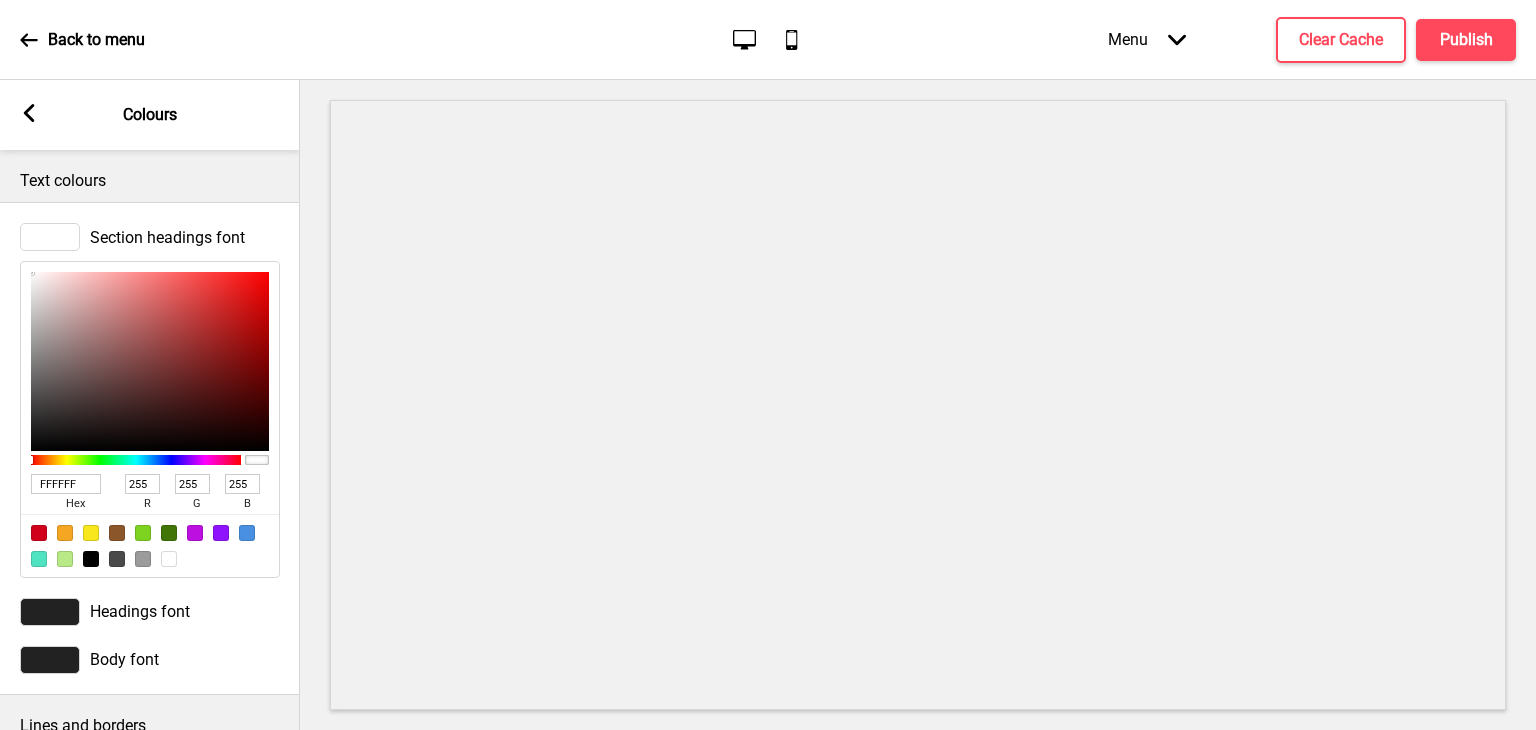 type on "3E3535" 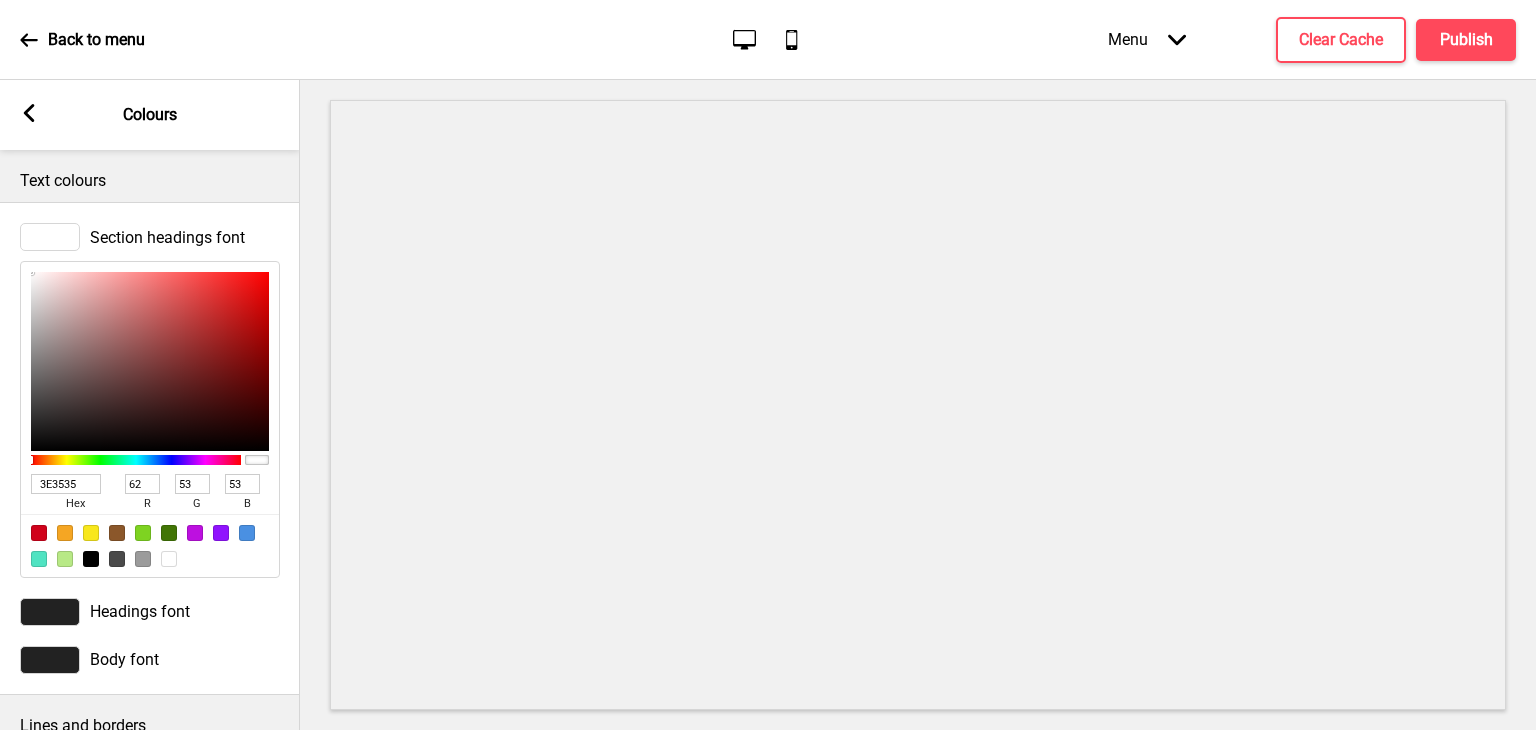 type on "2D2828" 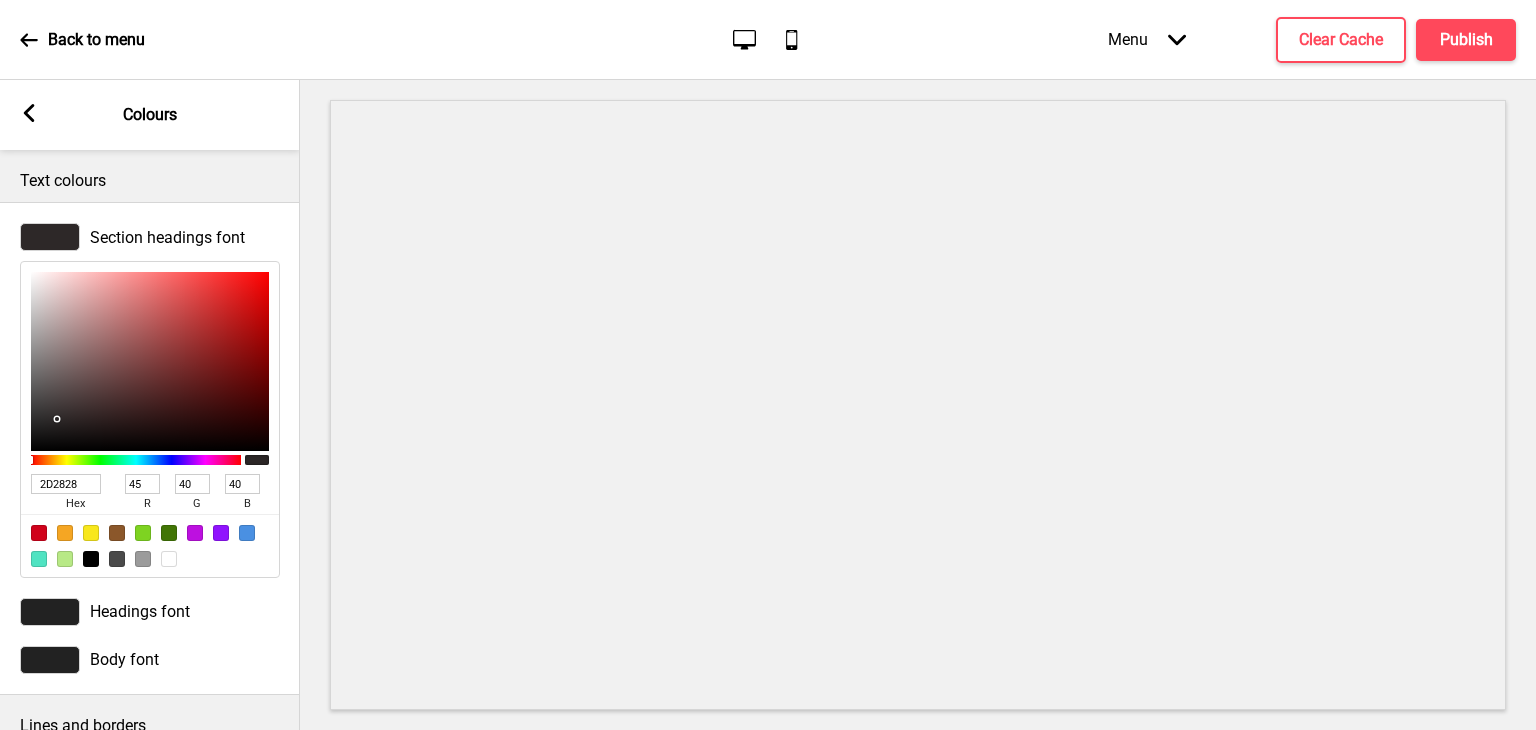 type on "211E1E" 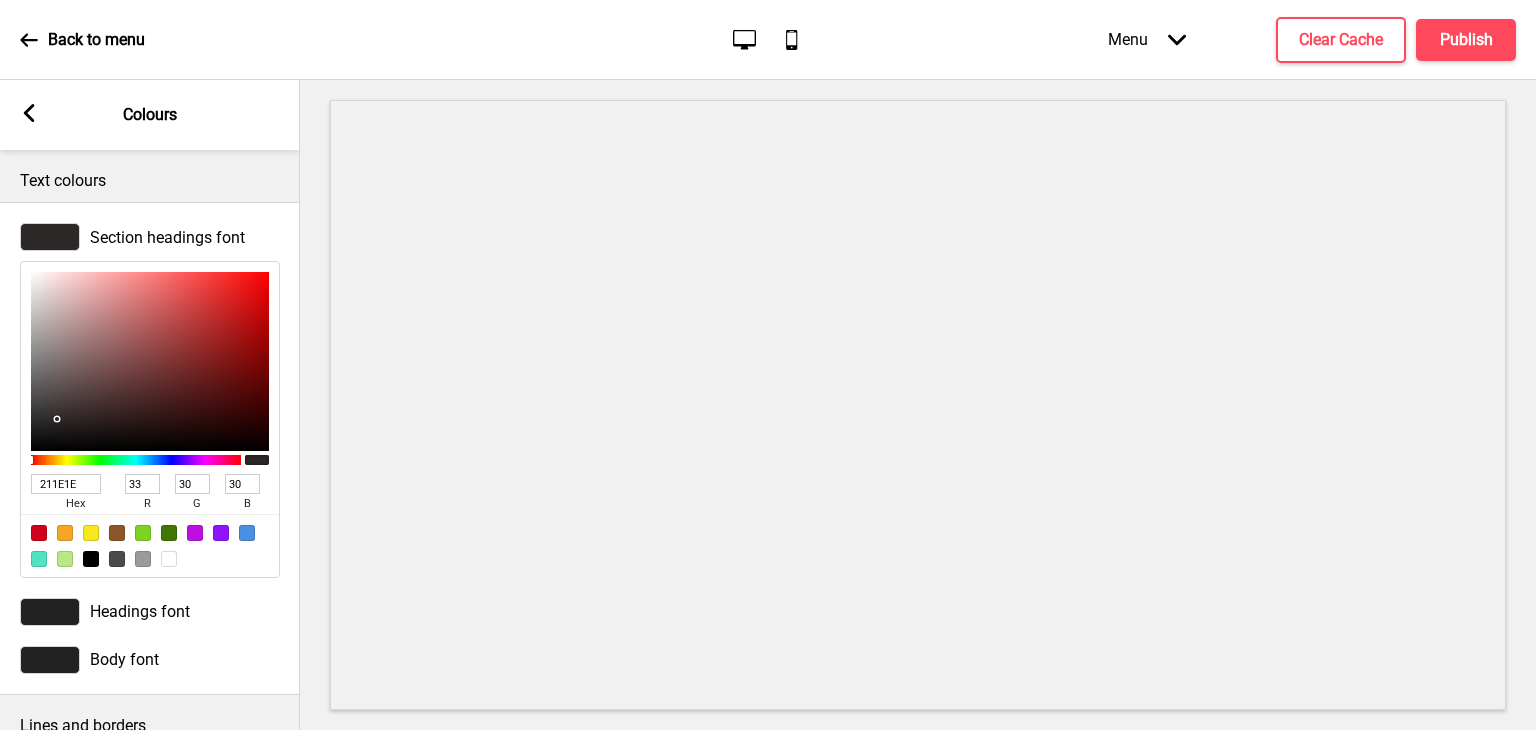 type on "100F0F" 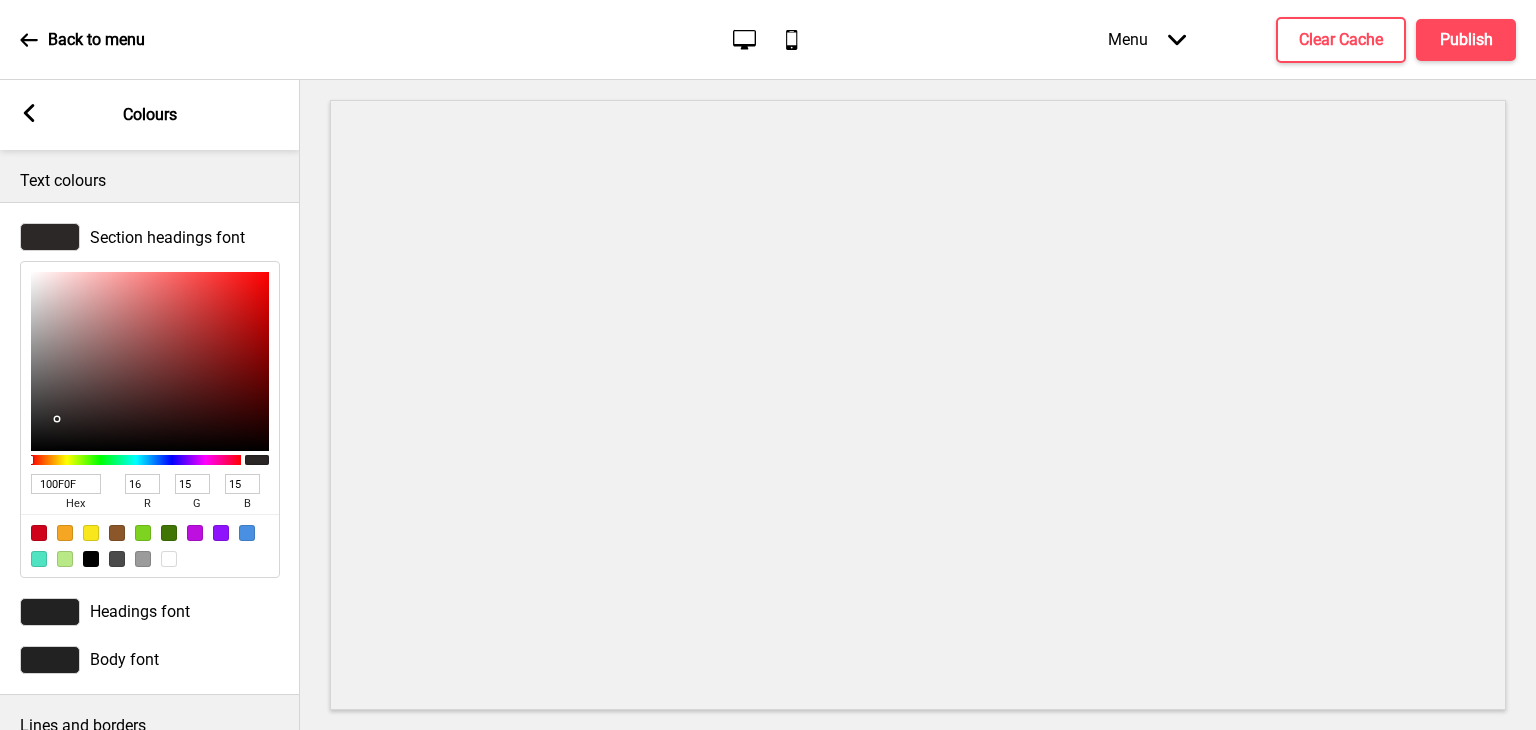 type on "0D0C0C" 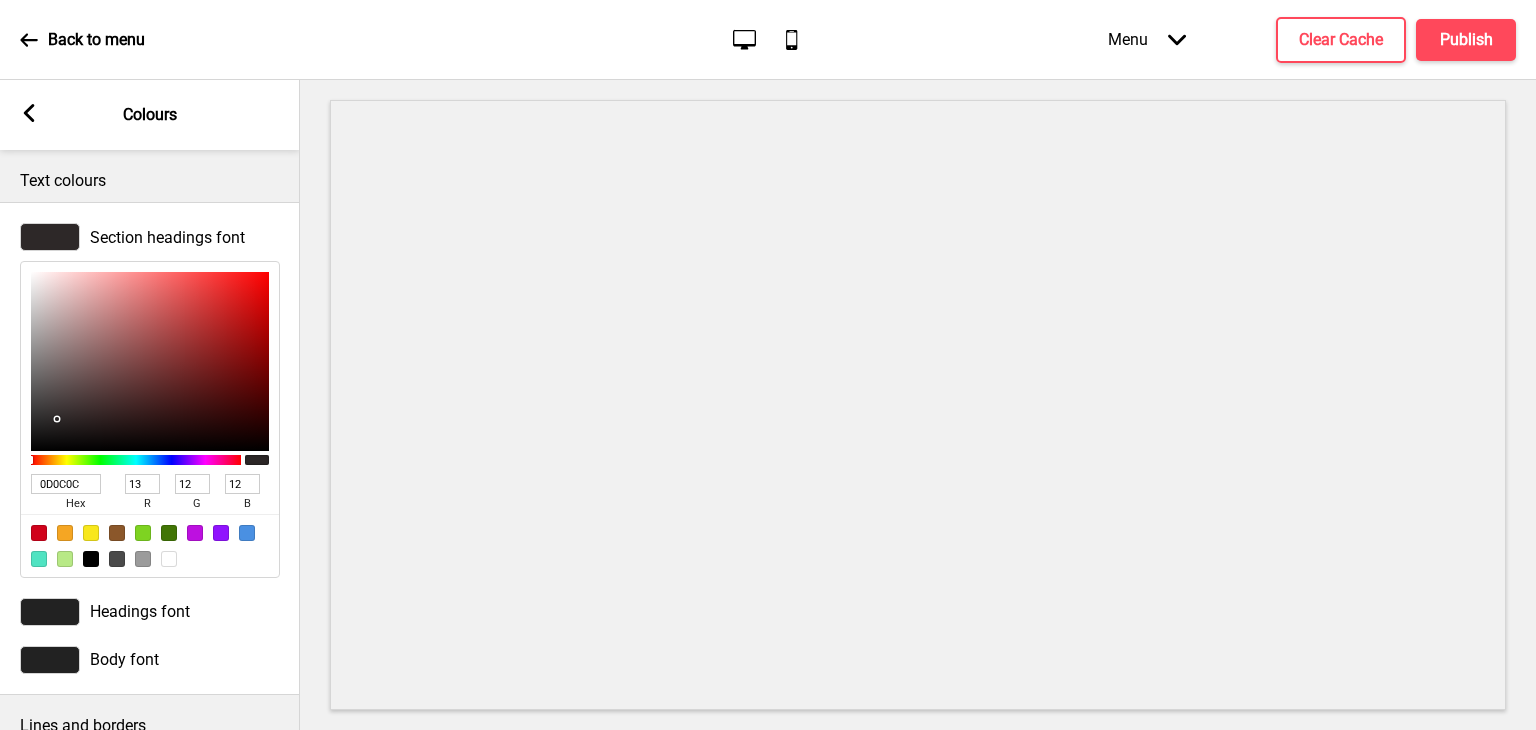 type on "0B0A0A" 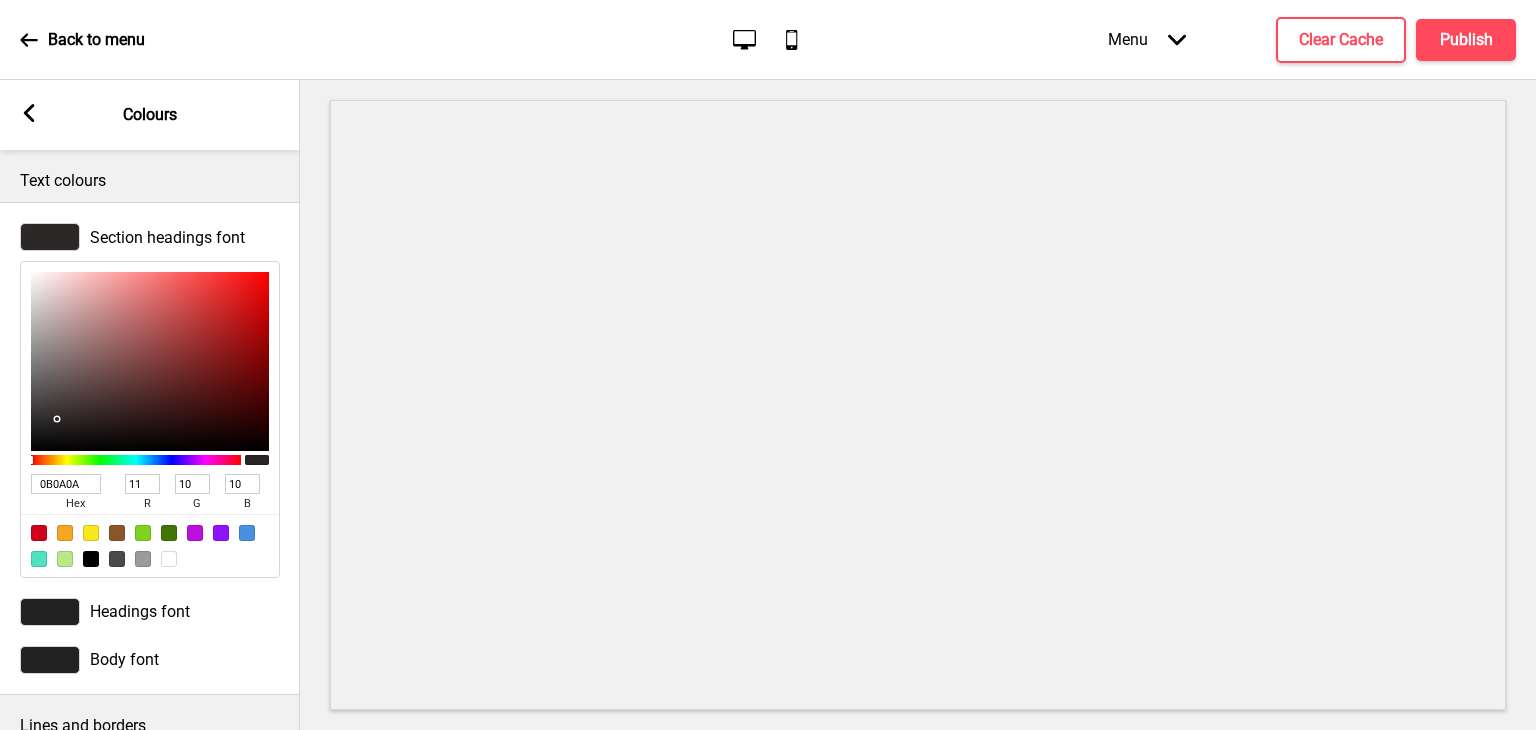 type on "090909" 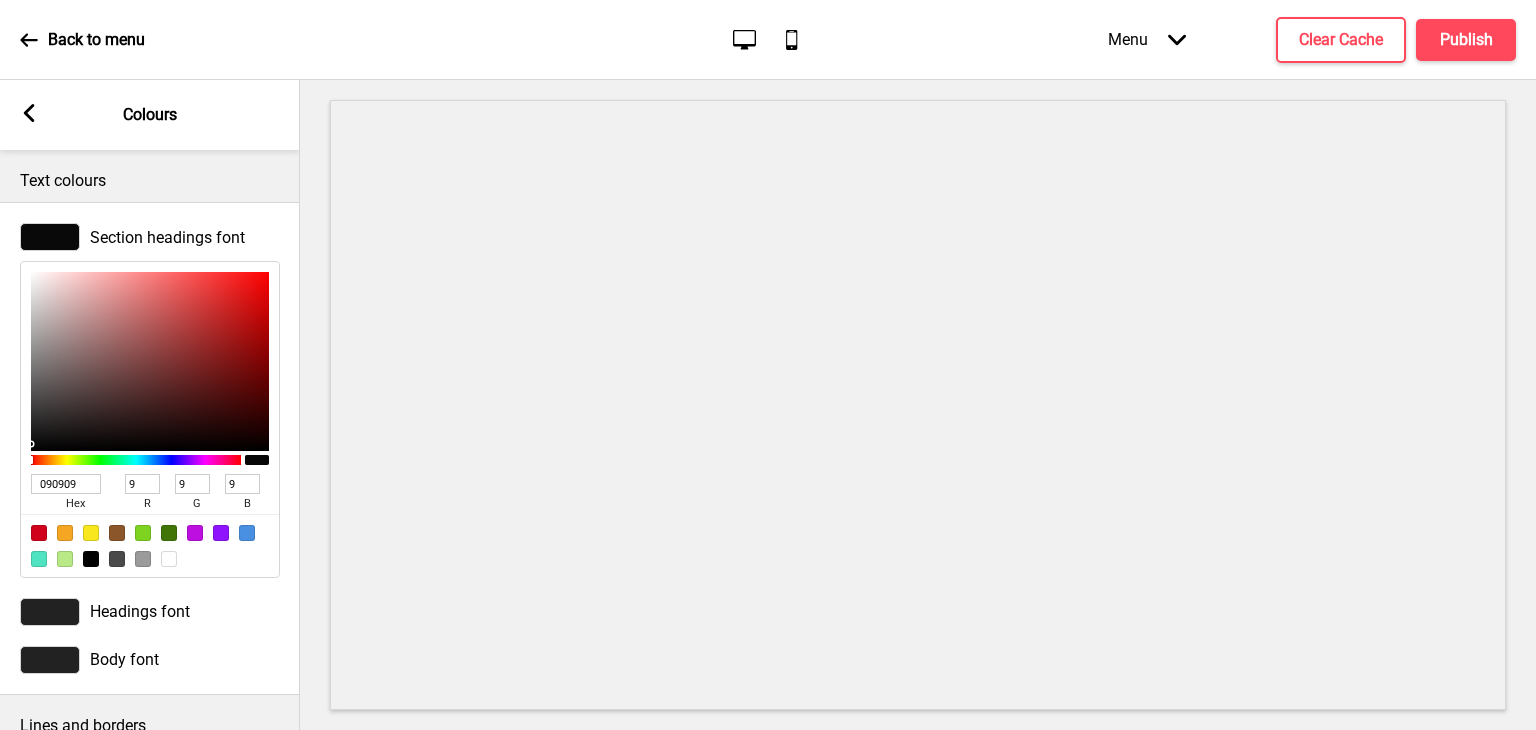 type on "080707" 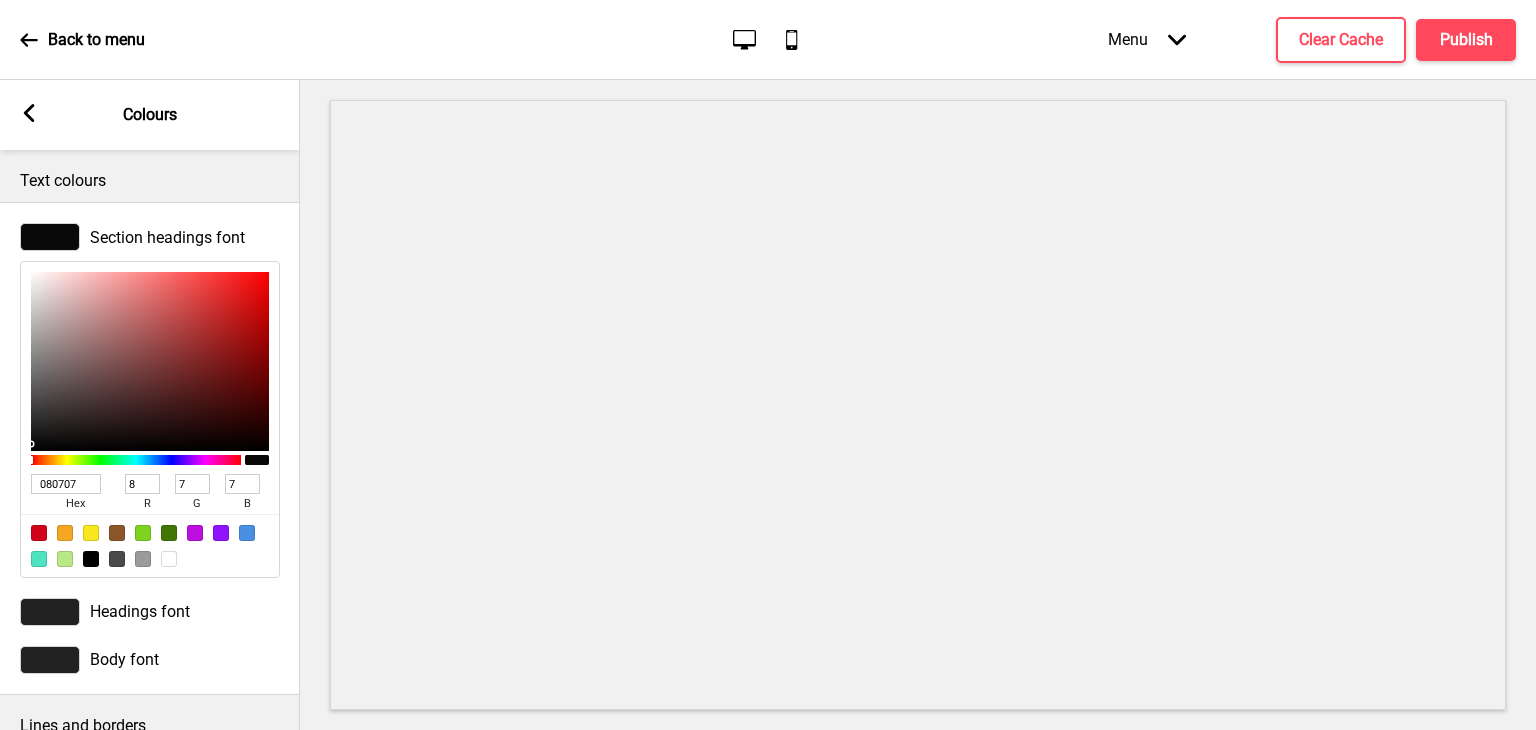 type on "060606" 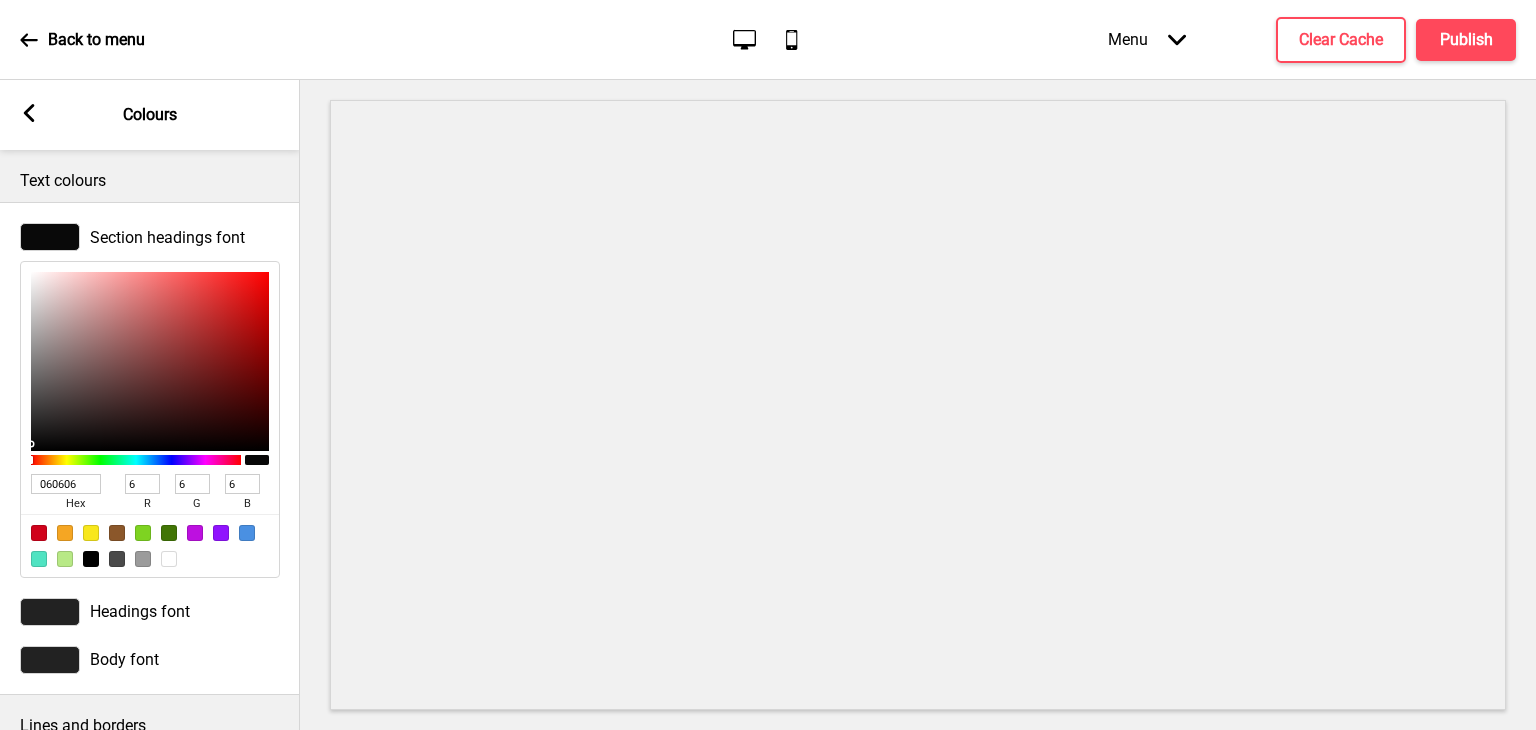 type on "030303" 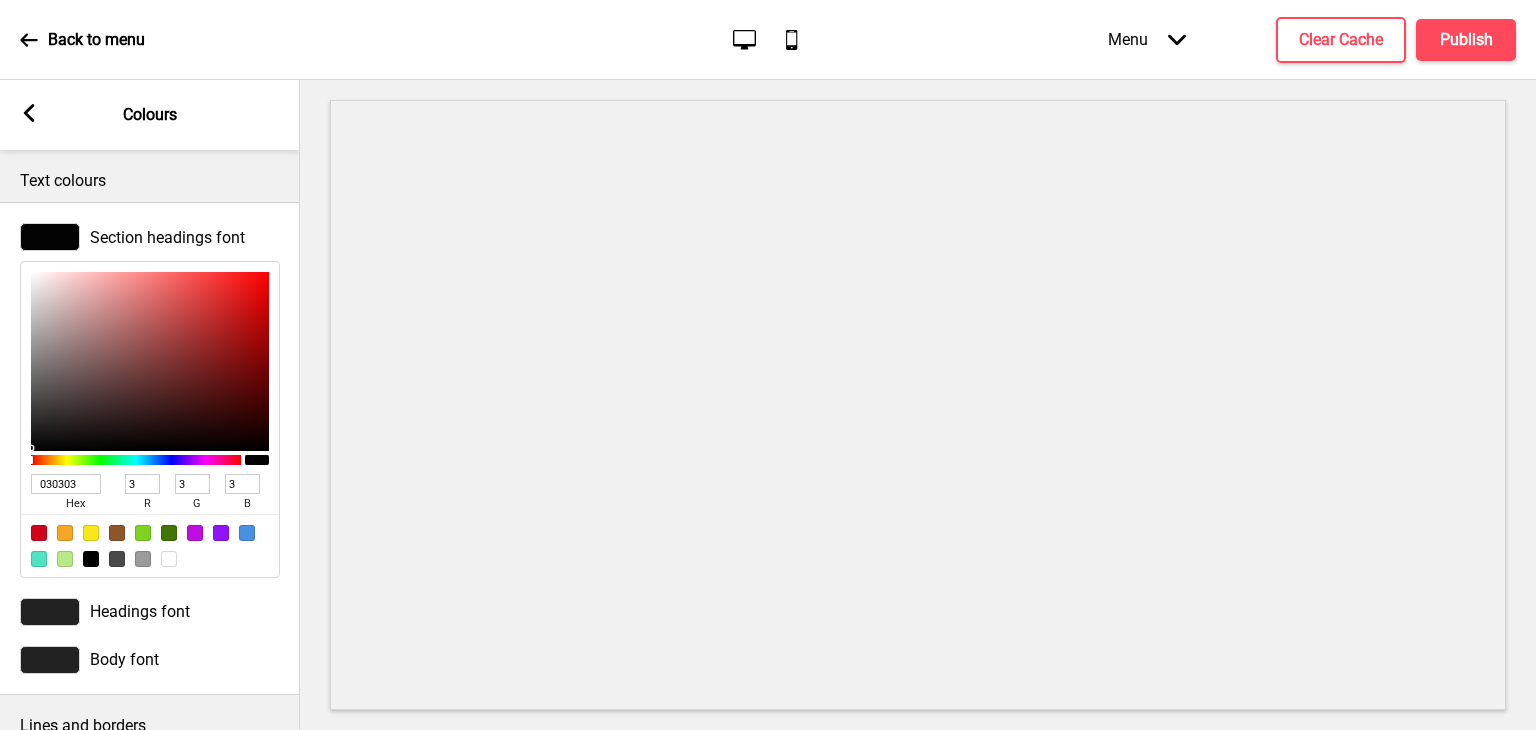 type on "020202" 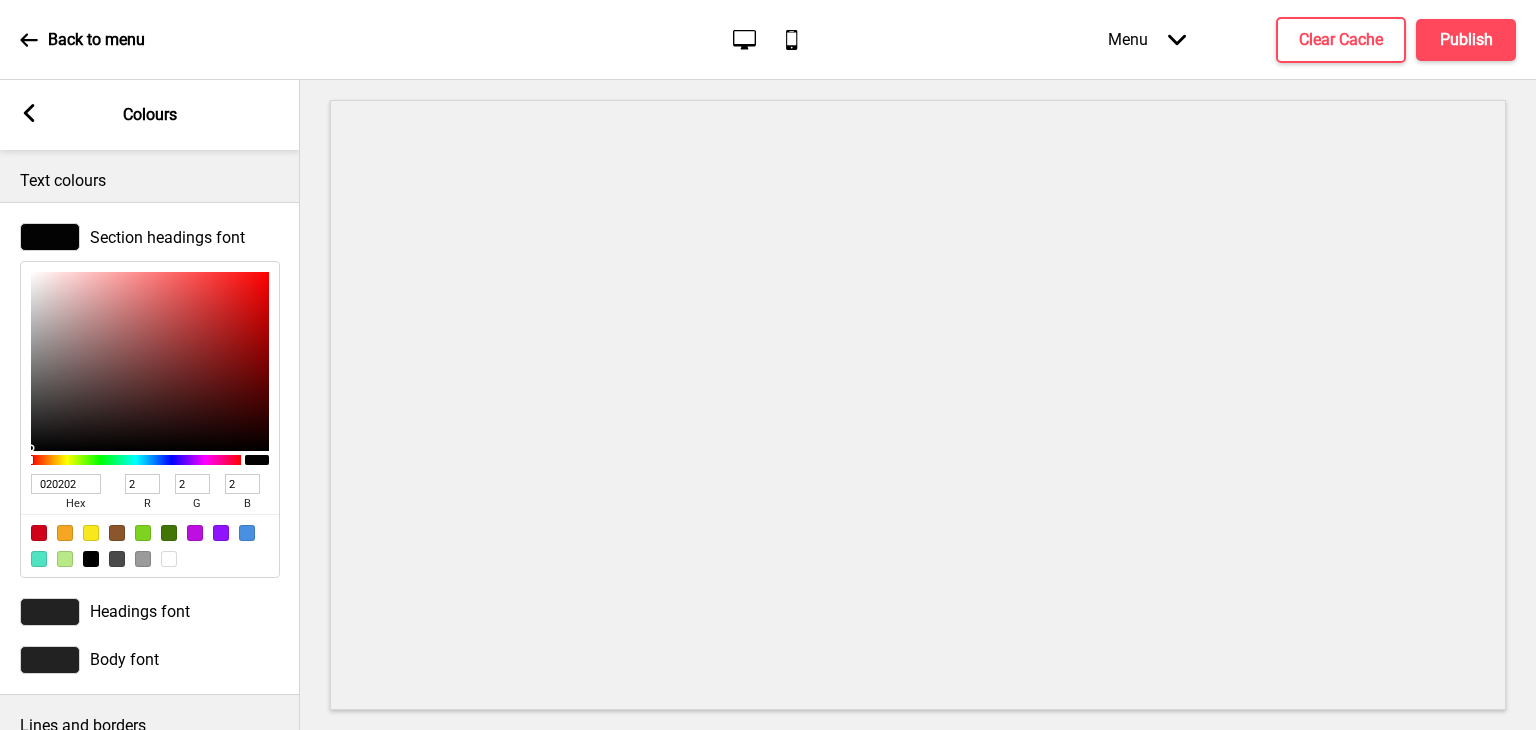 type on "010101" 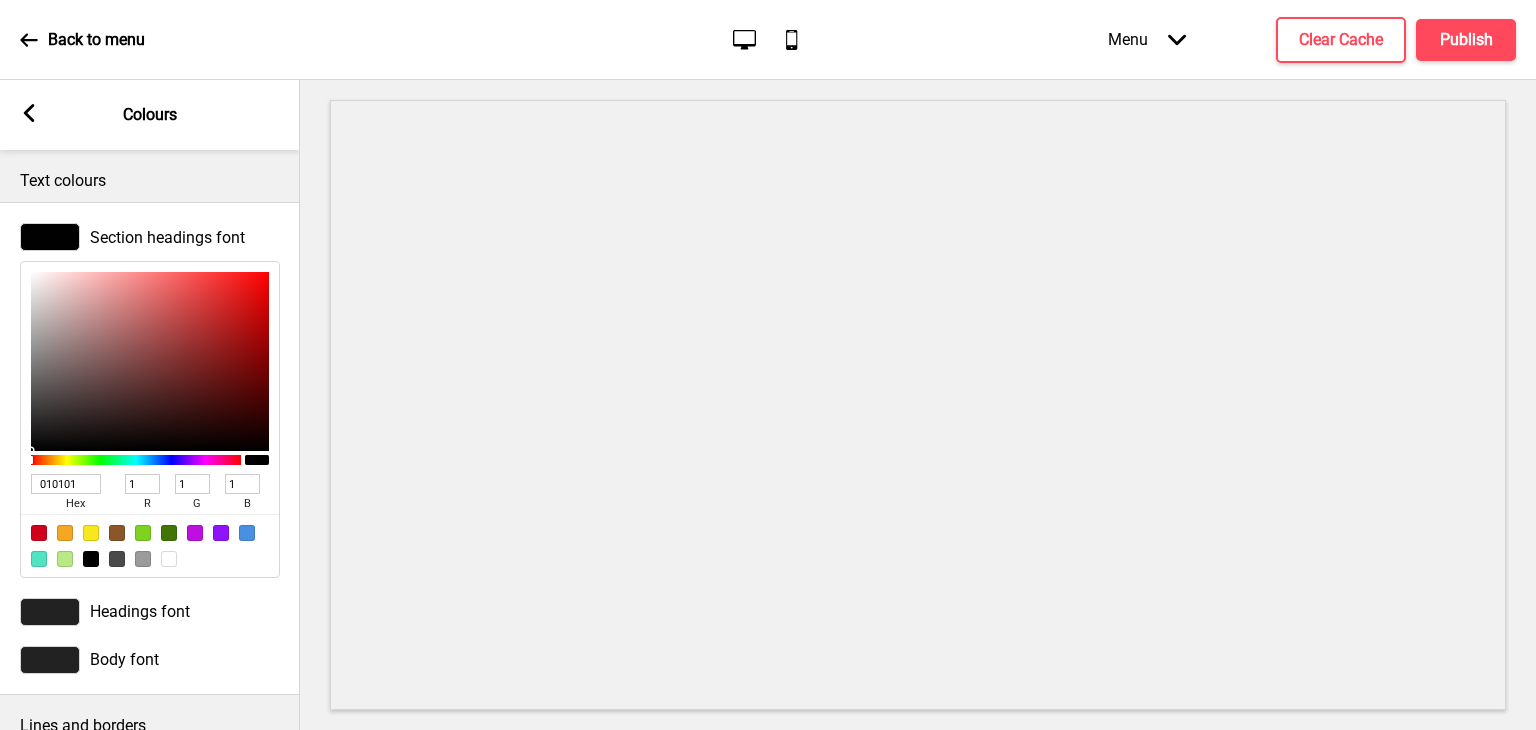 type on "000000" 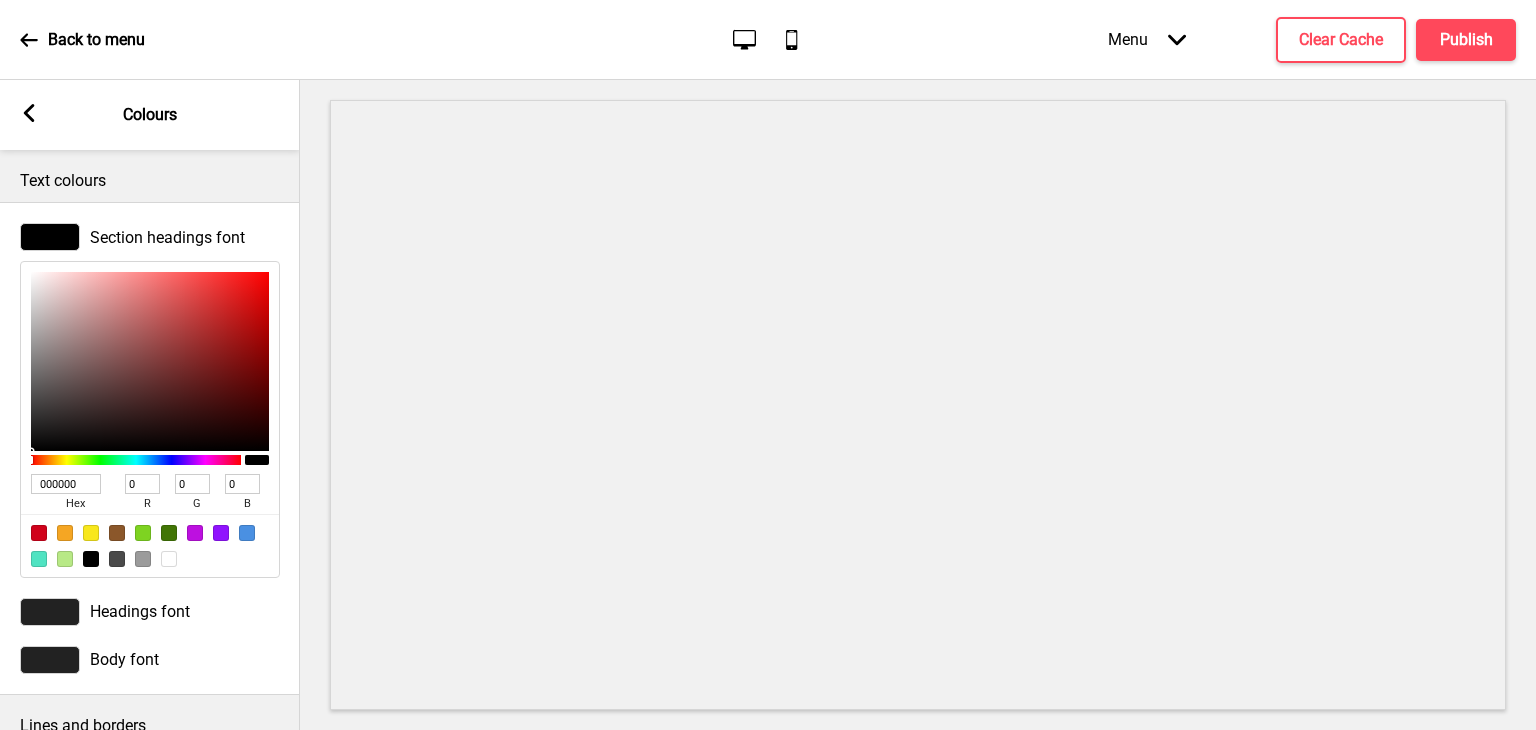 drag, startPoint x: 54, startPoint y: 423, endPoint x: 24, endPoint y: 453, distance: 42.426407 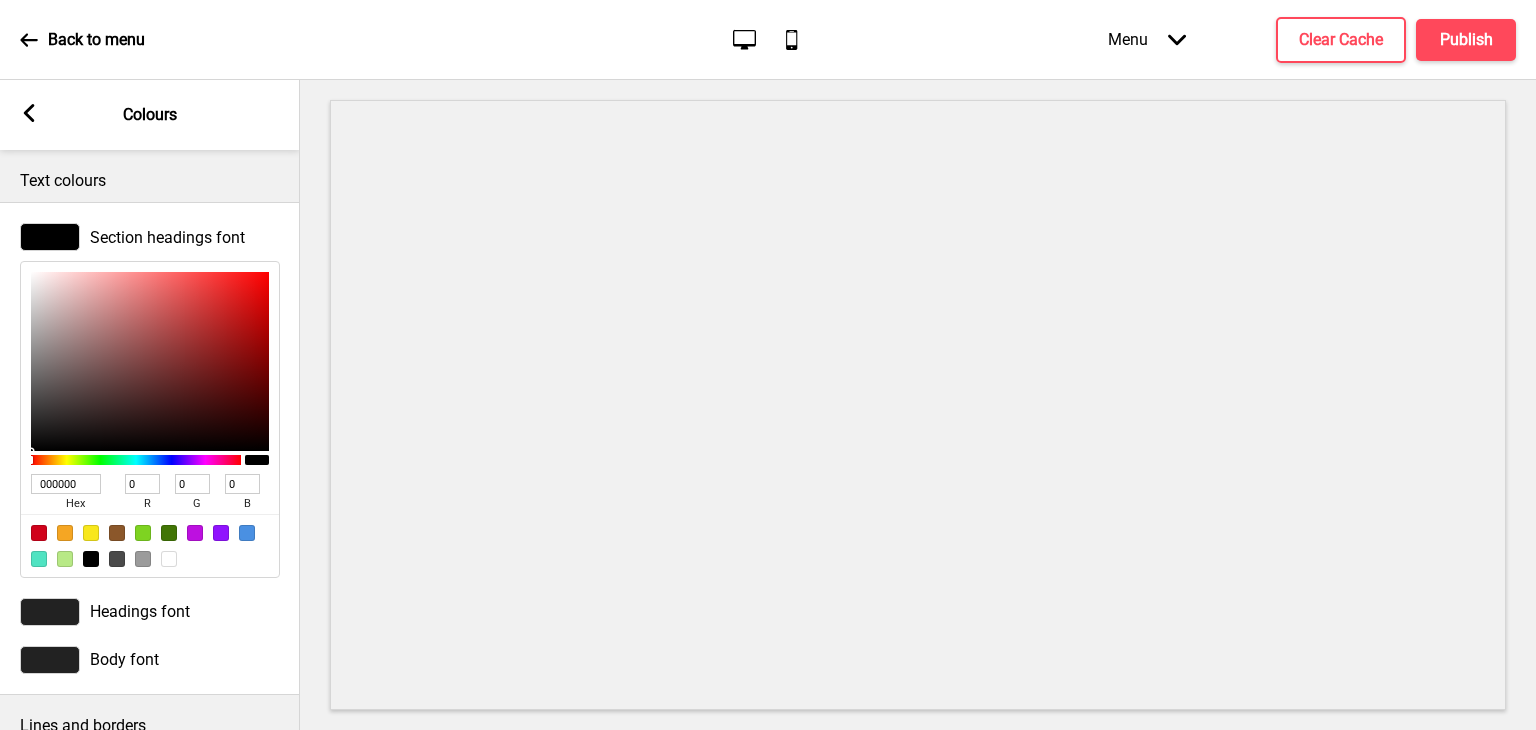 click 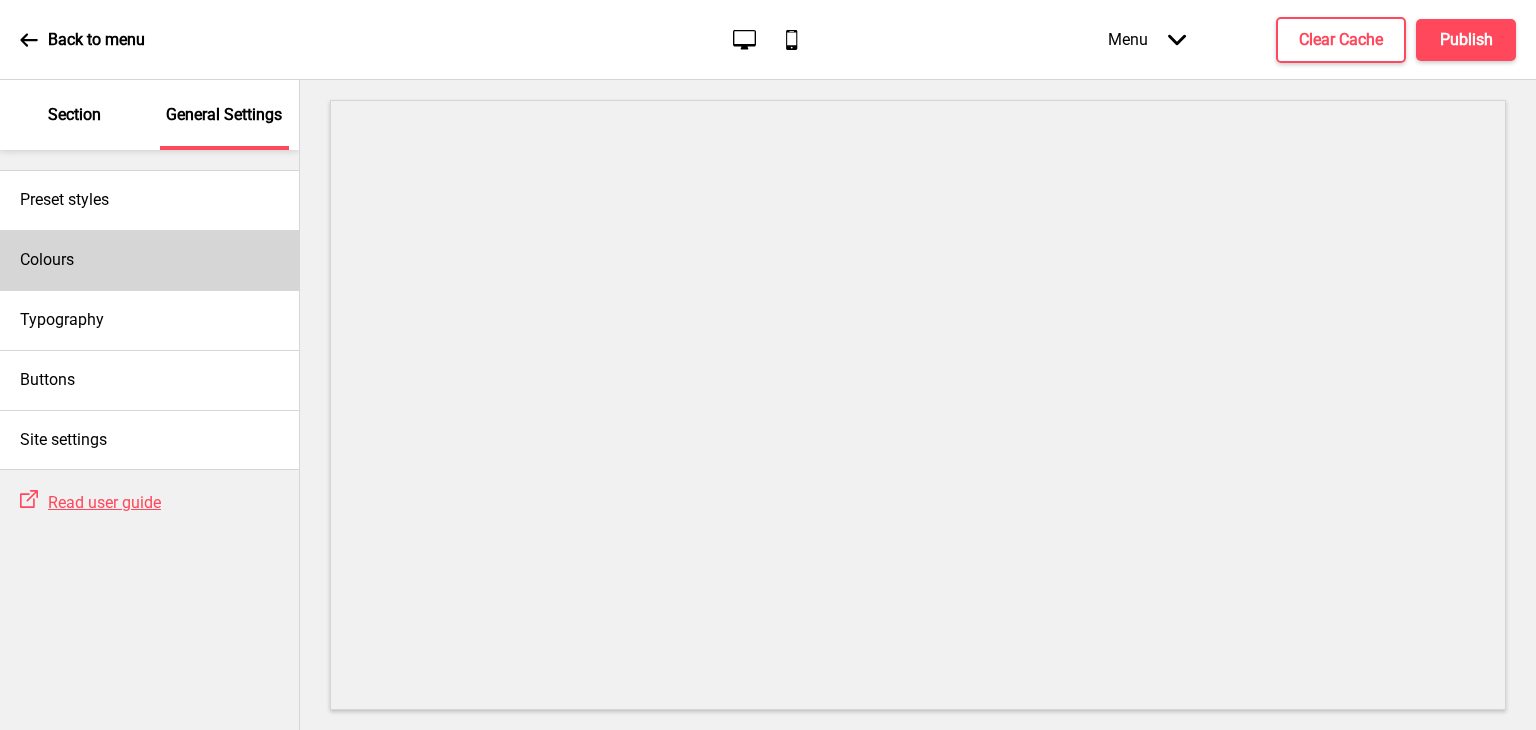 click on "Colours" at bounding box center (149, 260) 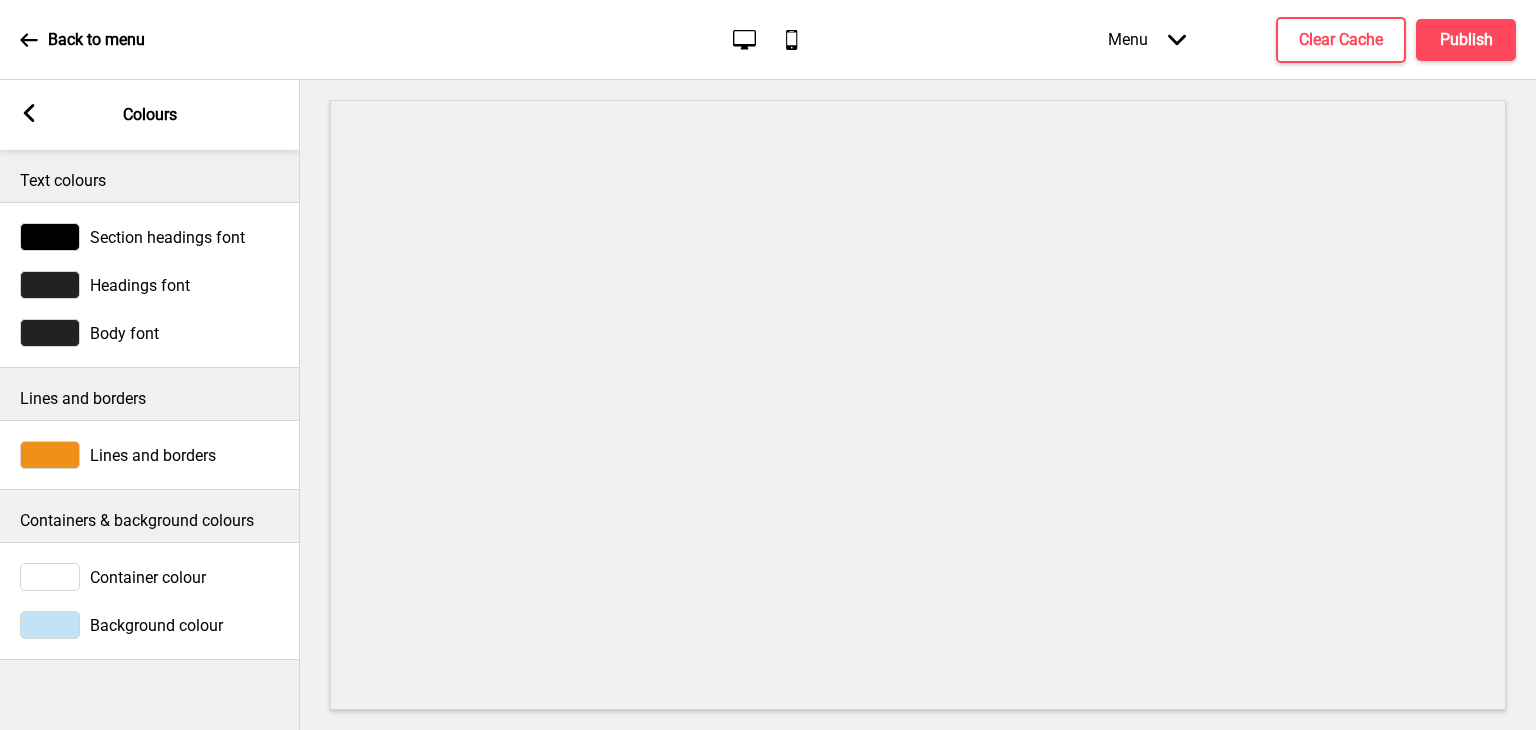 click on "Arrow left Colours" at bounding box center [150, 115] 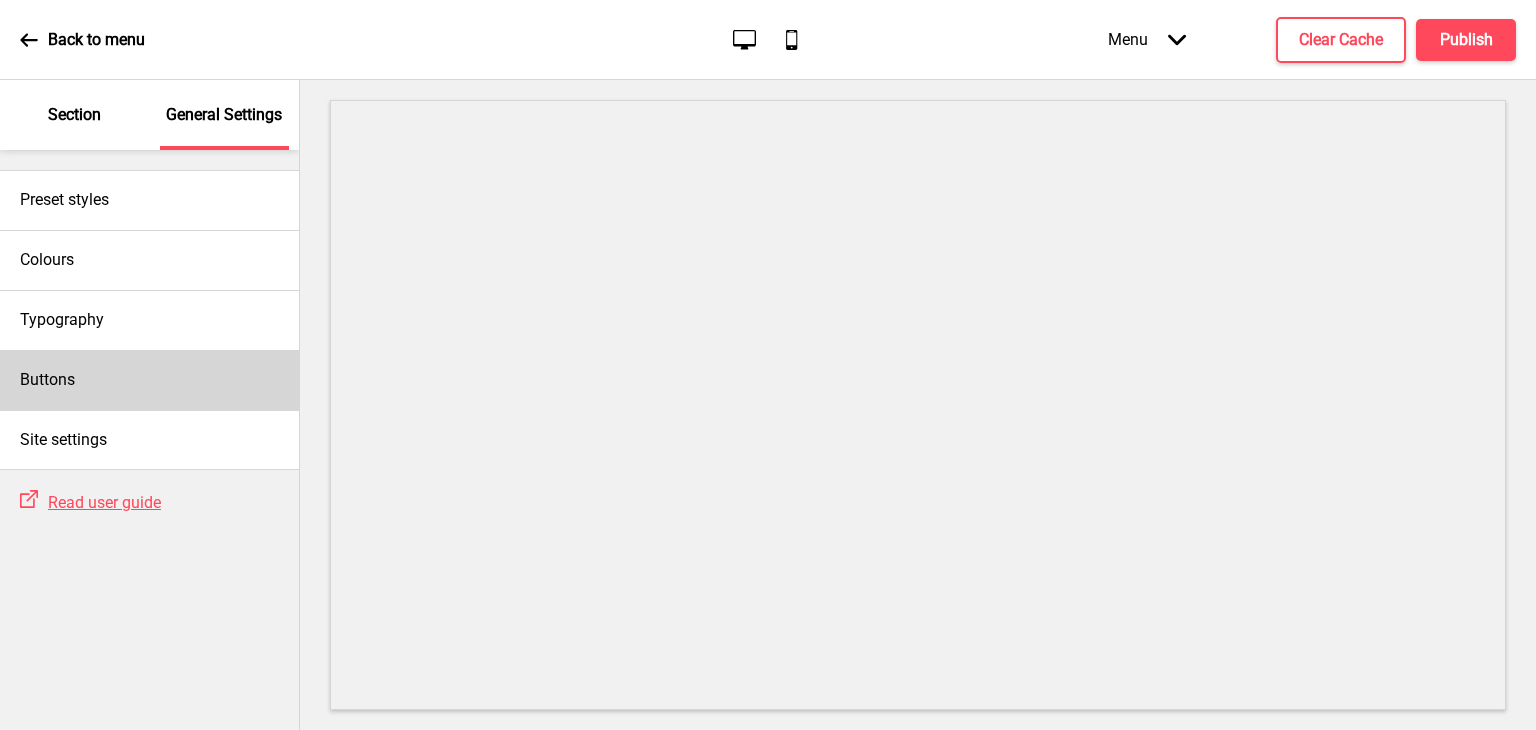 click on "Buttons" at bounding box center (149, 380) 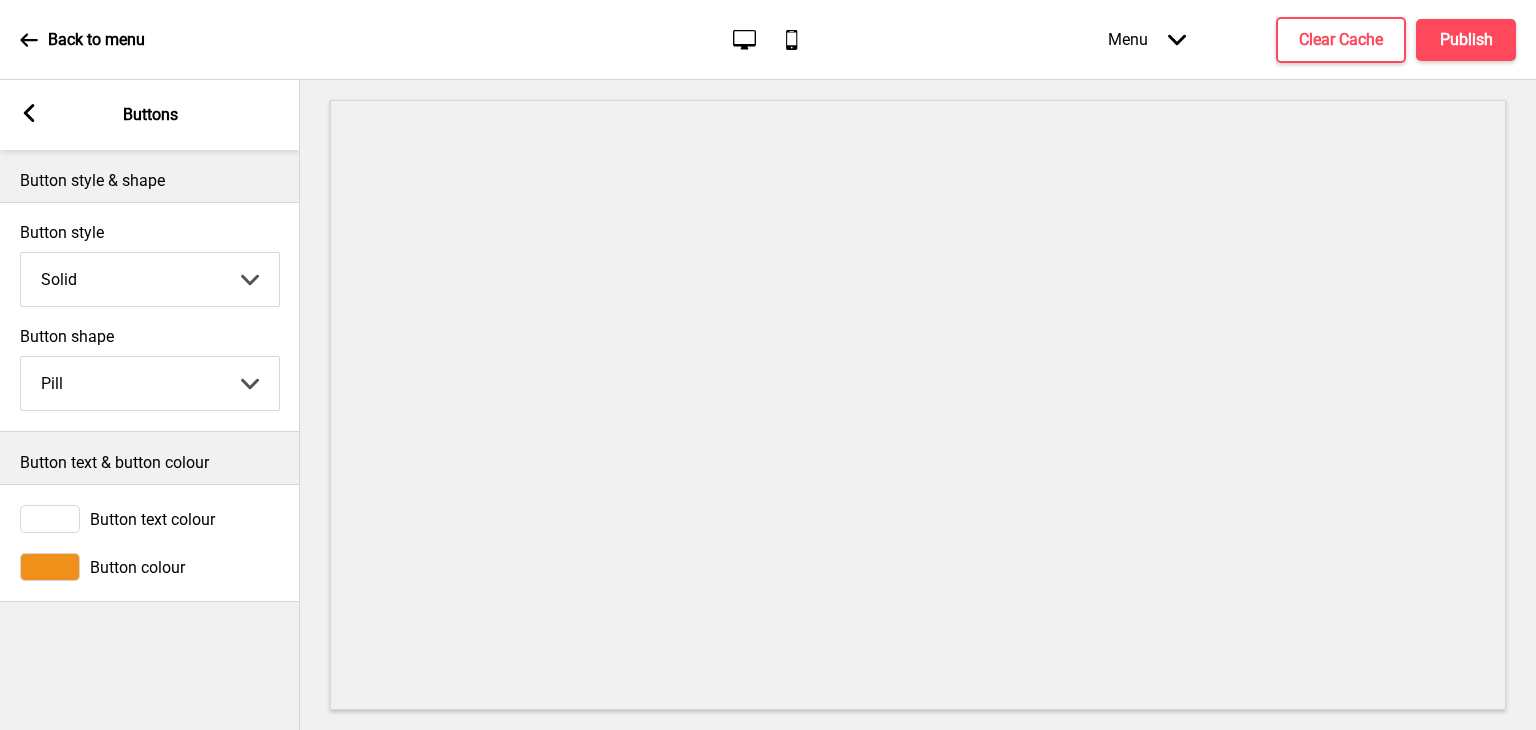 click 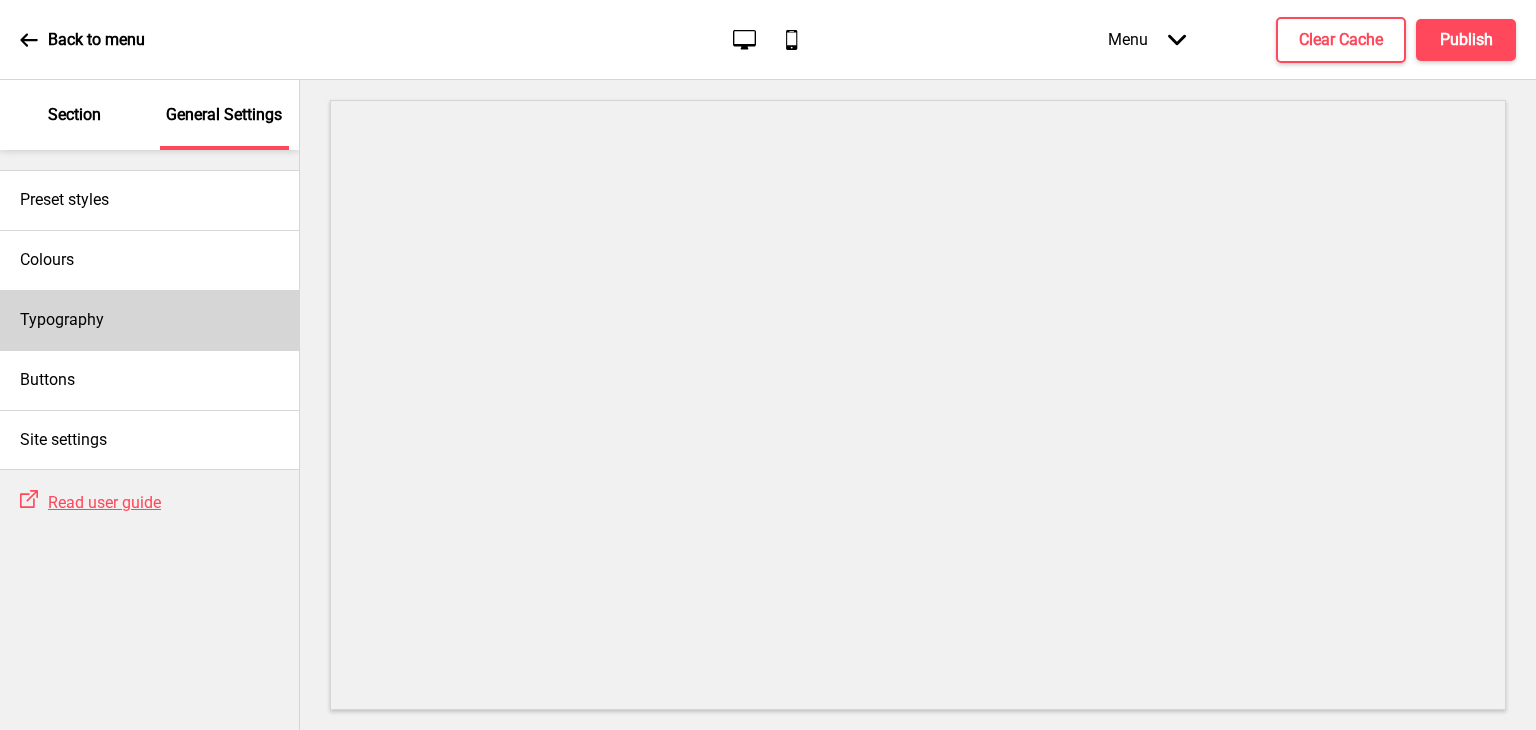 click on "Typography" at bounding box center (149, 320) 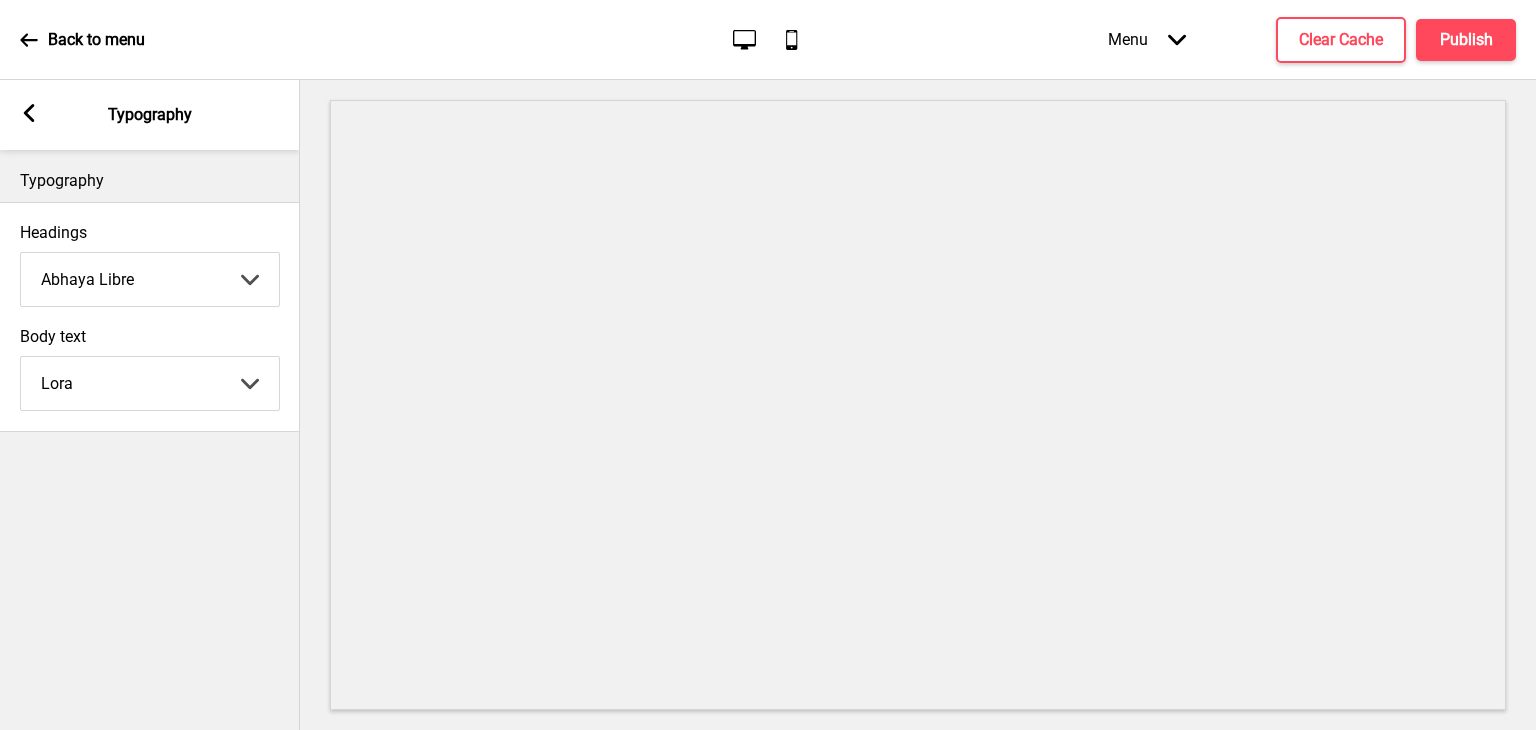 click on "Abhaya Libre Abril Fatface Adobe Garamond Pro Arimo Arsenal Arvo Berkshire Swash Be Vietnam Pro Bitter Bree Serif Cantora One Cabin Courgette Coustard Glegoo Hammersmith One Hind Guntur Josefin Sans Jost Kalam Lato Libre Baskerville Libre Franklin Lora Merriweather Nunito Sans Oregano Oswald Pacifico Playfair Display Prata Quattrocento Quicksand Roboto Roboto Slab Rye Sanchez Signika Trocchi Ubuntu Vollkorn Yeseva One 王漢宗細黑體繁 王漢宗細圓體繁 王漢宗粗明體繁 小米兰亭简 腾翔嘉丽细圆简 腾祥睿黑简 王漢宗波卡體繁一空陰 王漢宗粗圓體繁一雙空 瀨戶字體繁 田氏方筆刷體繁 田氏细笔刷體繁 站酷快乐简体 站酷酷黑 站酷小薇字体简体 Aa晚风 Aa荷包鼓鼓 中文 STSong" at bounding box center [150, 279] 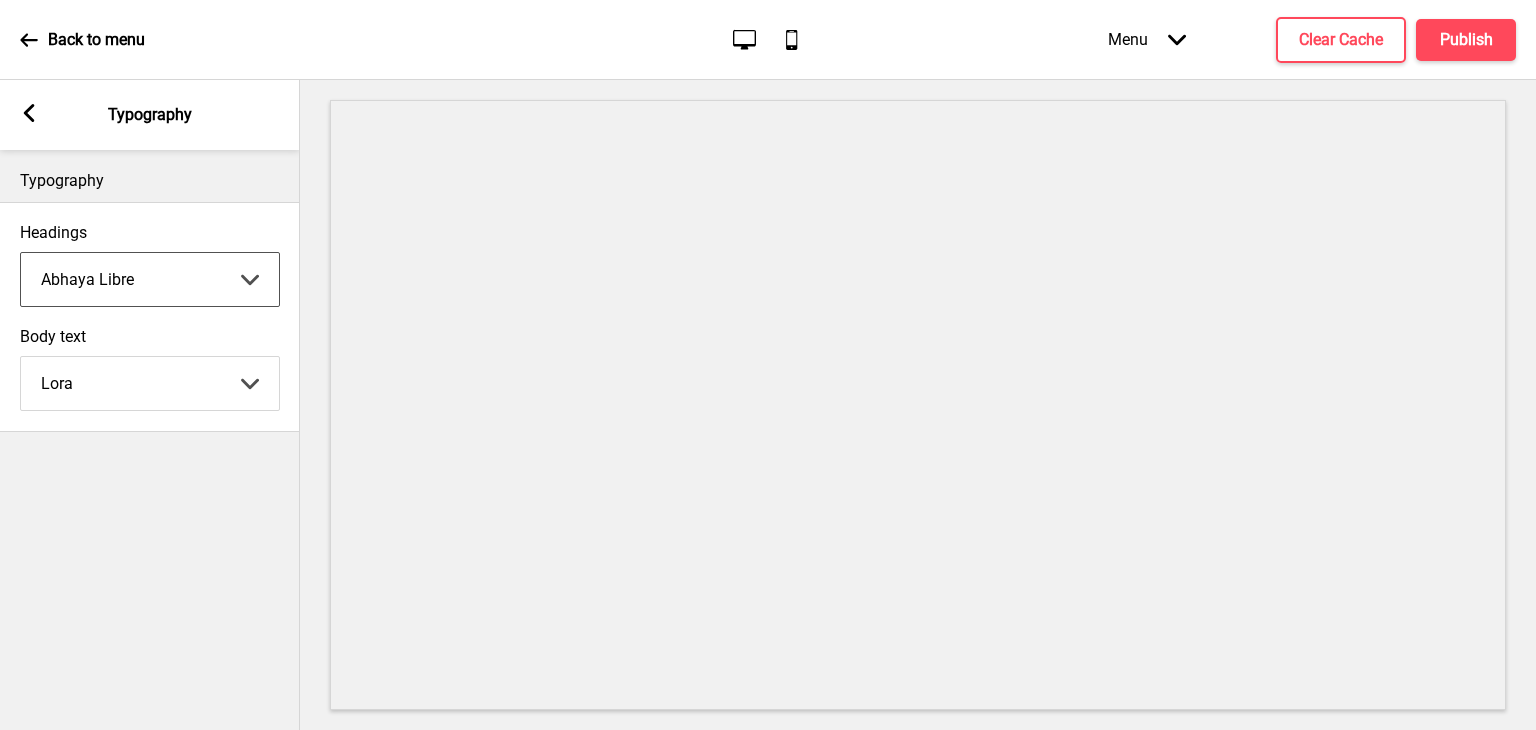 click on "Headings Abhaya Libre Abhaya Libre Abril Fatface Adobe Garamond Pro Arimo Arsenal Arvo Berkshire Swash Be Vietnam Pro Bitter Bree Serif Cantora One Cabin Courgette Coustard Glegoo Hammersmith One Hind Guntur Josefin Sans Jost Kalam Lato Libre Baskerville Libre Franklin Lora Merriweather Nunito Sans Oregano Oswald Pacifico Playfair Display Prata Quattrocento Quicksand Roboto Roboto Slab Rye Sanchez Signika Trocchi Ubuntu Vollkorn Yeseva One 王漢宗細黑體繁 王漢宗細圓體繁 王漢宗粗明體繁 小米兰亭简 腾翔嘉丽细圆简 腾祥睿黑简 王漢宗波卡體繁一空陰 王漢宗粗圓體繁一雙空 瀨戶字體繁 田氏方筆刷體繁 田氏细笔刷體繁 站酷快乐简体 站酷酷黑 站酷小薇字体简体 Aa晚风 Aa荷包鼓鼓 中文 STSong Arrow down" at bounding box center [150, 265] 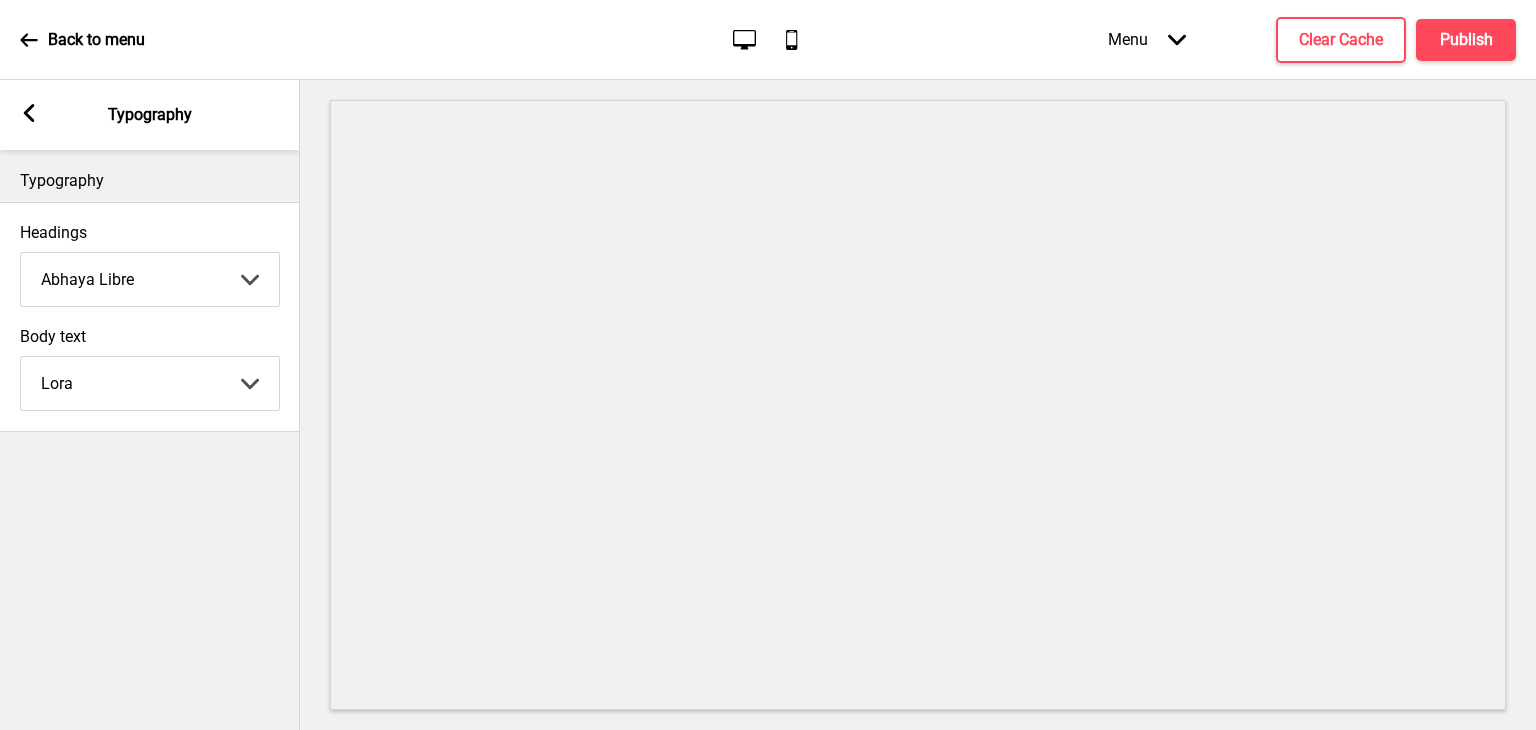 click on "Arrow left Typography" at bounding box center [150, 115] 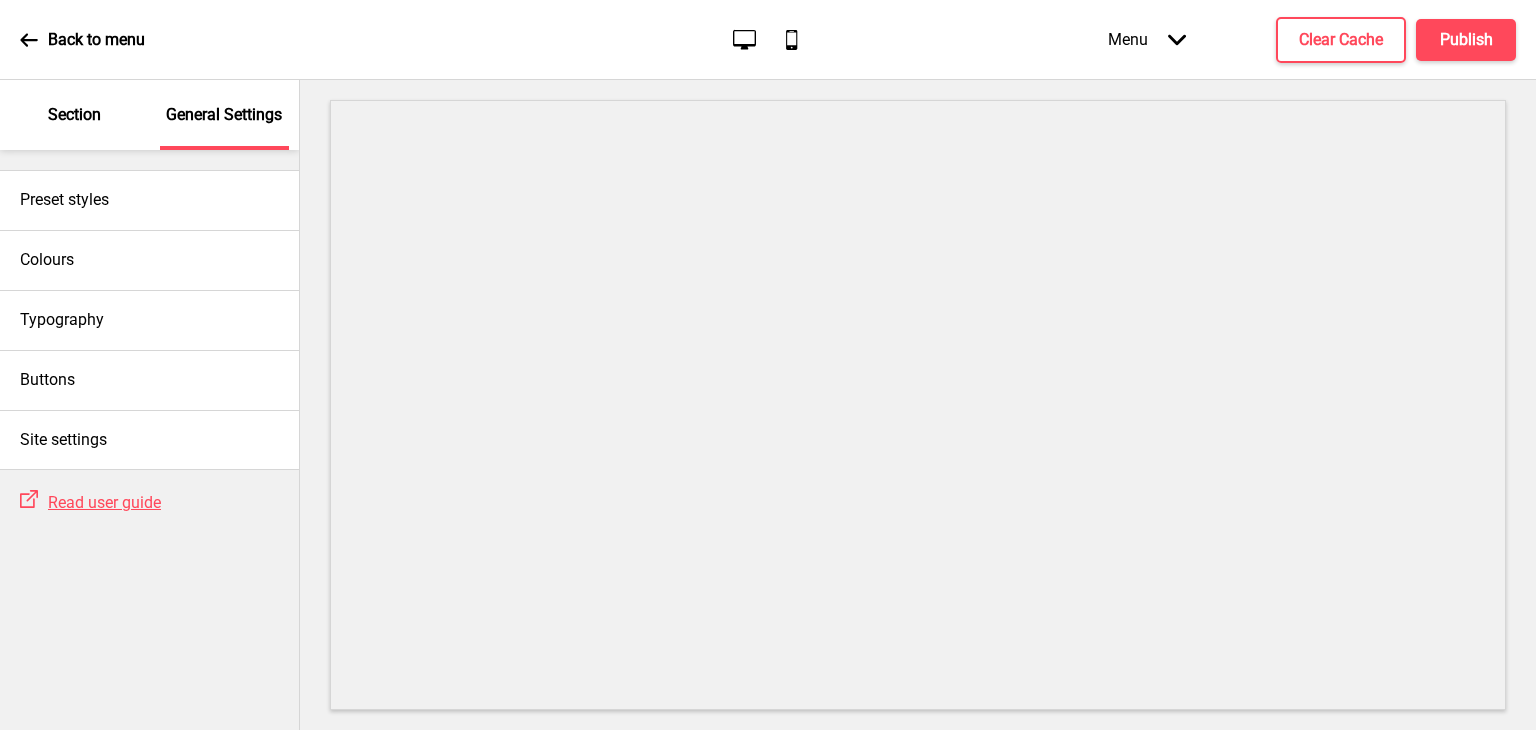 click on "Section" at bounding box center (75, 115) 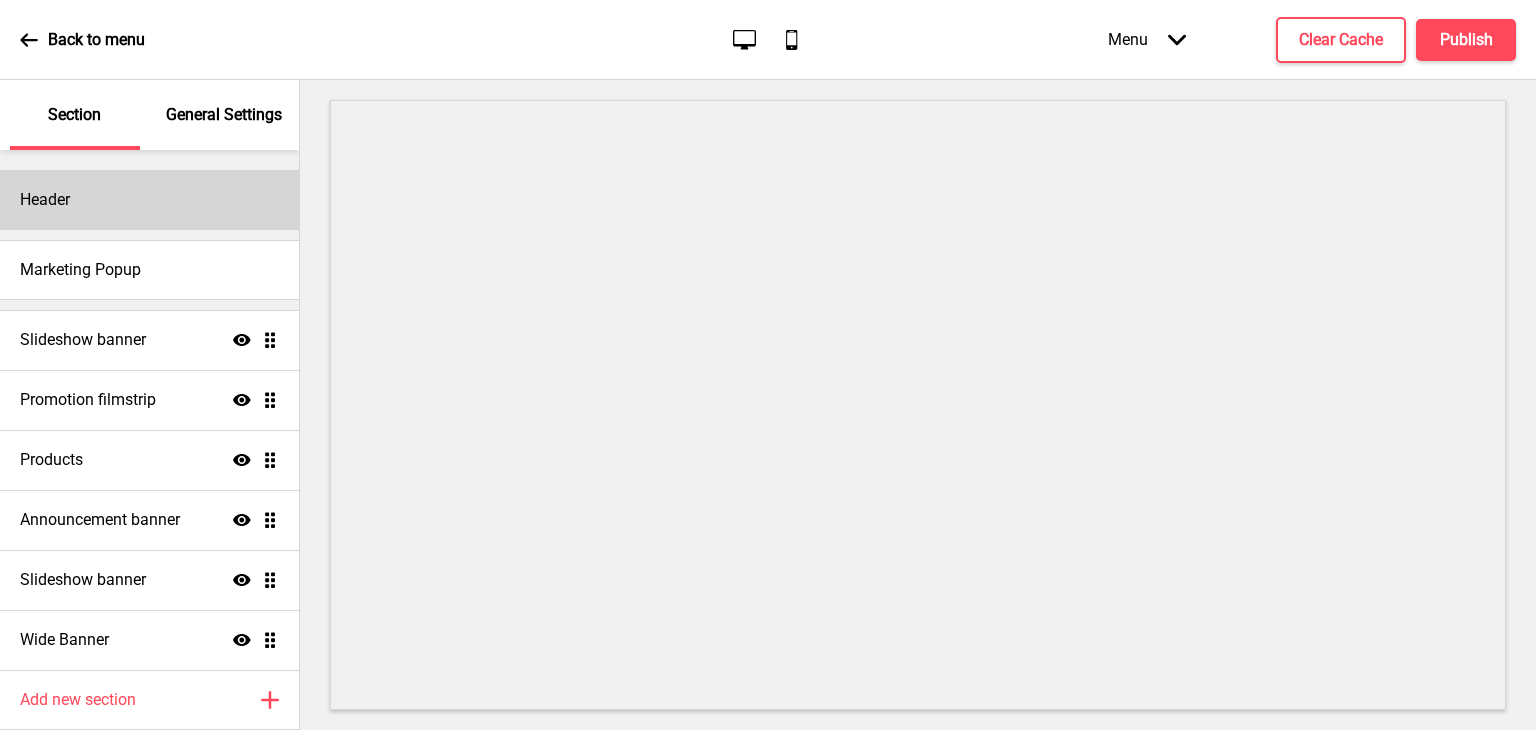 click on "Header" at bounding box center (149, 200) 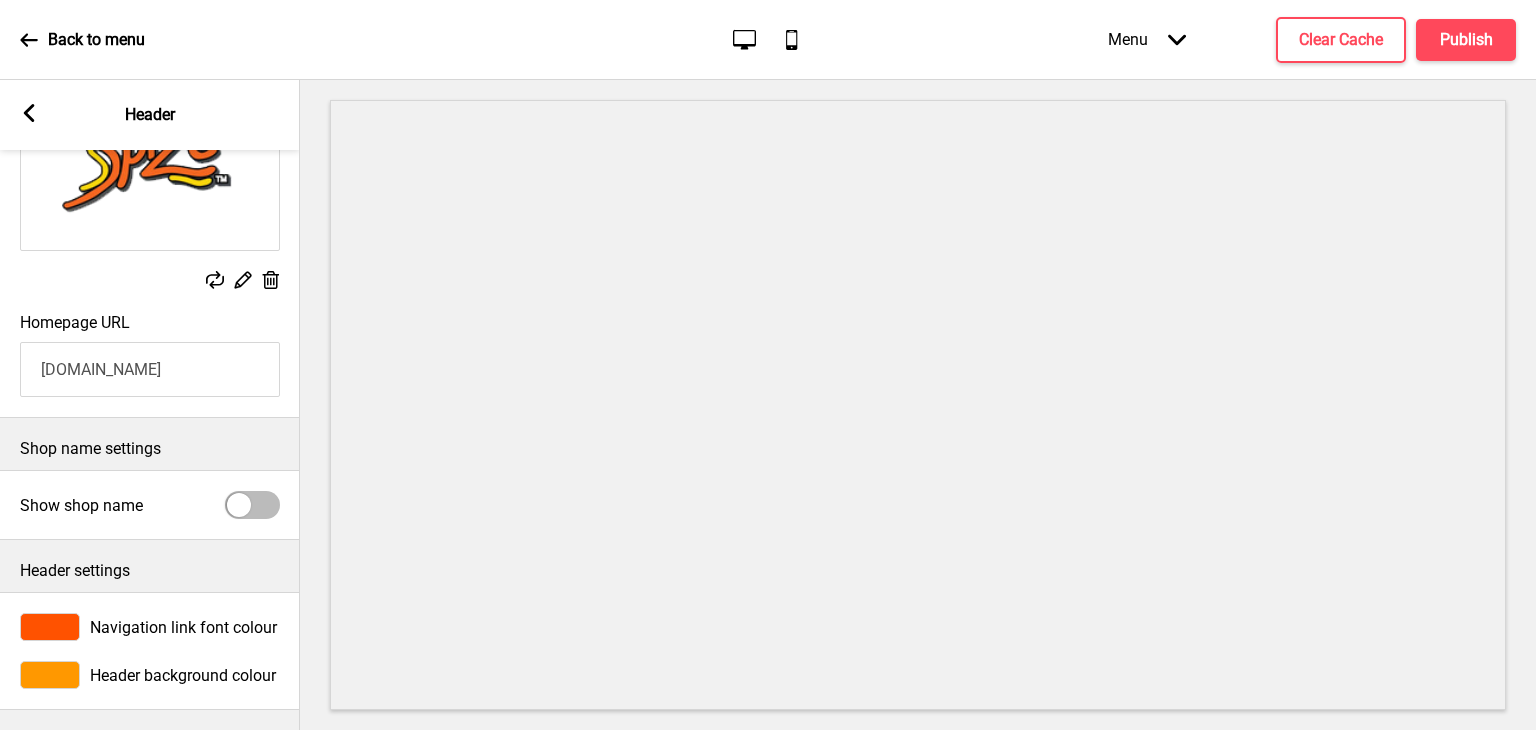 scroll, scrollTop: 216, scrollLeft: 0, axis: vertical 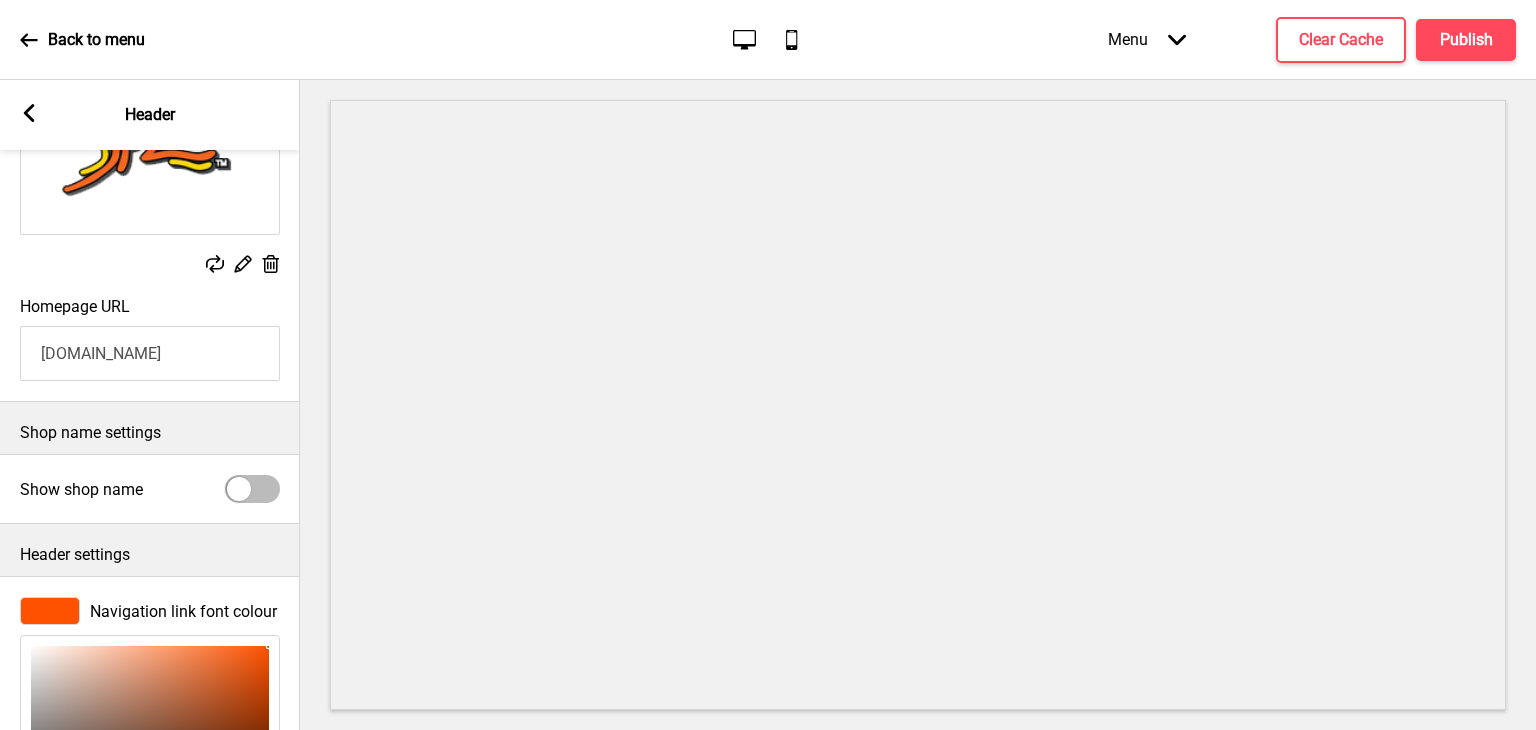type on "F6E4DB" 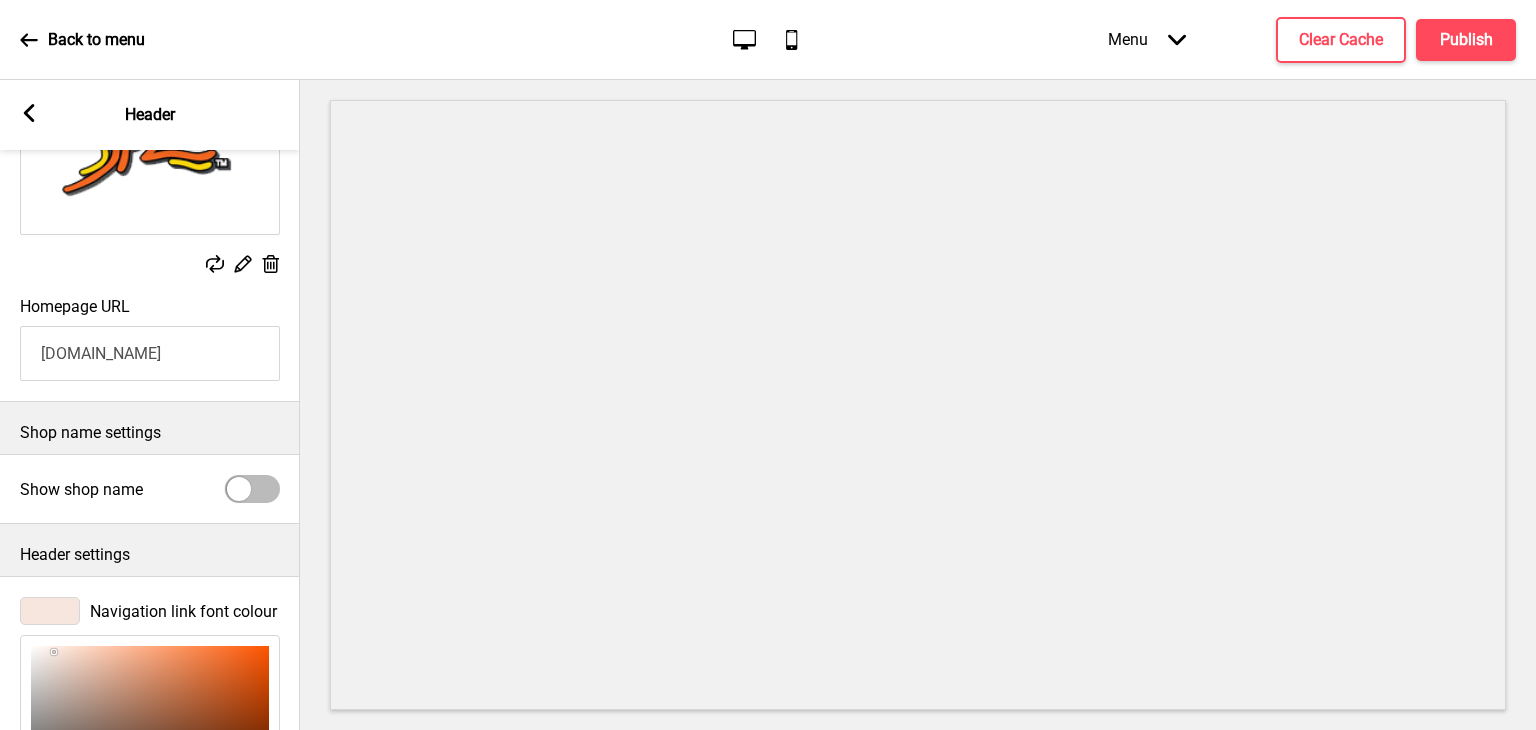 type on "F6E6DE" 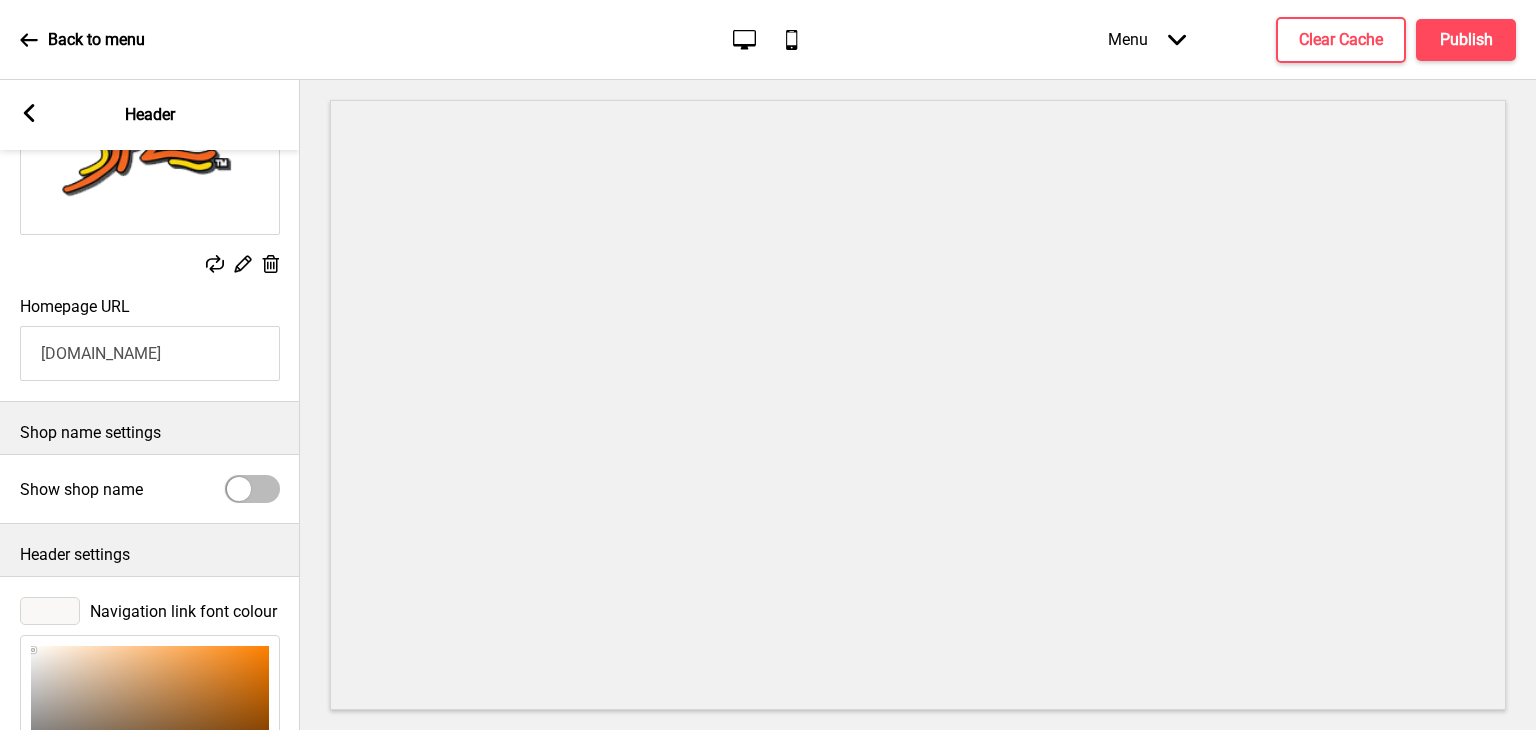 type on "FCFCFC" 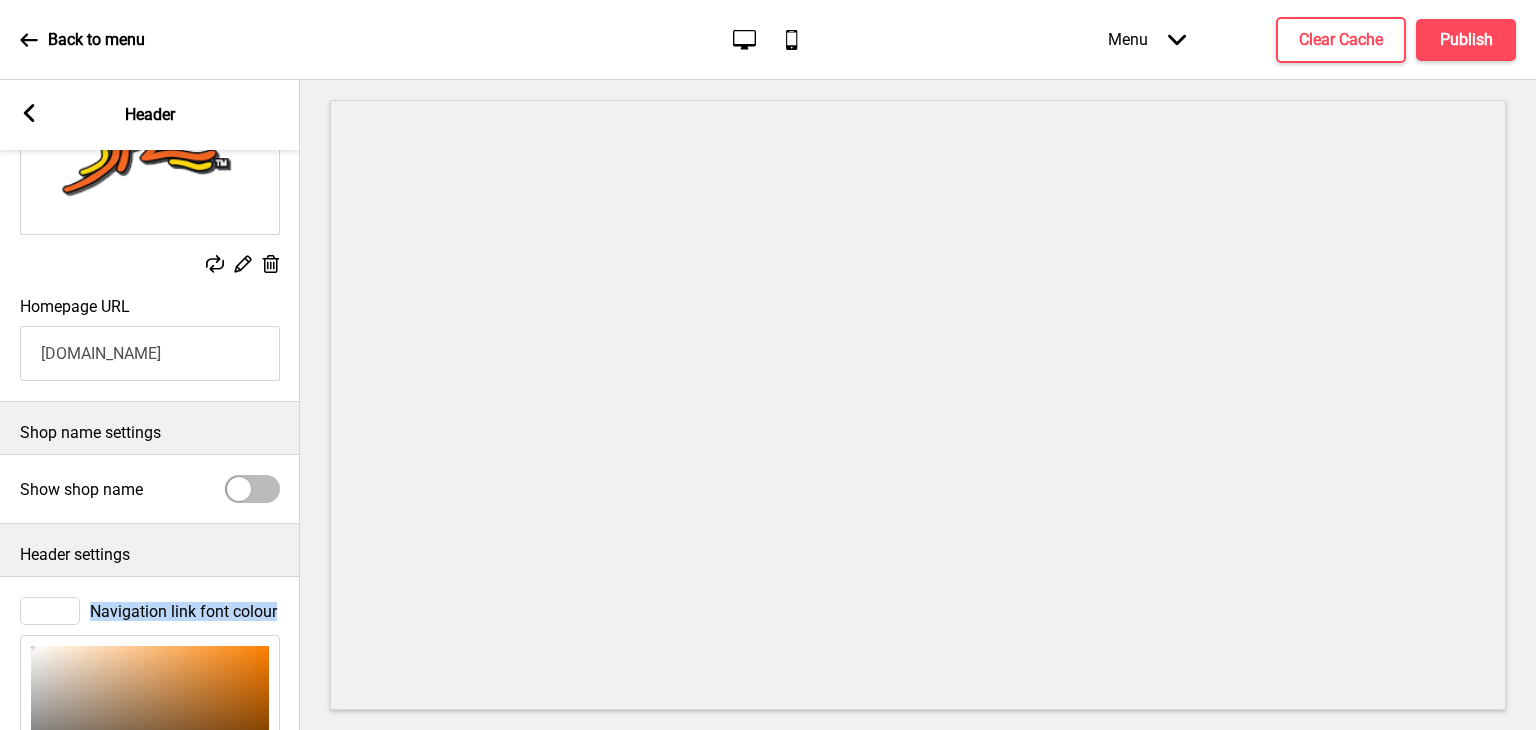 drag, startPoint x: 52, startPoint y: 653, endPoint x: 0, endPoint y: 607, distance: 69.426216 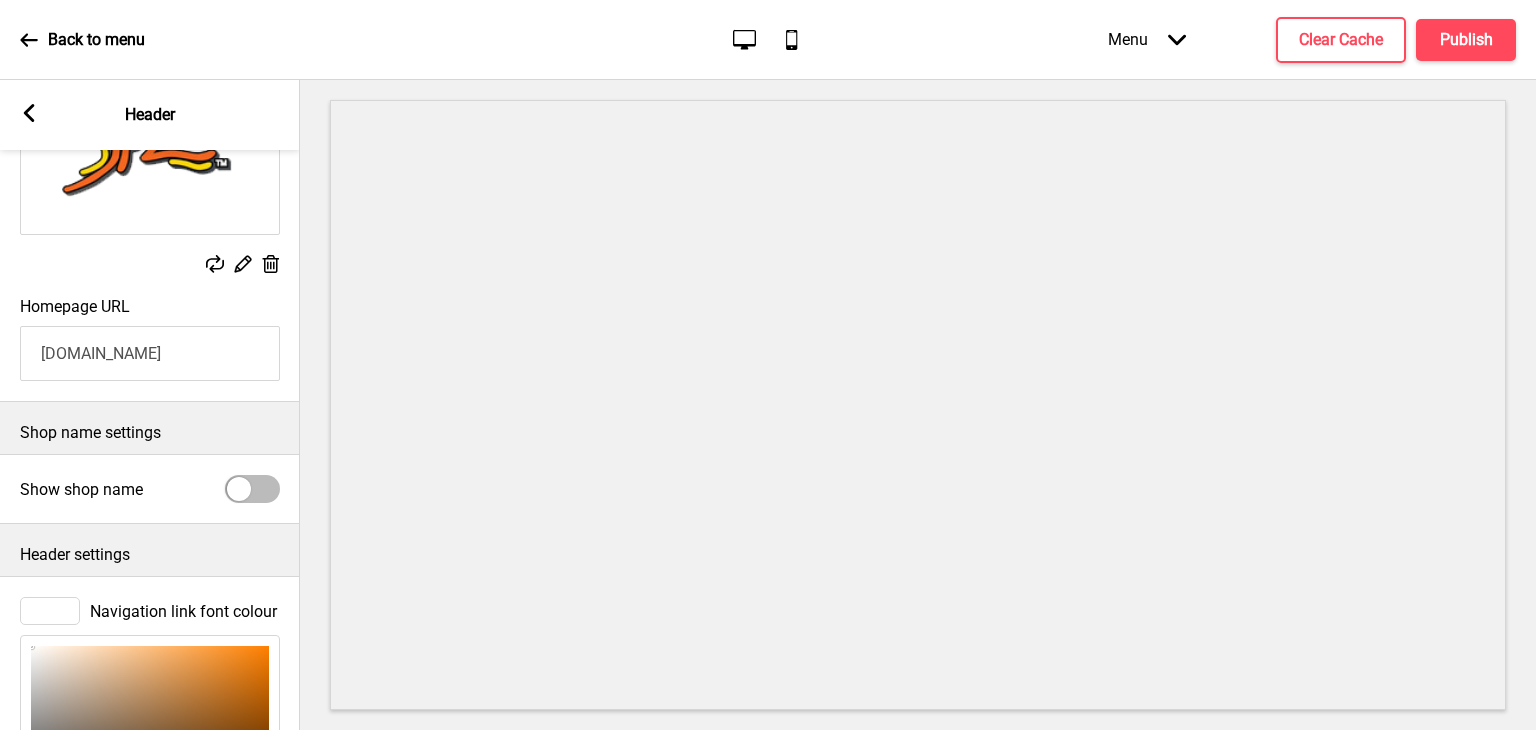 click on "Replace Edit Delete" at bounding box center [150, 166] 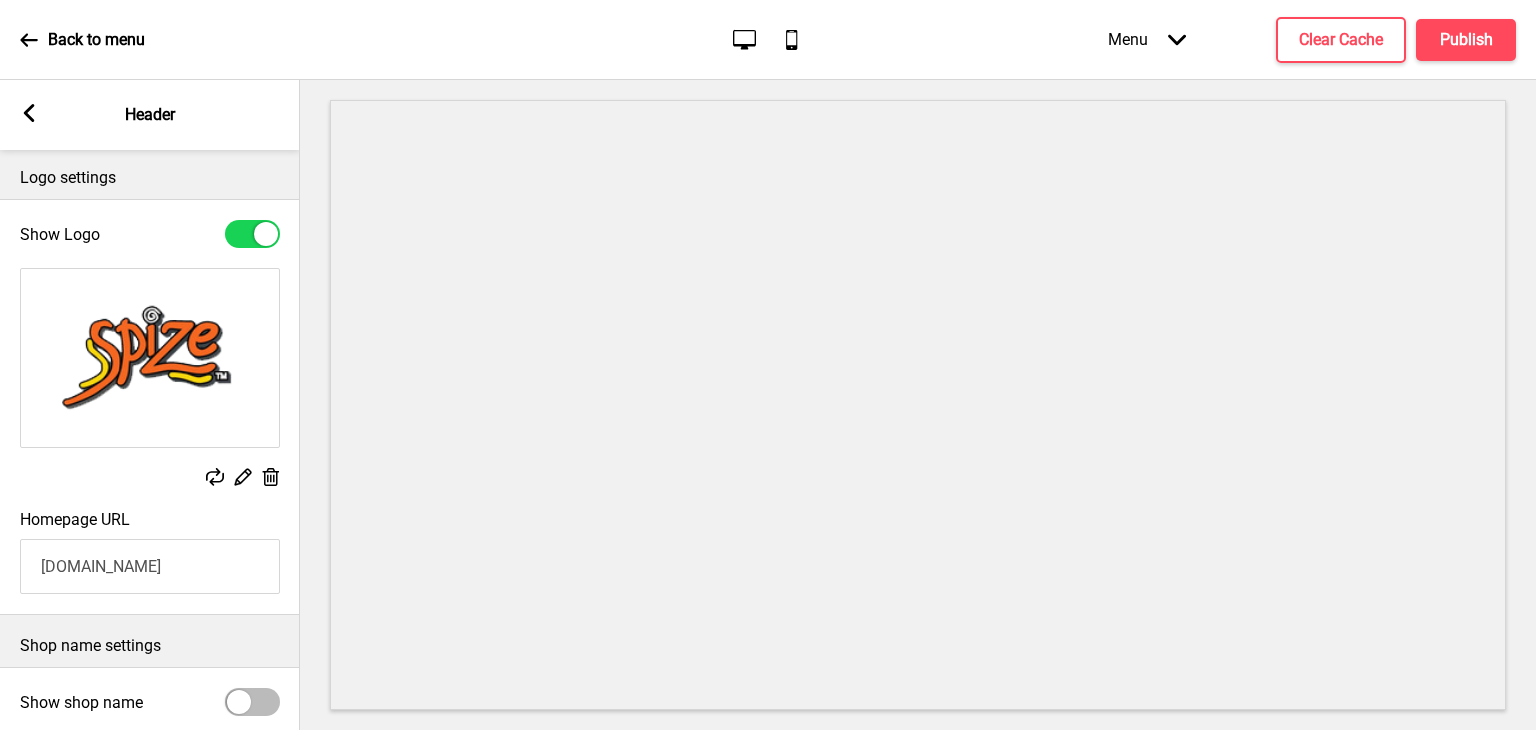 scroll, scrollTop: 0, scrollLeft: 0, axis: both 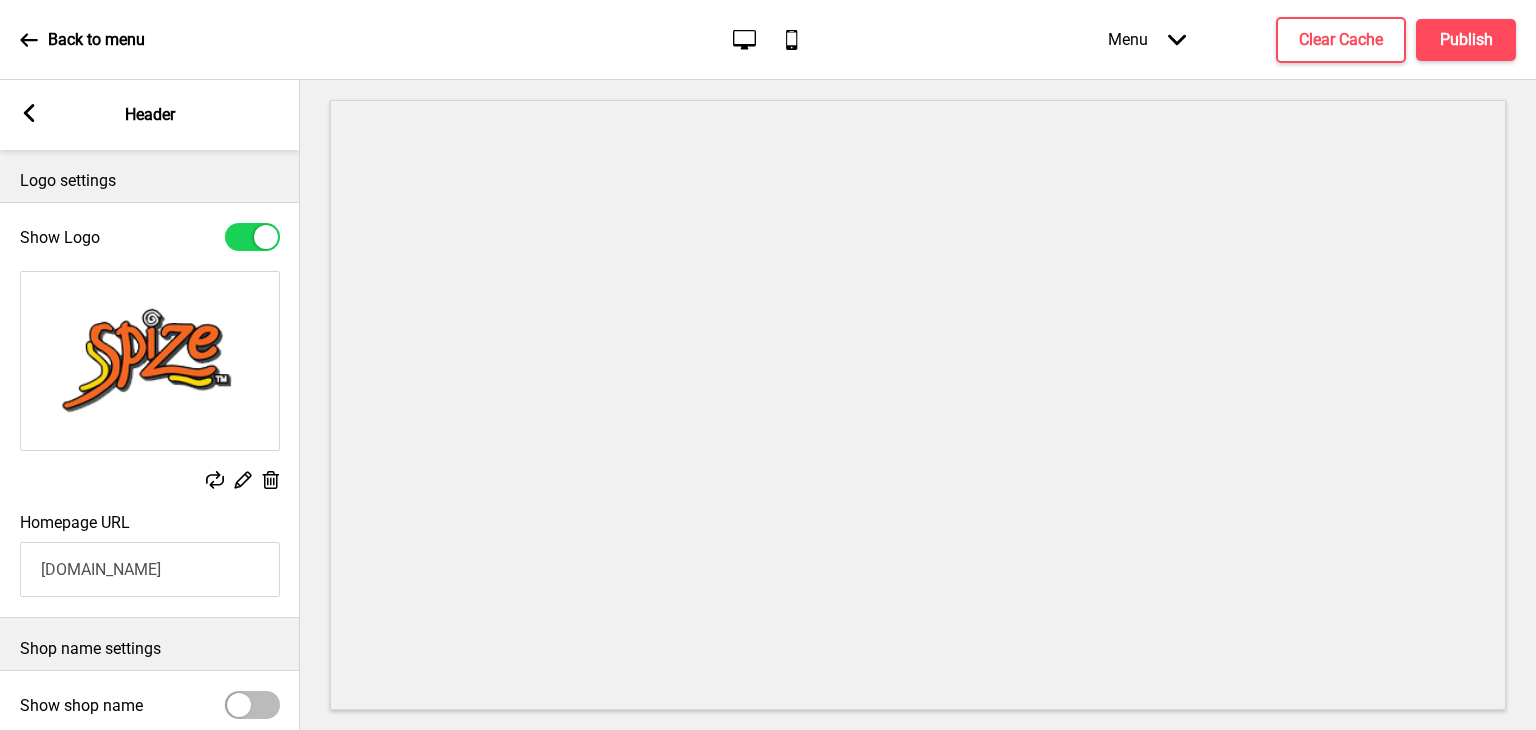 click 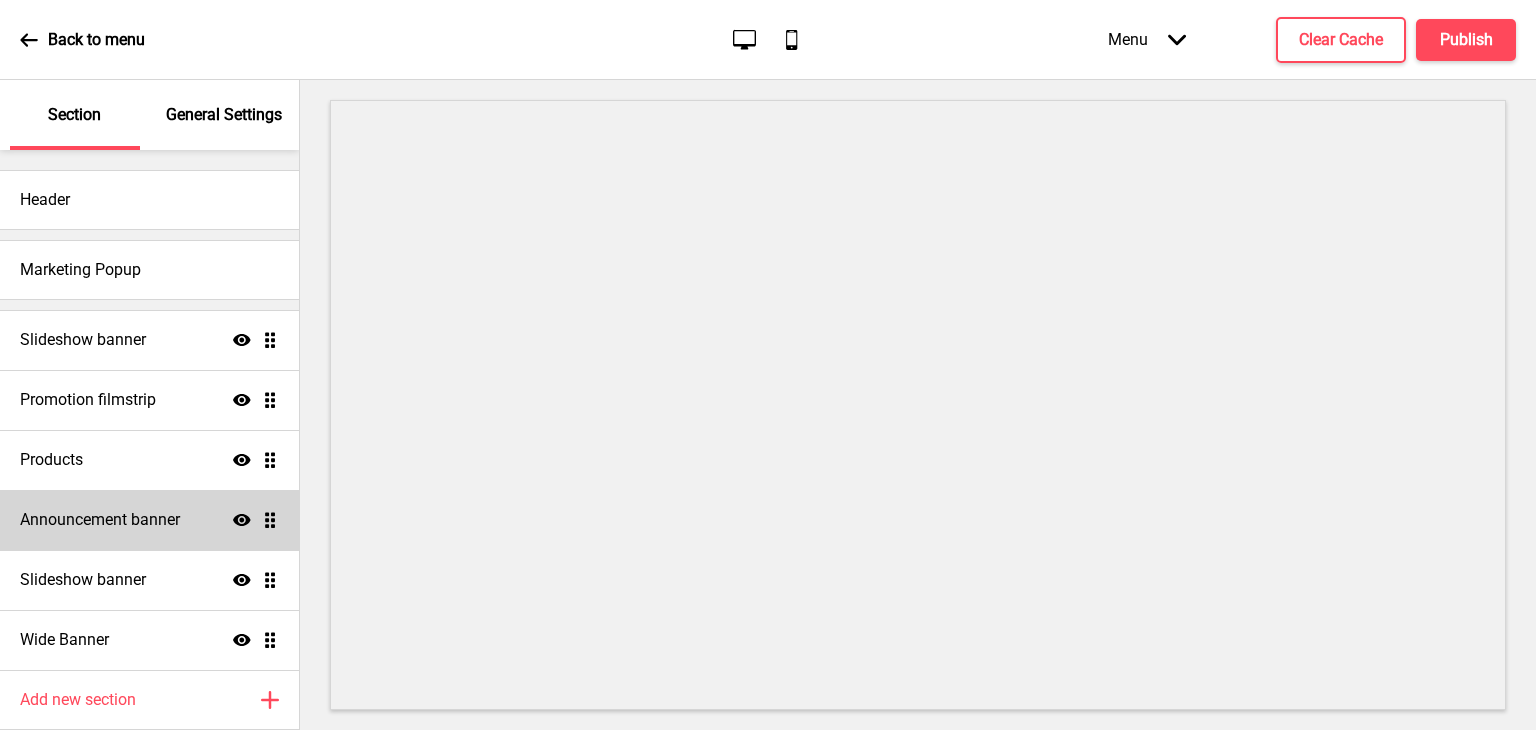 click on "Announcement banner" at bounding box center [100, 520] 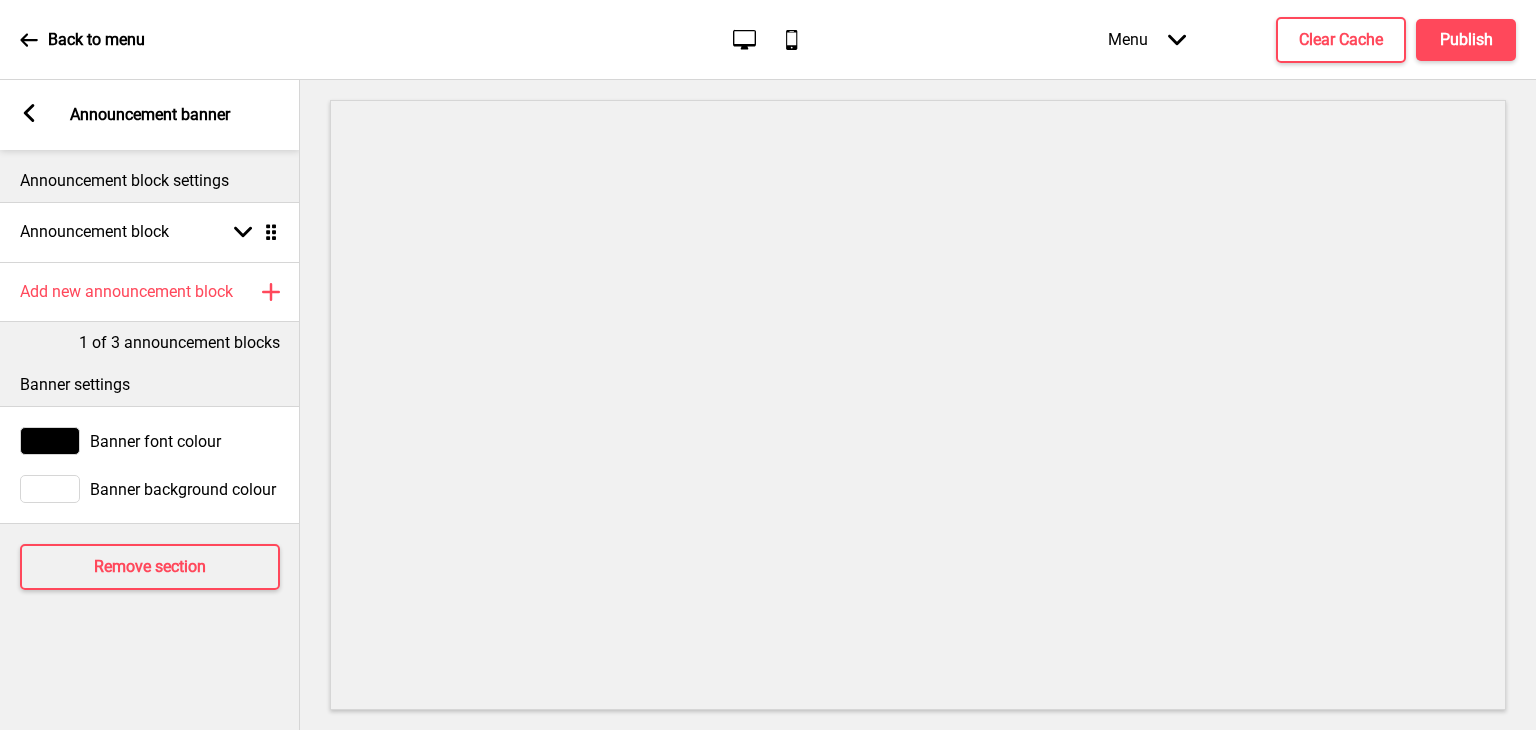 click on "Arrow left Announcement banner" at bounding box center (150, 115) 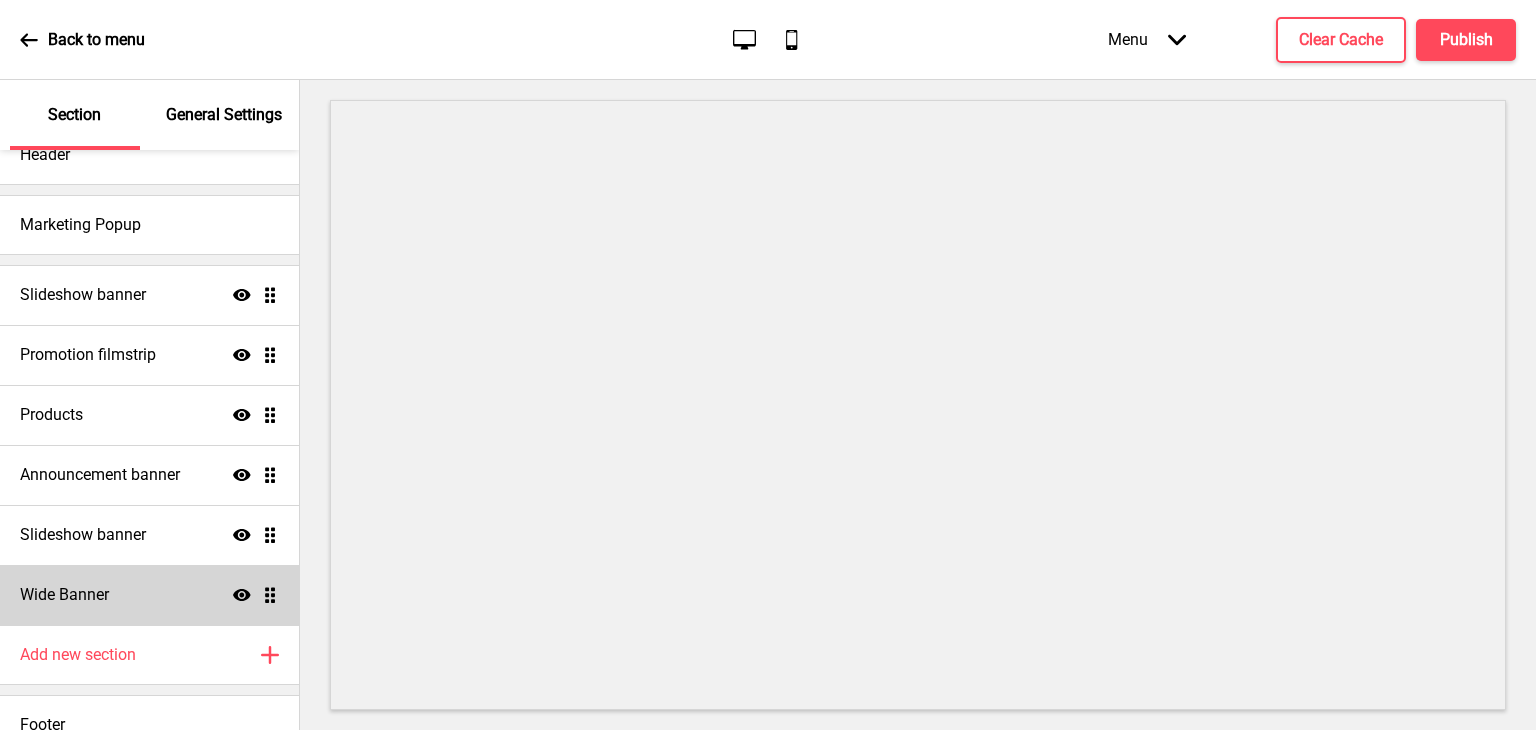 scroll, scrollTop: 70, scrollLeft: 0, axis: vertical 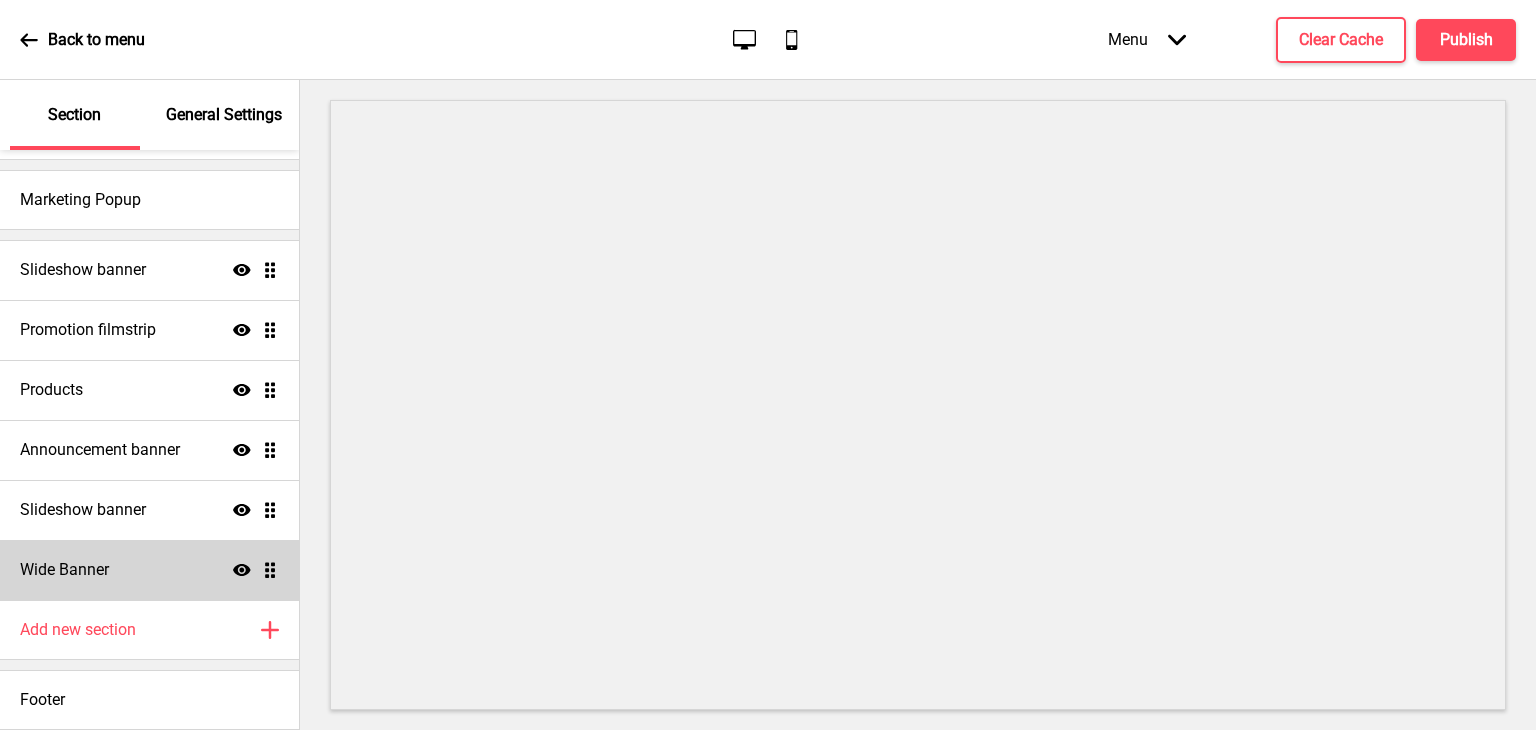 click on "Wide Banner Show Drag" at bounding box center [149, 570] 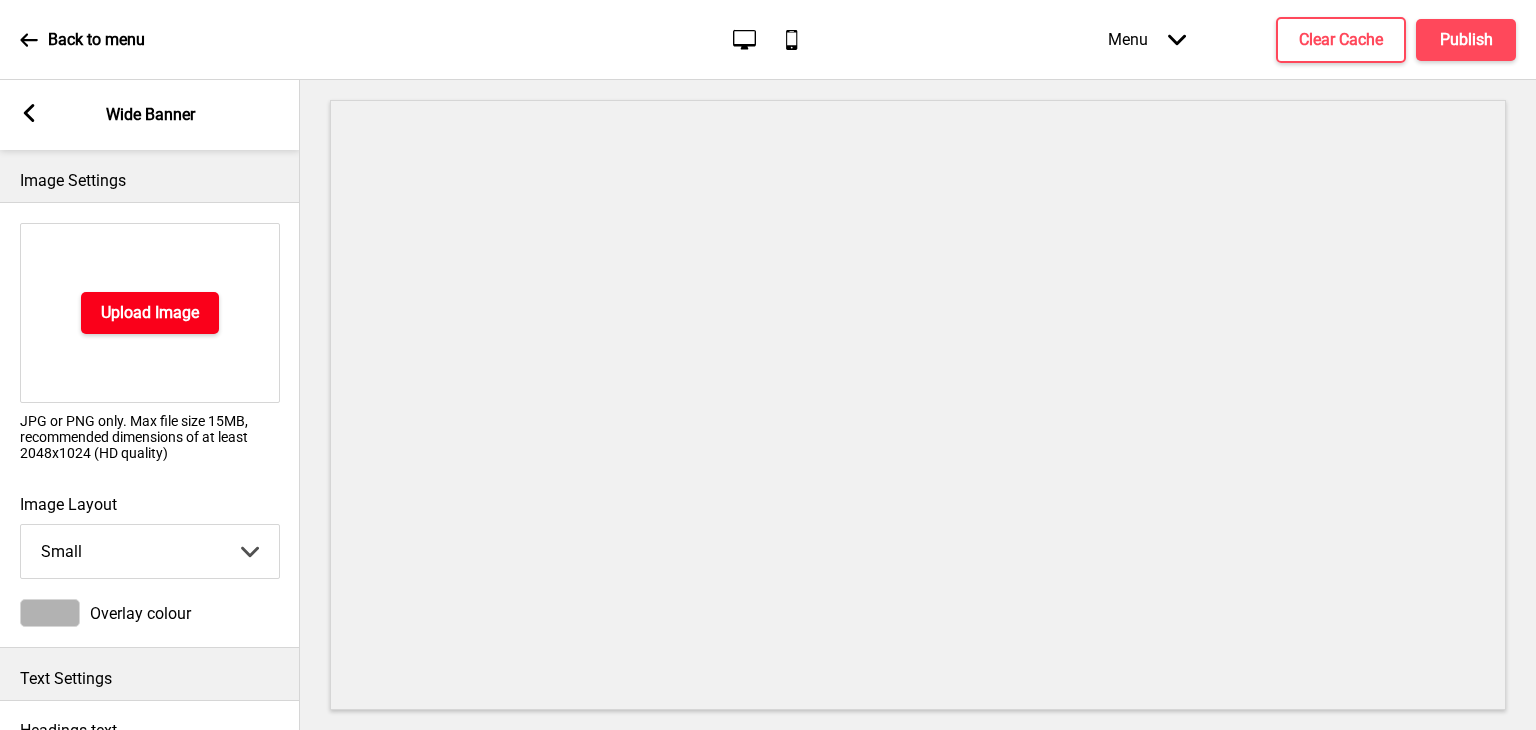 click on "Upload Image" at bounding box center [150, 313] 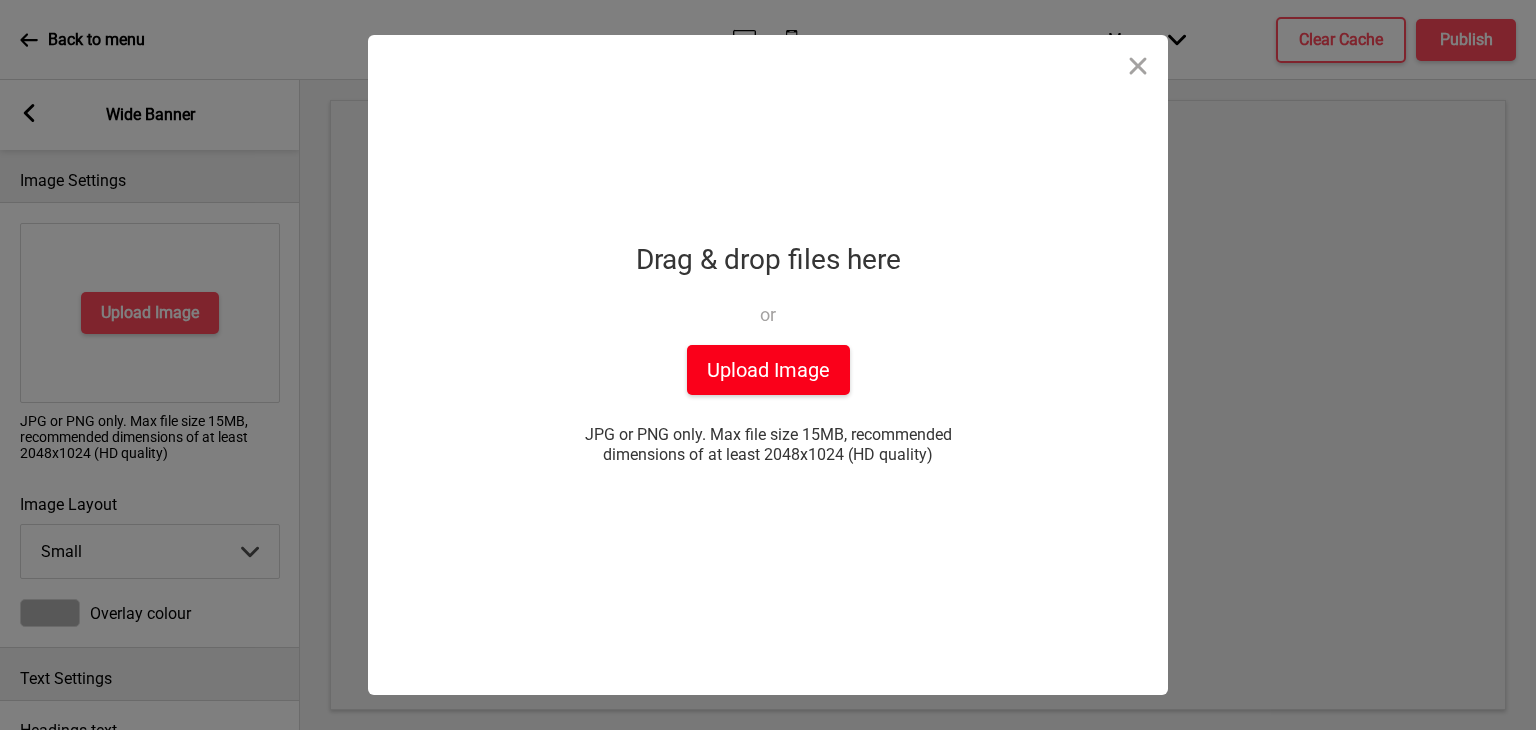 click on "Upload Image" at bounding box center (768, 370) 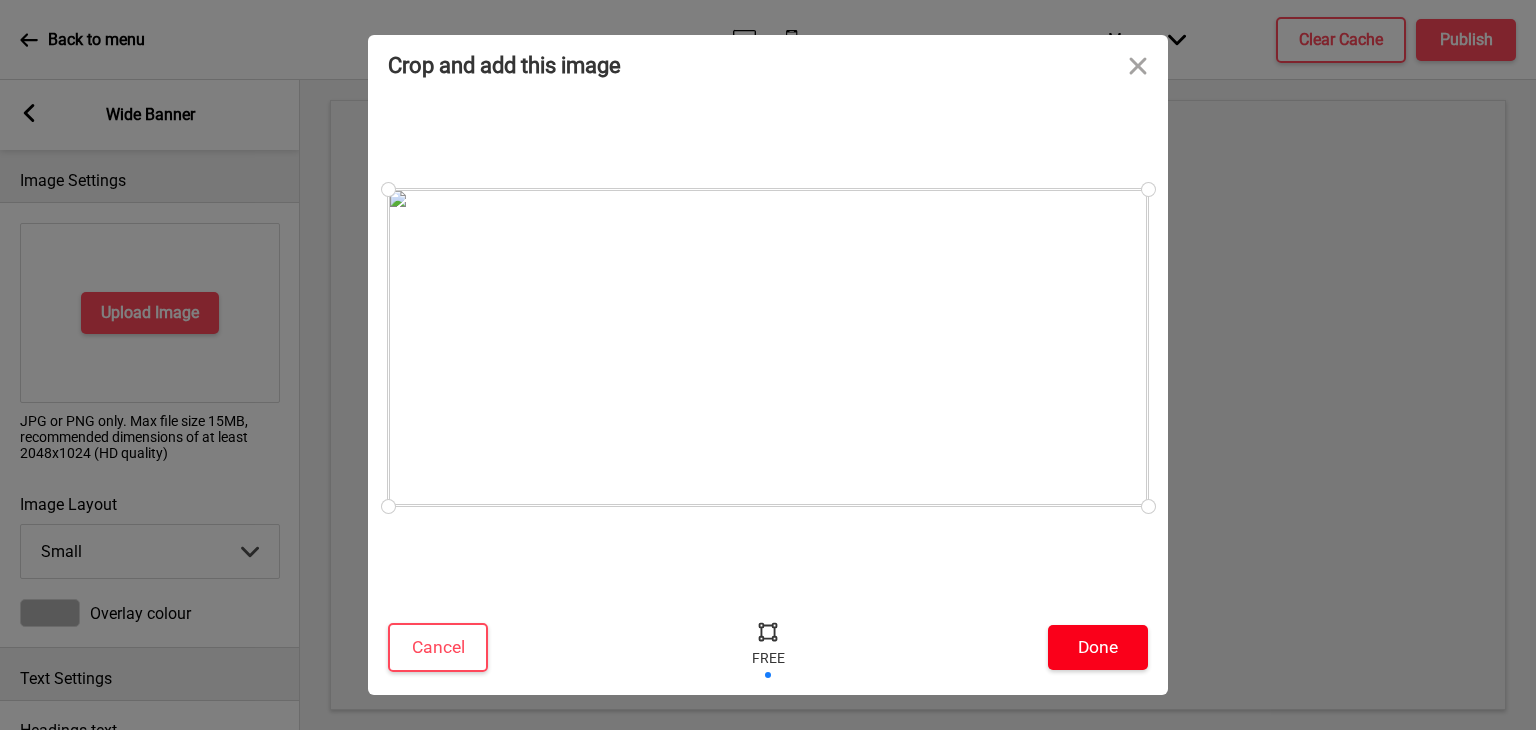 click on "Done" at bounding box center (1098, 647) 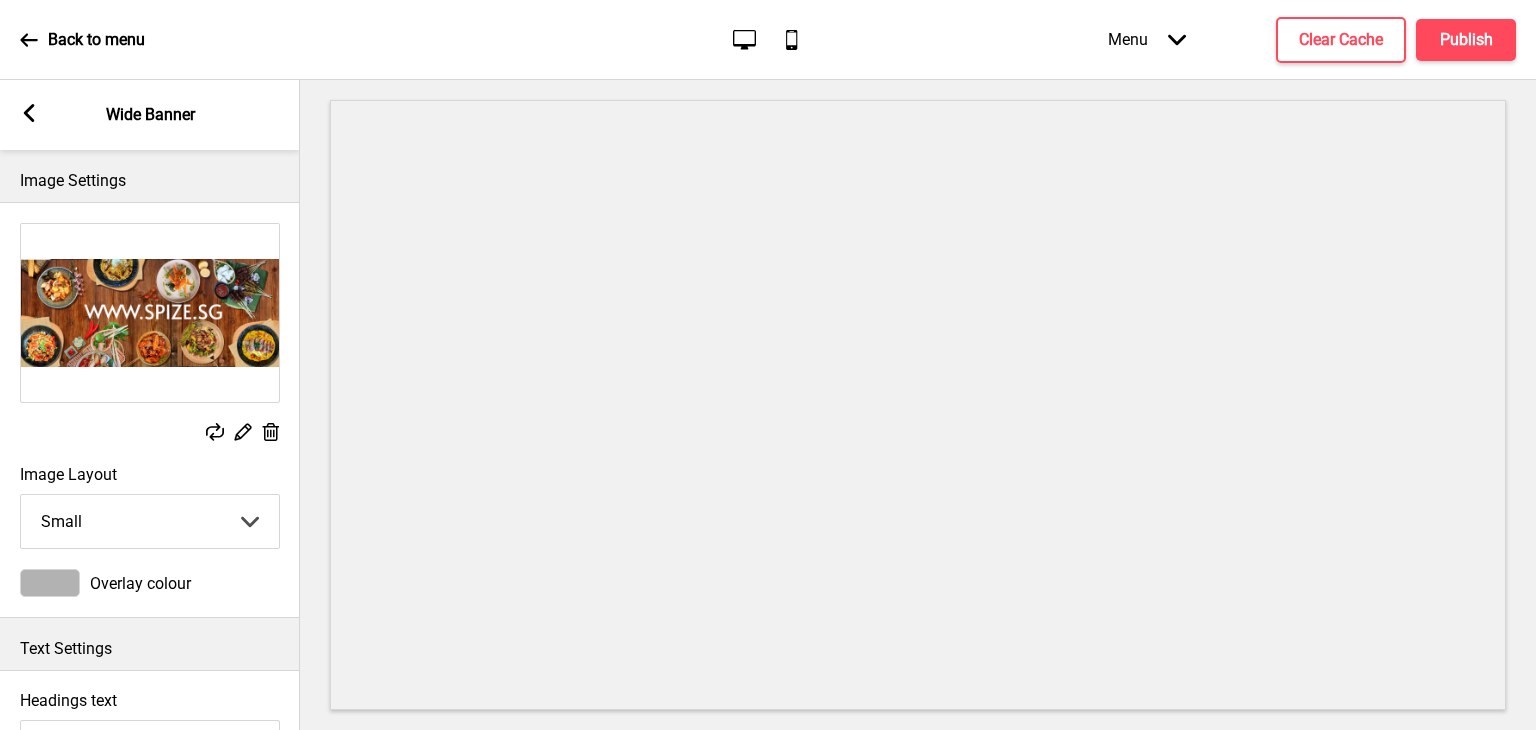 click 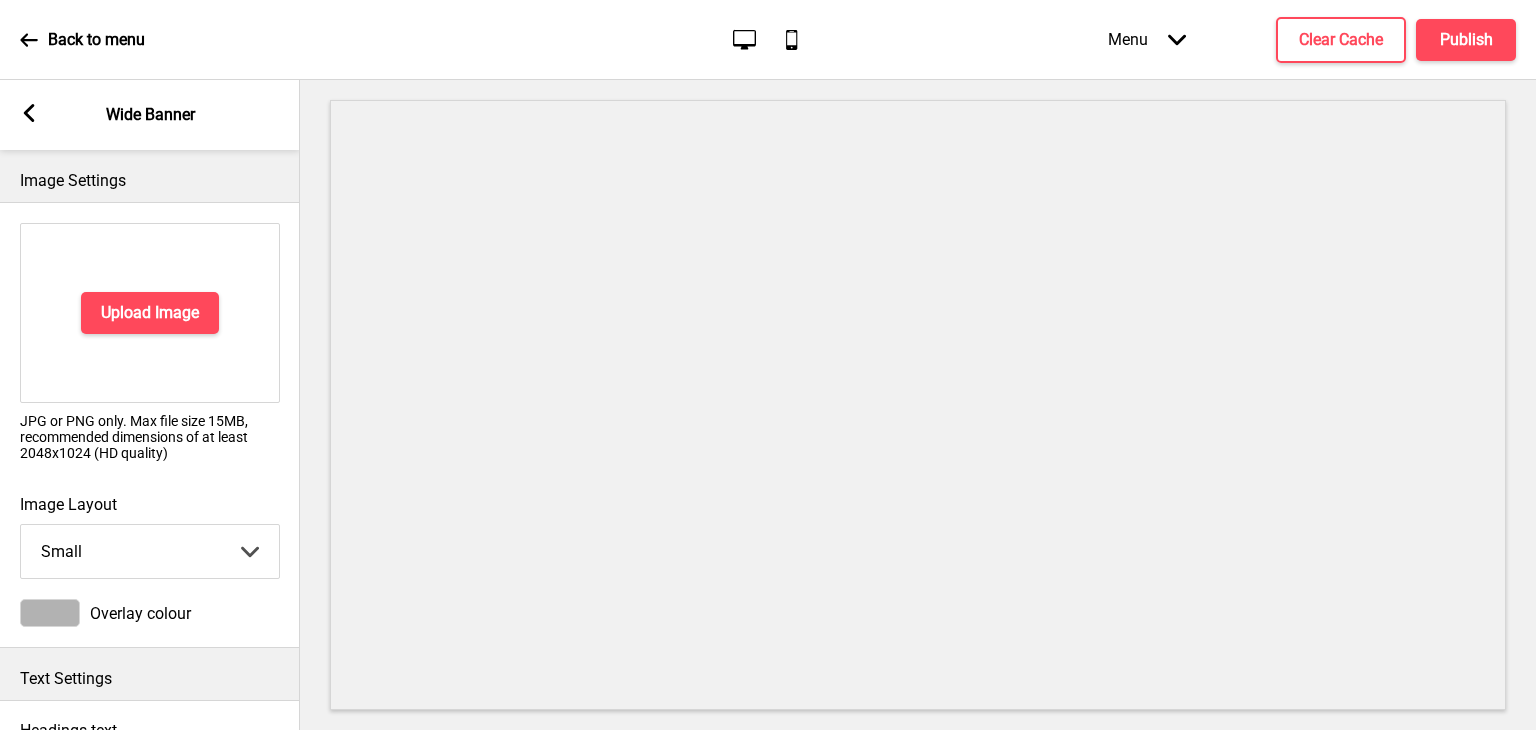 click 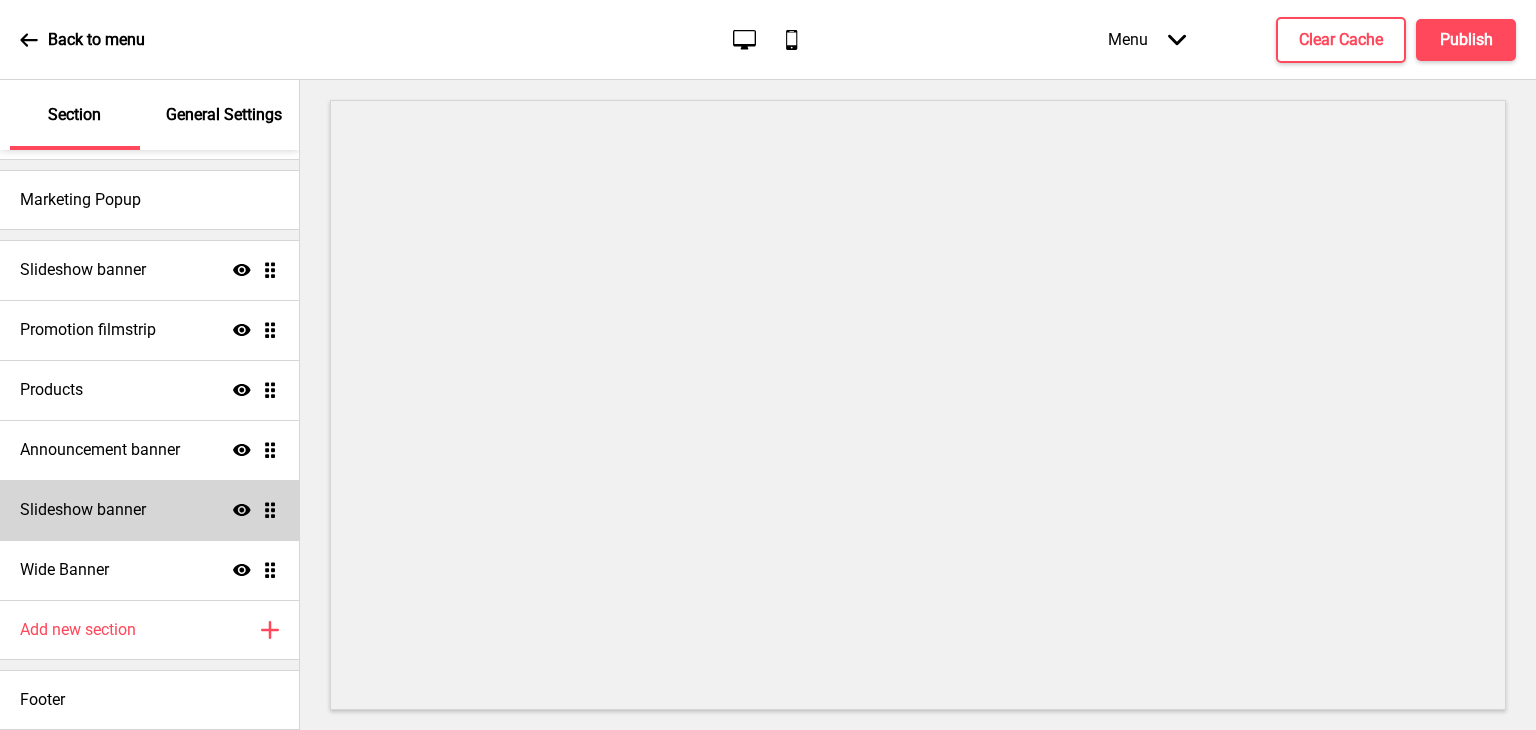 click on "Show" 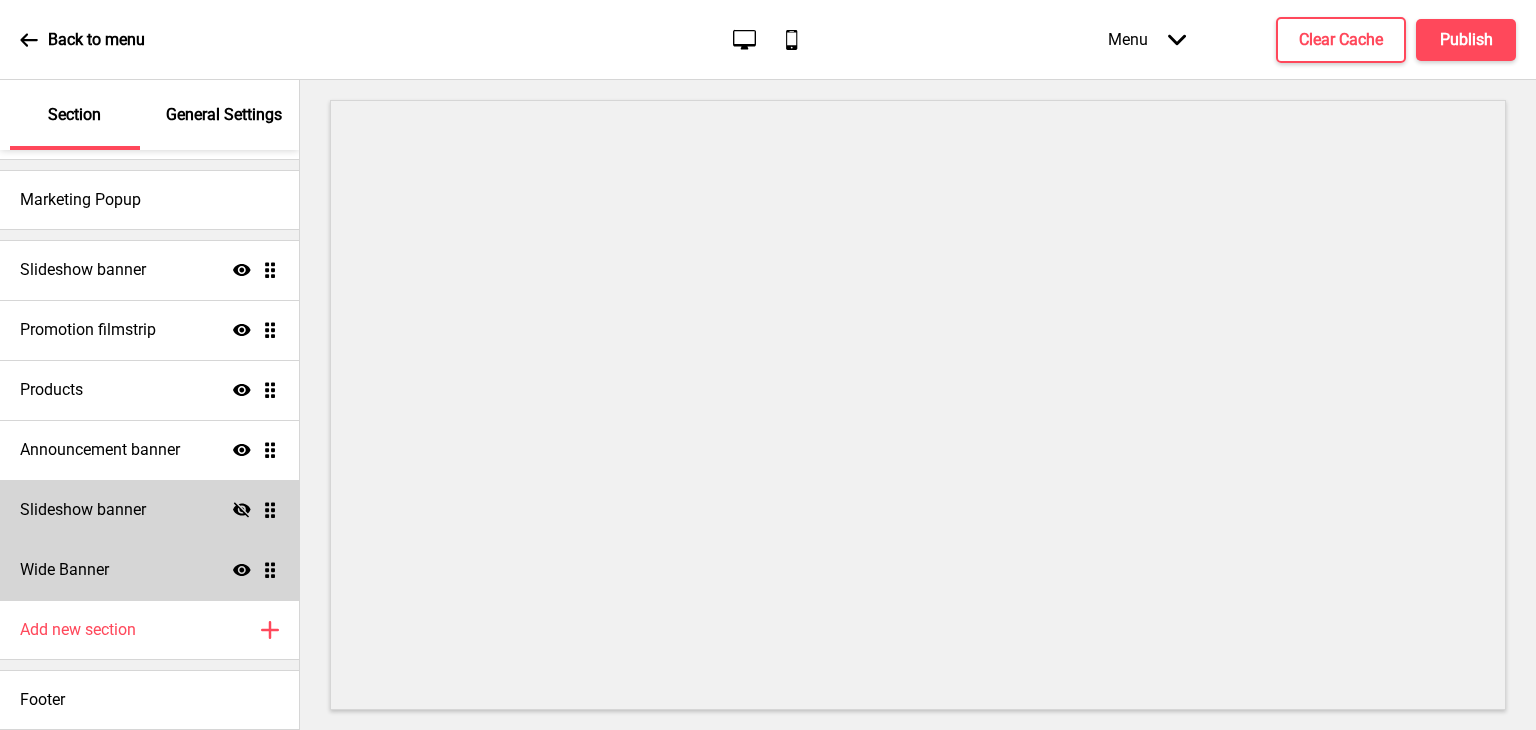 click on "Show" 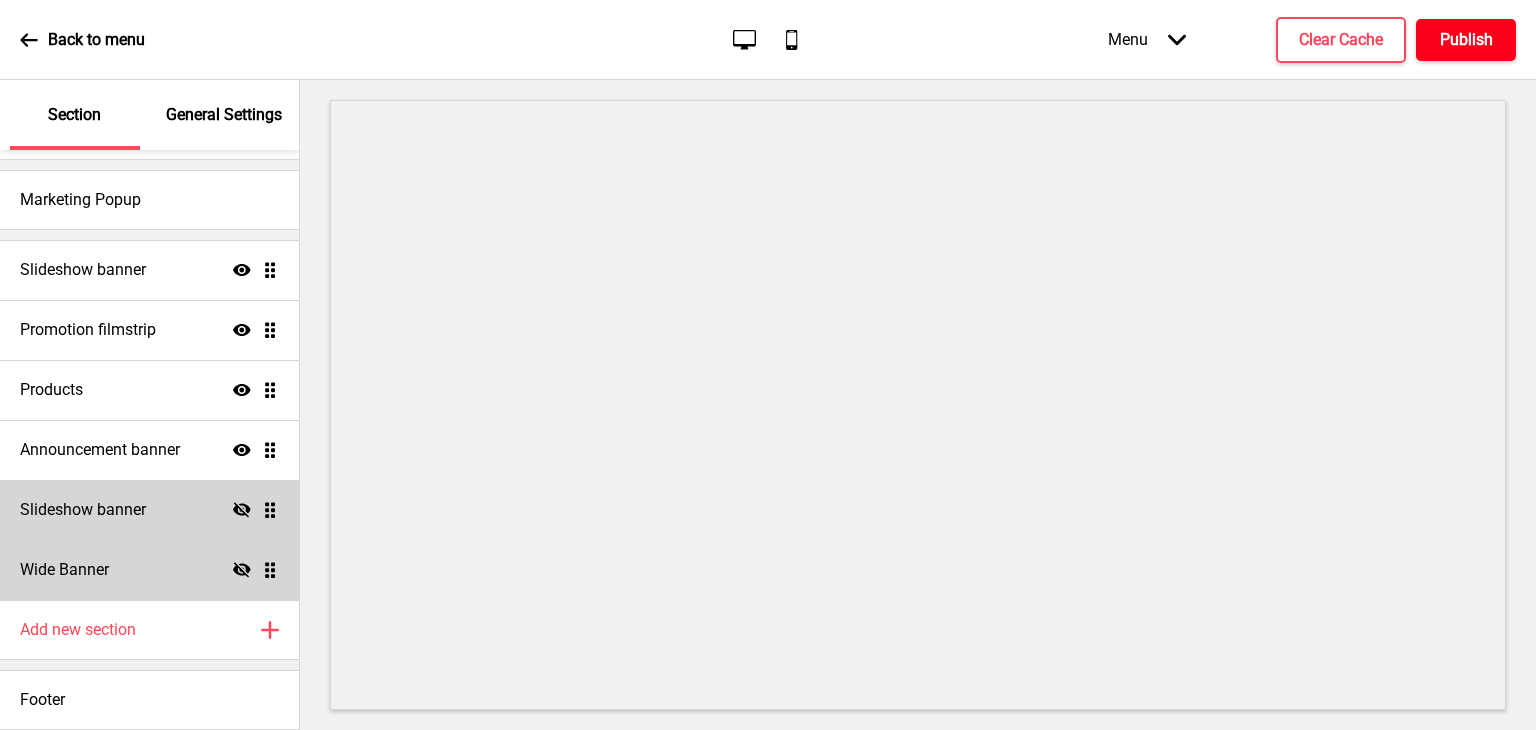 click on "Publish" at bounding box center [1466, 40] 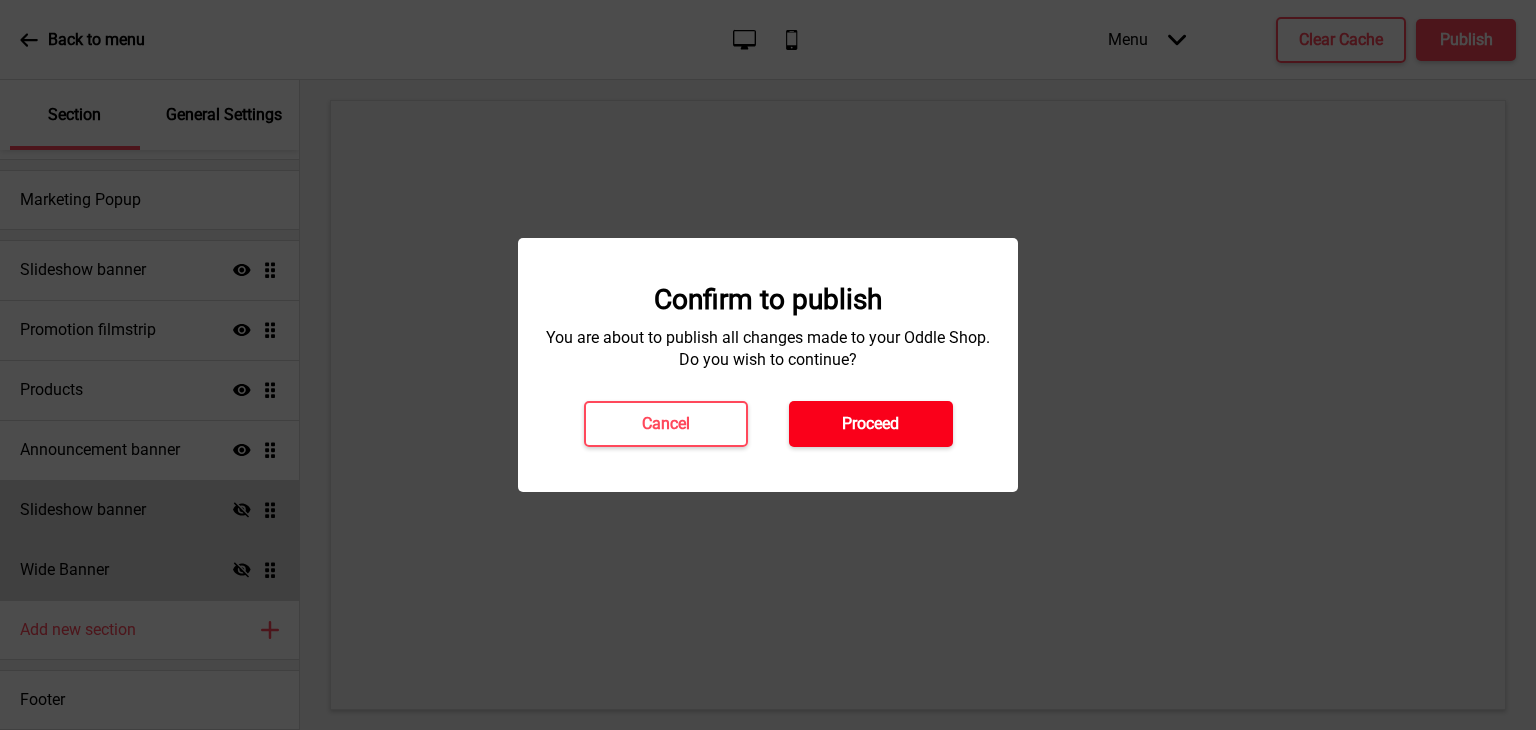 click on "Proceed" at bounding box center [871, 424] 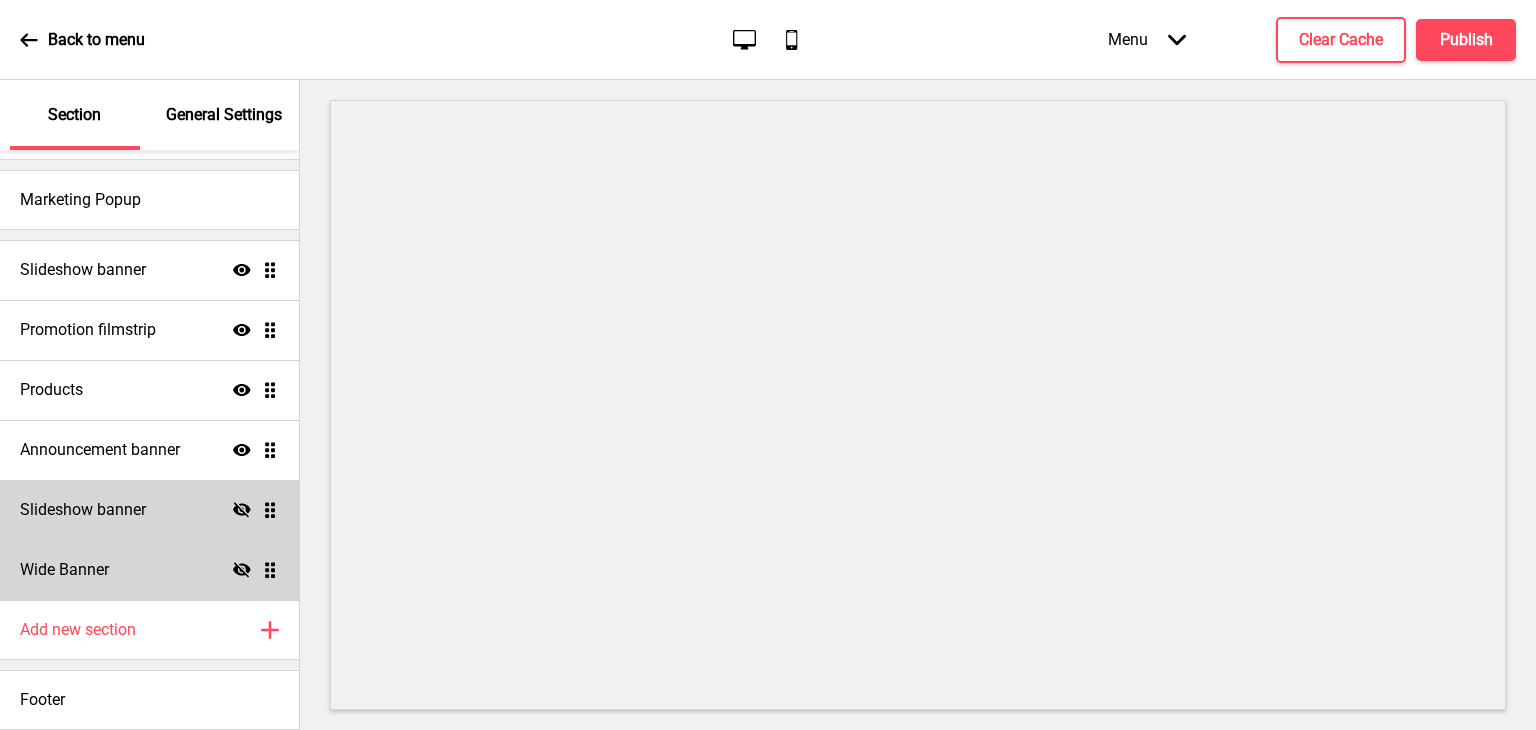 click 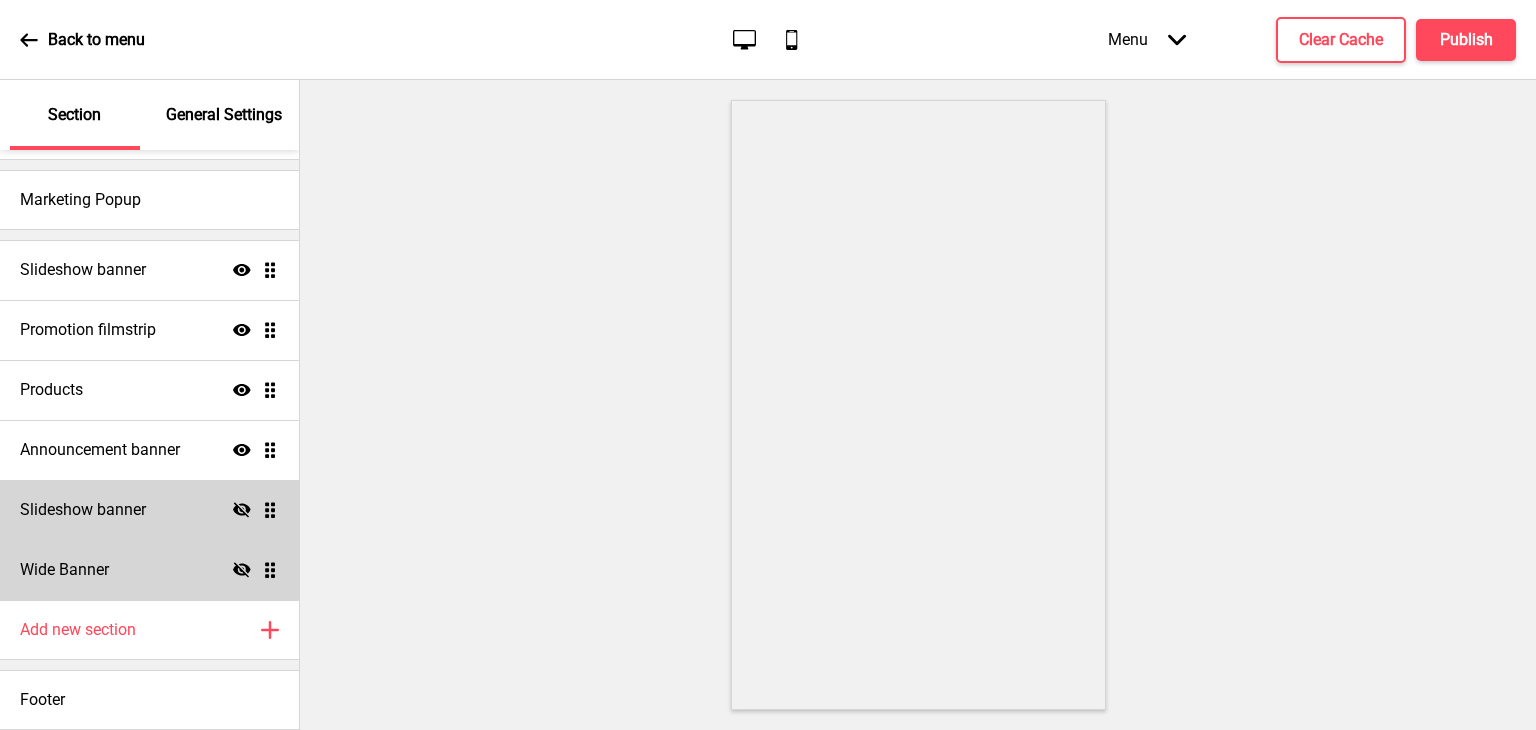 click on "Desktop" 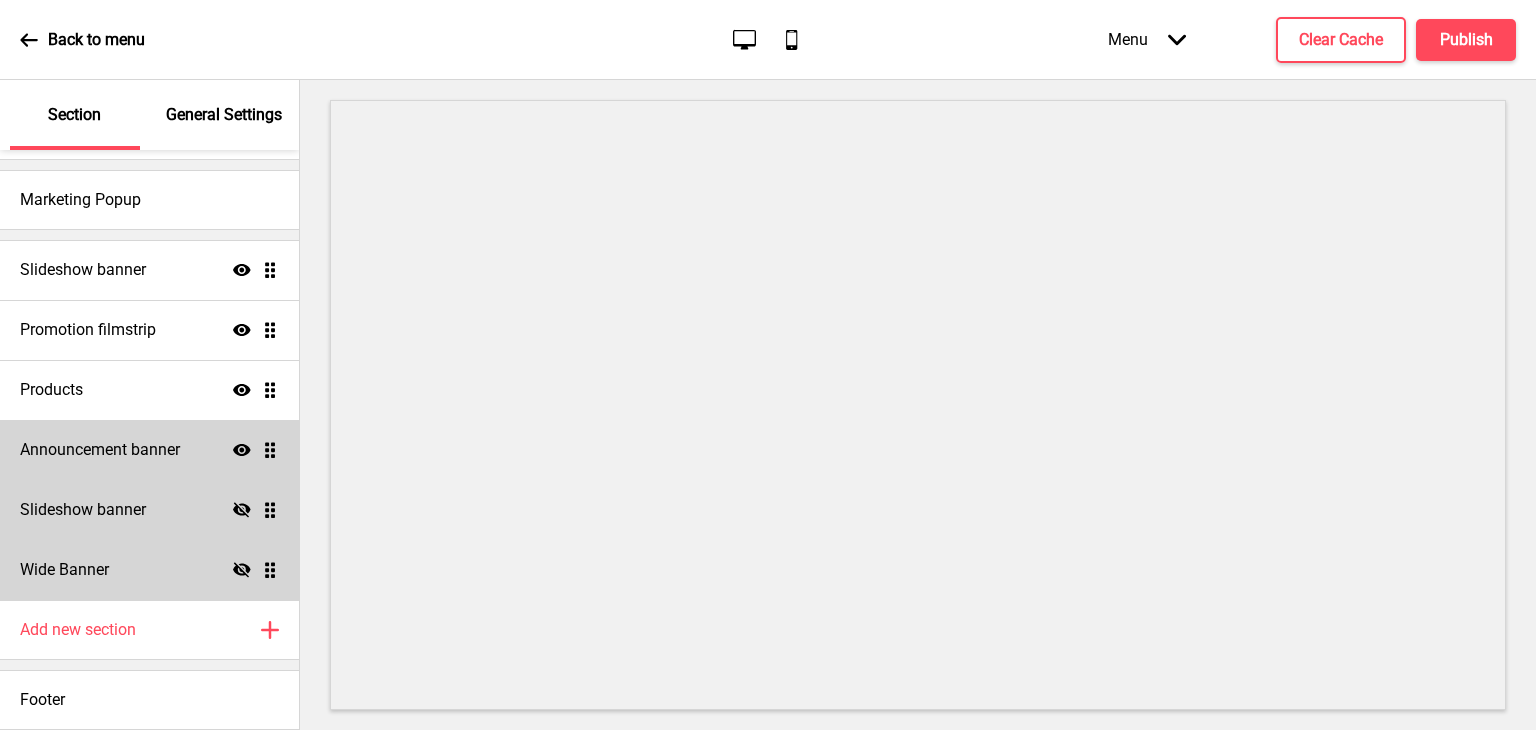 click on "Announcement banner" at bounding box center (100, 450) 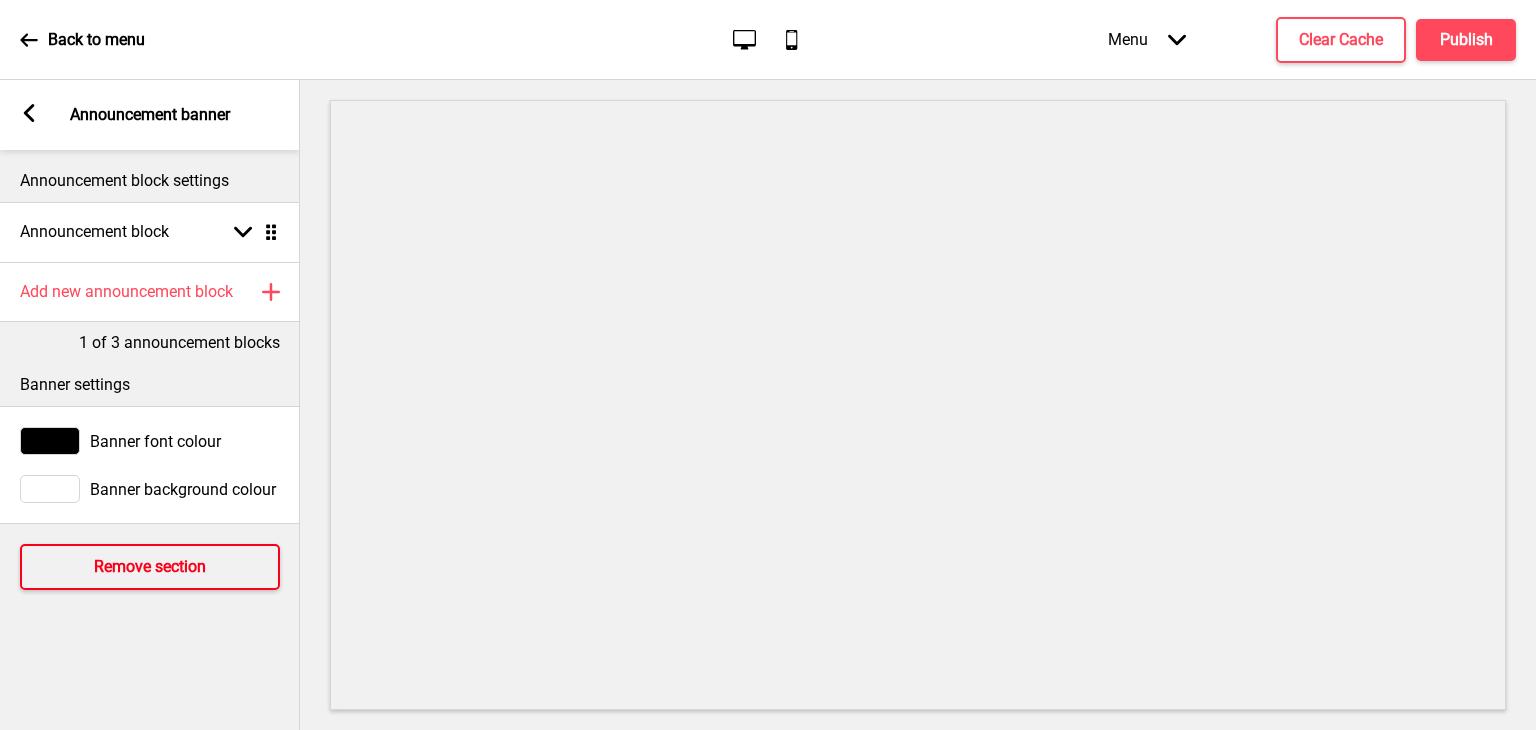 click on "Remove section" at bounding box center [150, 567] 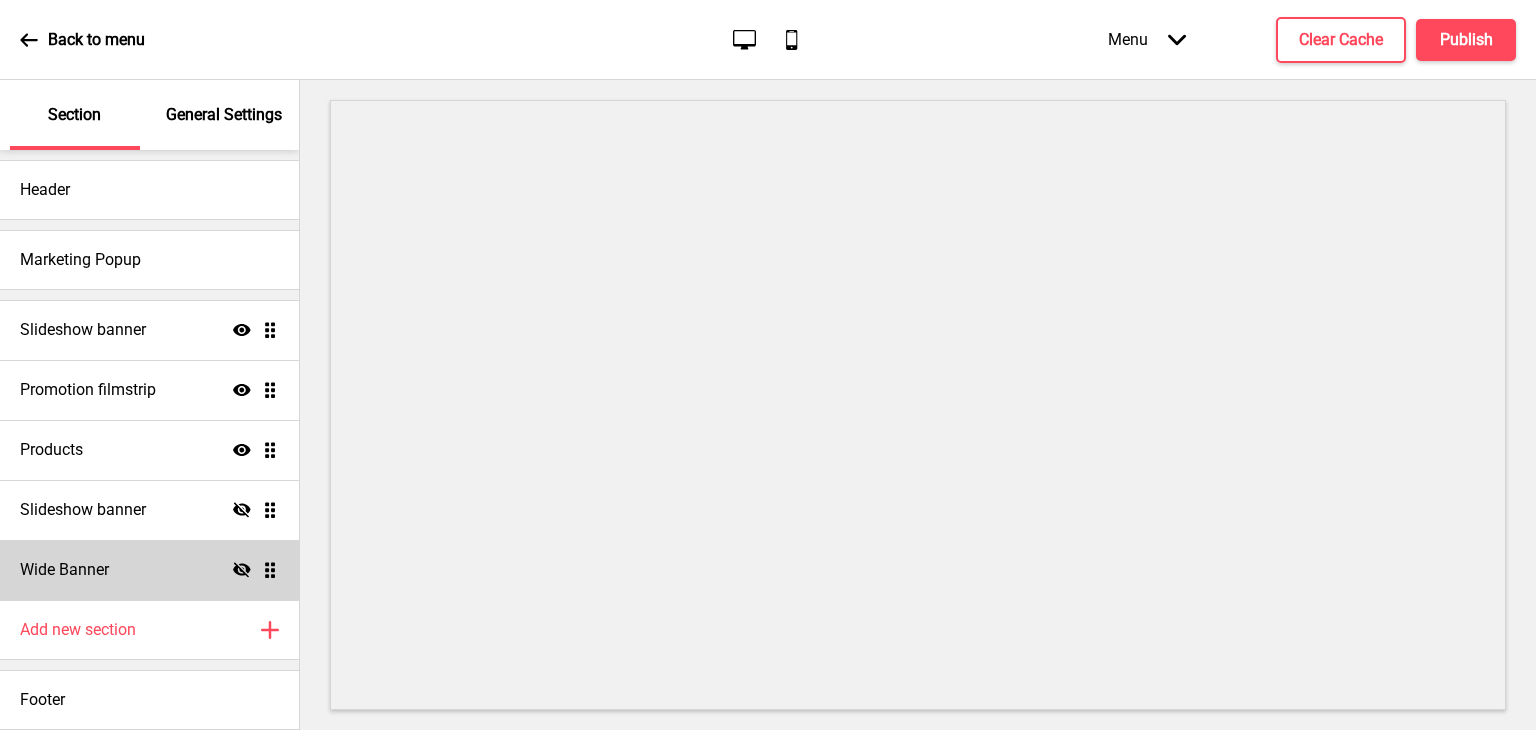 scroll, scrollTop: 10, scrollLeft: 0, axis: vertical 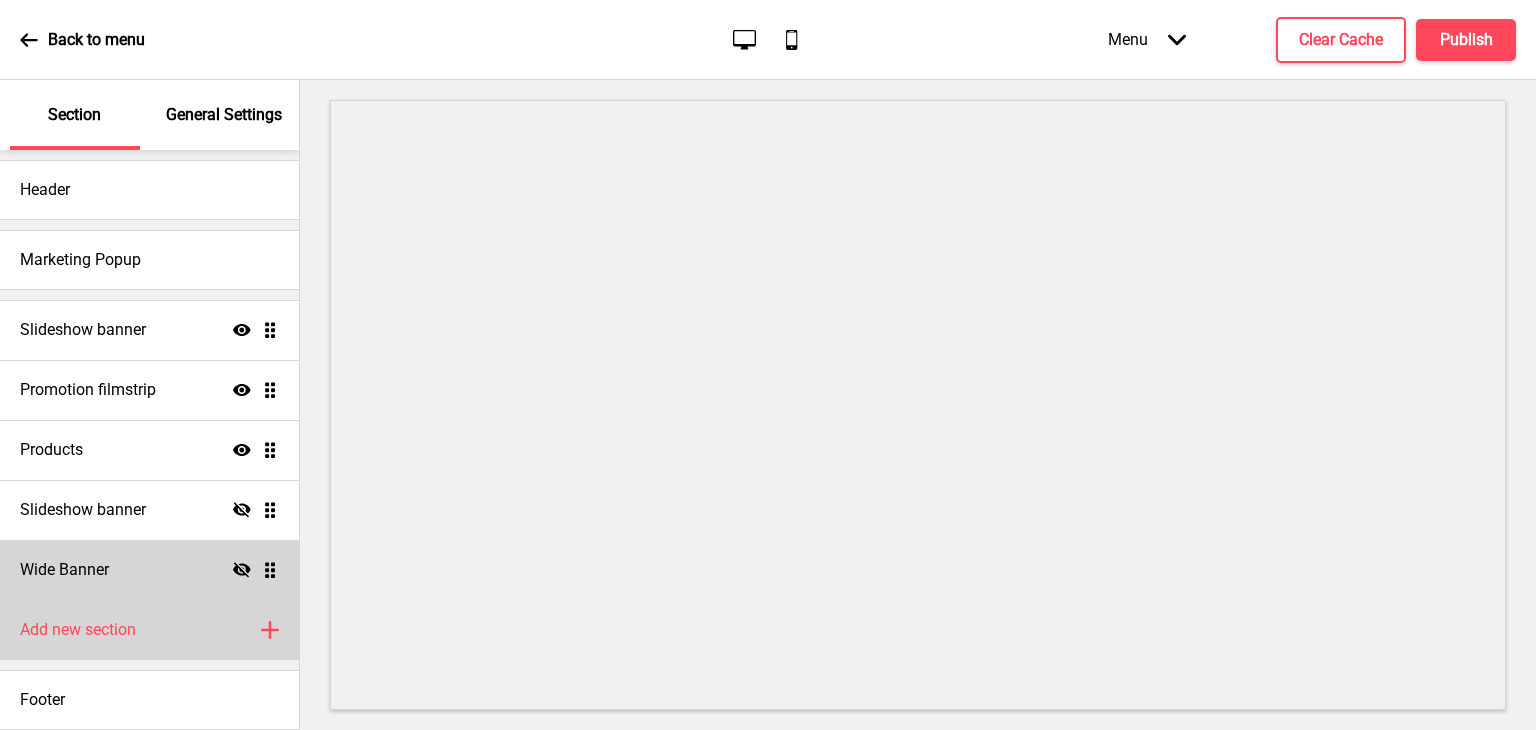 click on "Add new section Plus" at bounding box center [149, 630] 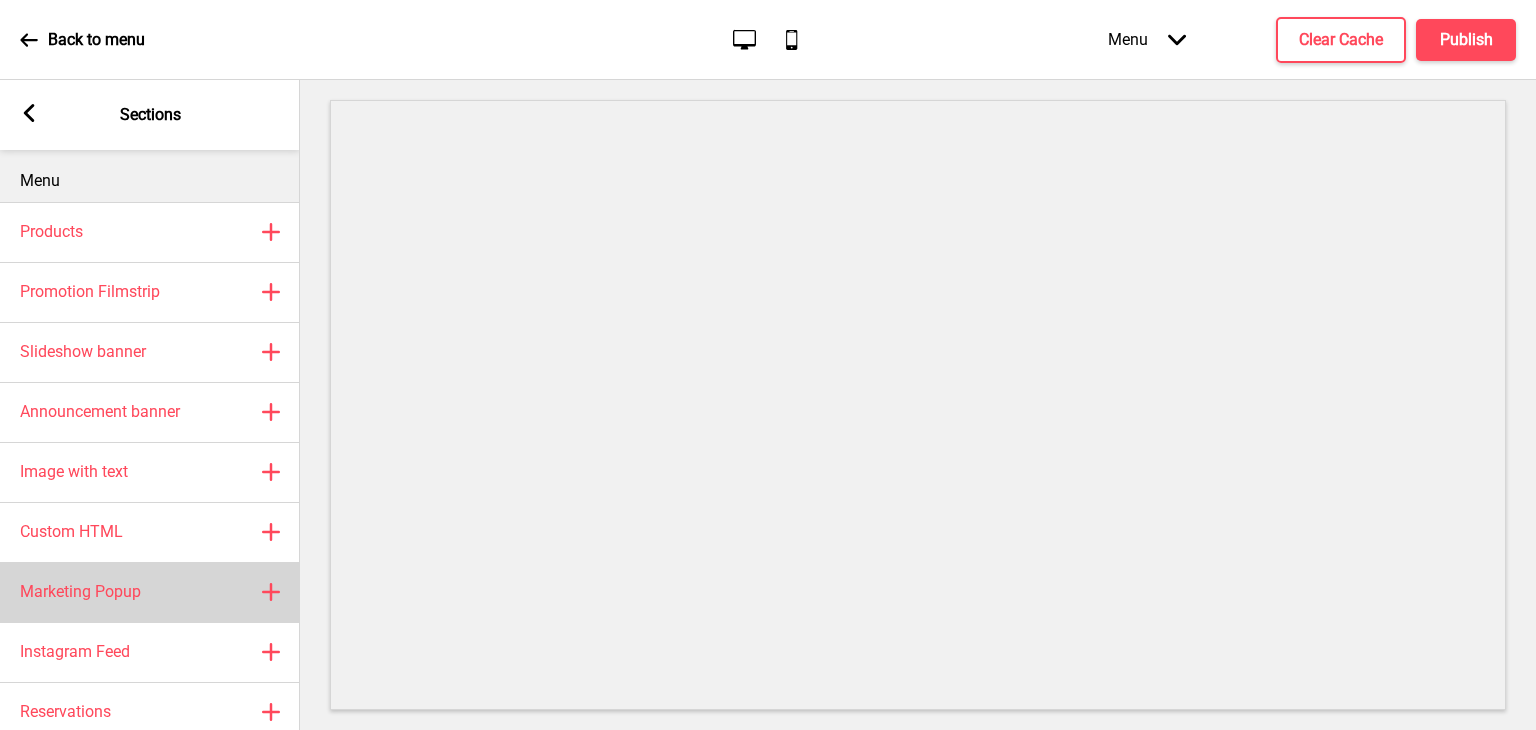 scroll, scrollTop: 100, scrollLeft: 0, axis: vertical 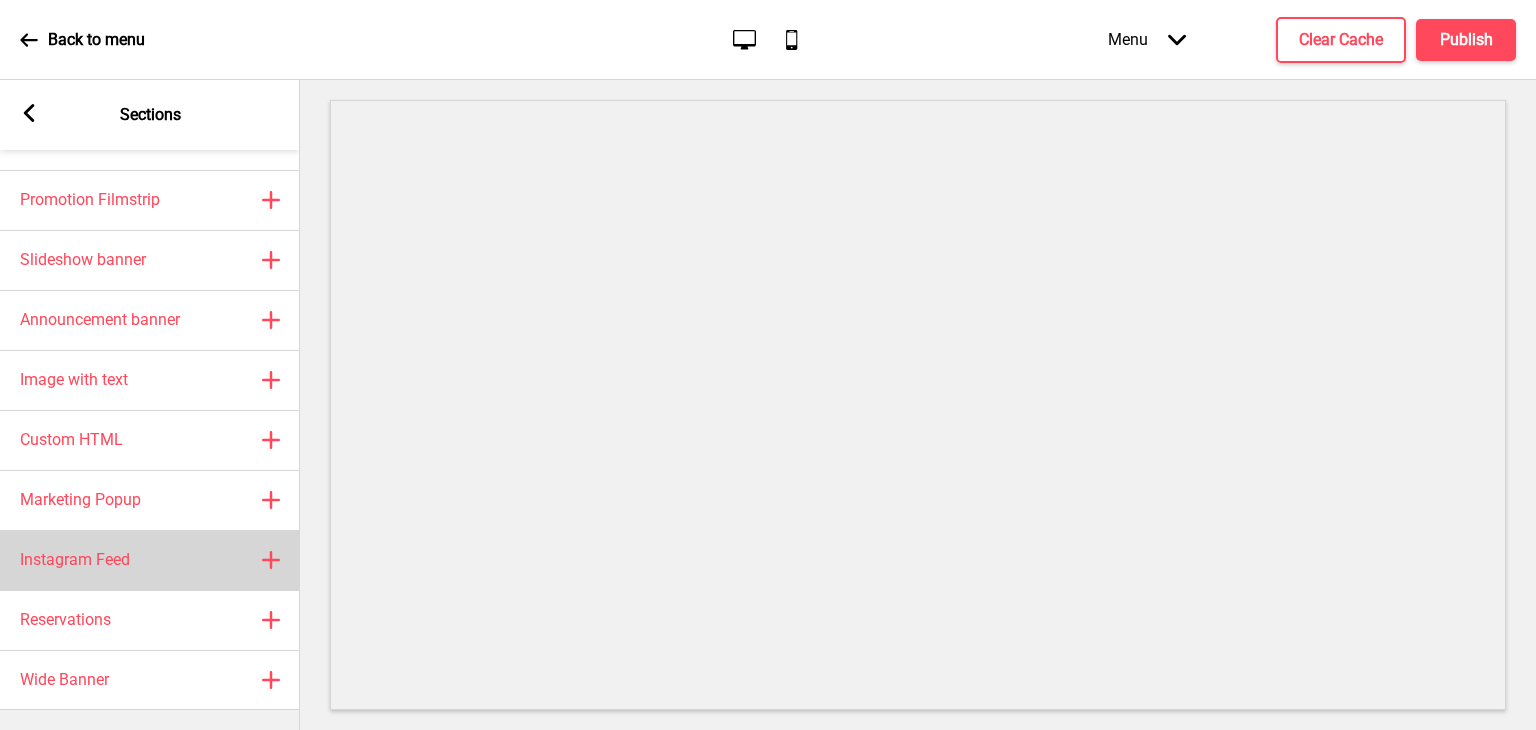 click on "Instagram Feed Plus" at bounding box center (150, 560) 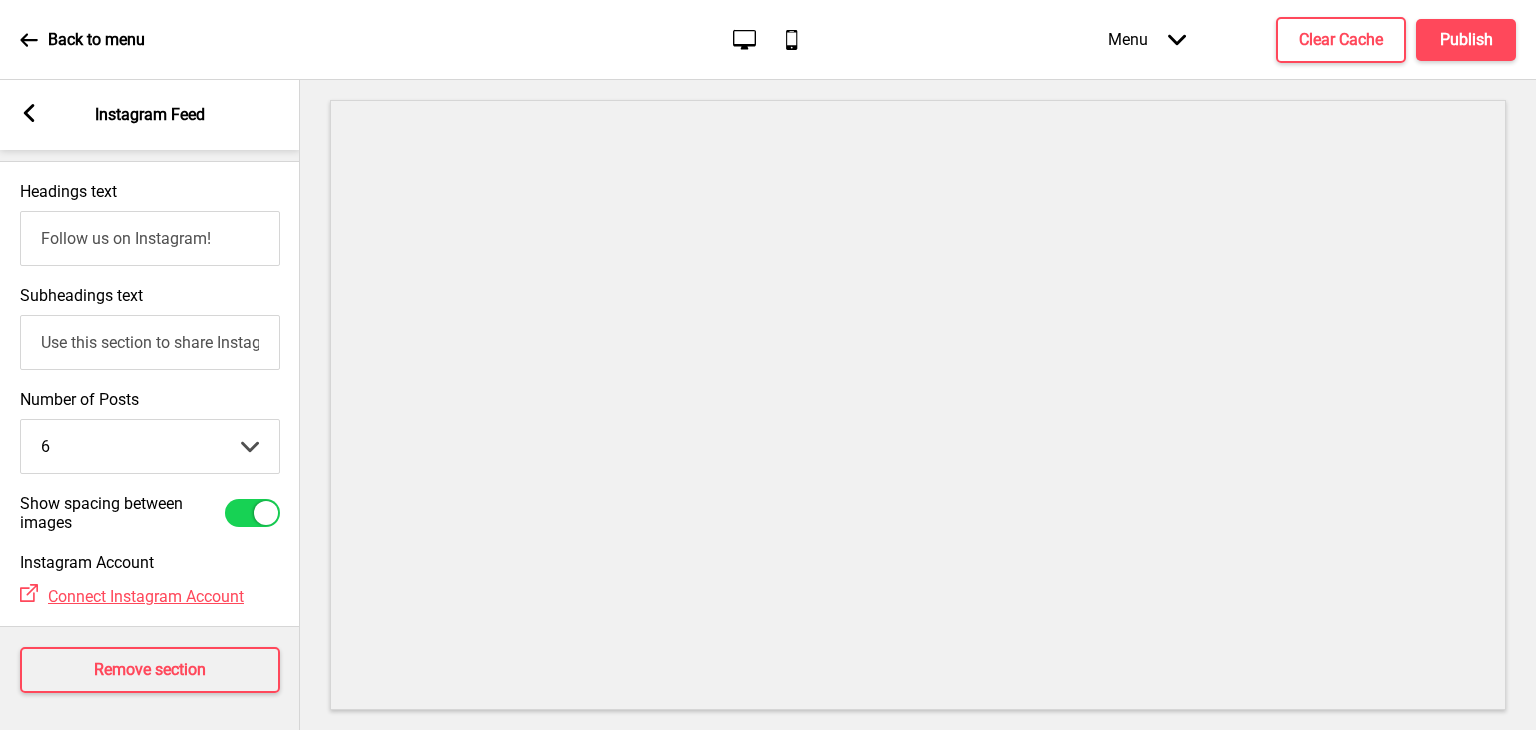 scroll, scrollTop: 64, scrollLeft: 0, axis: vertical 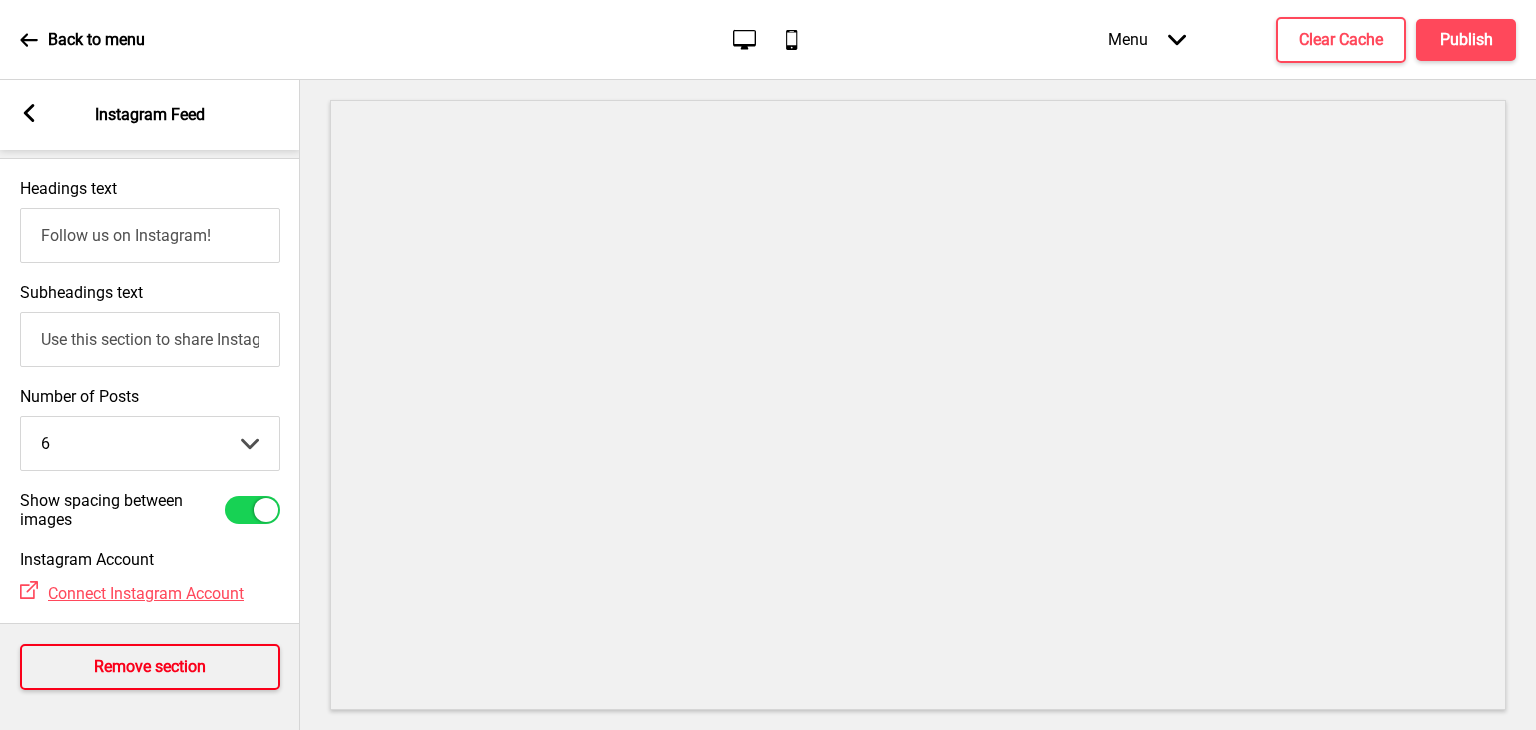 click on "Remove section" at bounding box center (150, 667) 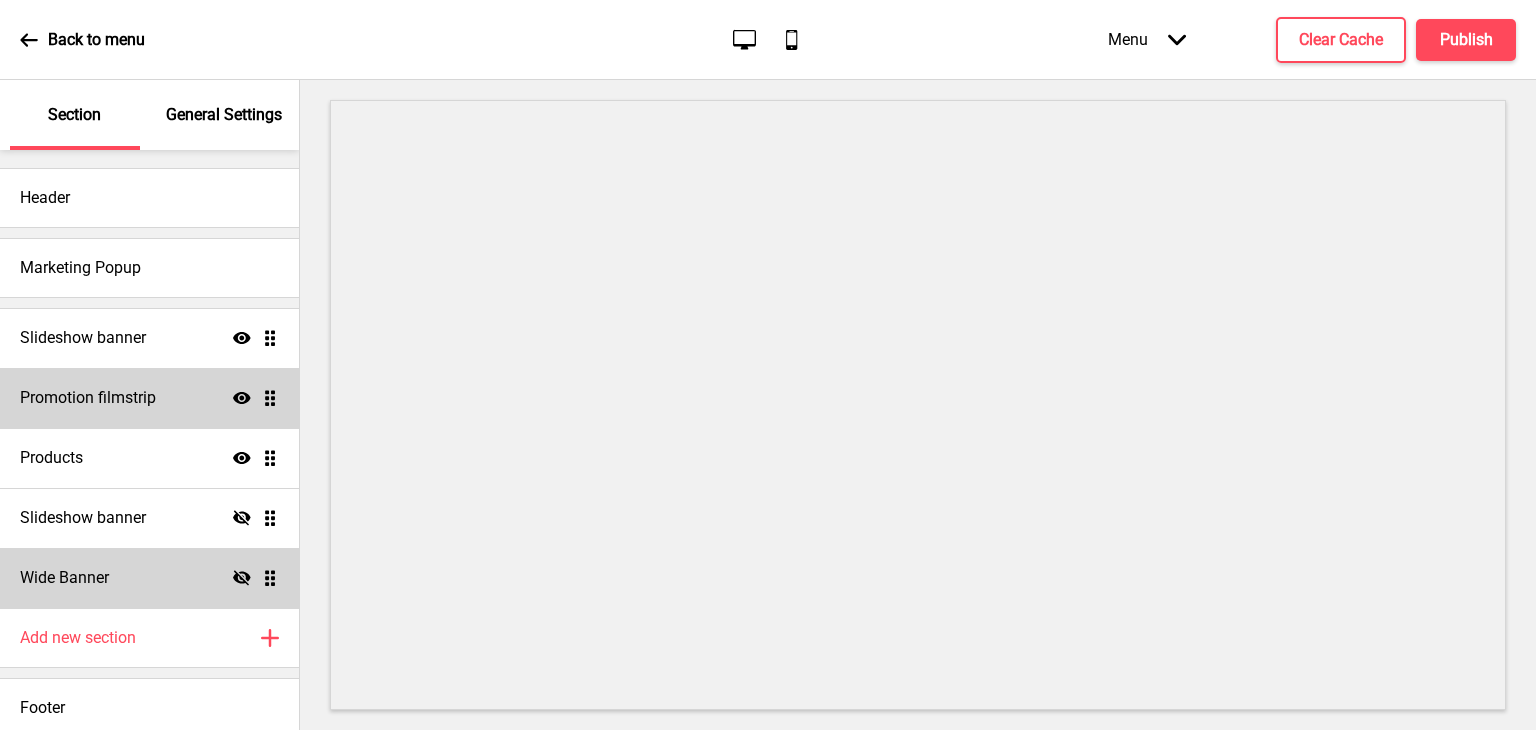 scroll, scrollTop: 0, scrollLeft: 0, axis: both 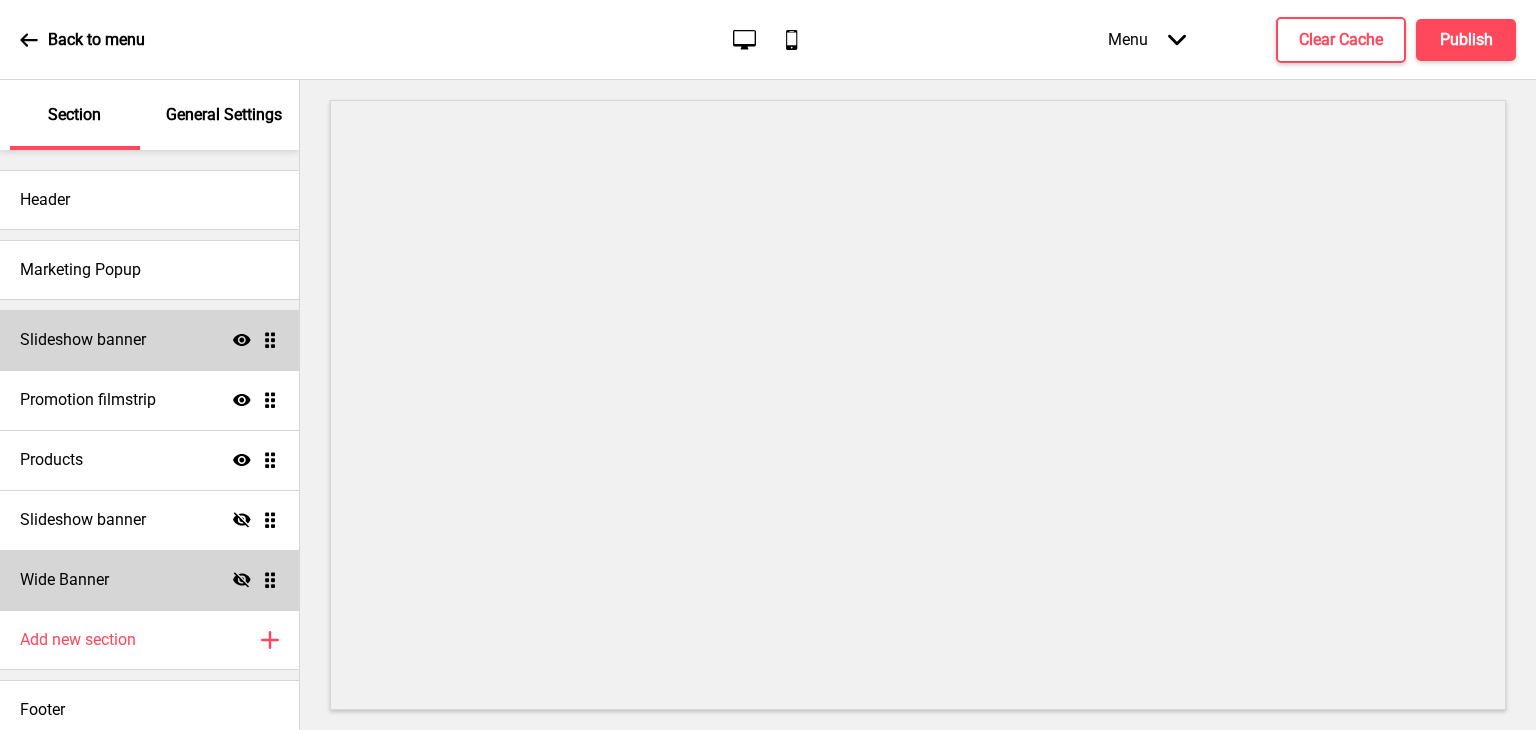 click on "Slideshow banner" at bounding box center [83, 340] 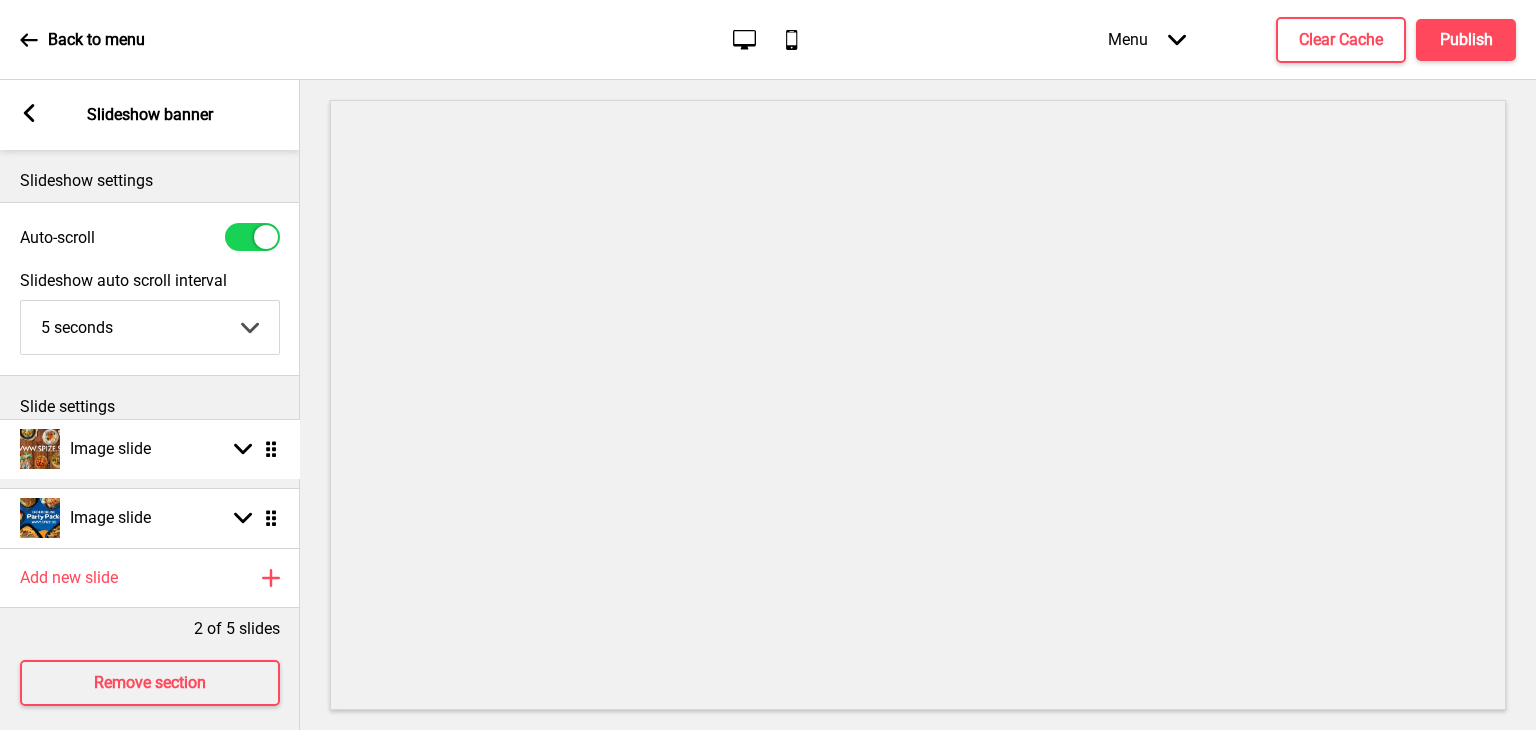 drag, startPoint x: 264, startPoint y: 523, endPoint x: 281, endPoint y: 454, distance: 71.063354 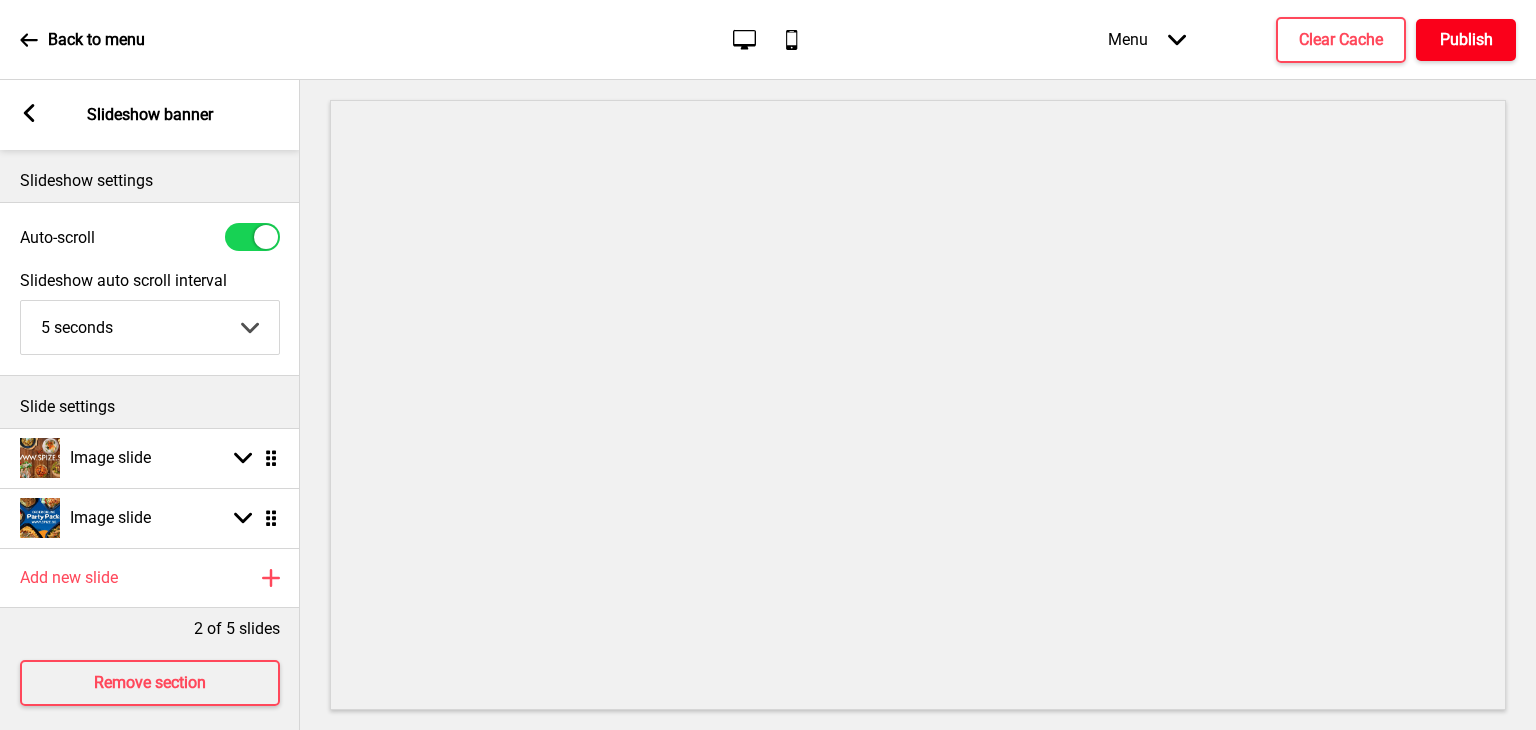 click on "Publish" at bounding box center (1466, 40) 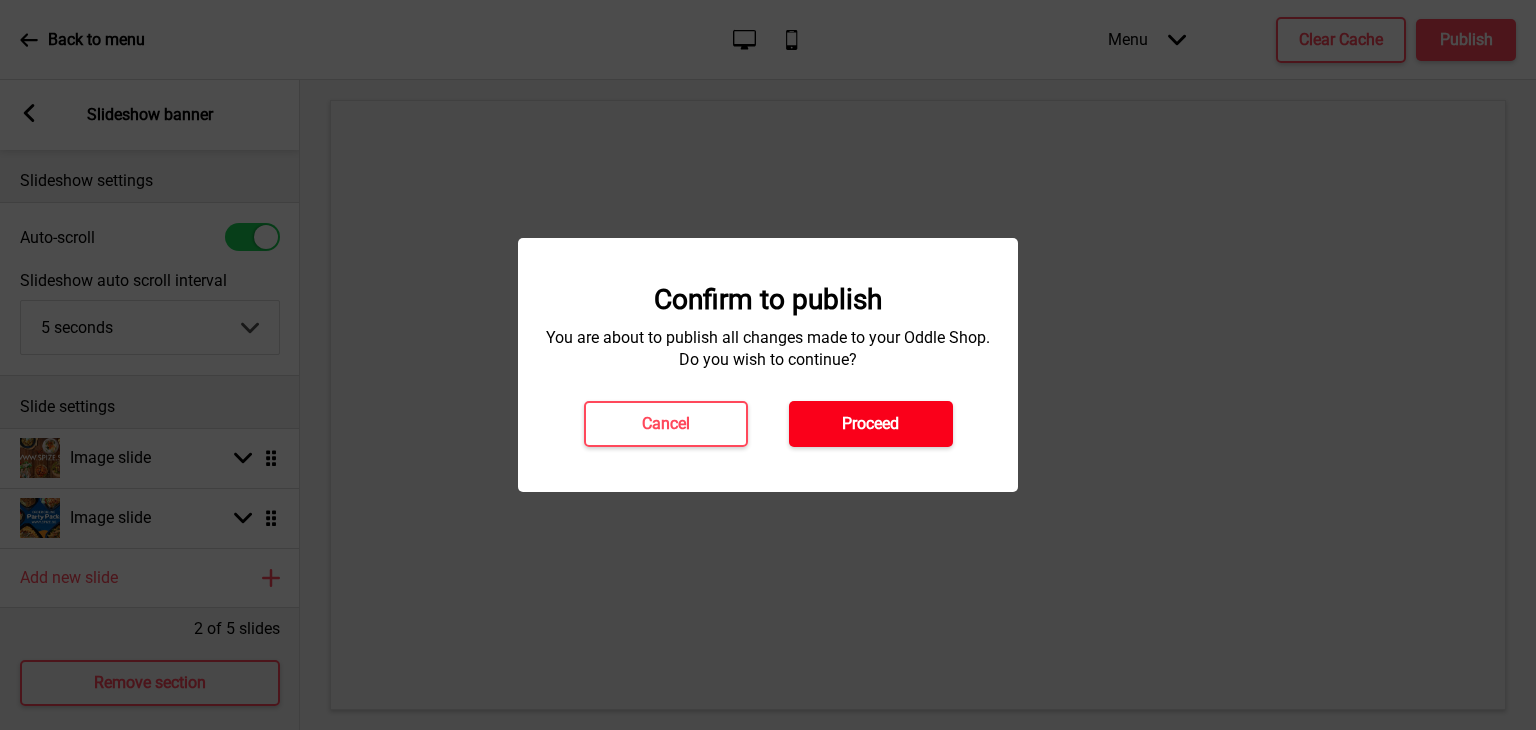 click on "Proceed" at bounding box center (871, 424) 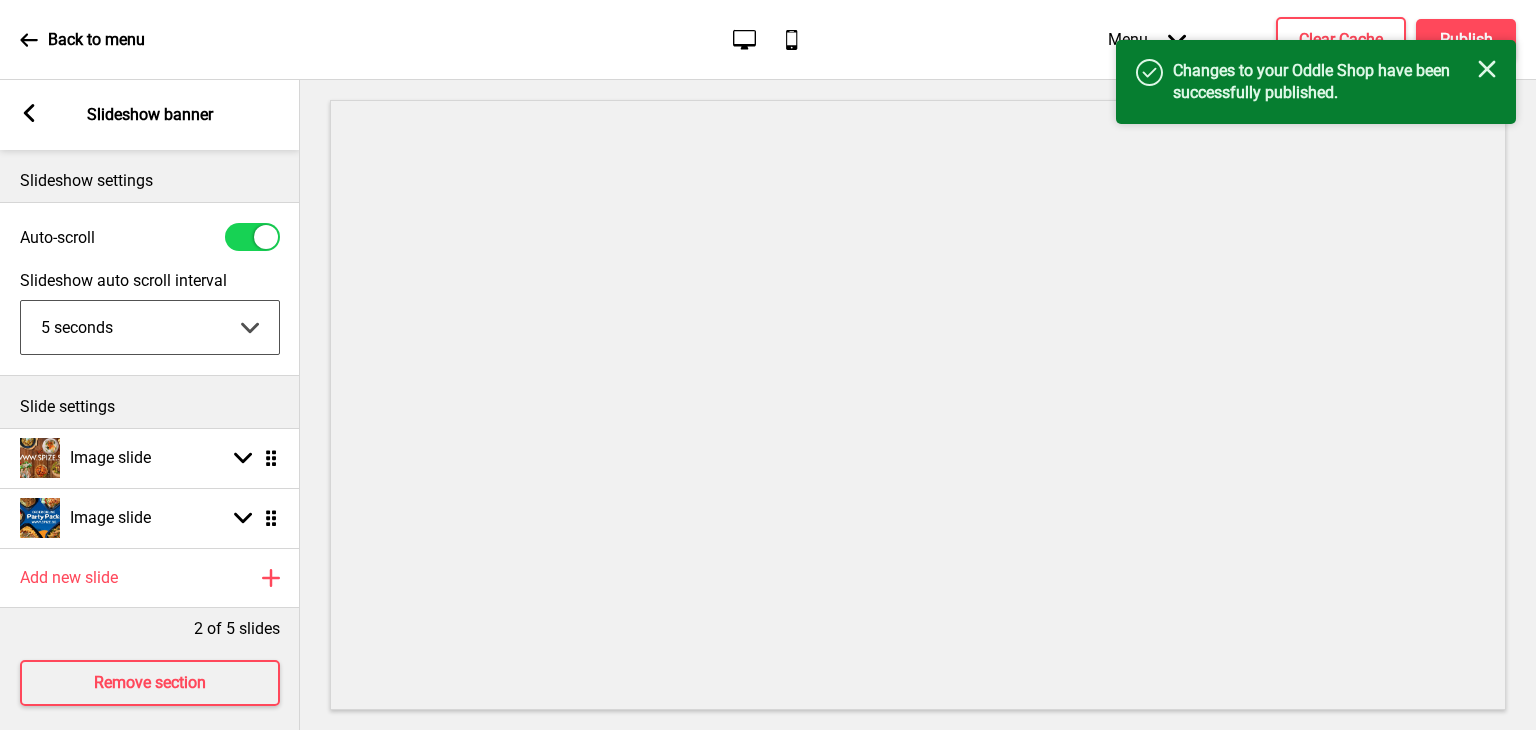 click on "5 seconds 6 seconds 7 seconds 8 seconds 9 seconds 10 seconds" at bounding box center [150, 327] 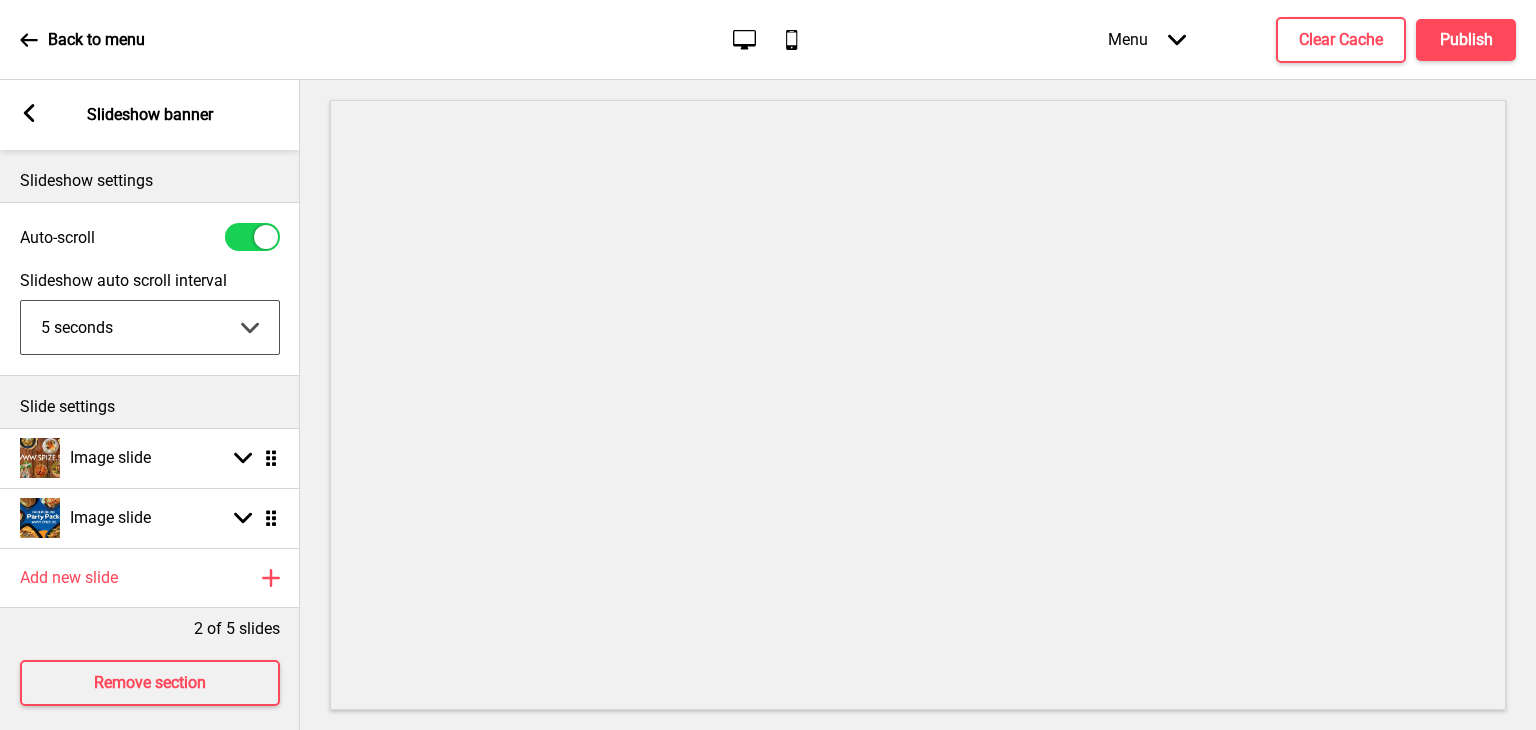 click on "5 seconds 6 seconds 7 seconds 8 seconds 9 seconds 10 seconds" at bounding box center (150, 327) 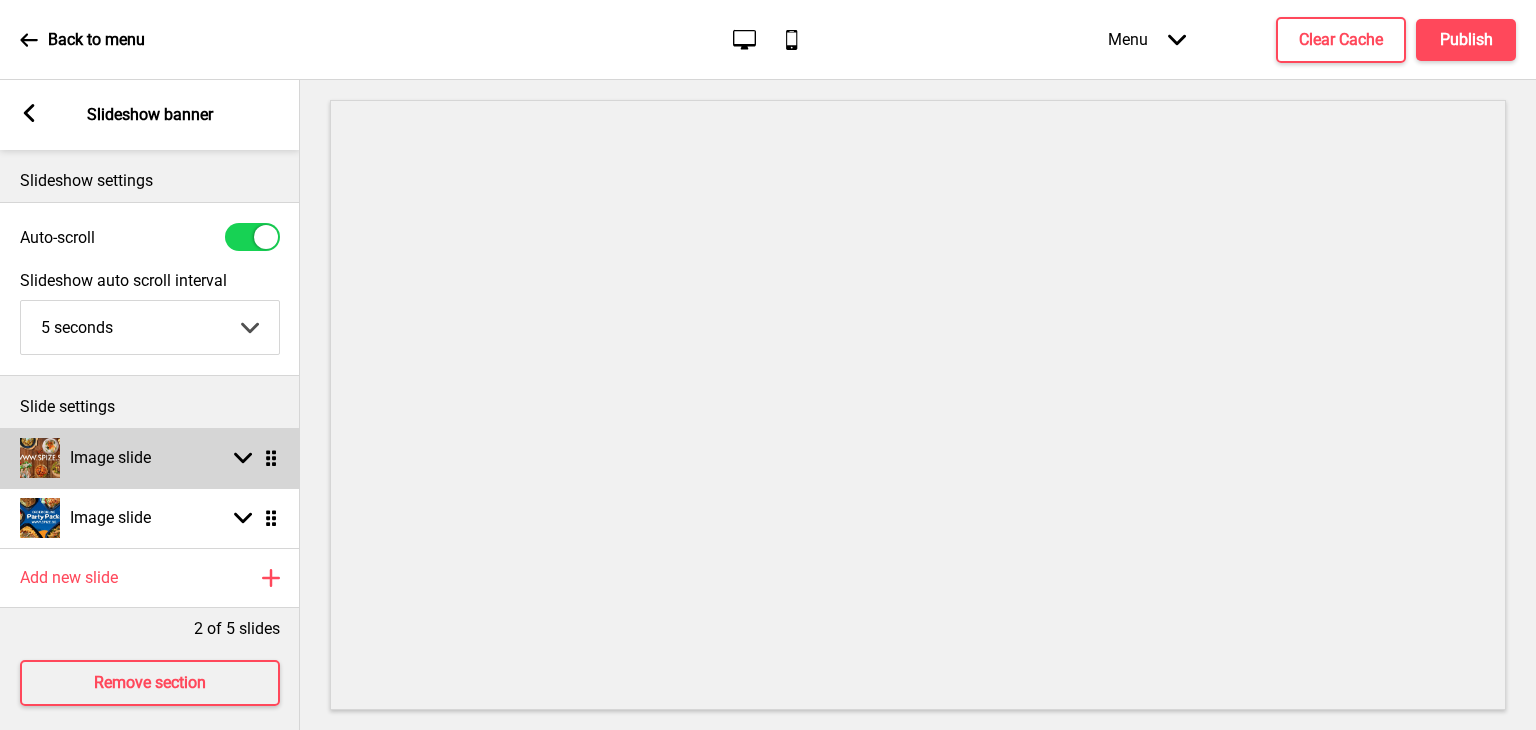 click at bounding box center [40, 458] 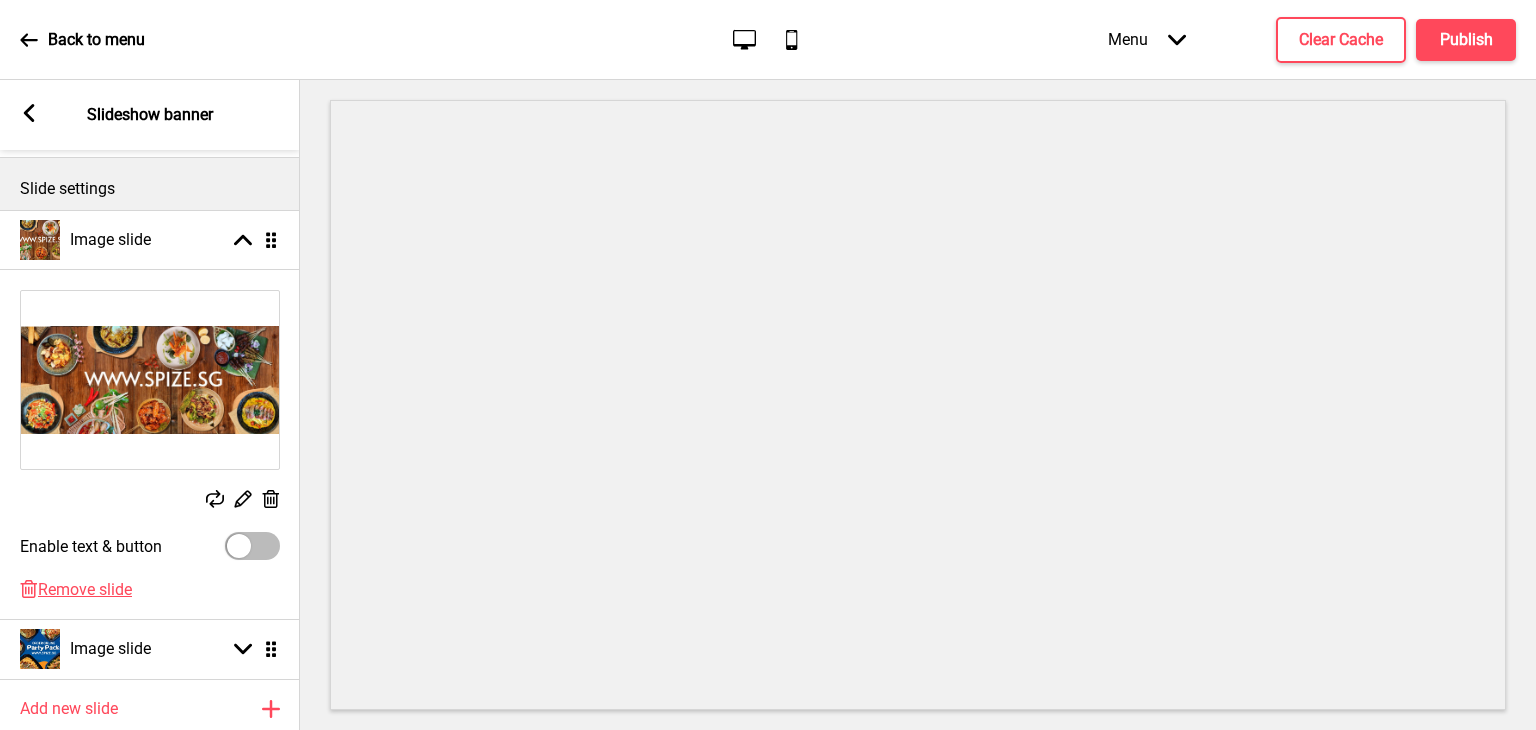 scroll, scrollTop: 300, scrollLeft: 0, axis: vertical 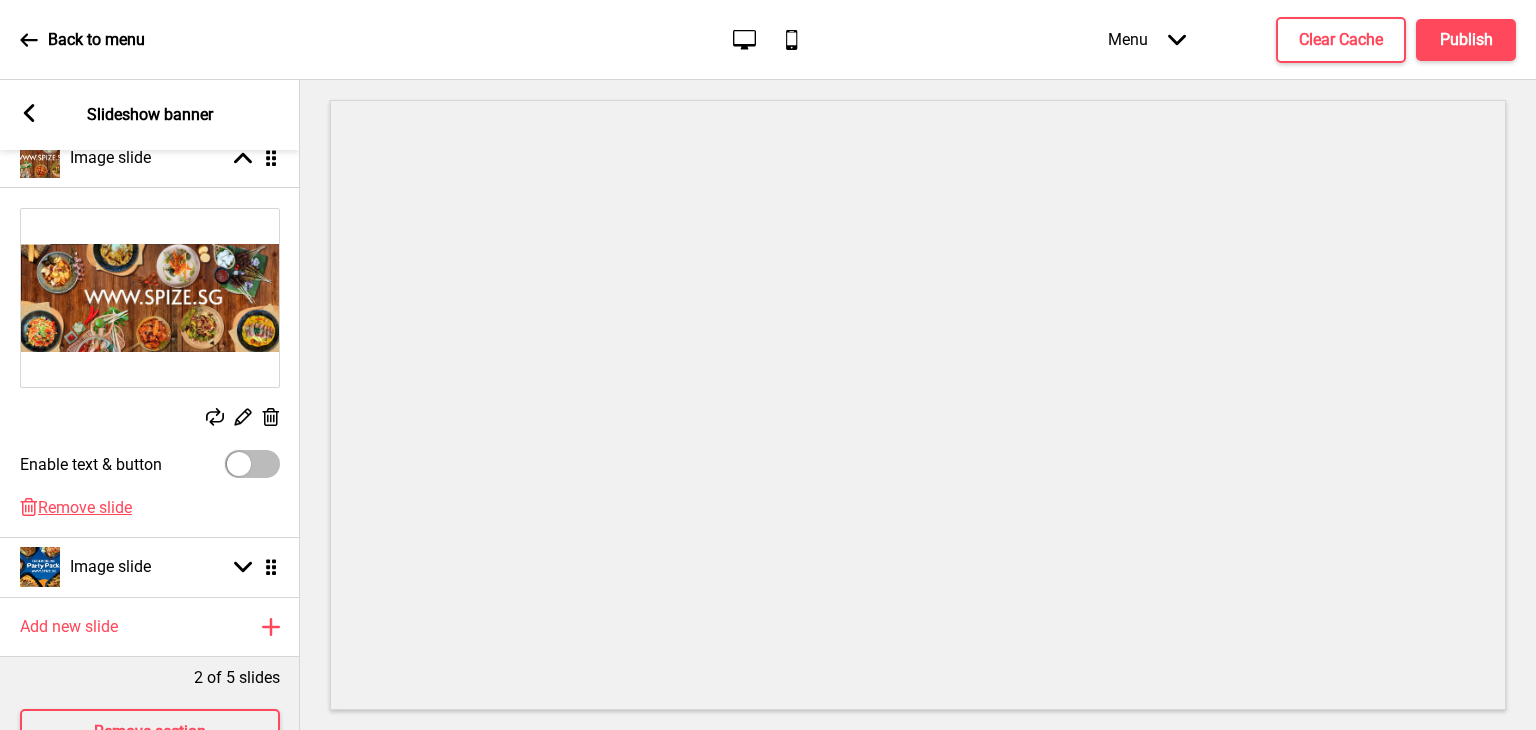 click at bounding box center (252, 464) 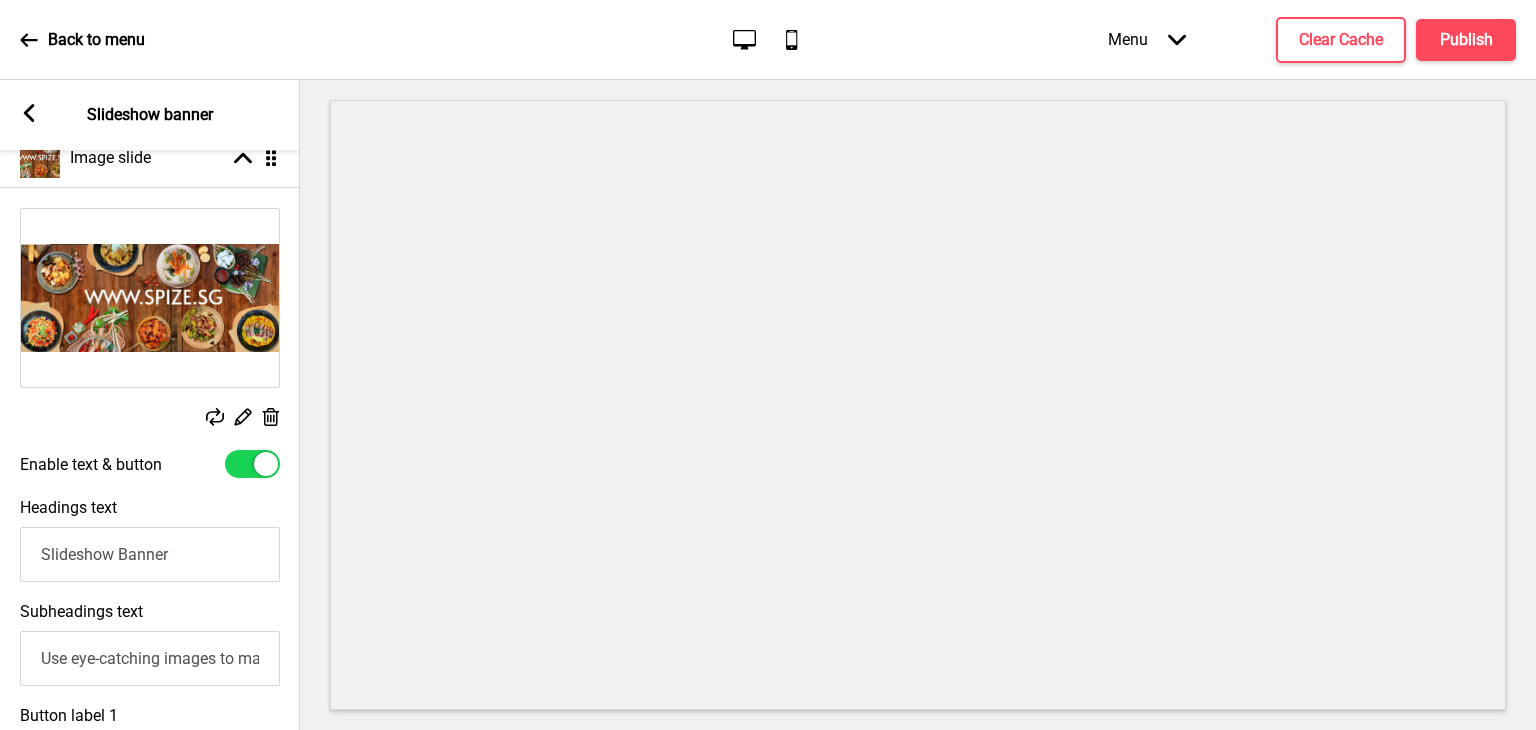 click on "Slideshow Banner" at bounding box center [150, 554] 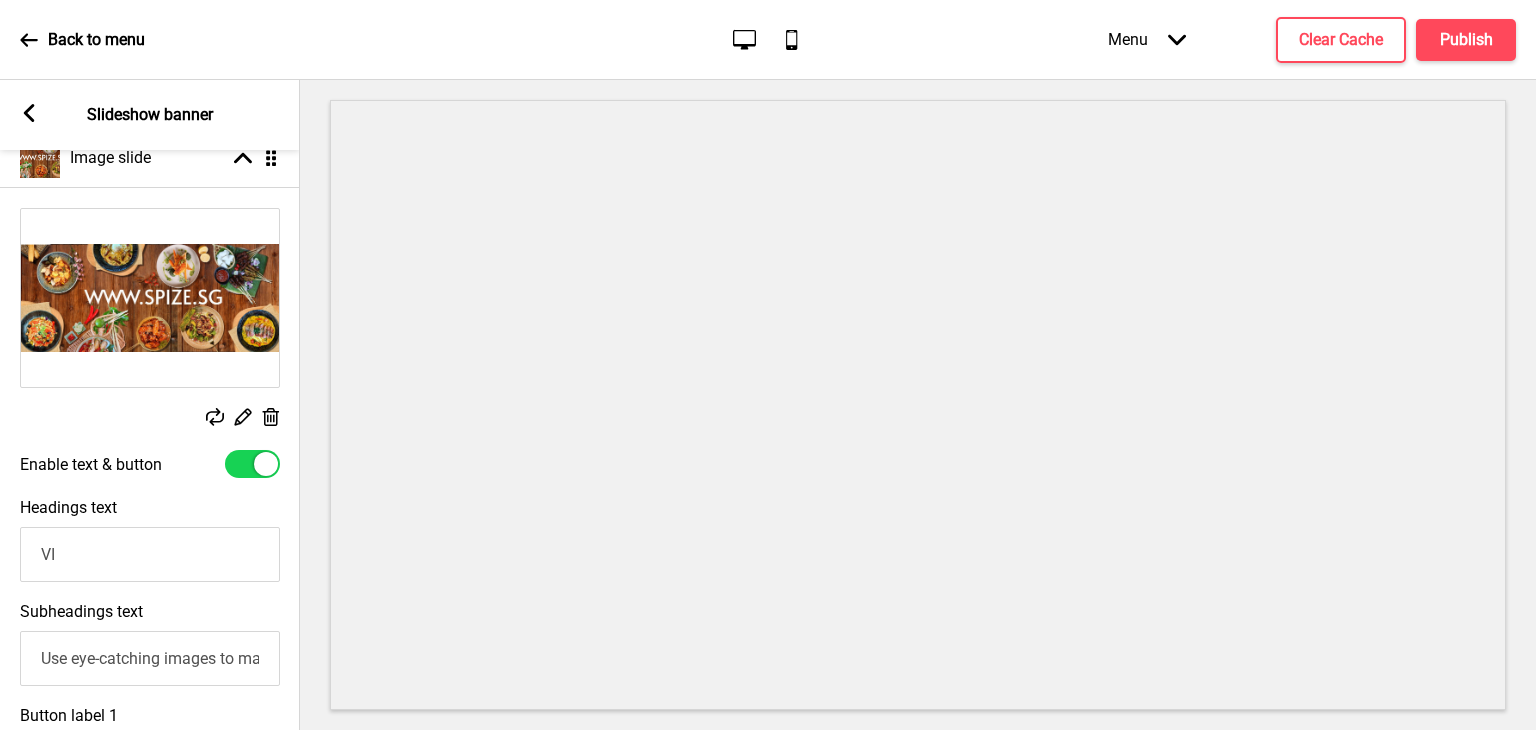 type on "V" 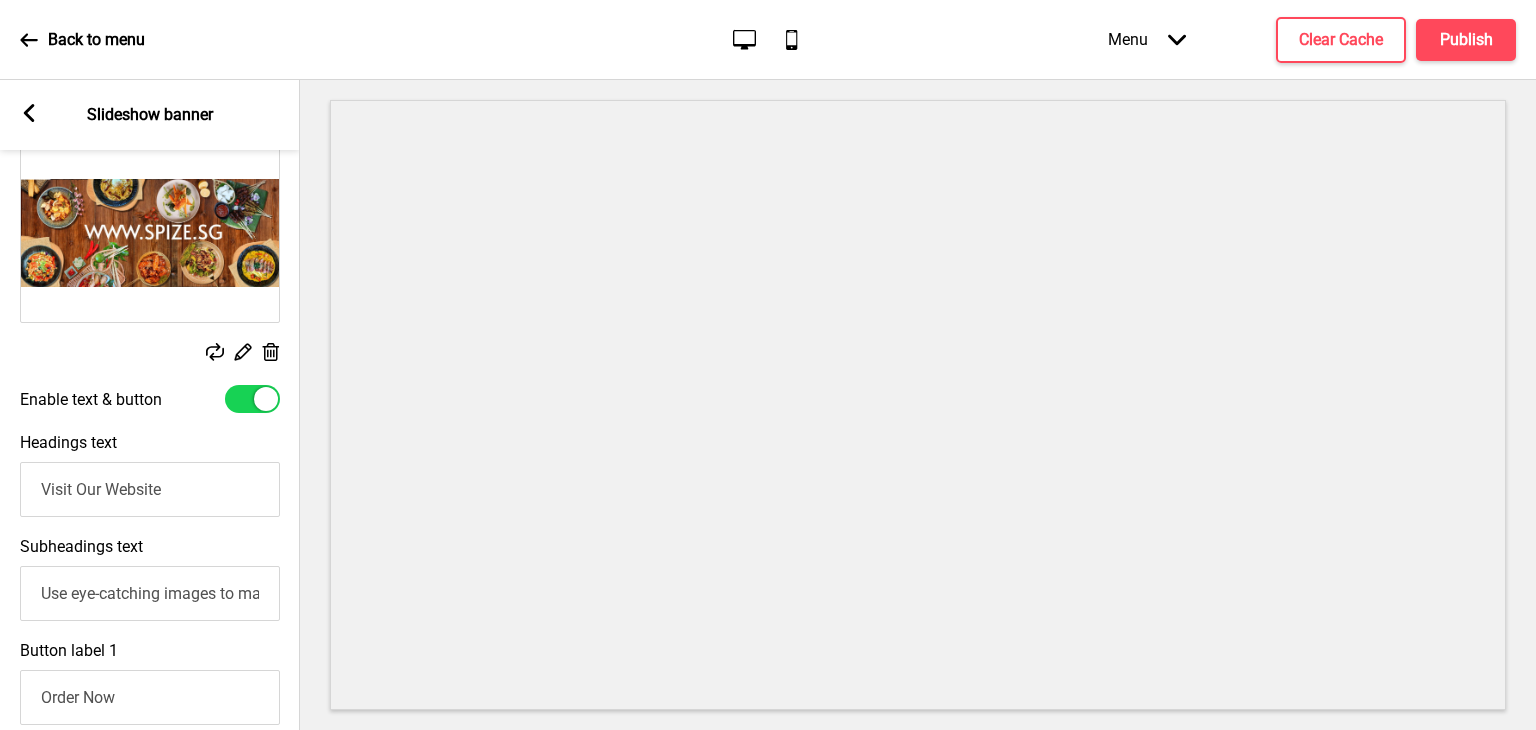 scroll, scrollTop: 400, scrollLeft: 0, axis: vertical 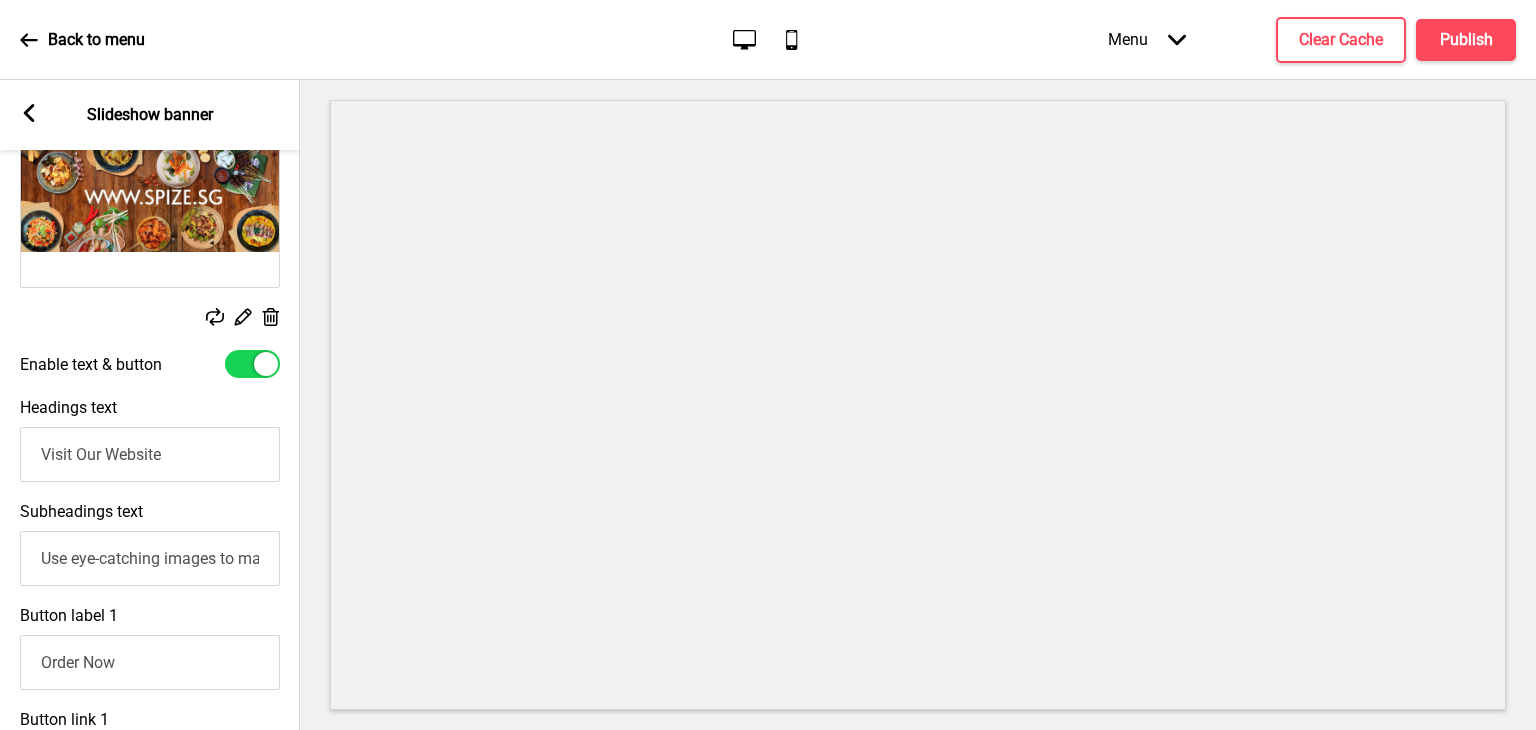 type on "Visit Our Website" 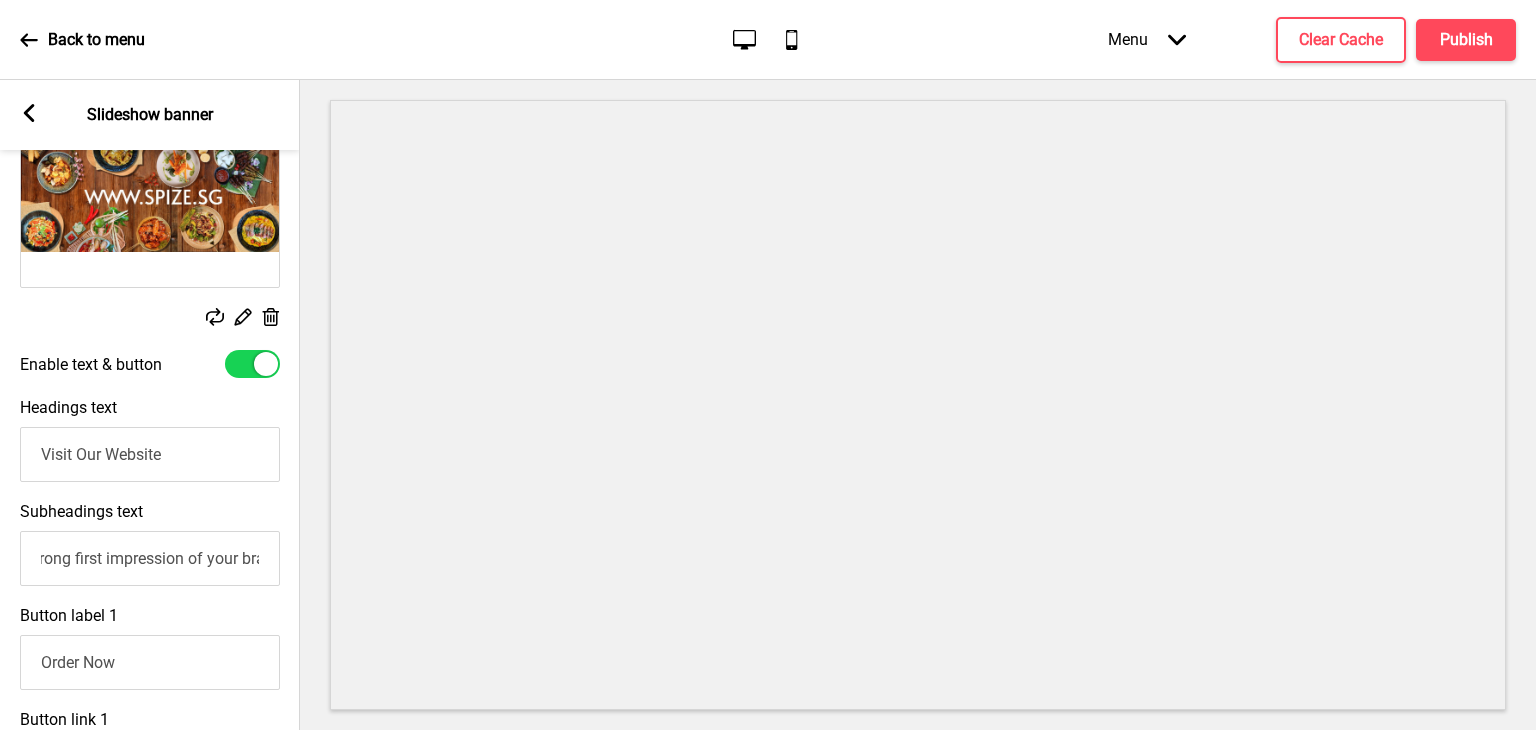 scroll, scrollTop: 0, scrollLeft: 295, axis: horizontal 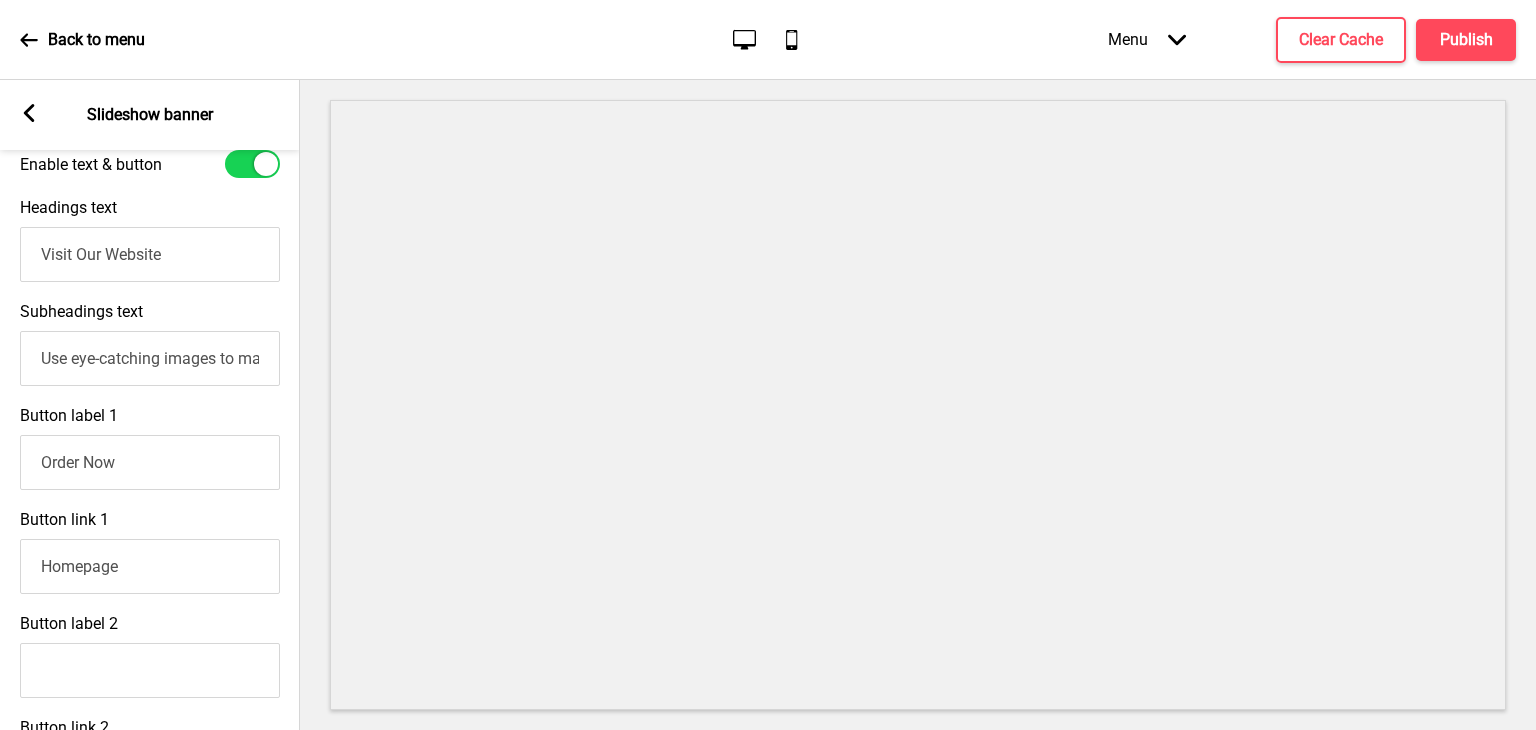 drag, startPoint x: 183, startPoint y: 465, endPoint x: 172, endPoint y: 469, distance: 11.7046995 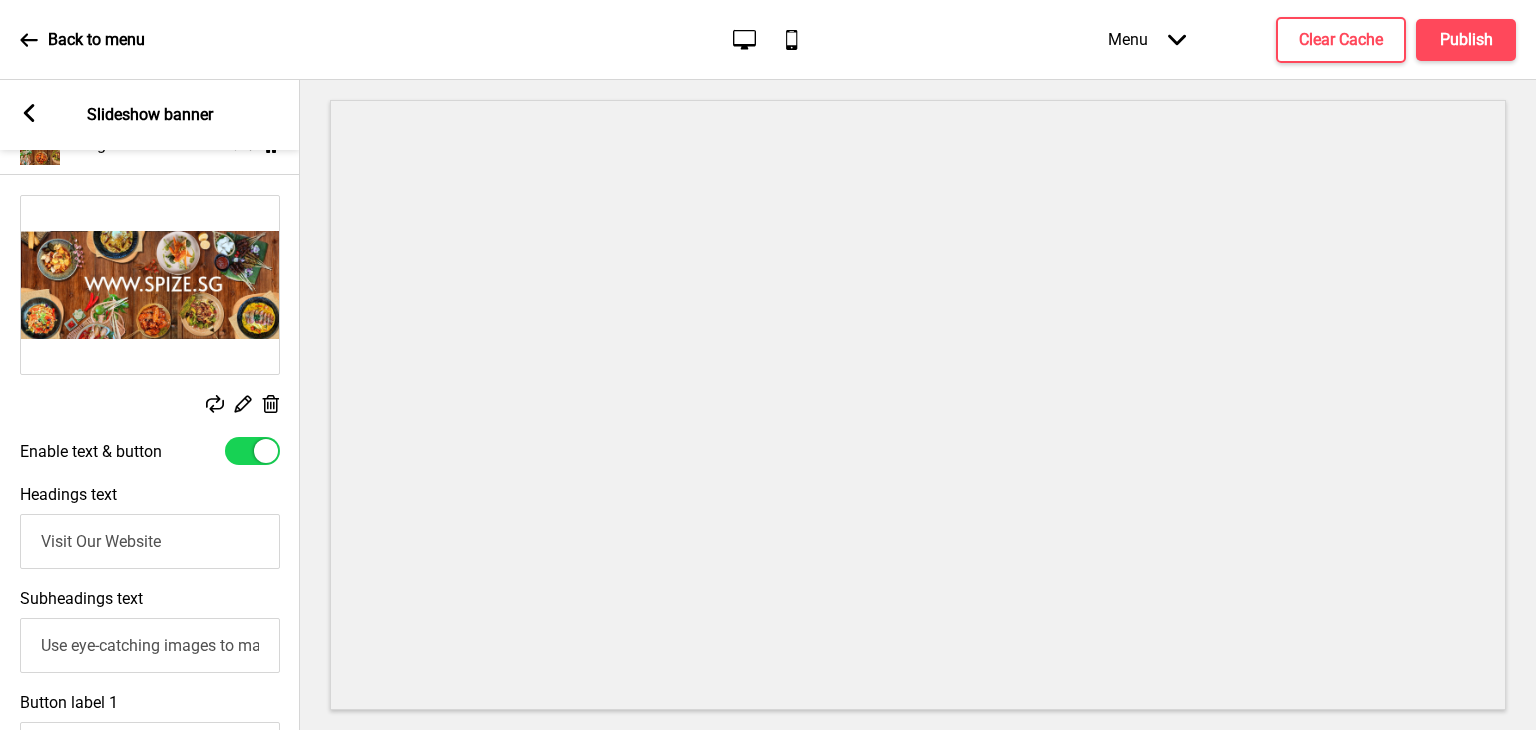scroll, scrollTop: 300, scrollLeft: 0, axis: vertical 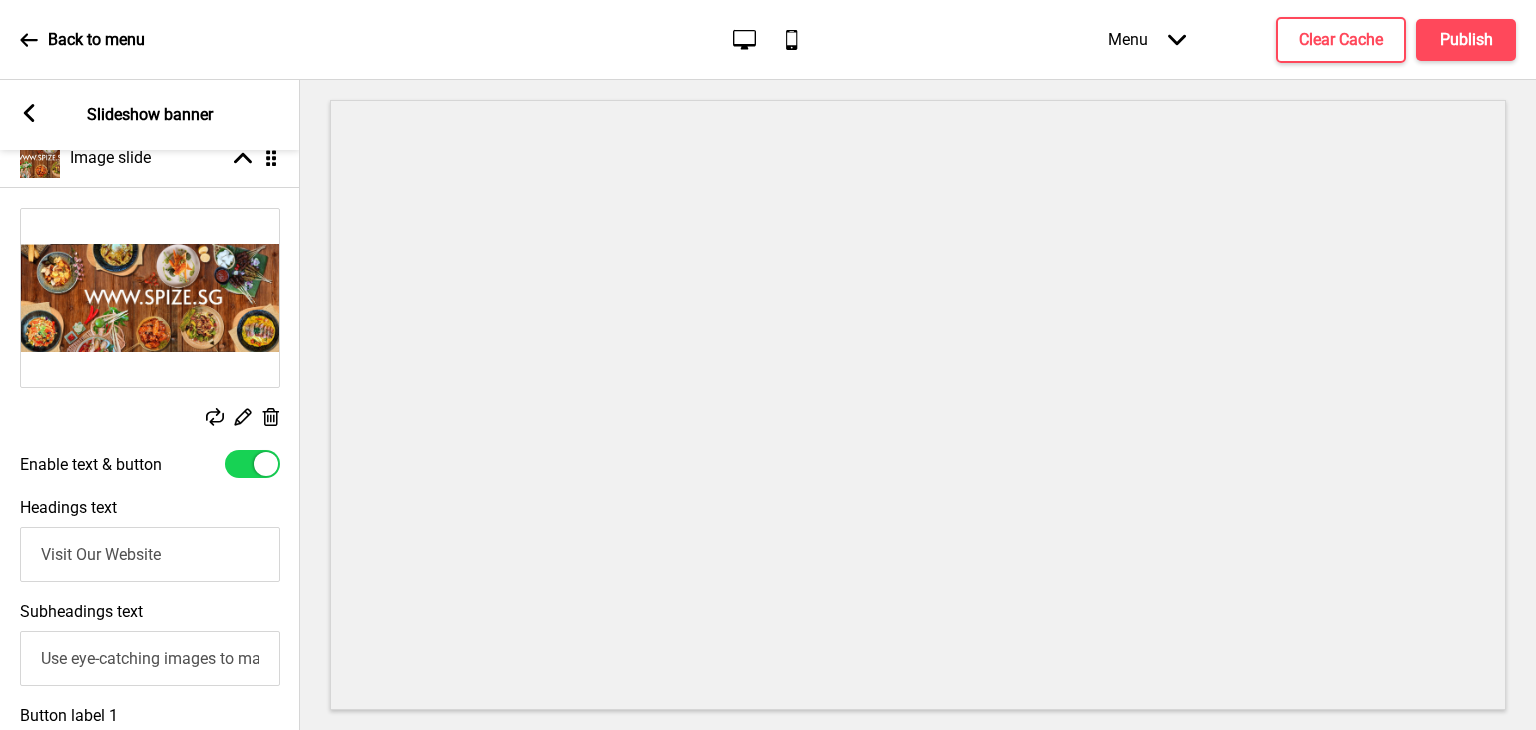 click at bounding box center [252, 464] 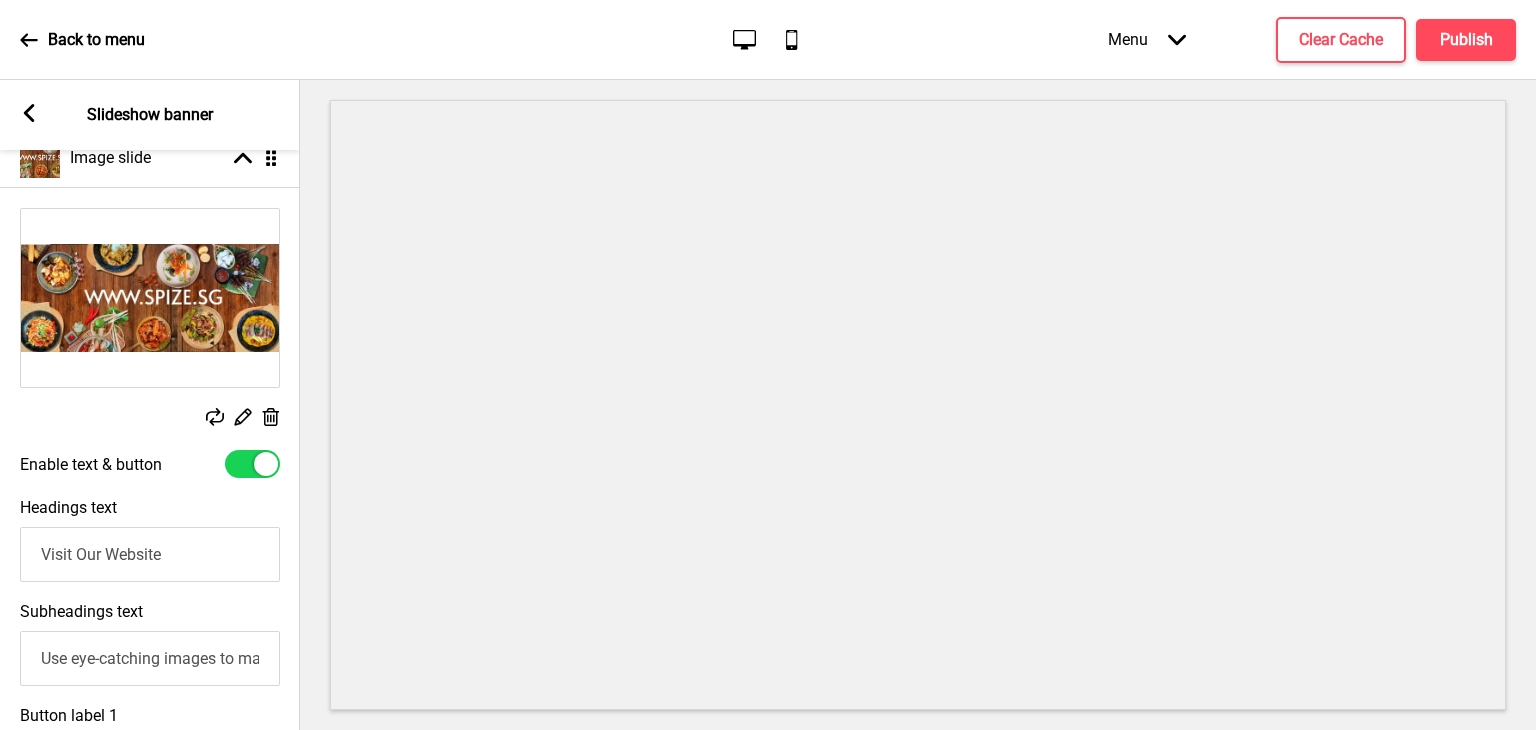 checkbox on "false" 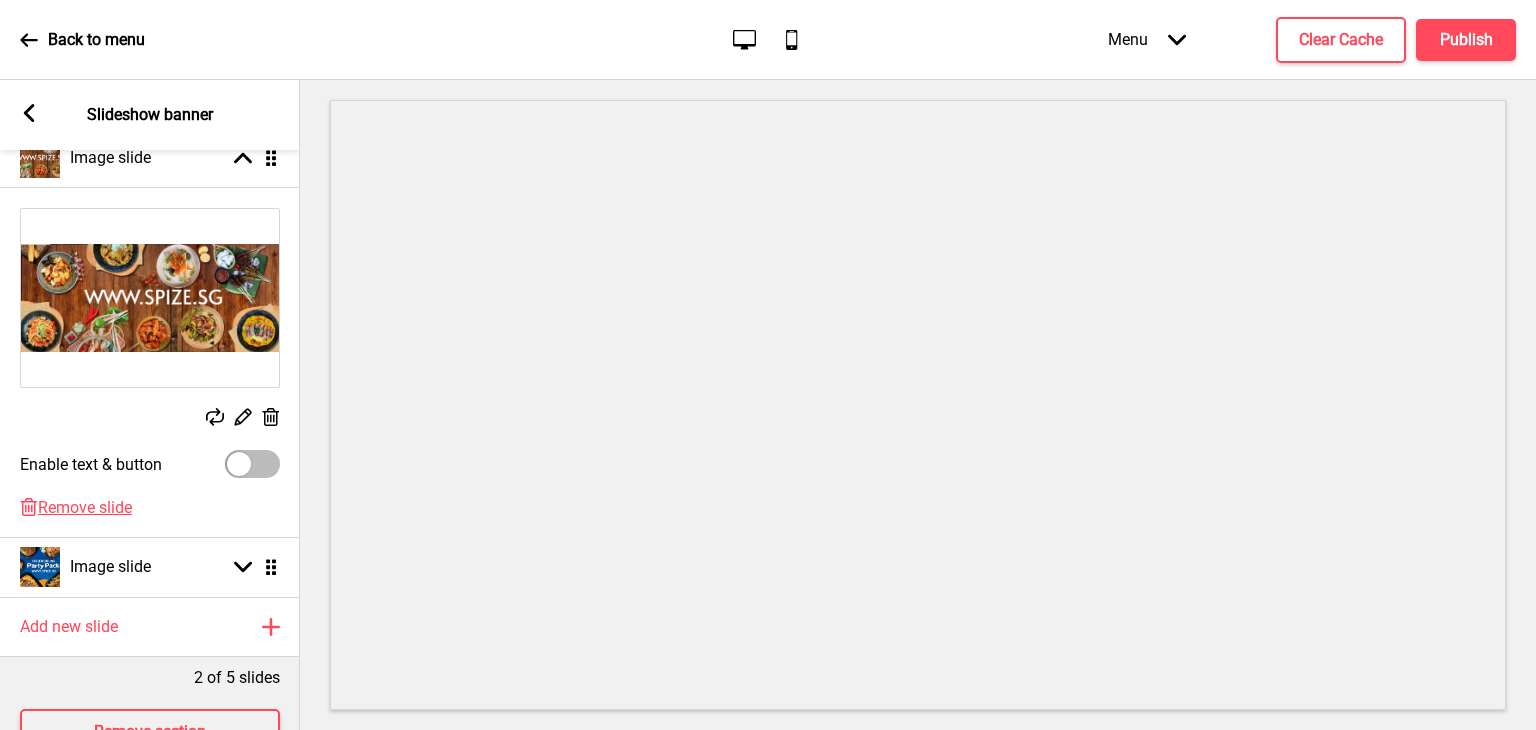 scroll, scrollTop: 379, scrollLeft: 0, axis: vertical 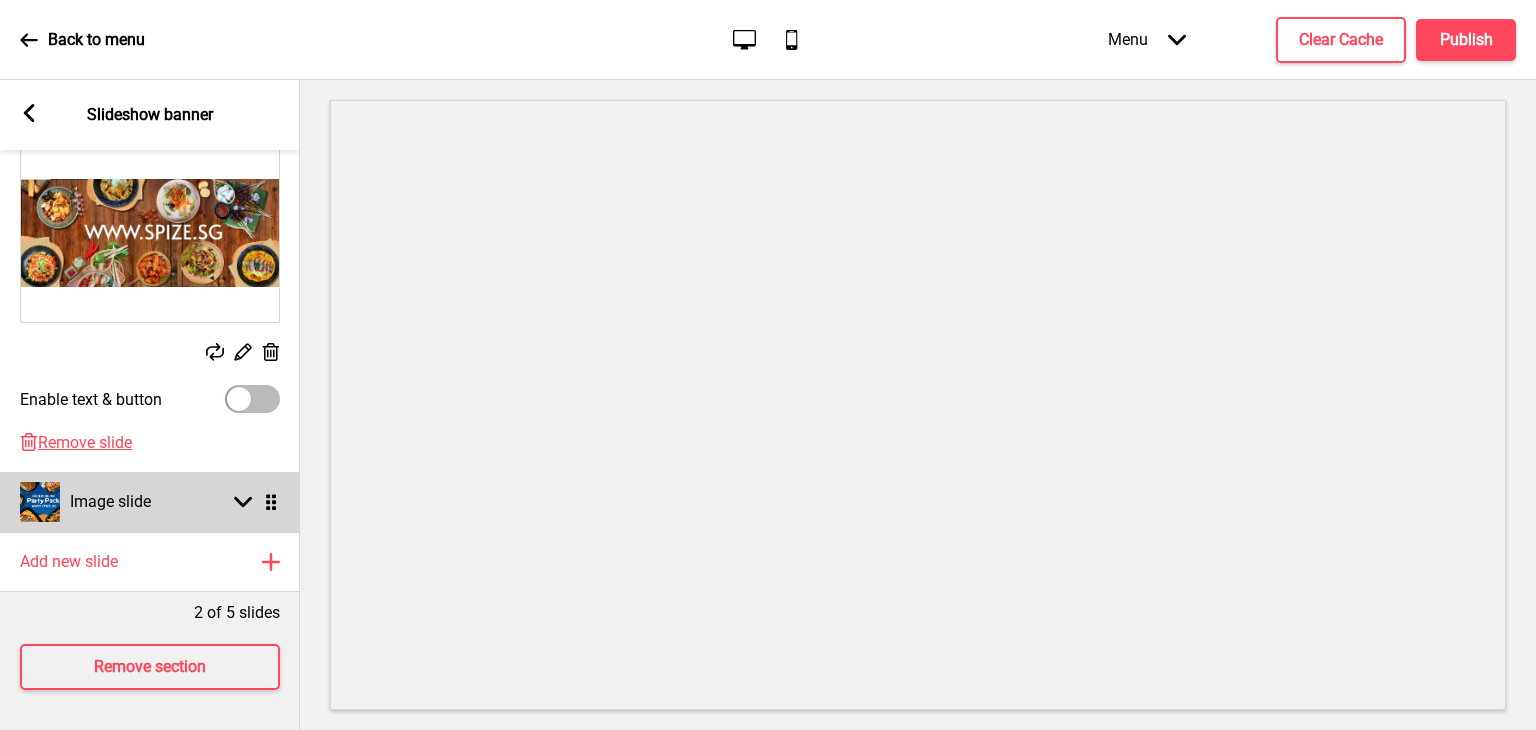 click on "Image slide Arrow down Drag" at bounding box center (150, 502) 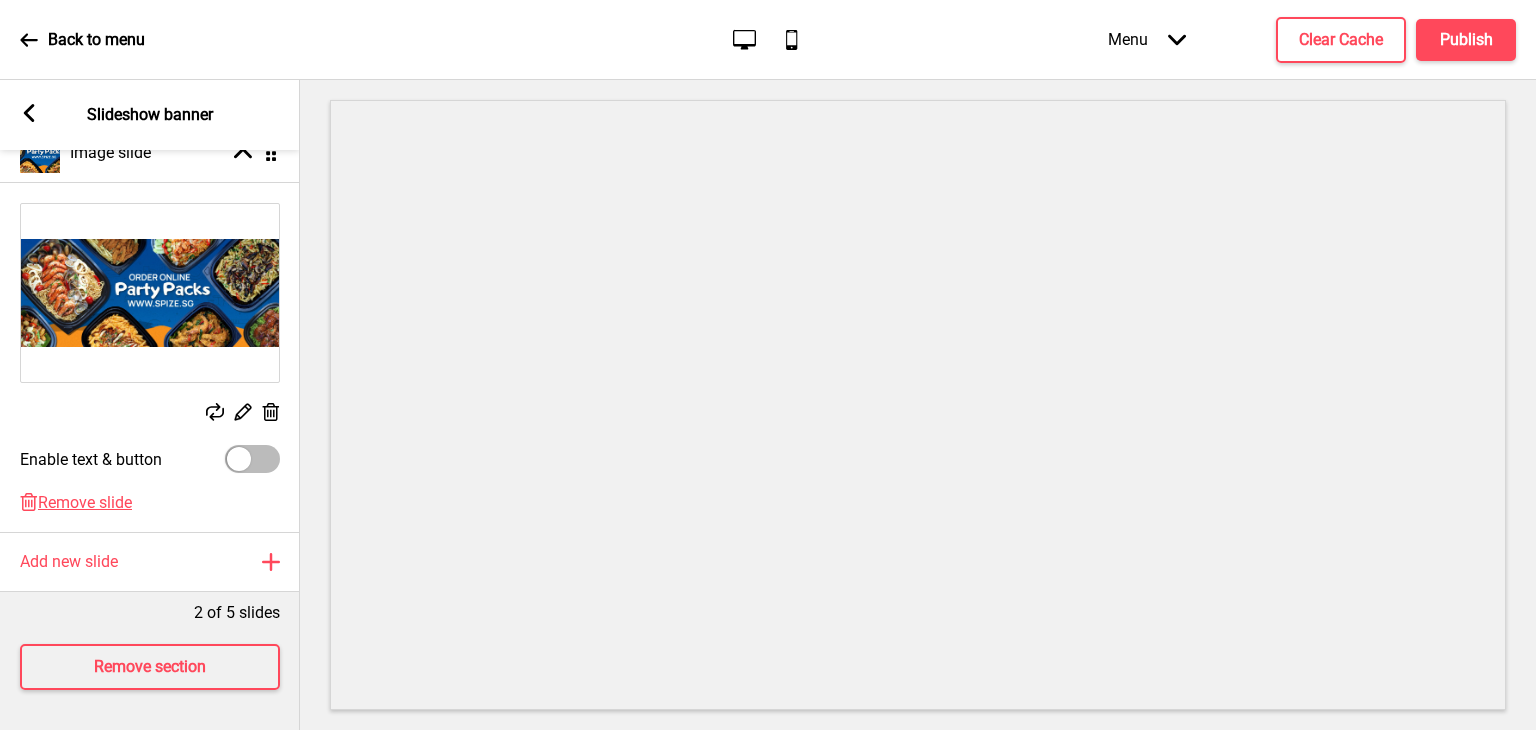 click at bounding box center (252, 459) 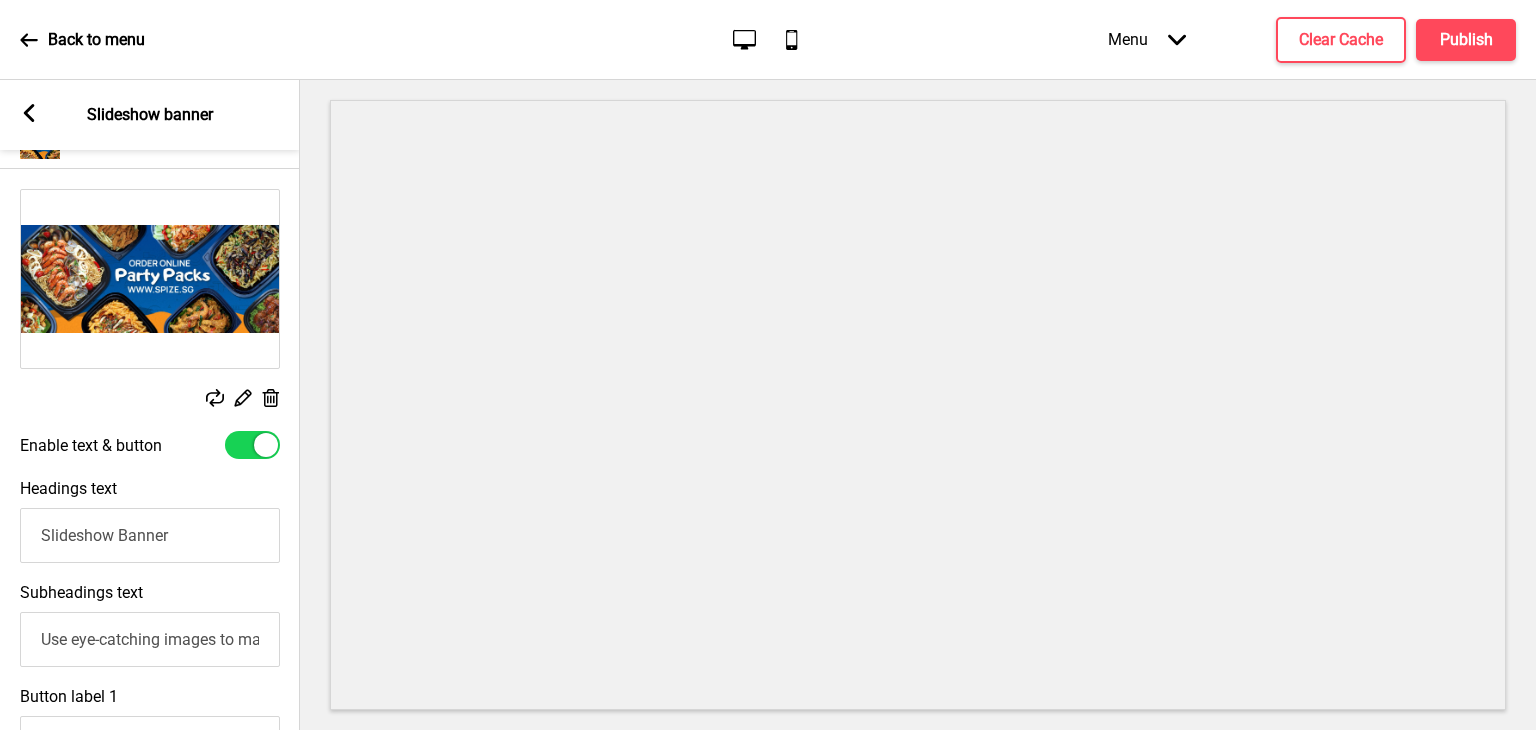 scroll, scrollTop: 479, scrollLeft: 0, axis: vertical 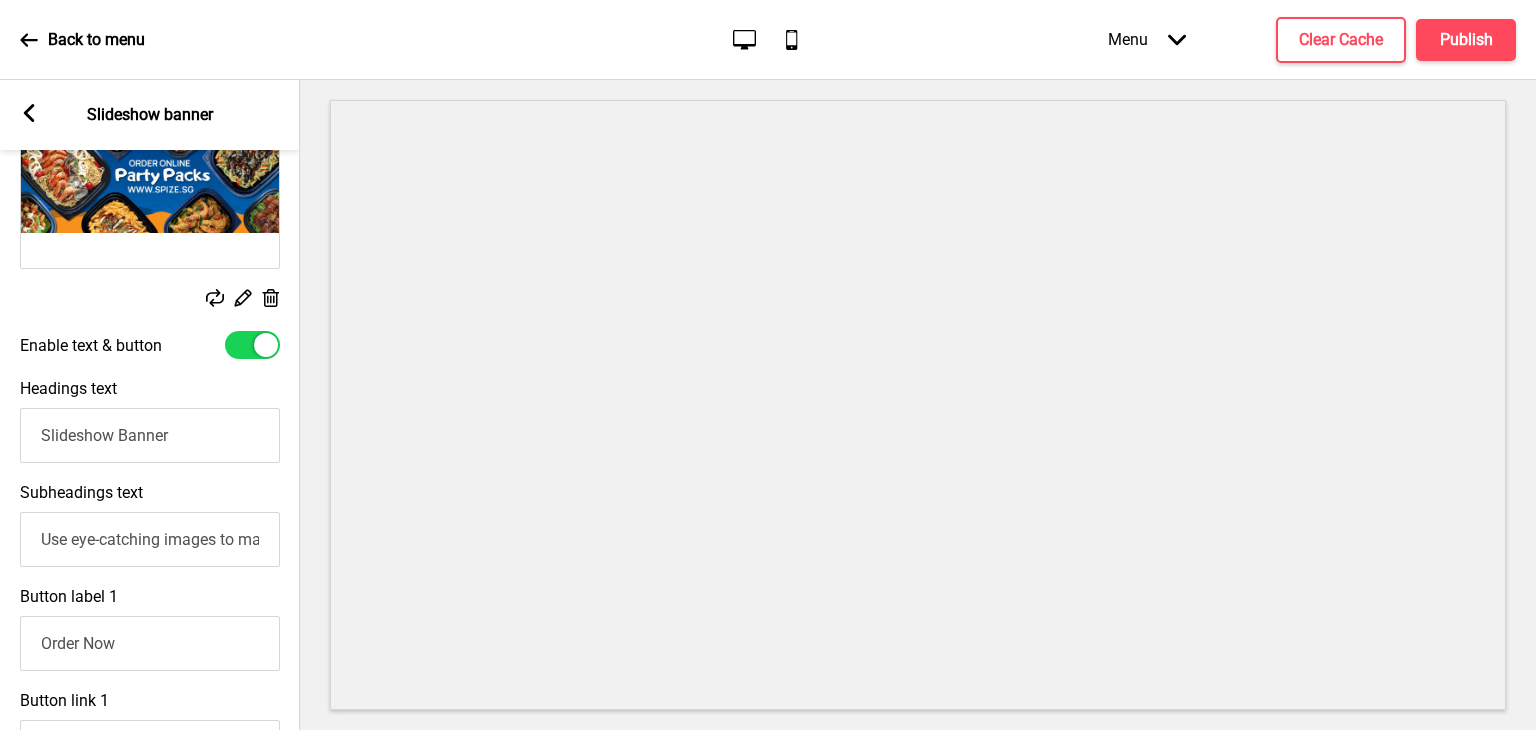 click on "Slideshow Banner" at bounding box center [150, 435] 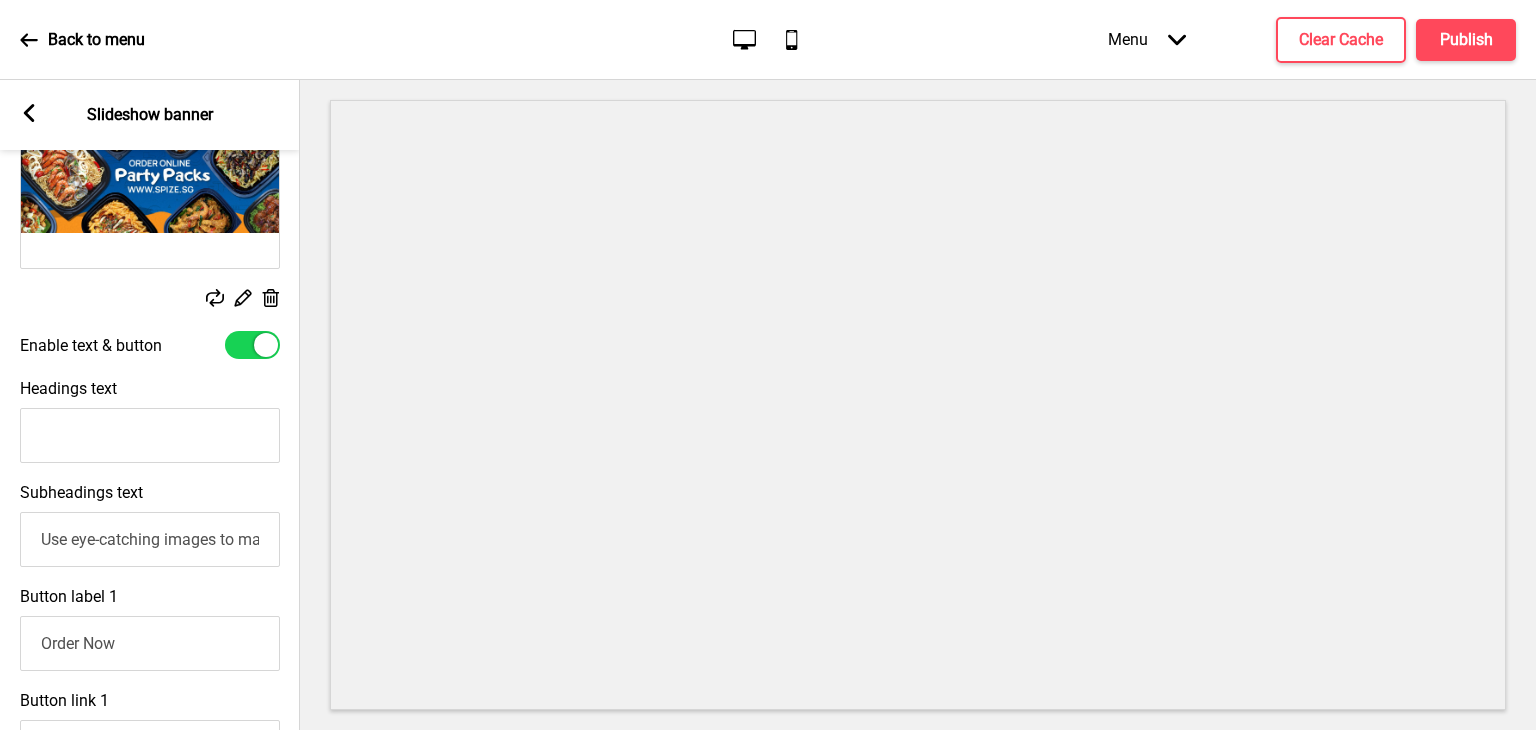 type 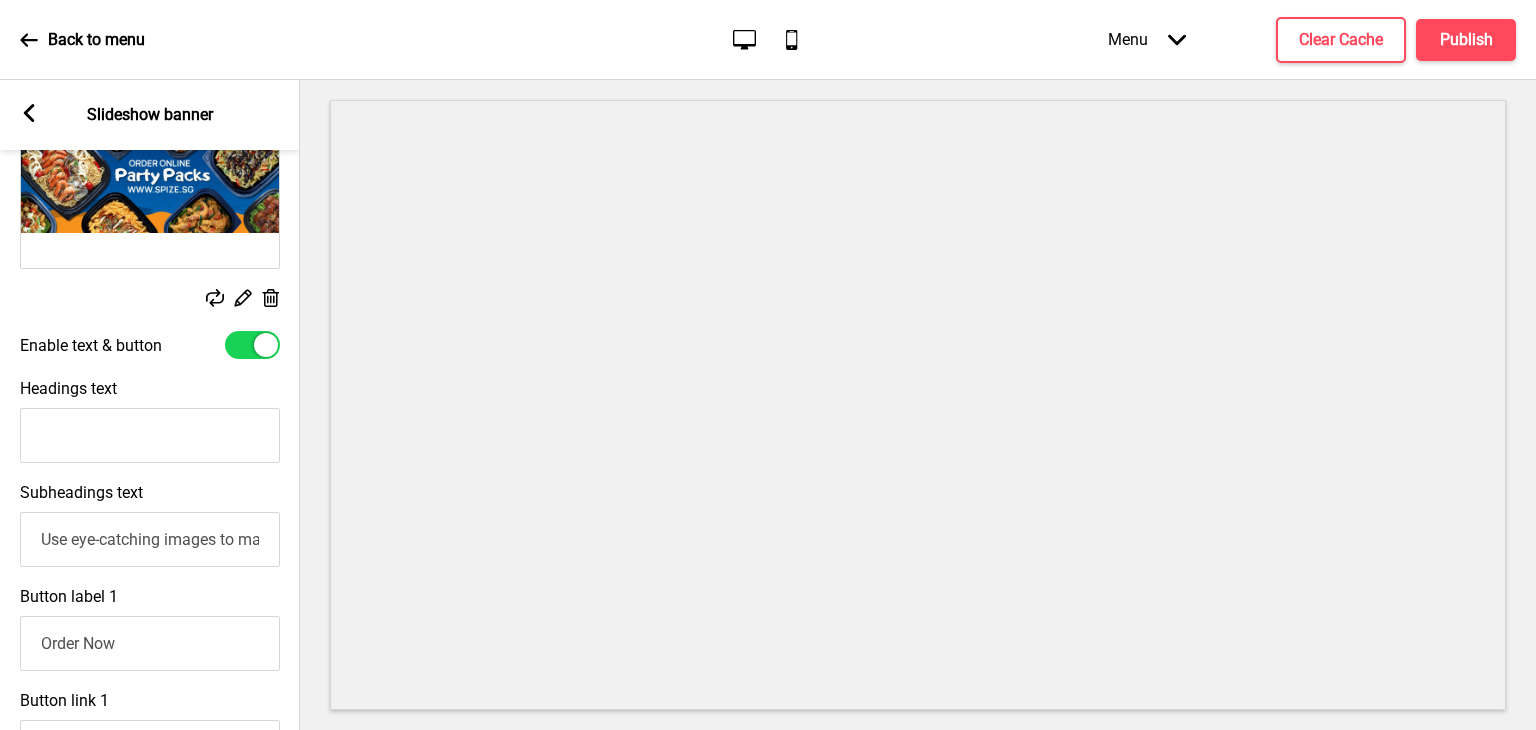 scroll, scrollTop: 0, scrollLeft: 295, axis: horizontal 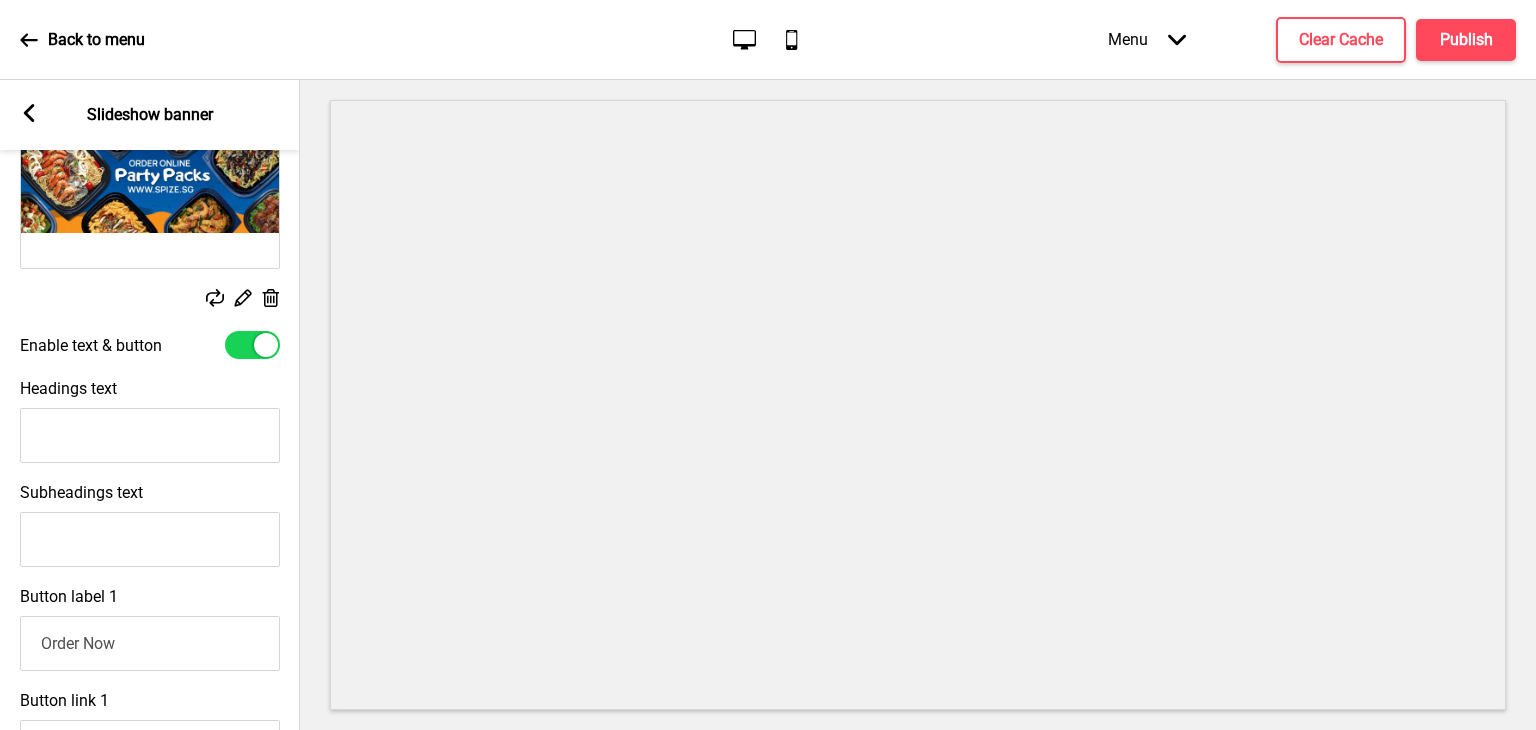 type 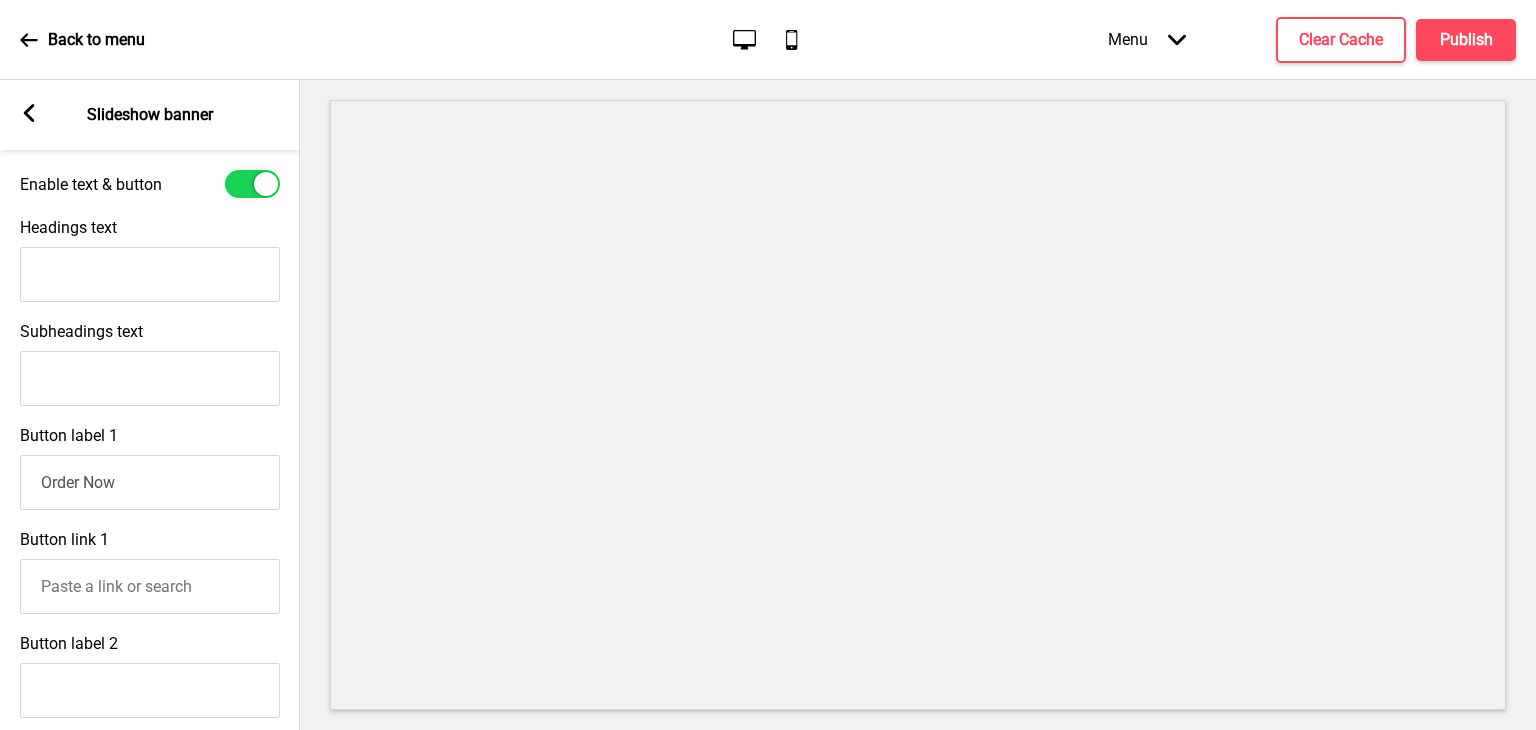 scroll, scrollTop: 679, scrollLeft: 0, axis: vertical 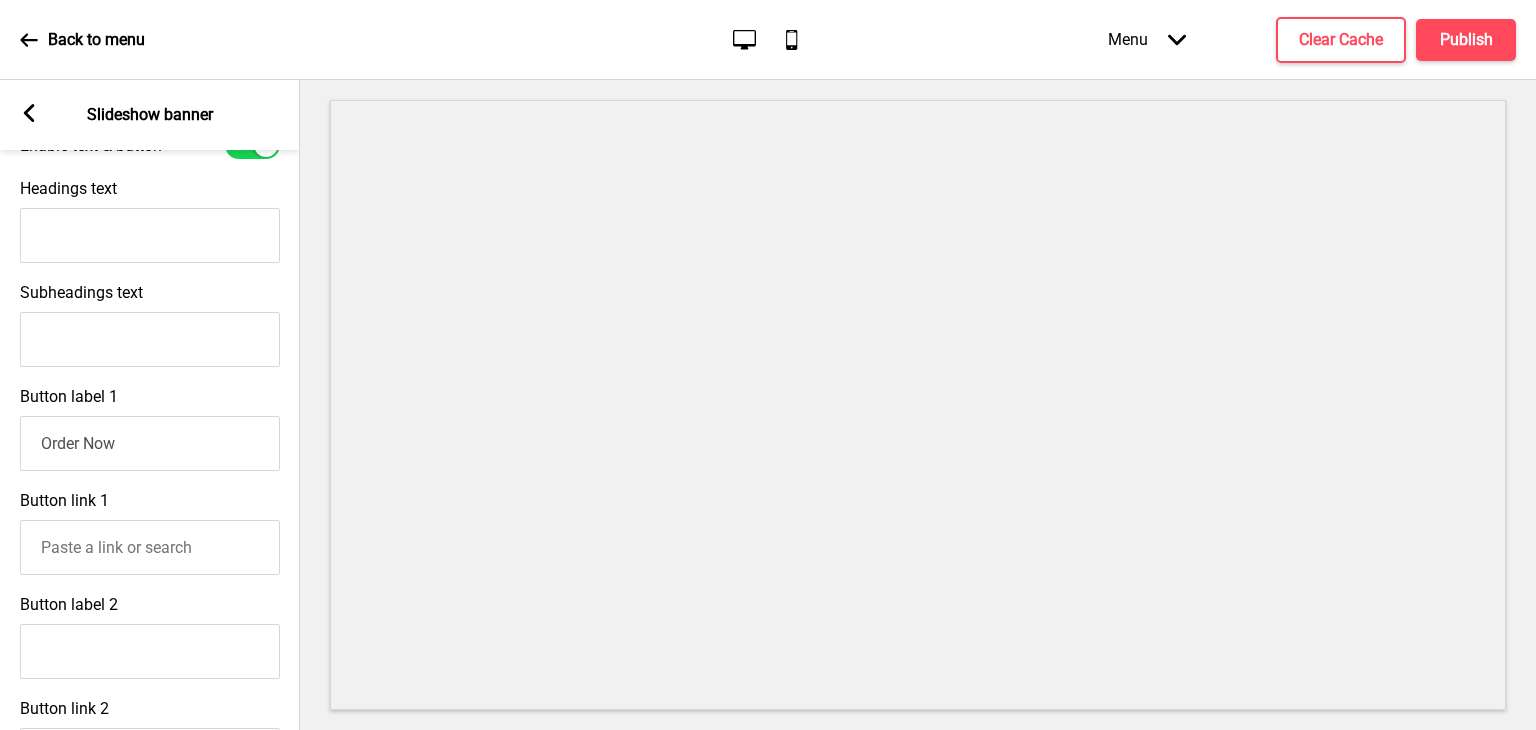 click on "Order Now" at bounding box center [150, 443] 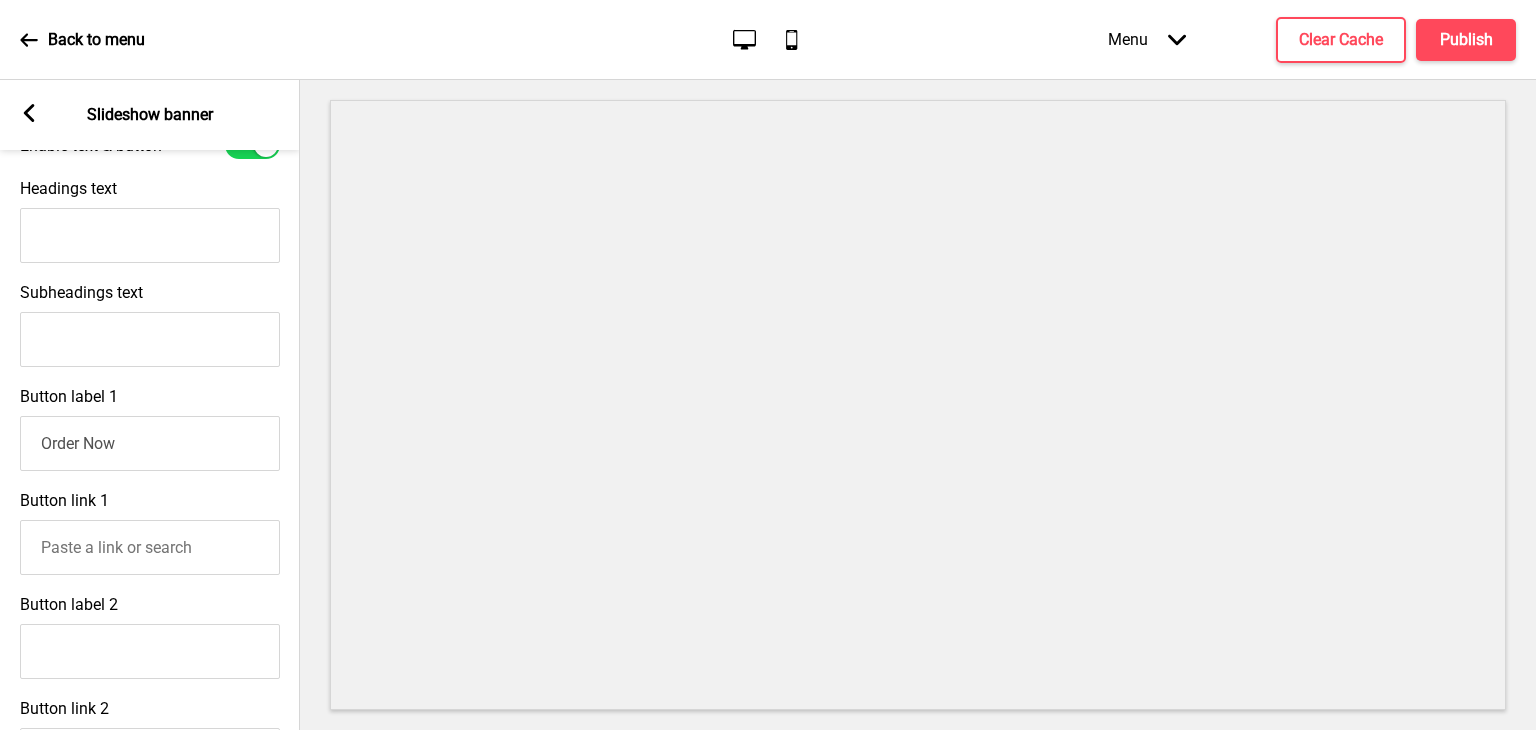 click on "Button link 1" at bounding box center [150, 547] 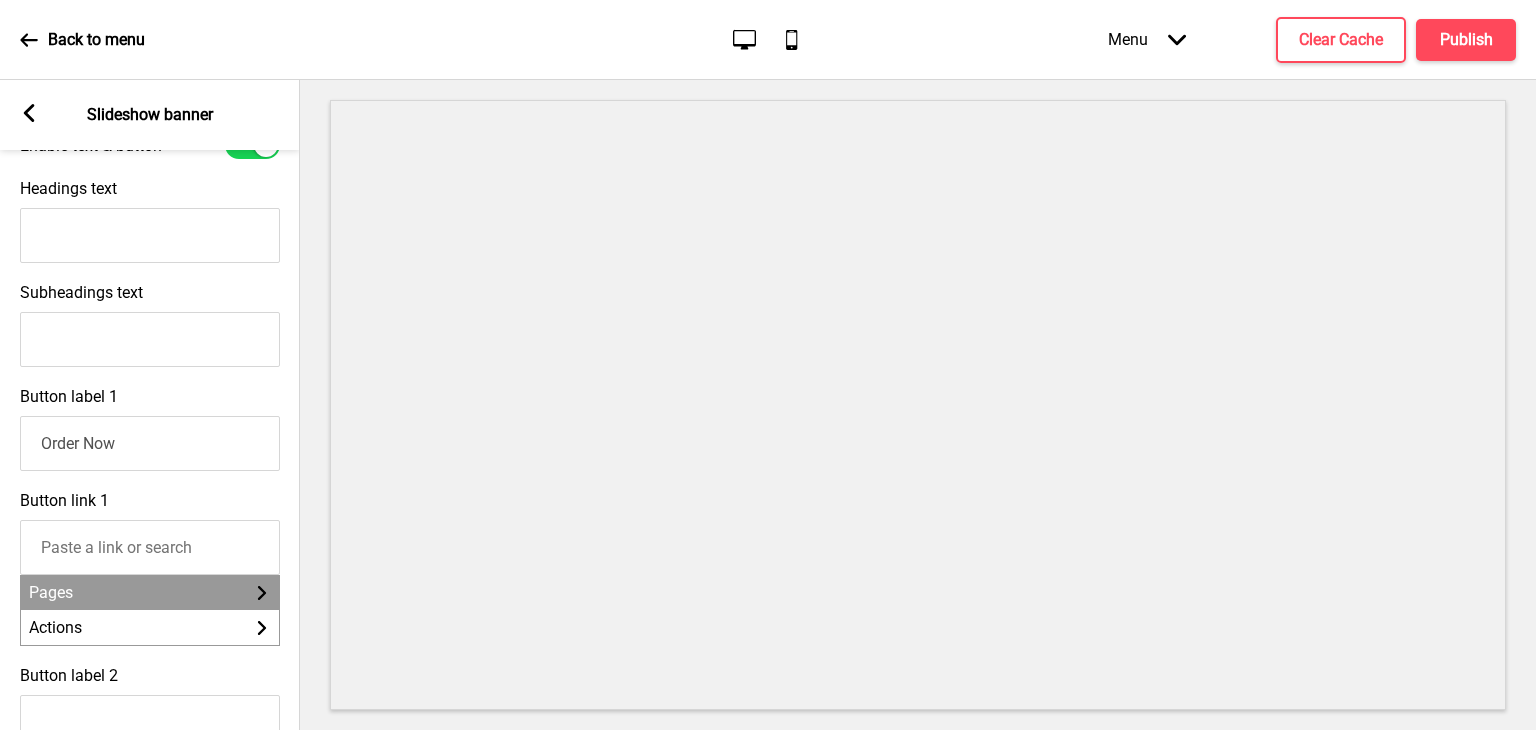 click on "Pages Arrow right" at bounding box center [150, 592] 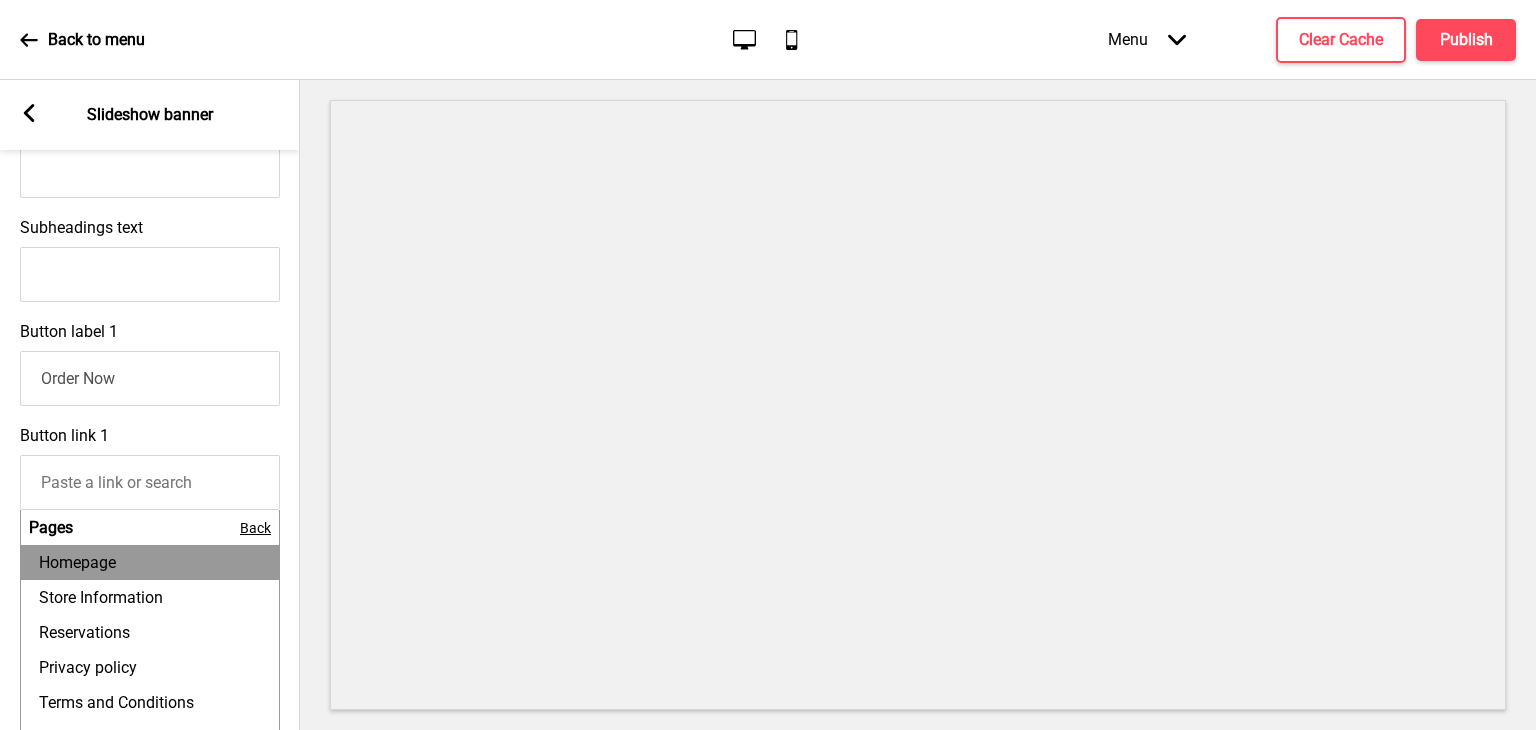 scroll, scrollTop: 779, scrollLeft: 0, axis: vertical 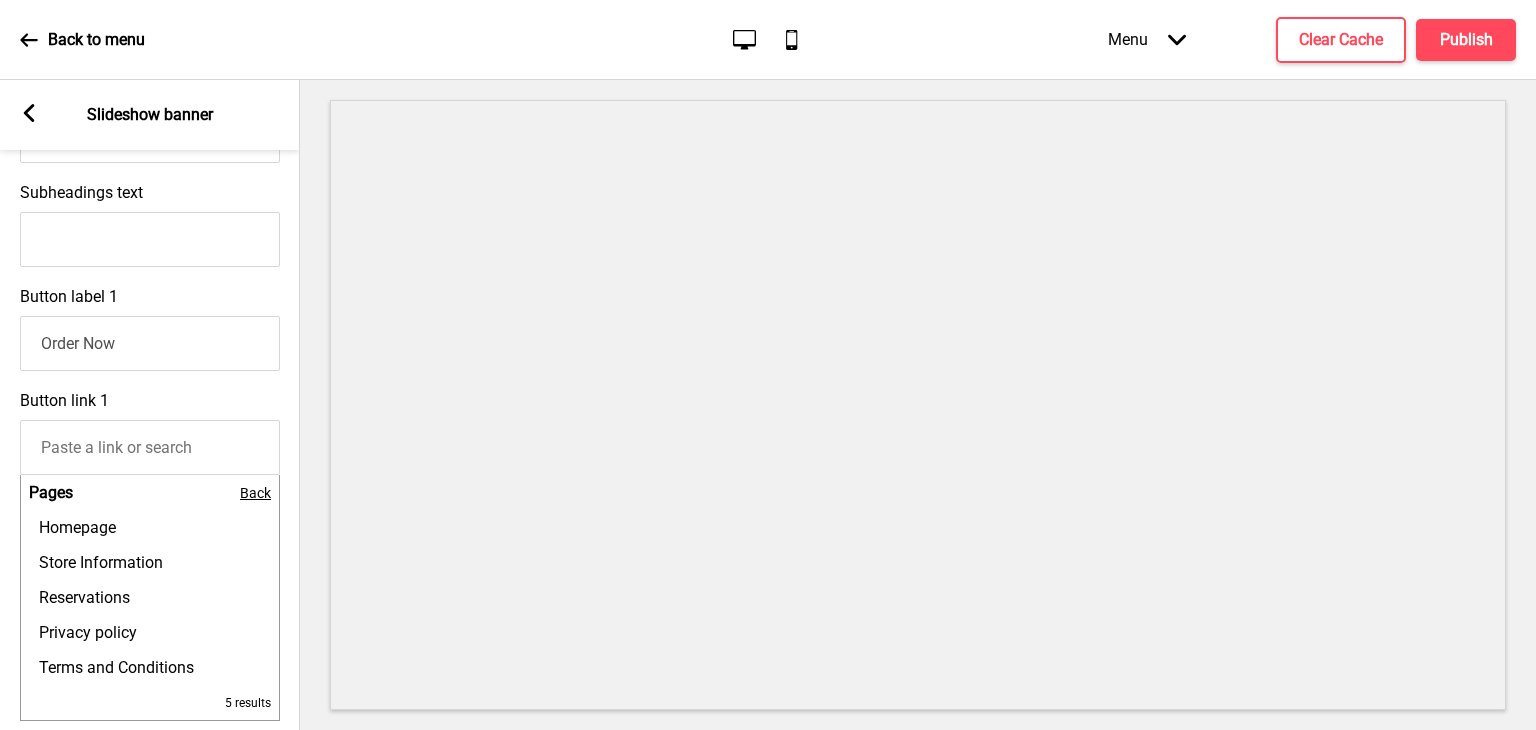 click on "Button link 1" at bounding box center (150, 447) 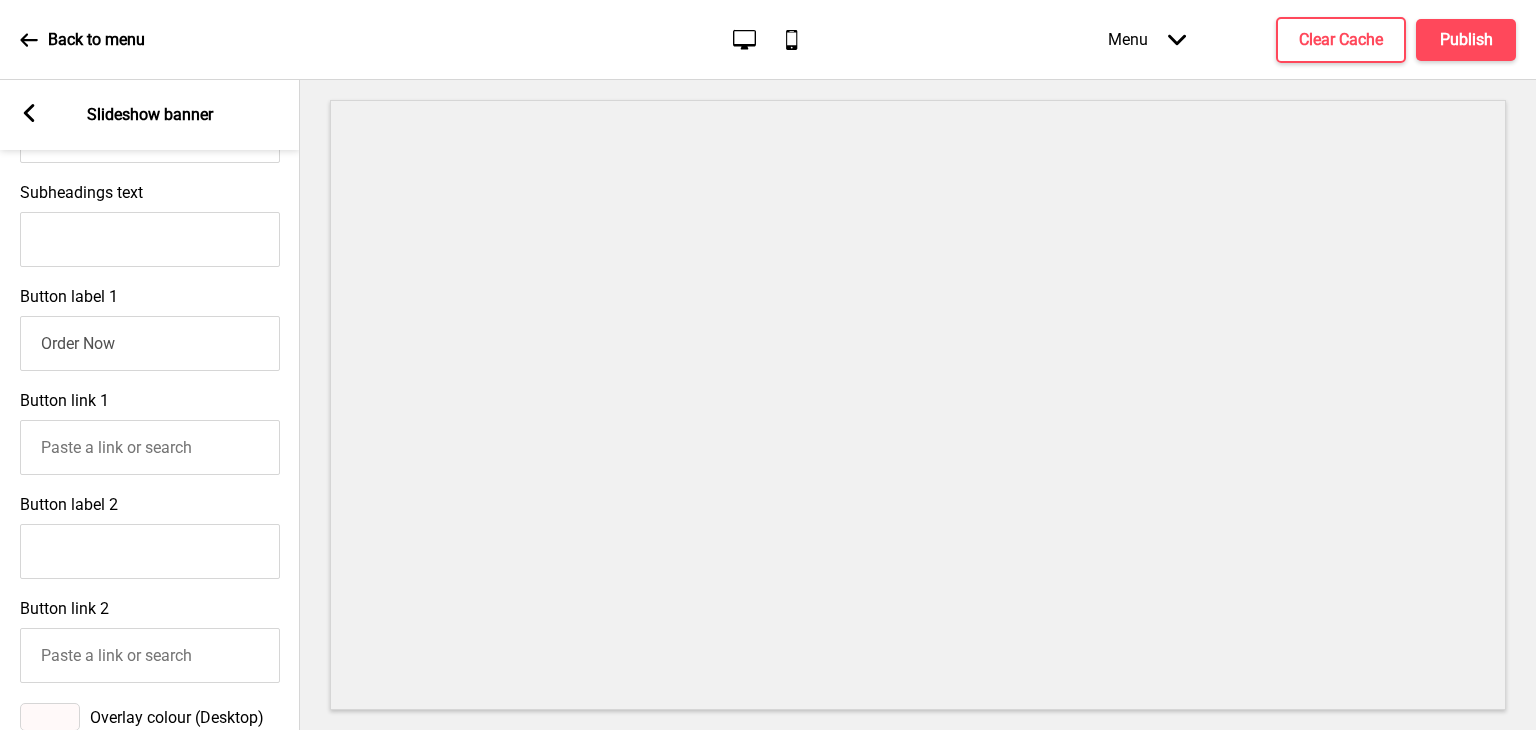 click on "Button link 1" at bounding box center (150, 447) 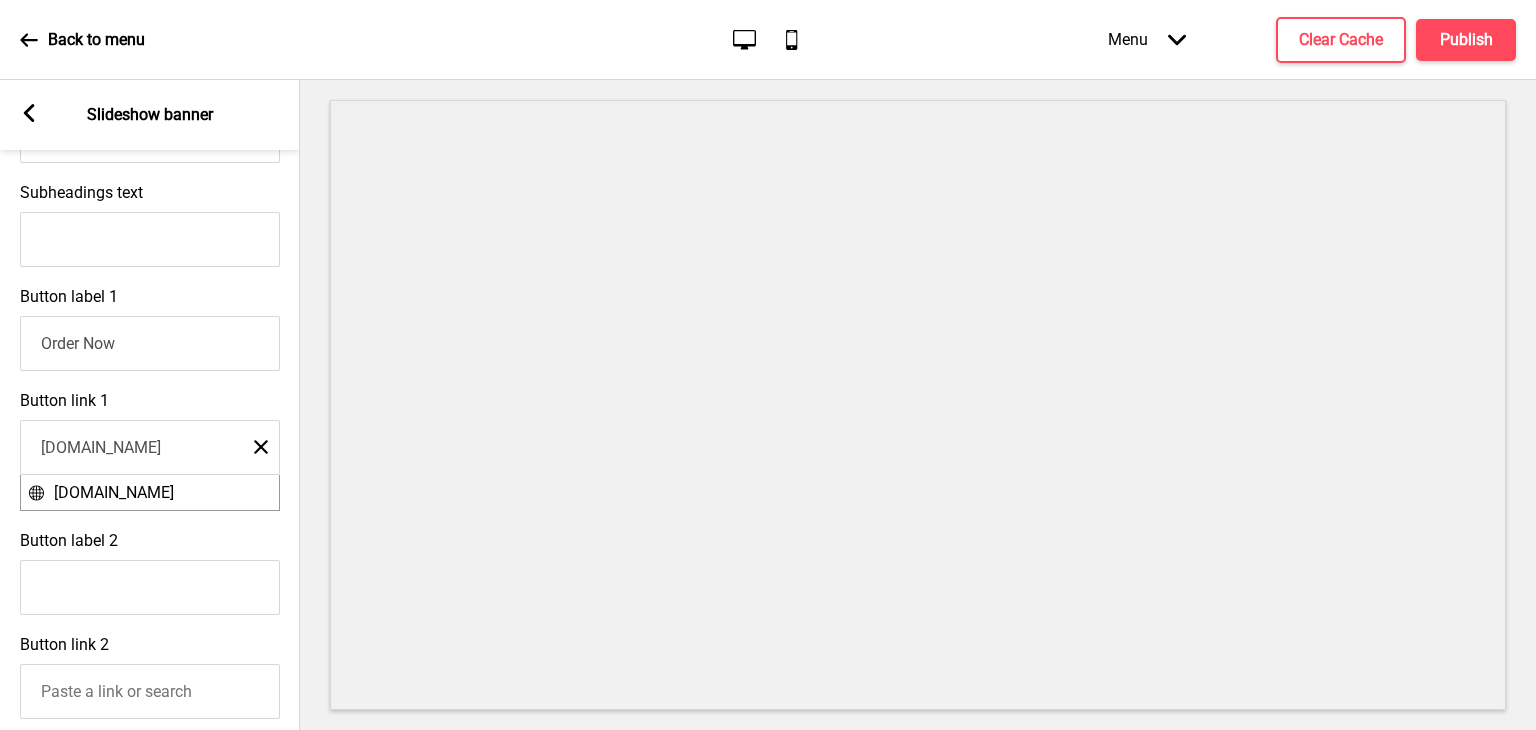 type on "www.spize.sg" 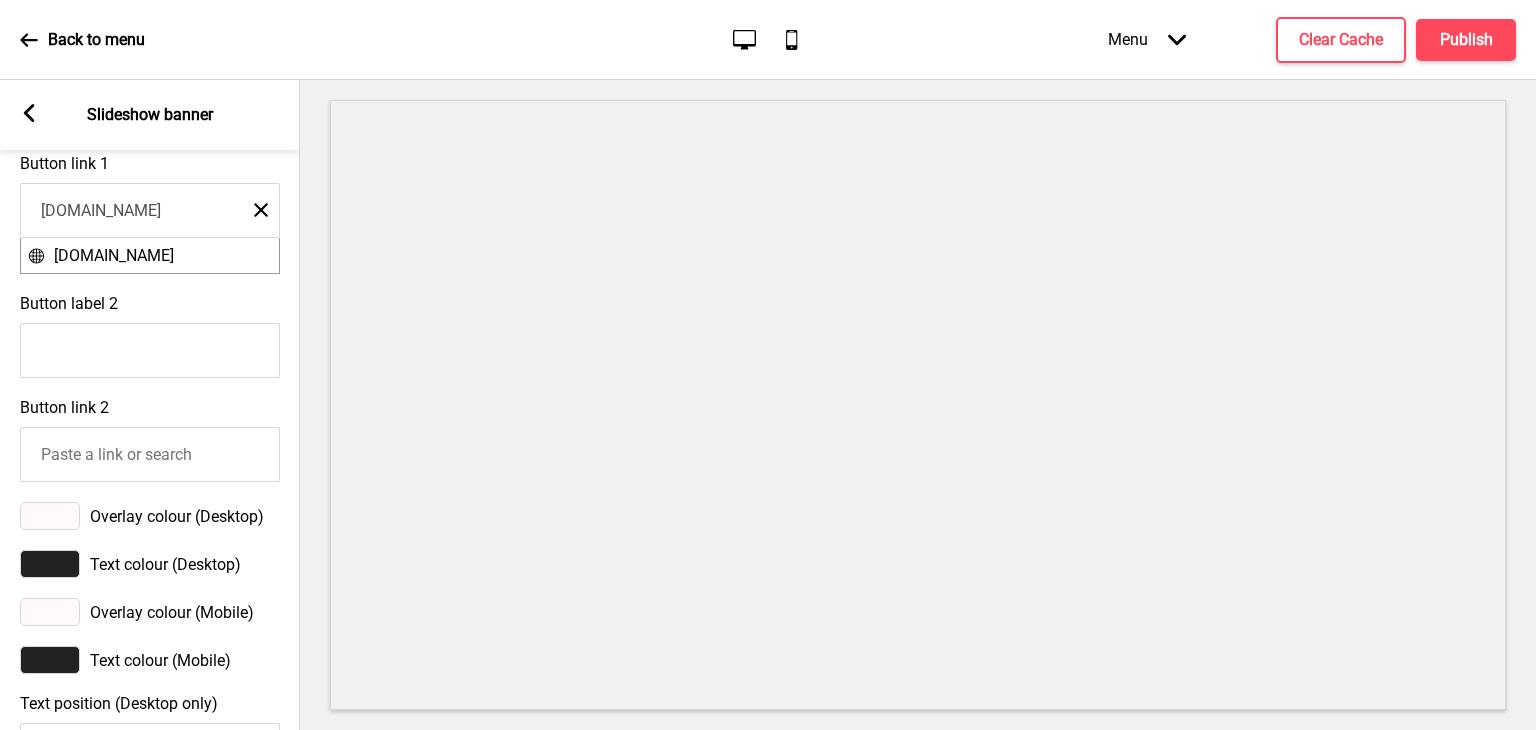 scroll, scrollTop: 1079, scrollLeft: 0, axis: vertical 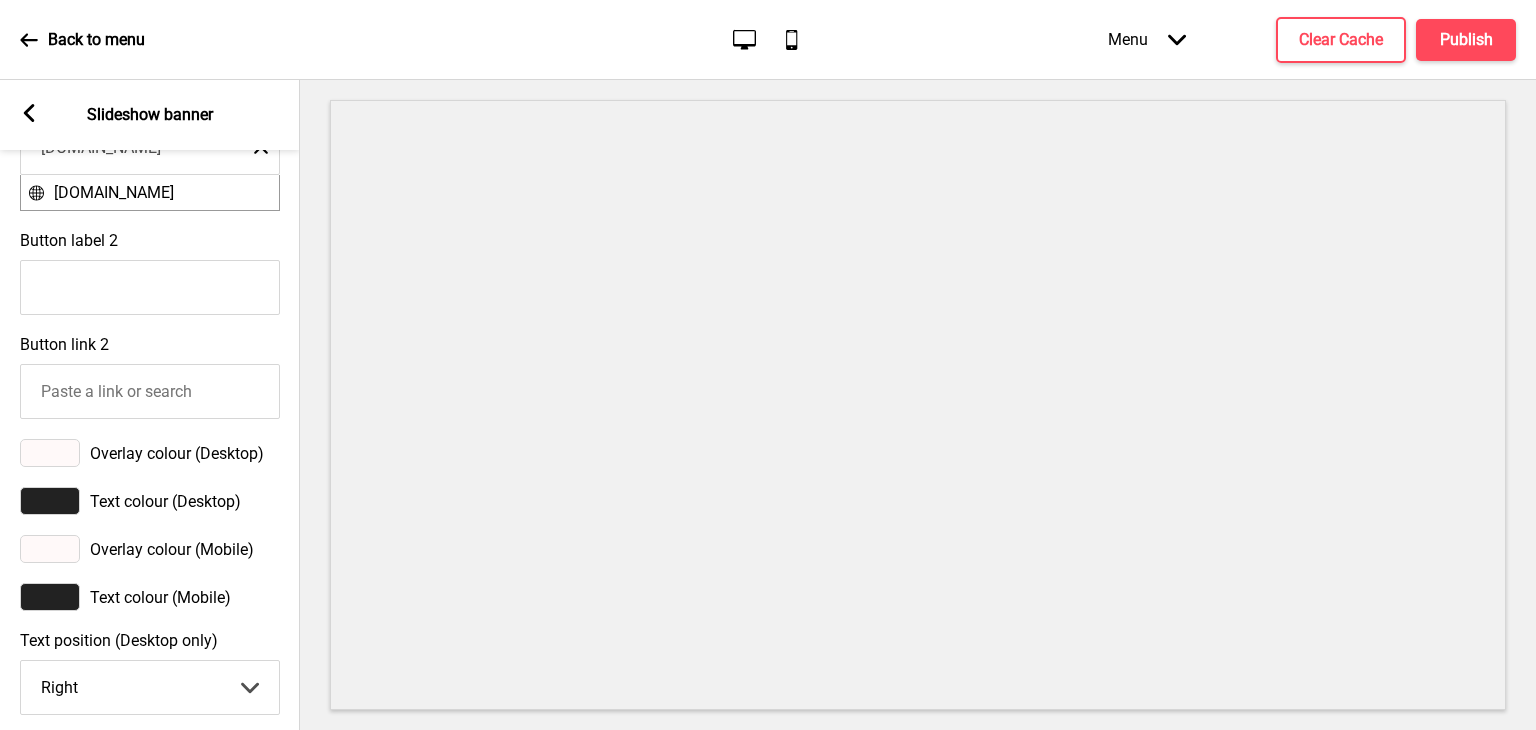 click on "Mobile" 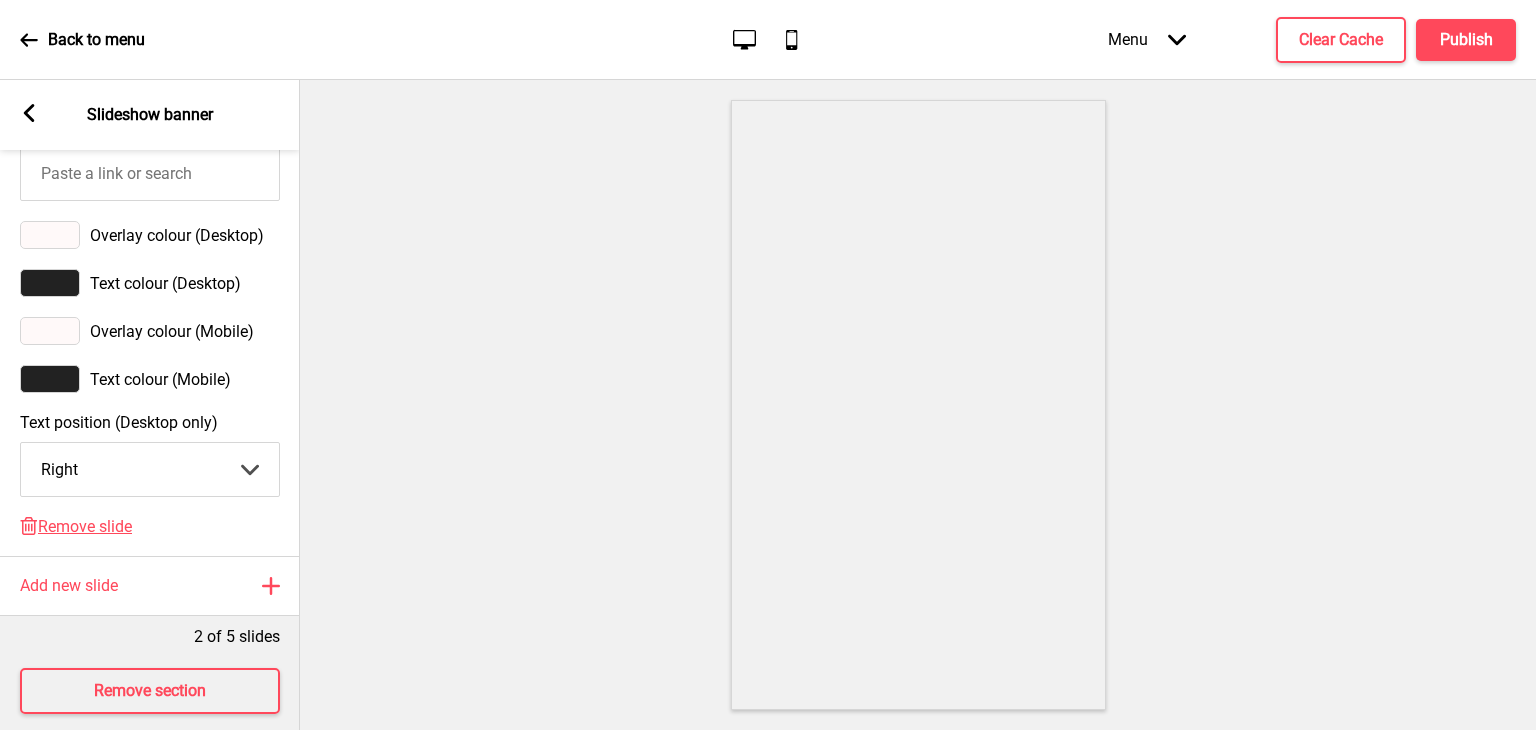 scroll, scrollTop: 1351, scrollLeft: 0, axis: vertical 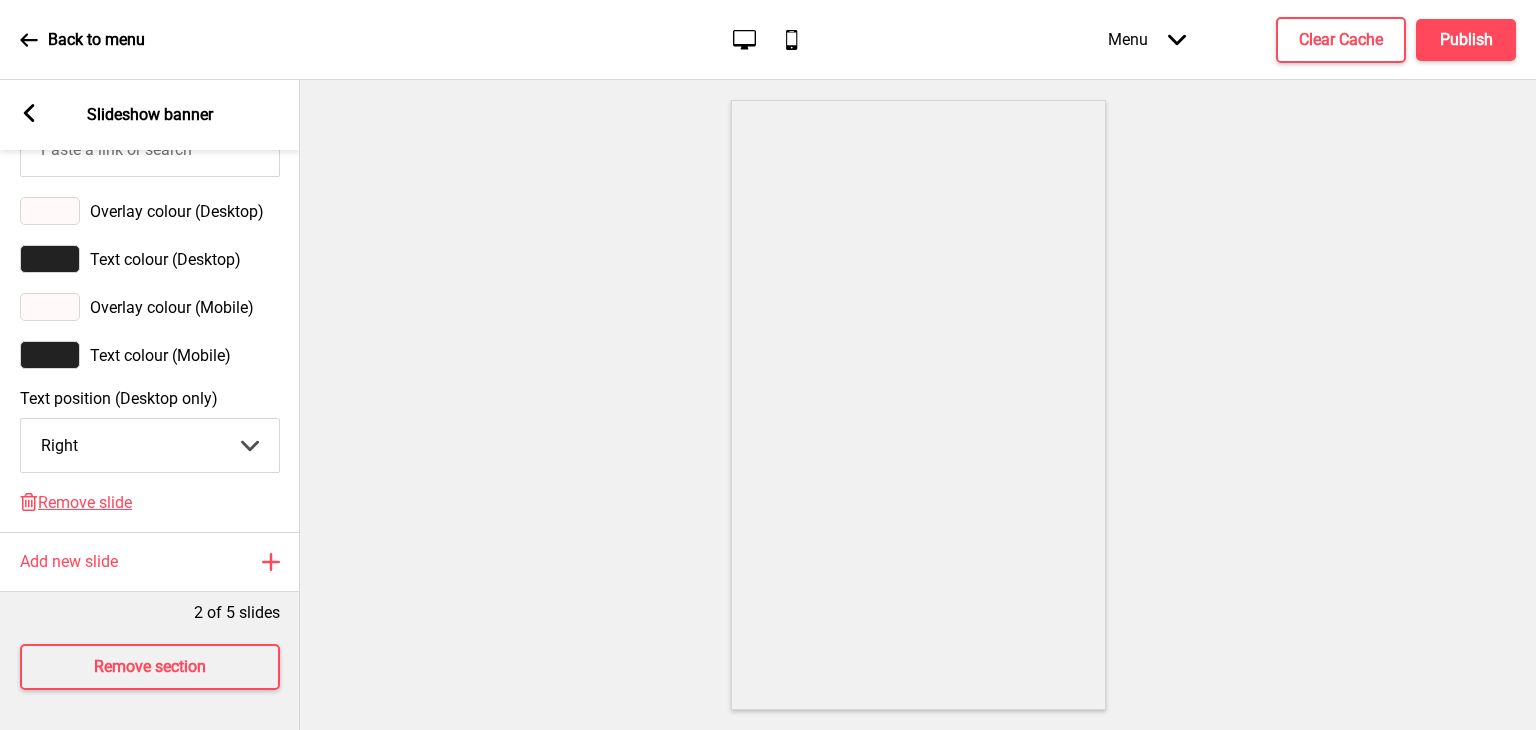 click on "Center Left Right" at bounding box center (150, 445) 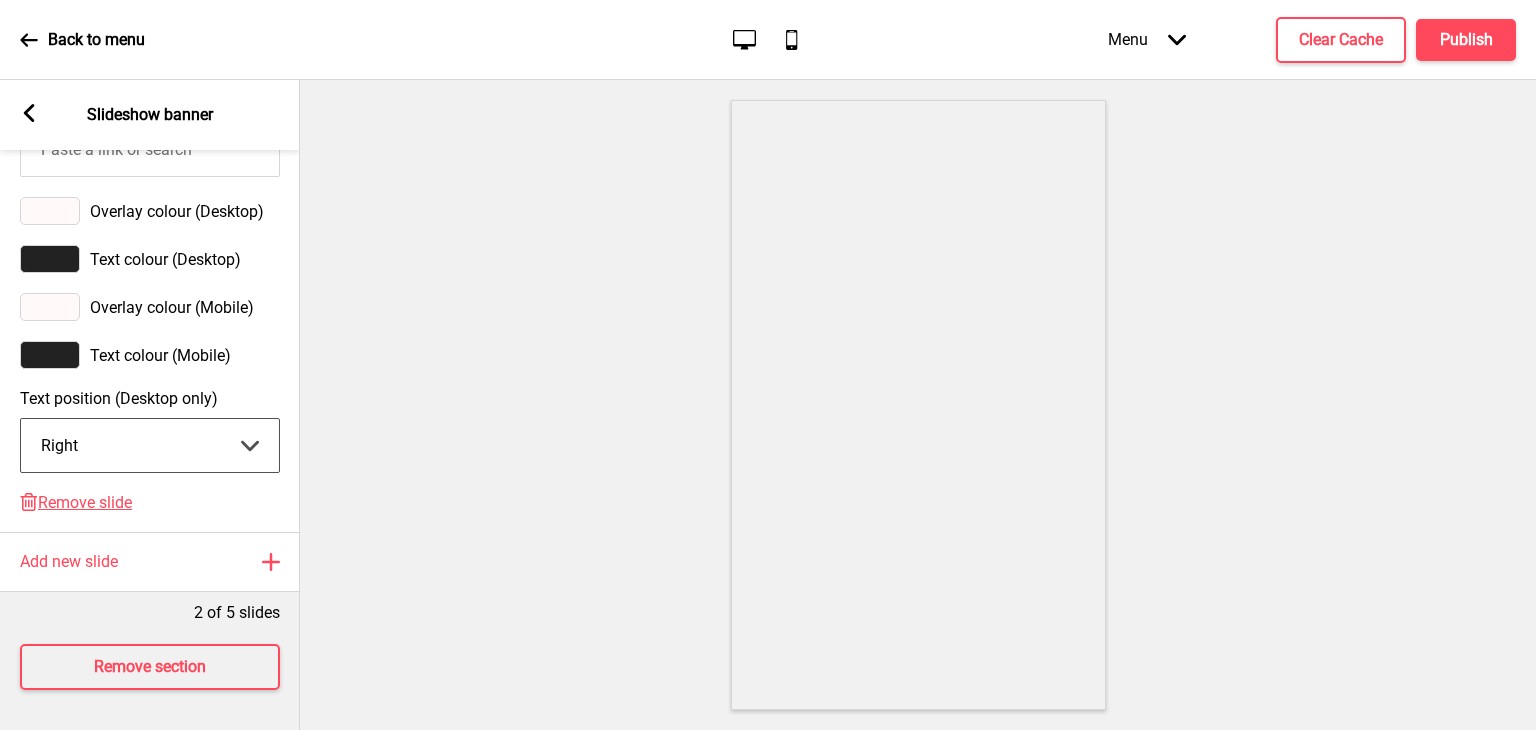 select on "center" 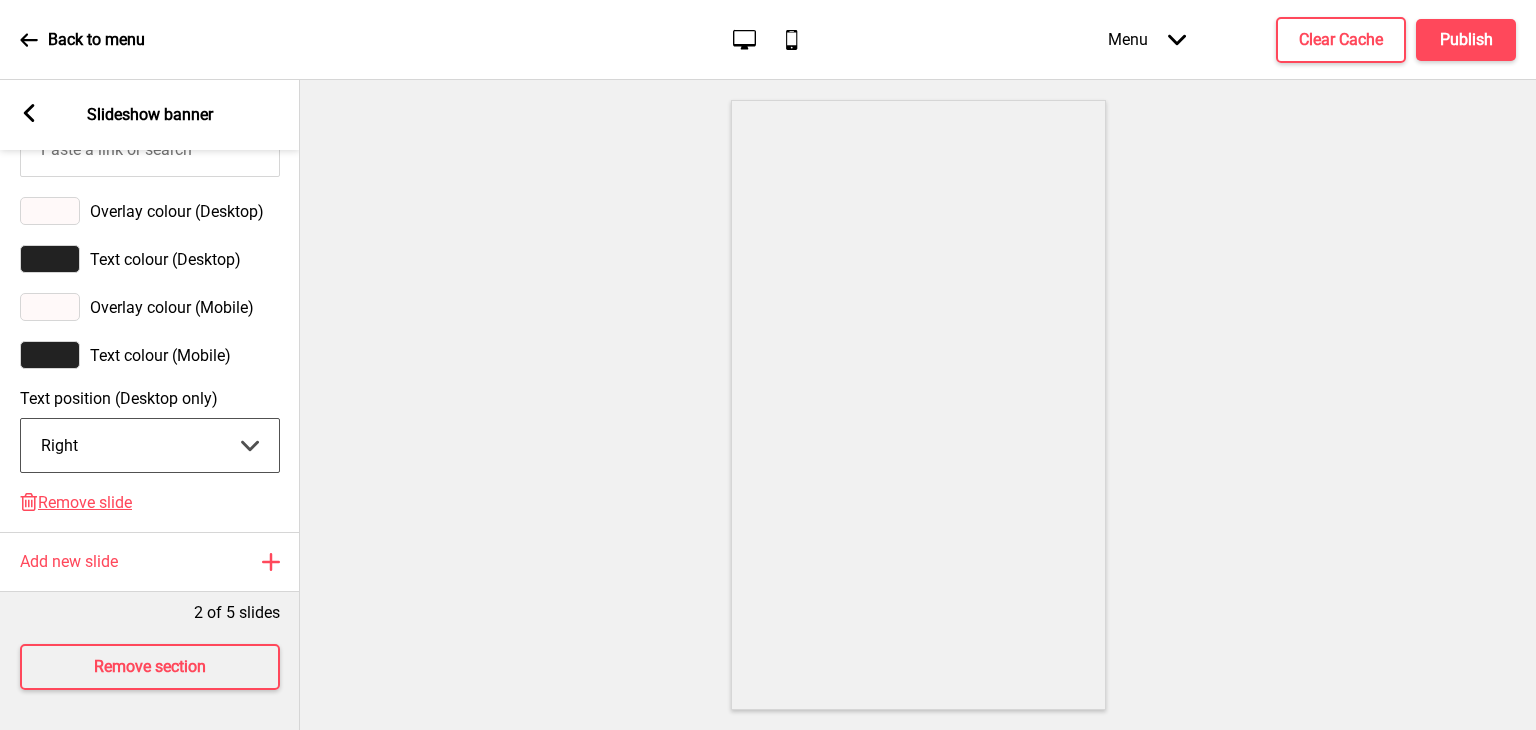 click on "Center Left Right" at bounding box center [150, 445] 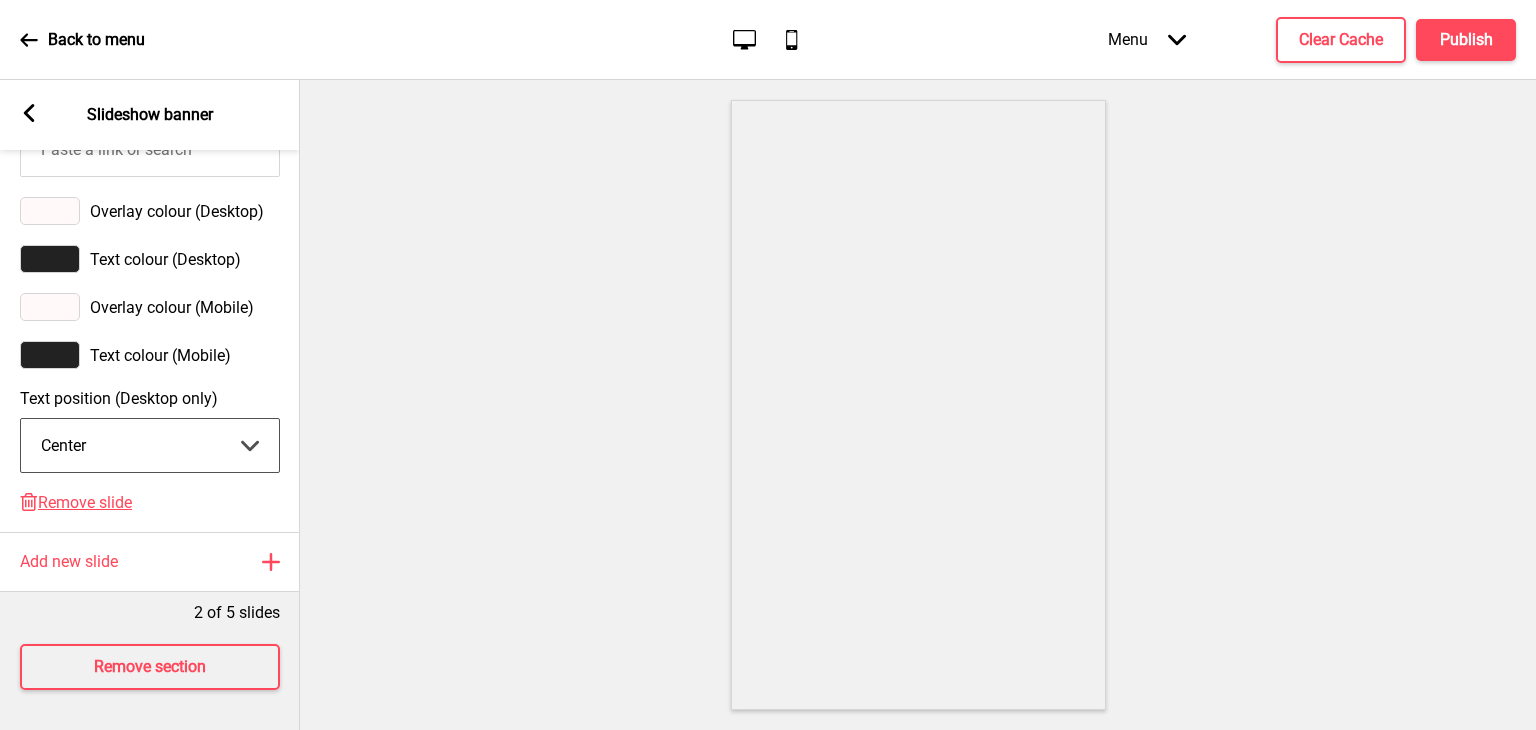 click on "Center Left Right" at bounding box center [150, 445] 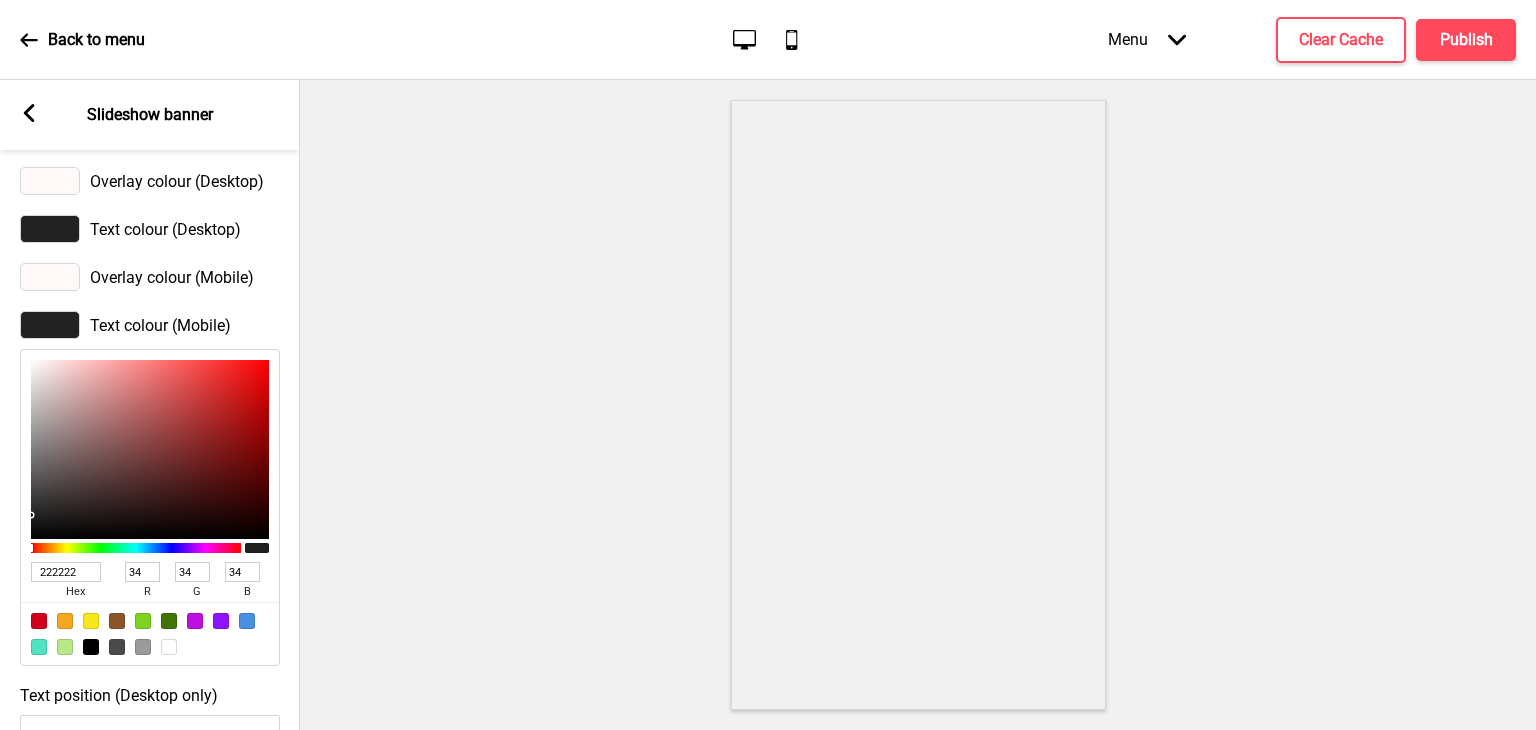 click on "Desktop" 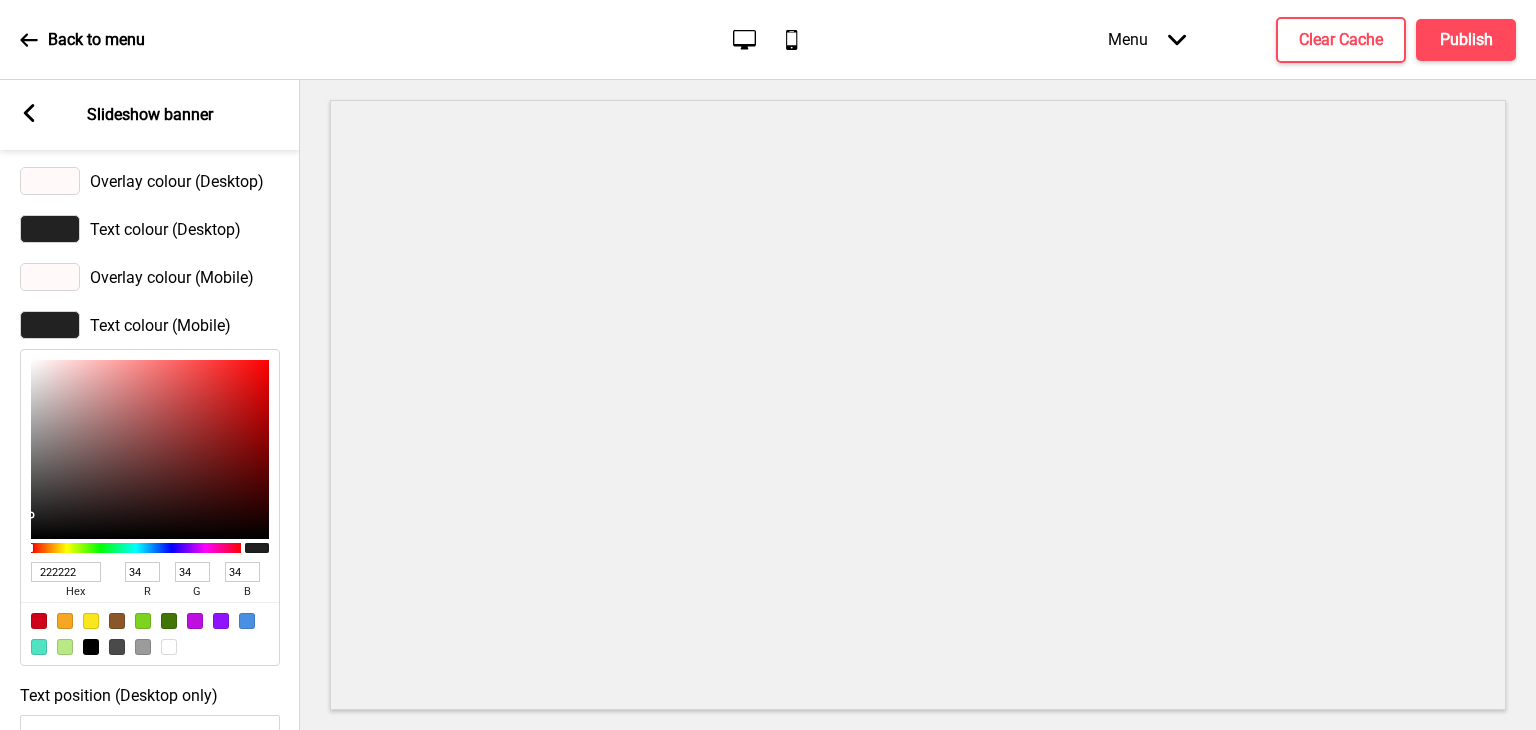 click on "Overlay colour (Mobile)" at bounding box center (150, 277) 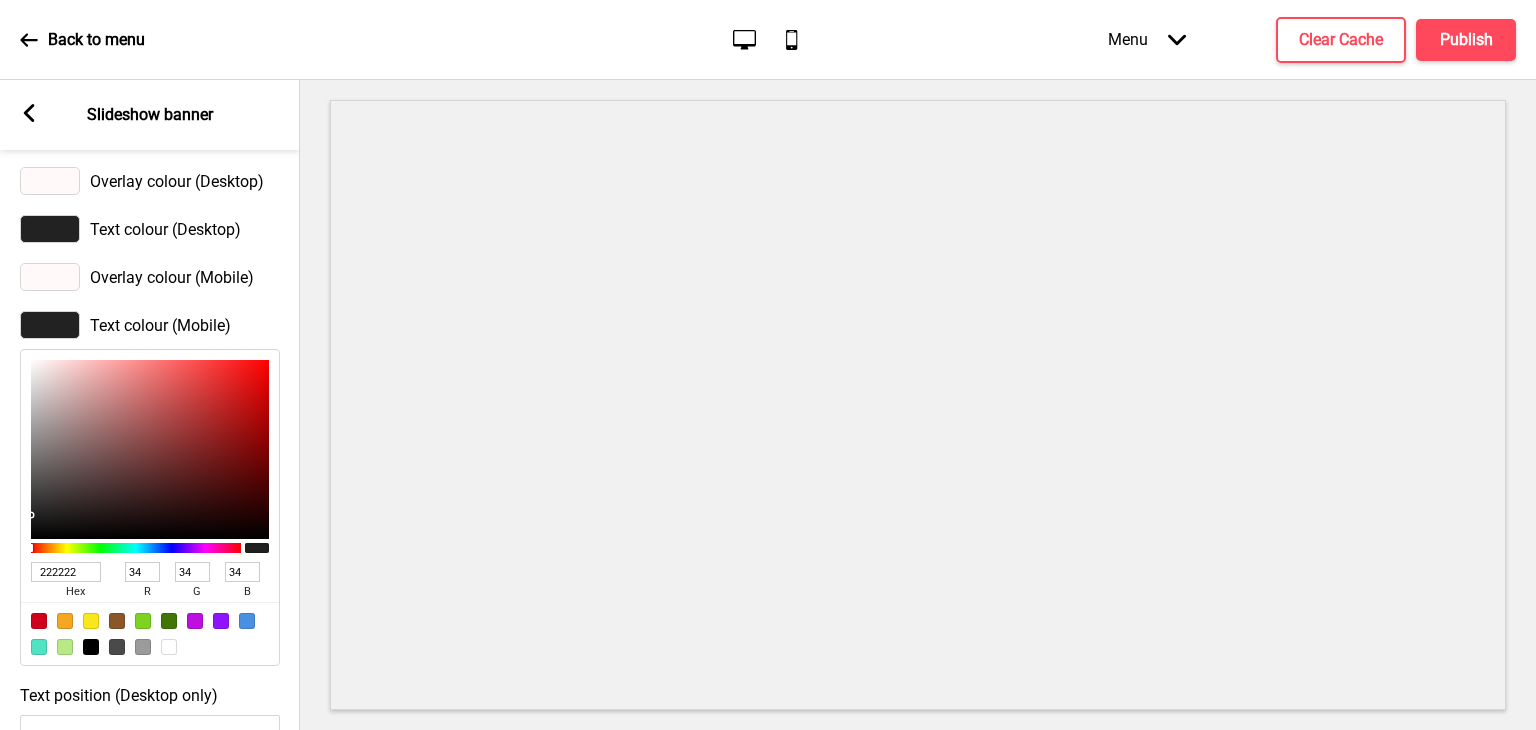 click at bounding box center (918, 405) 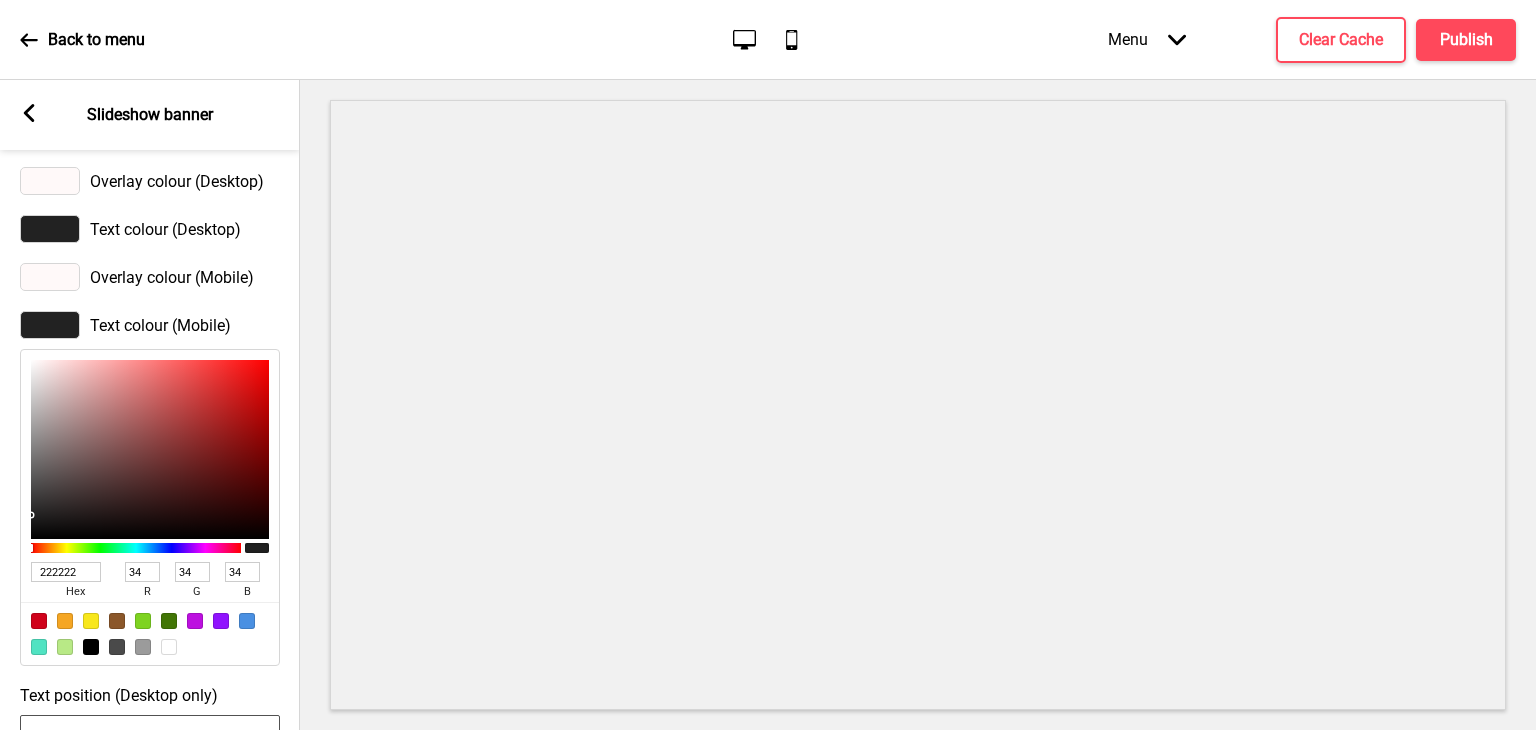 scroll, scrollTop: 1679, scrollLeft: 0, axis: vertical 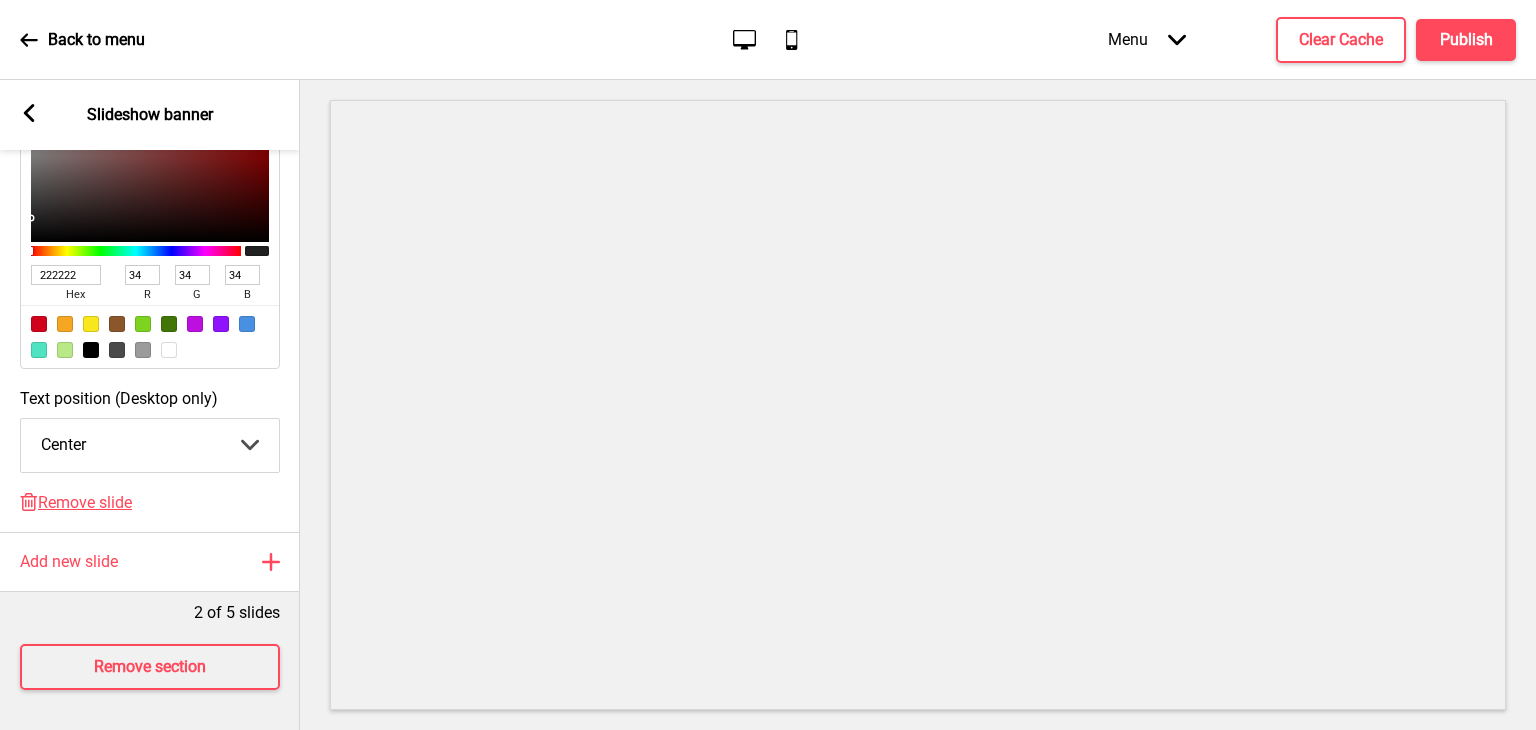 click on "Text colour (Mobile) 222222 hex 34 r 34 g 34 b 100 a" at bounding box center (150, 191) 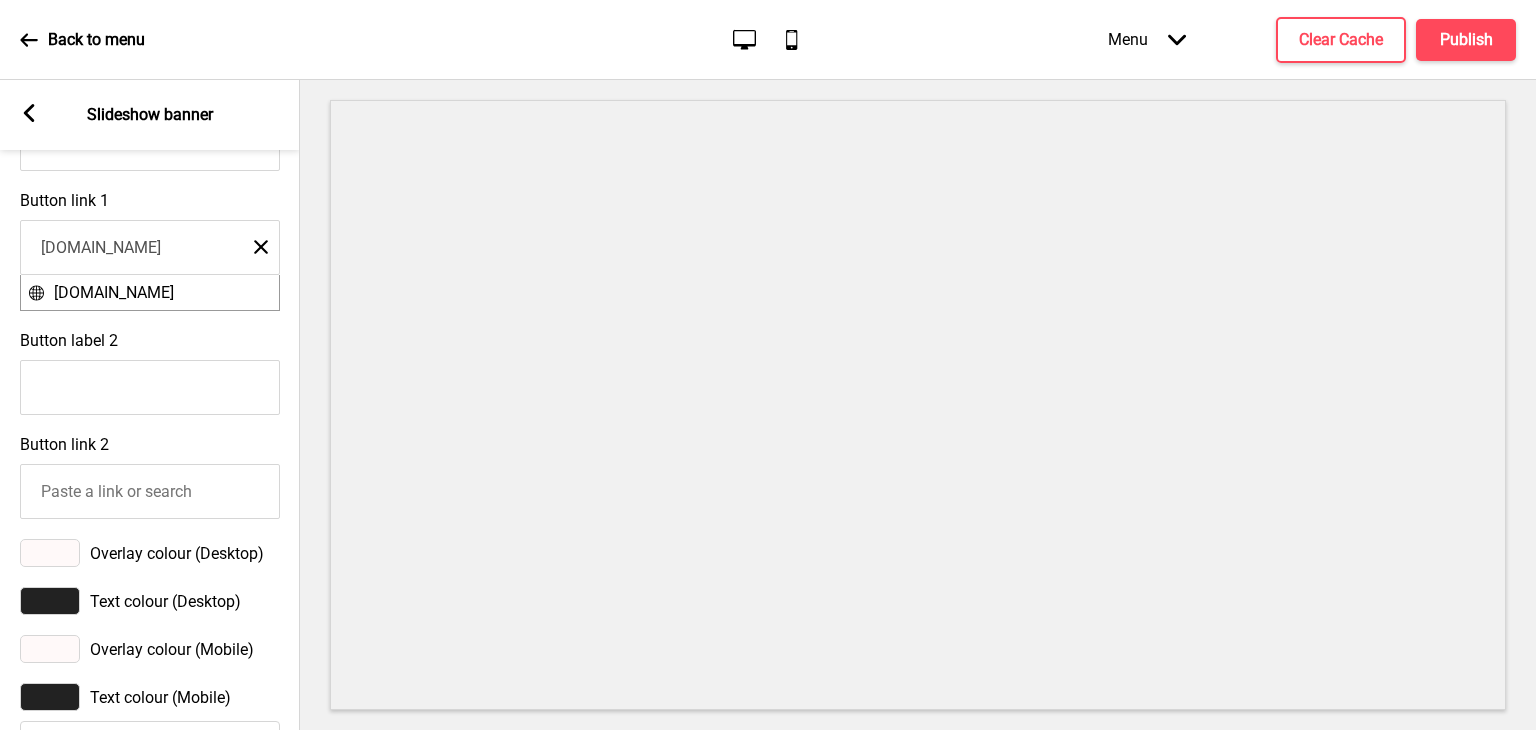 scroll, scrollTop: 1079, scrollLeft: 0, axis: vertical 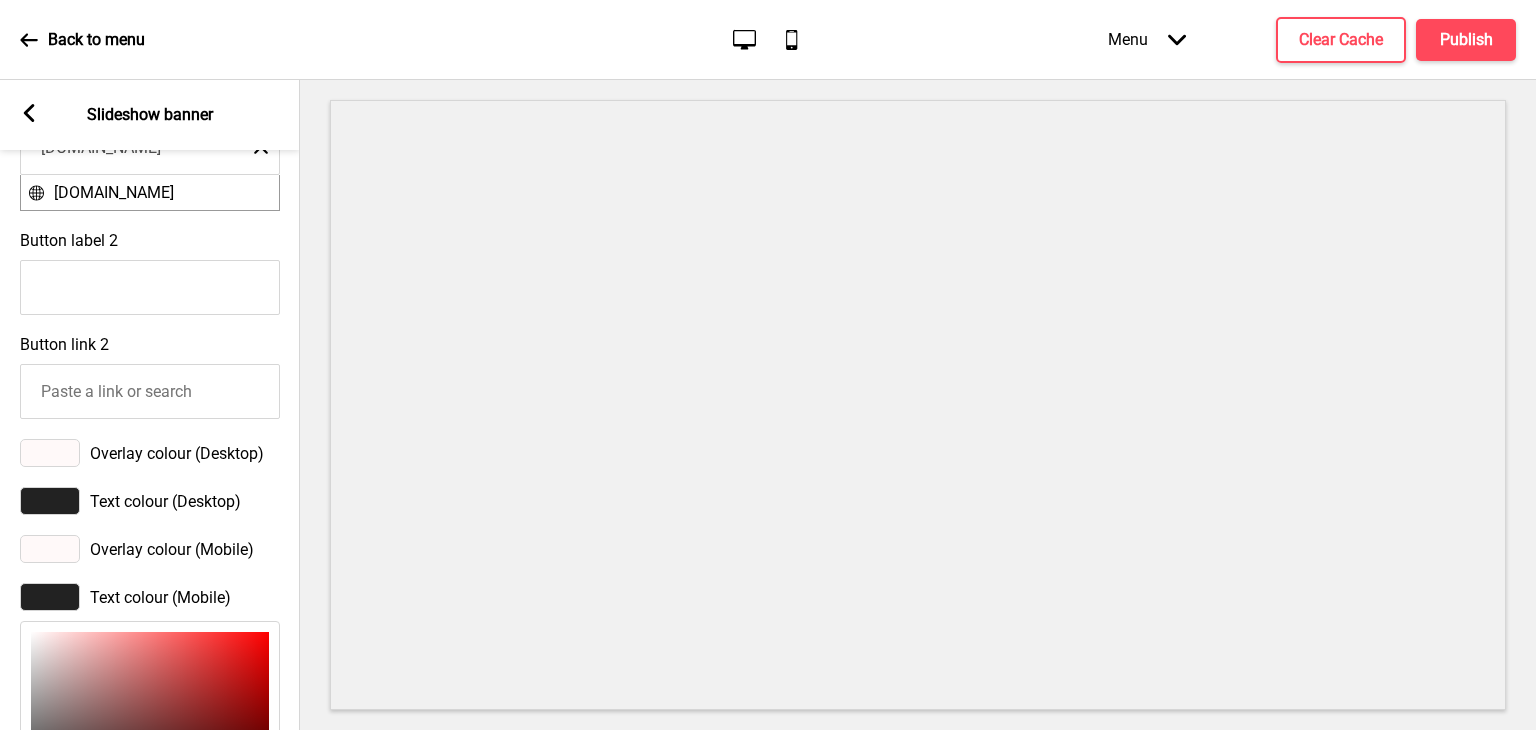 click on "Mobile" 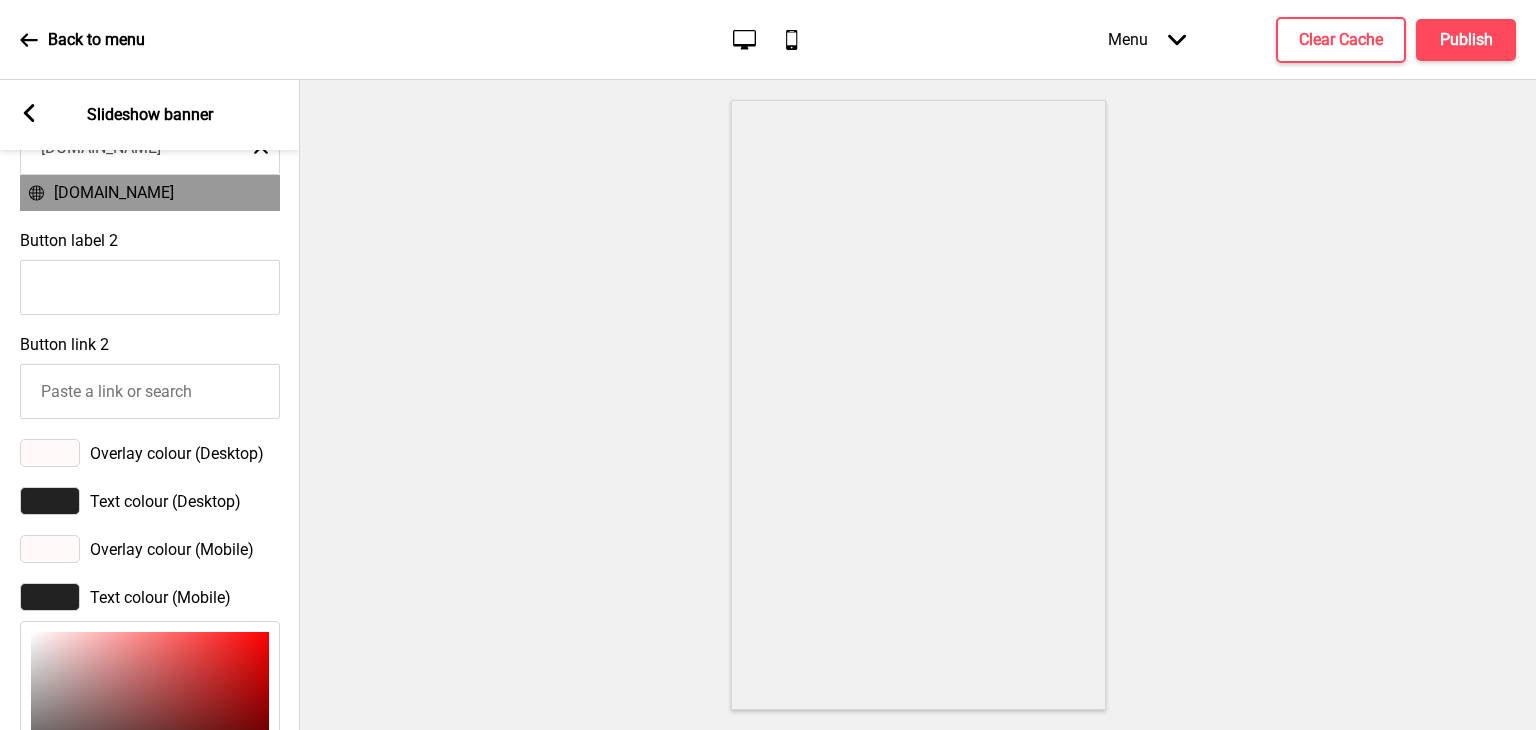 click on "www.spize.sg" at bounding box center (150, 192) 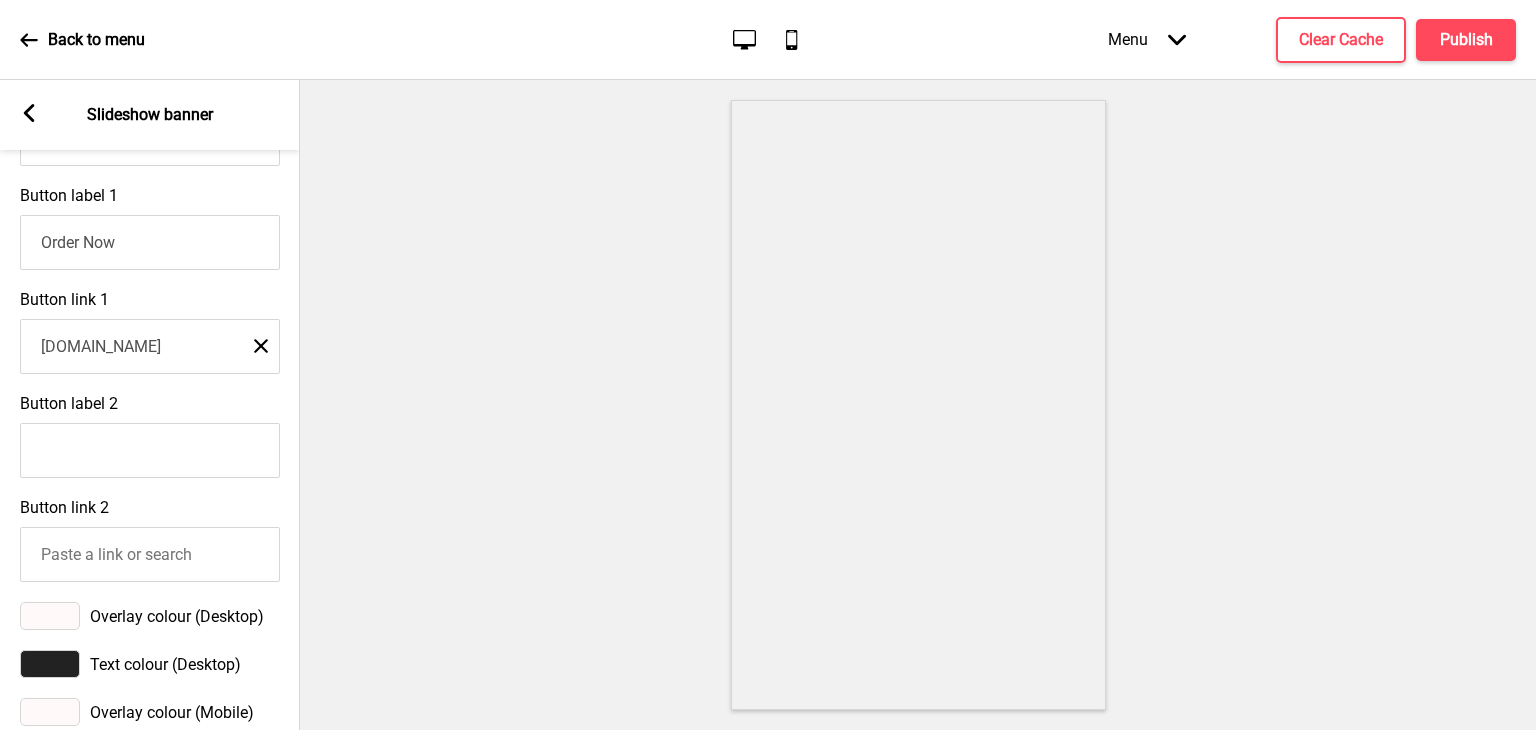 scroll, scrollTop: 879, scrollLeft: 0, axis: vertical 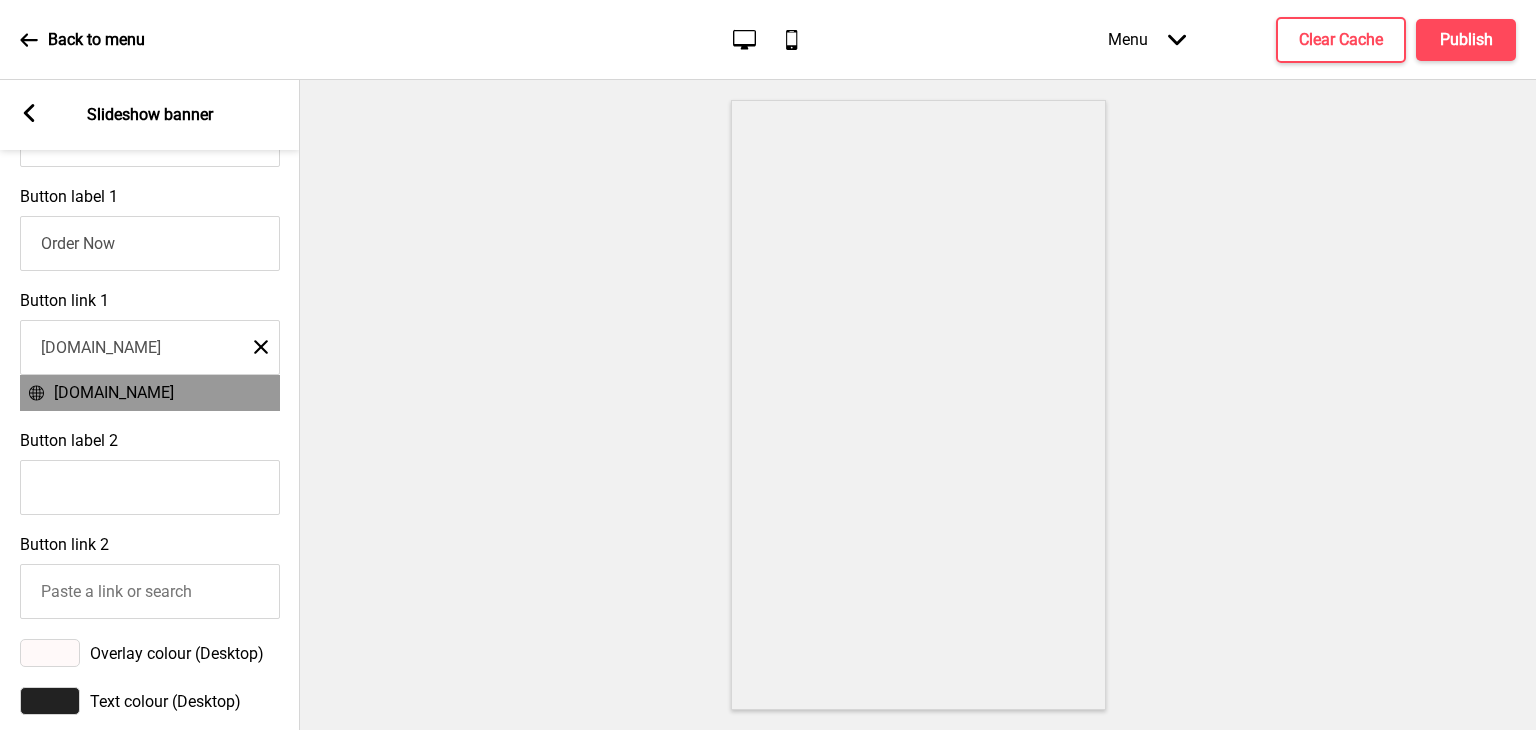 click on "www.spize.sg" at bounding box center (150, 347) 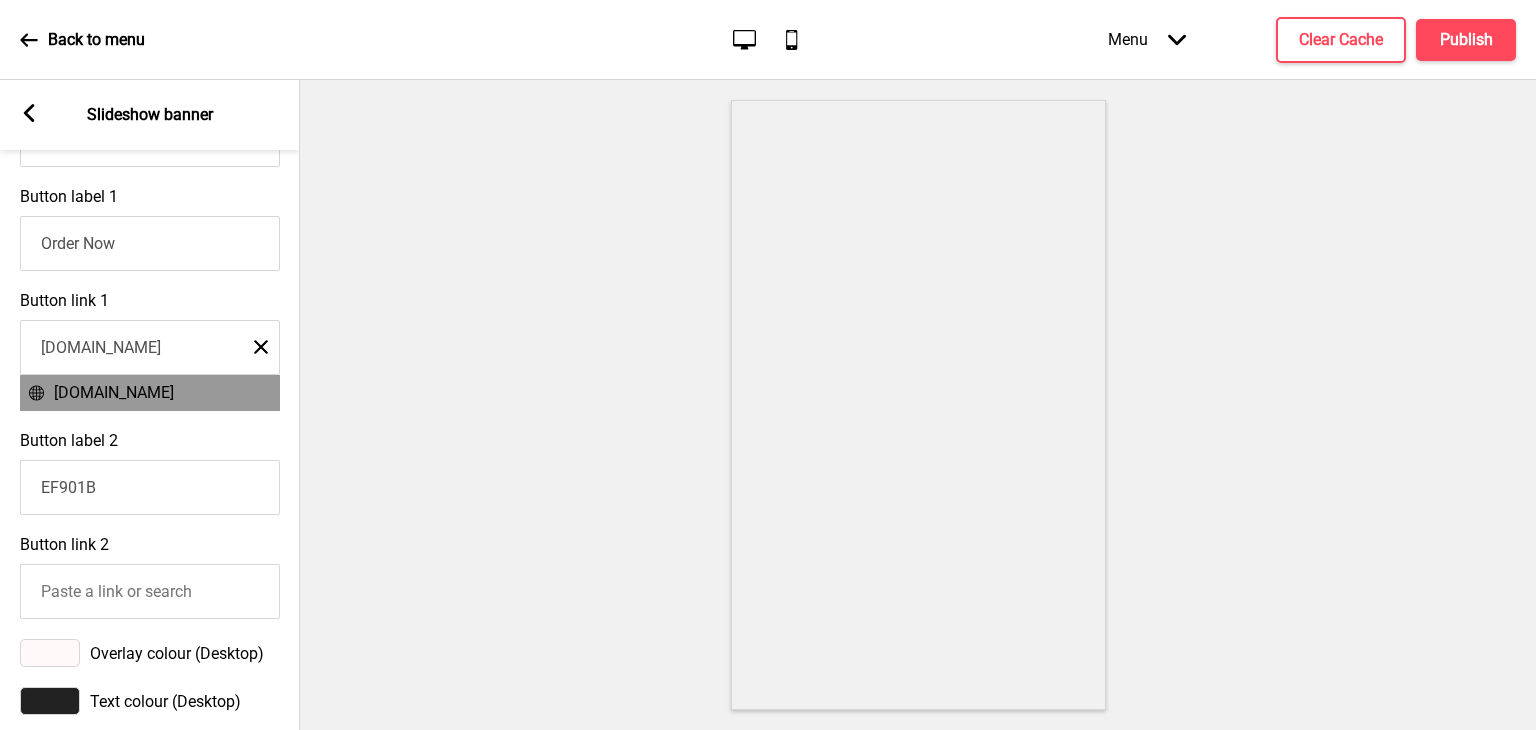 scroll, scrollTop: 0, scrollLeft: 0, axis: both 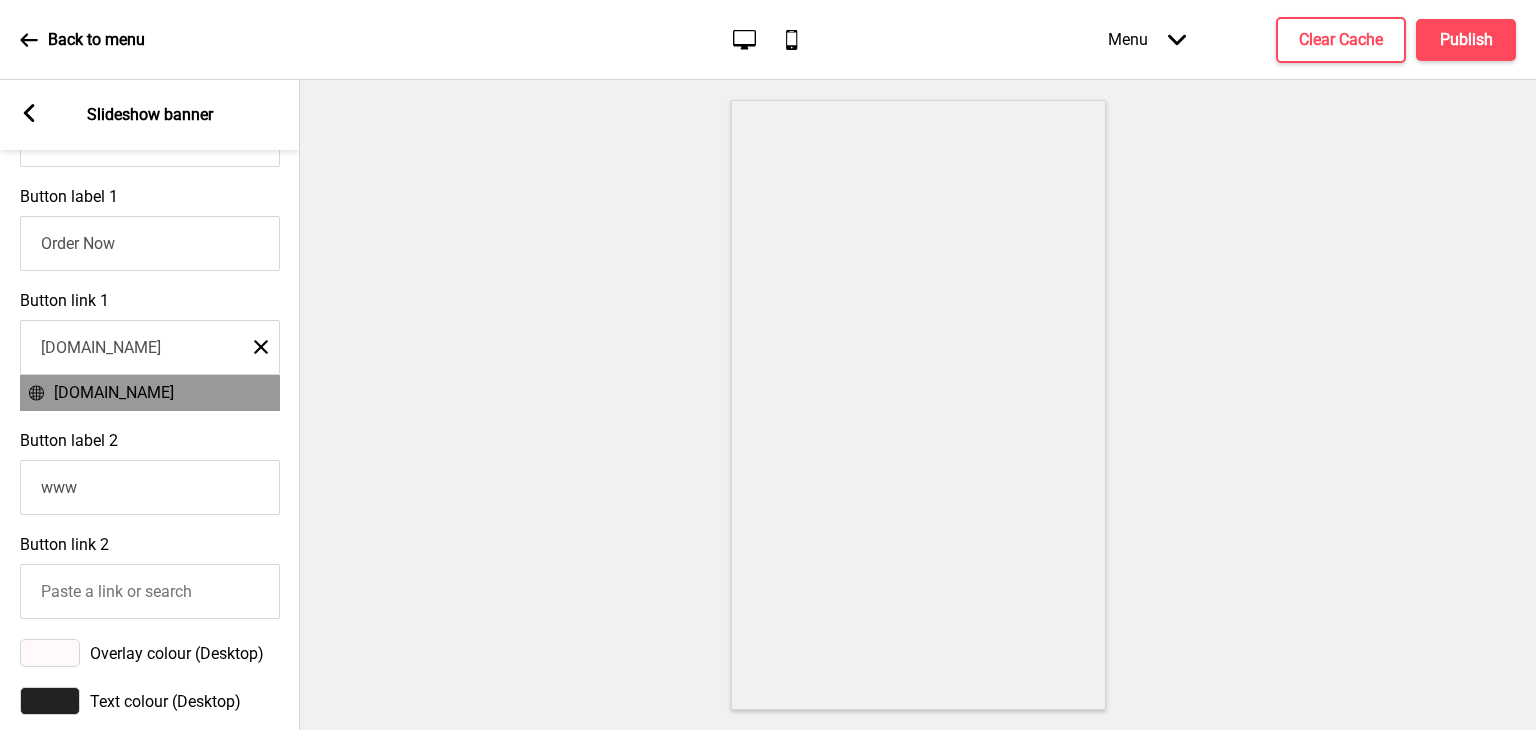 type on "www" 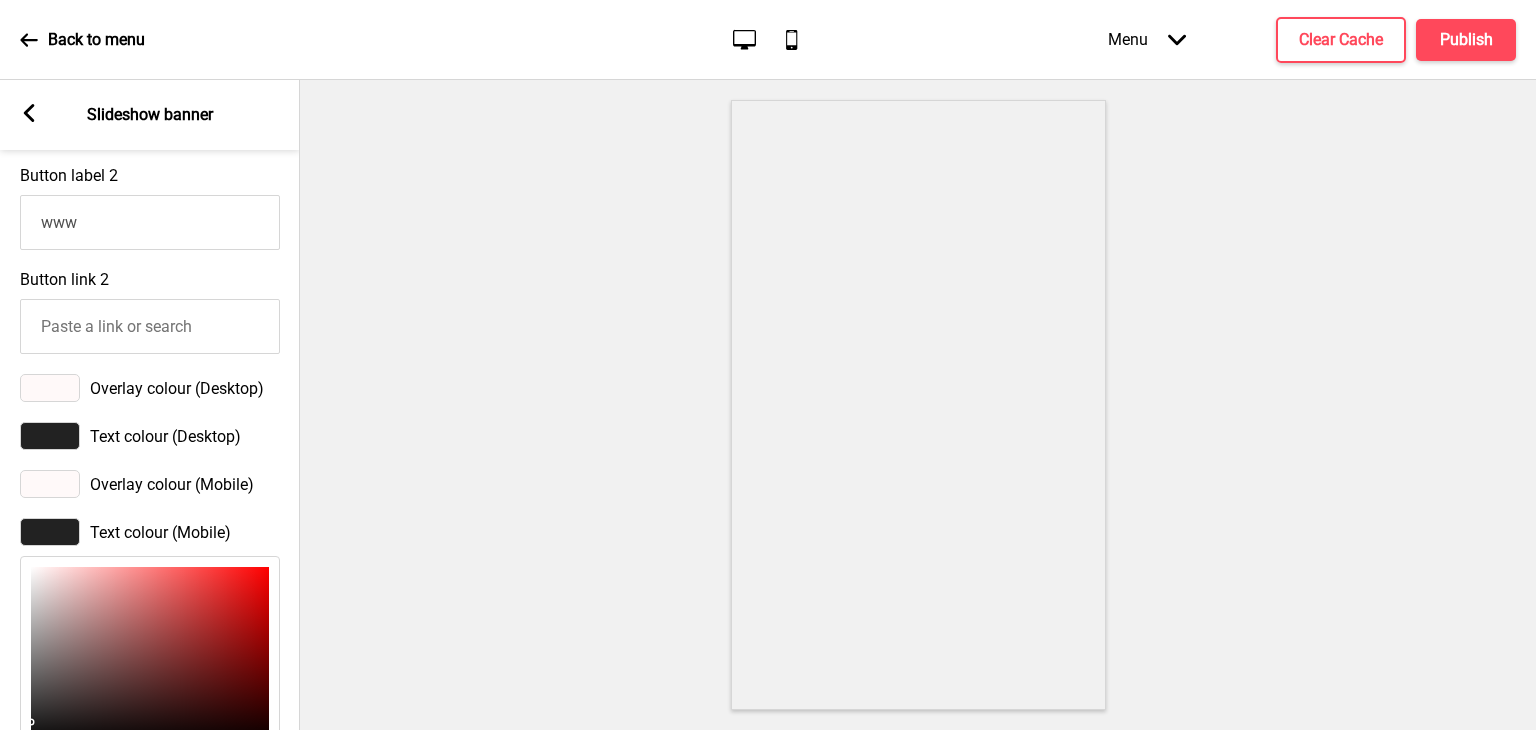 scroll, scrollTop: 1179, scrollLeft: 0, axis: vertical 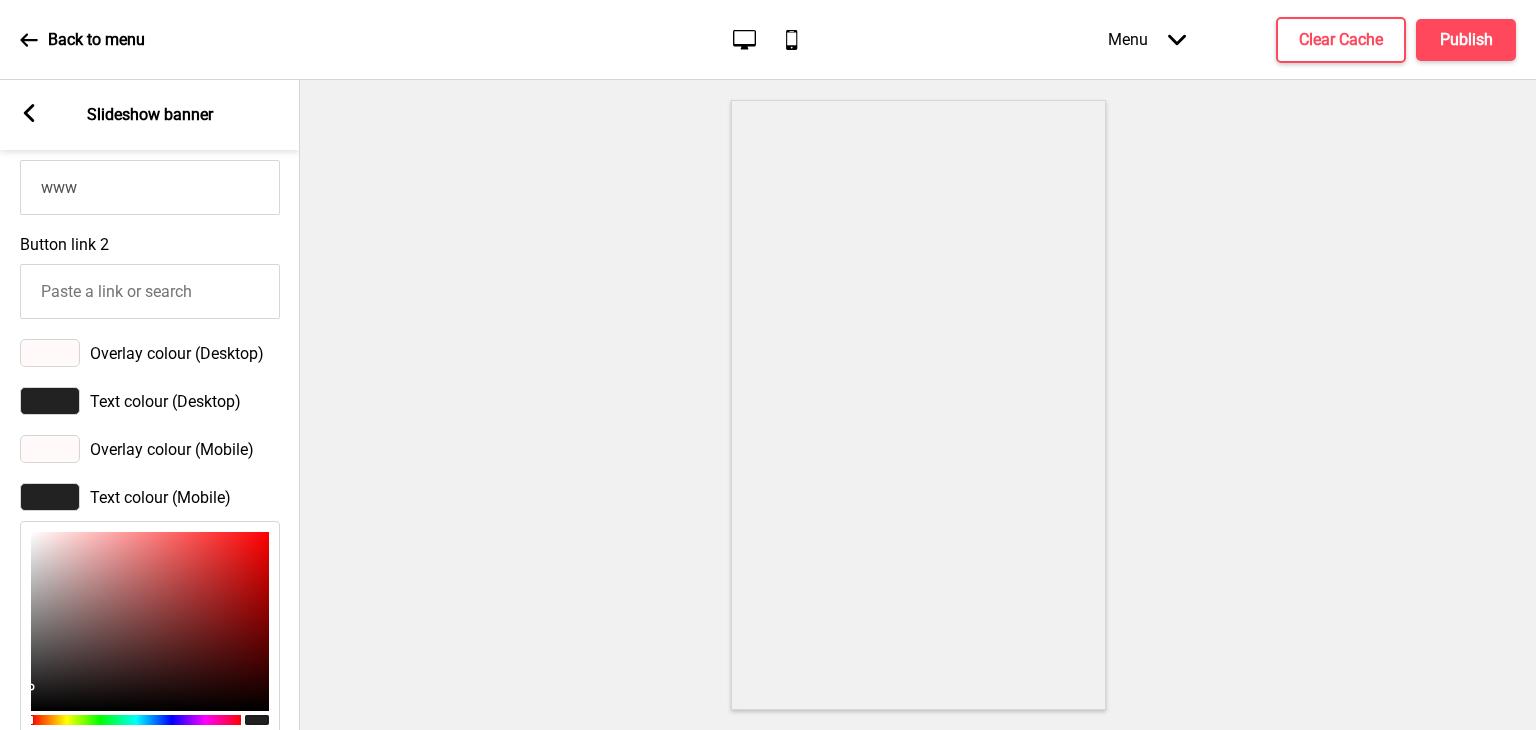 click on "Overlay colour (Mobile)" at bounding box center [172, 449] 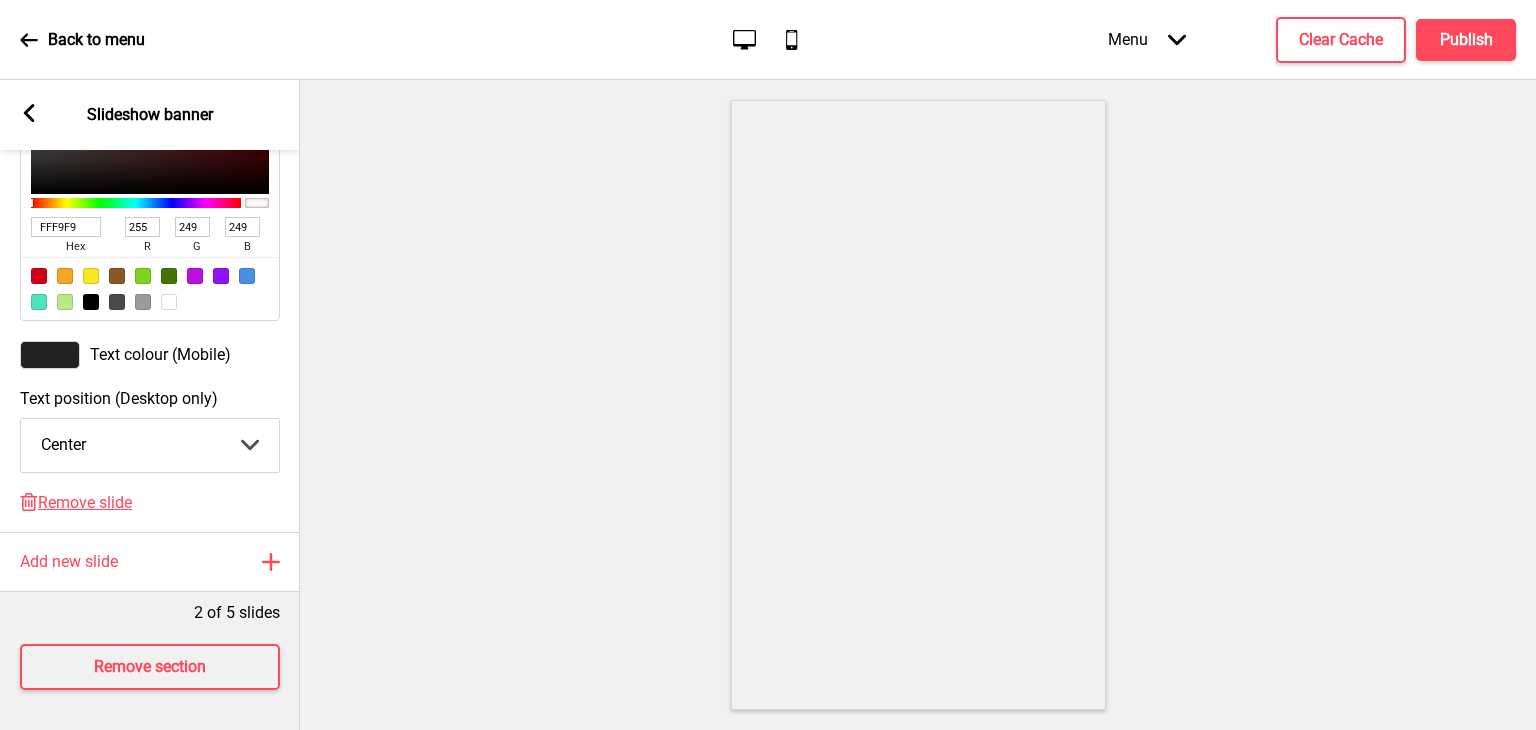 scroll, scrollTop: 1579, scrollLeft: 0, axis: vertical 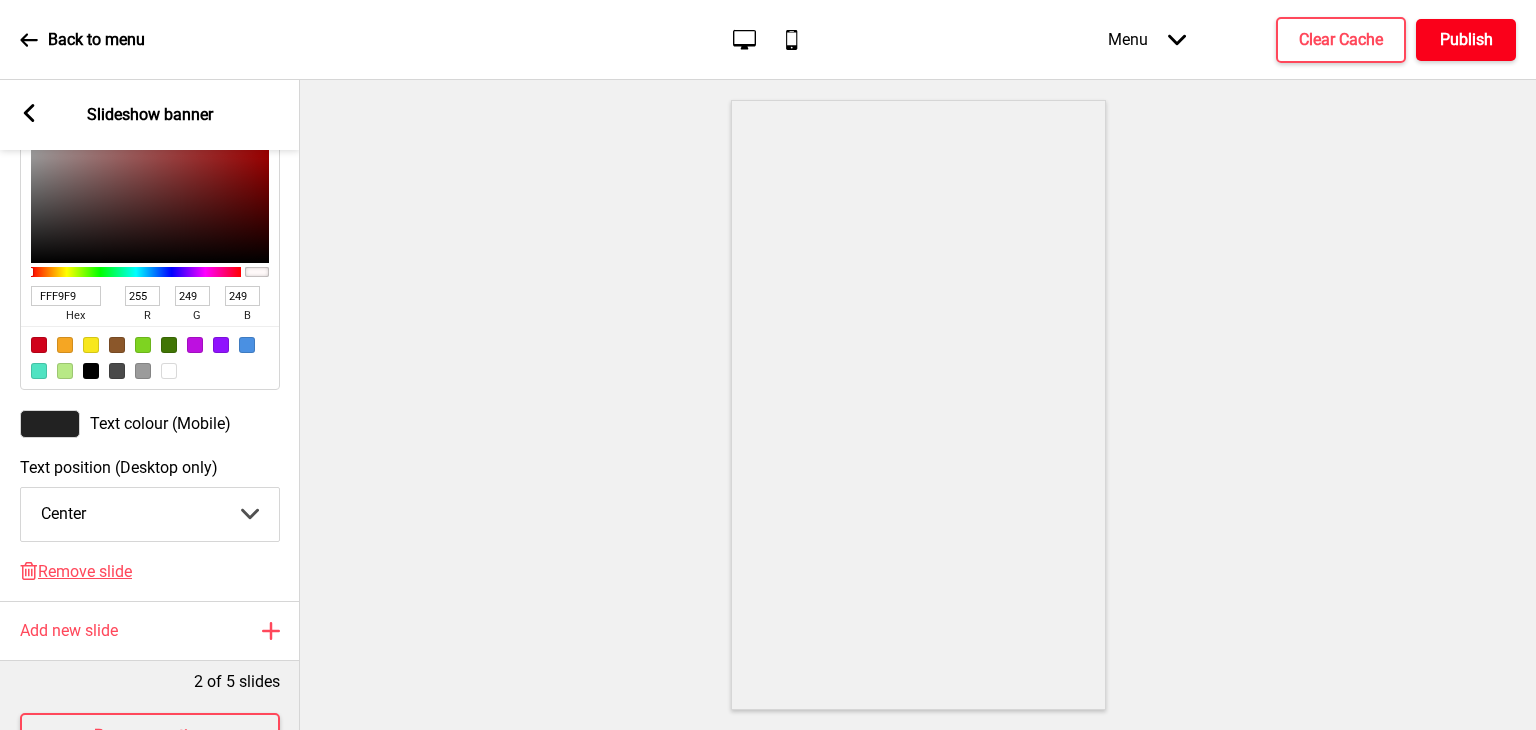 click on "Publish" at bounding box center [1466, 40] 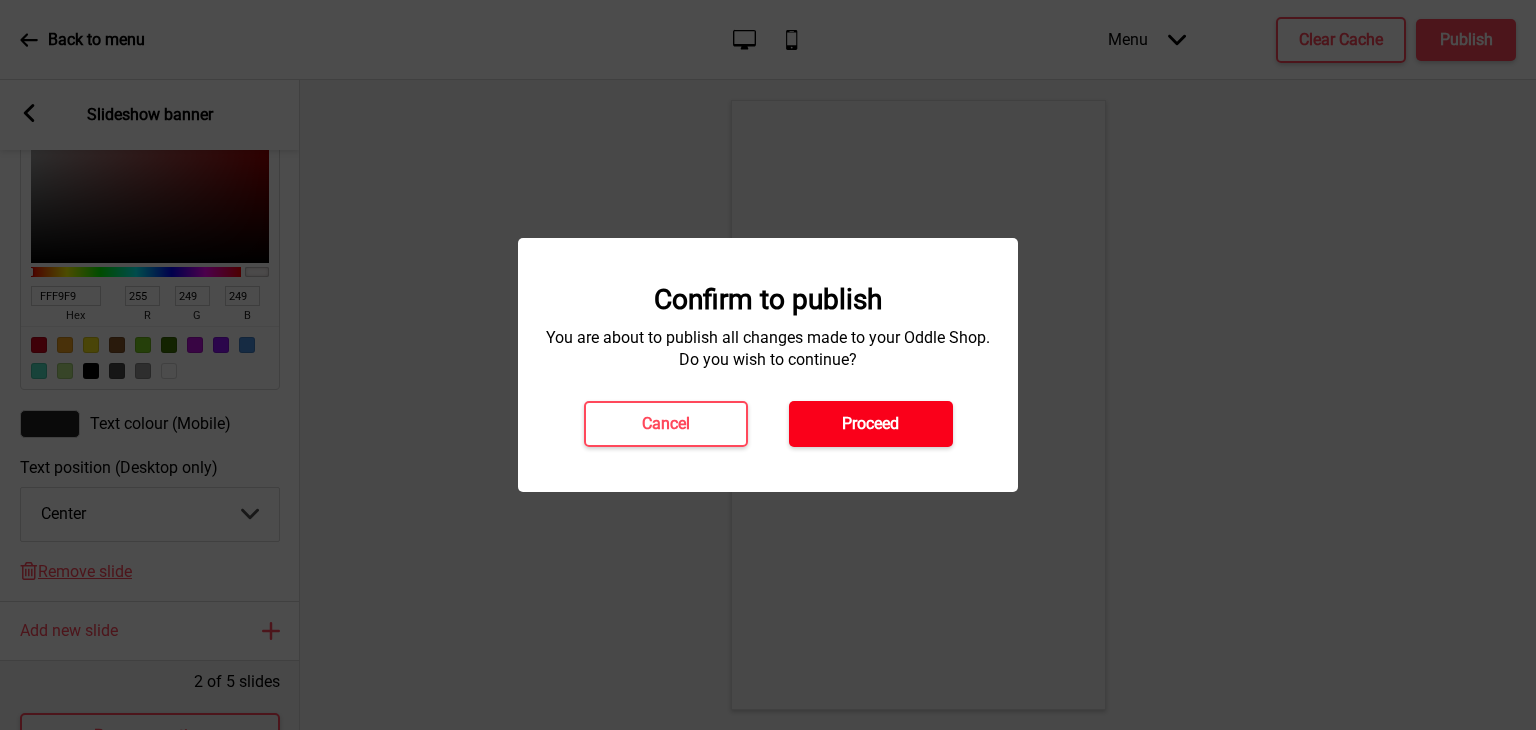 click on "Proceed" at bounding box center [870, 424] 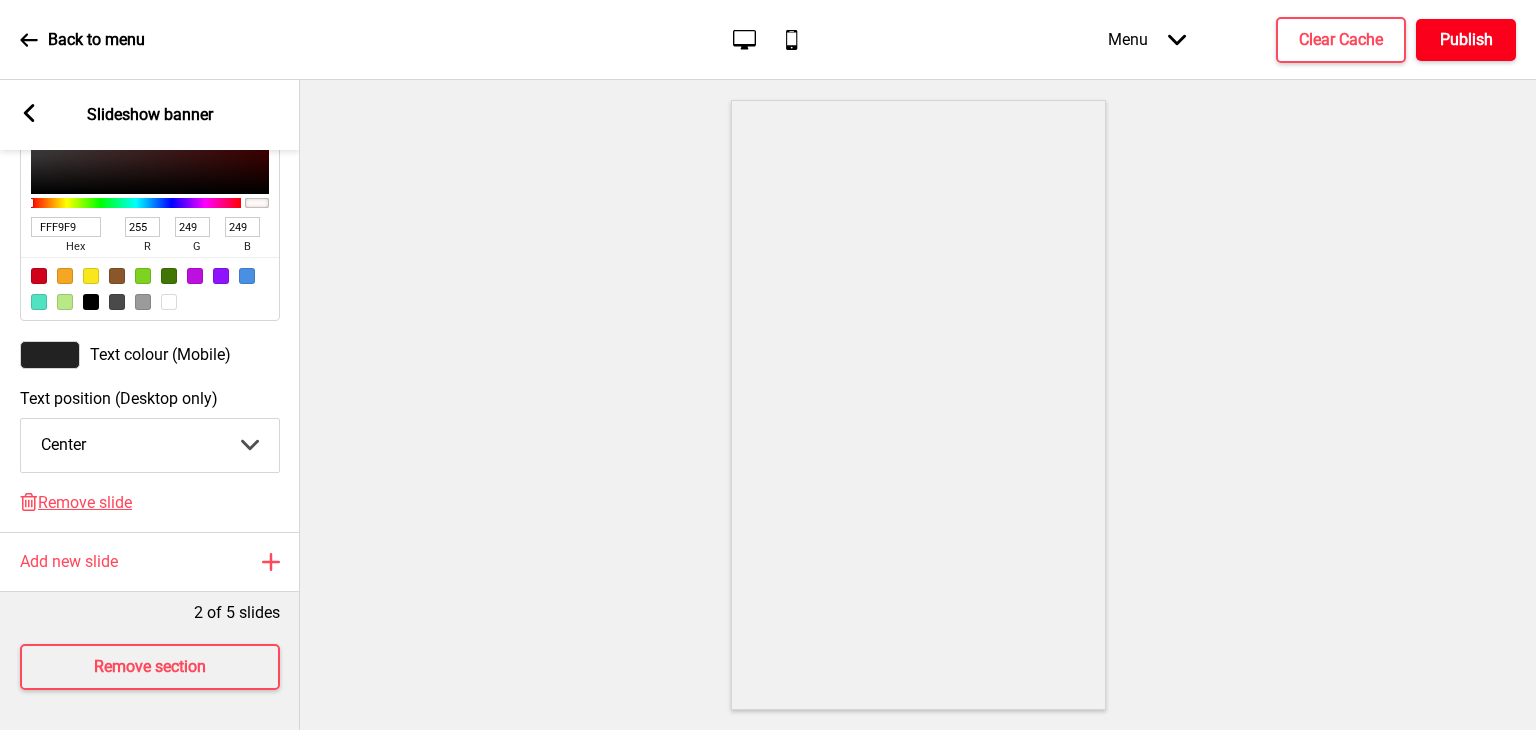 scroll, scrollTop: 1680, scrollLeft: 0, axis: vertical 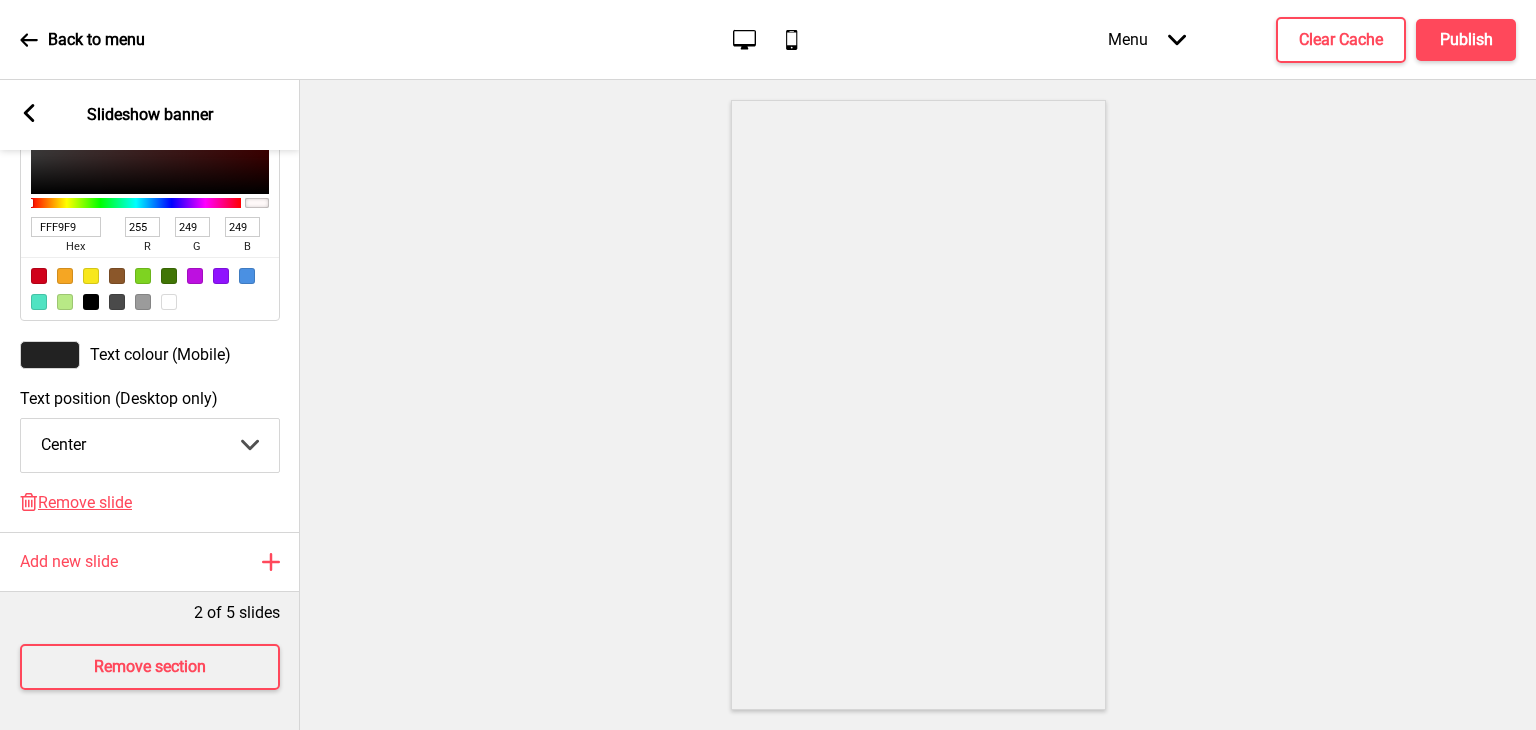 click 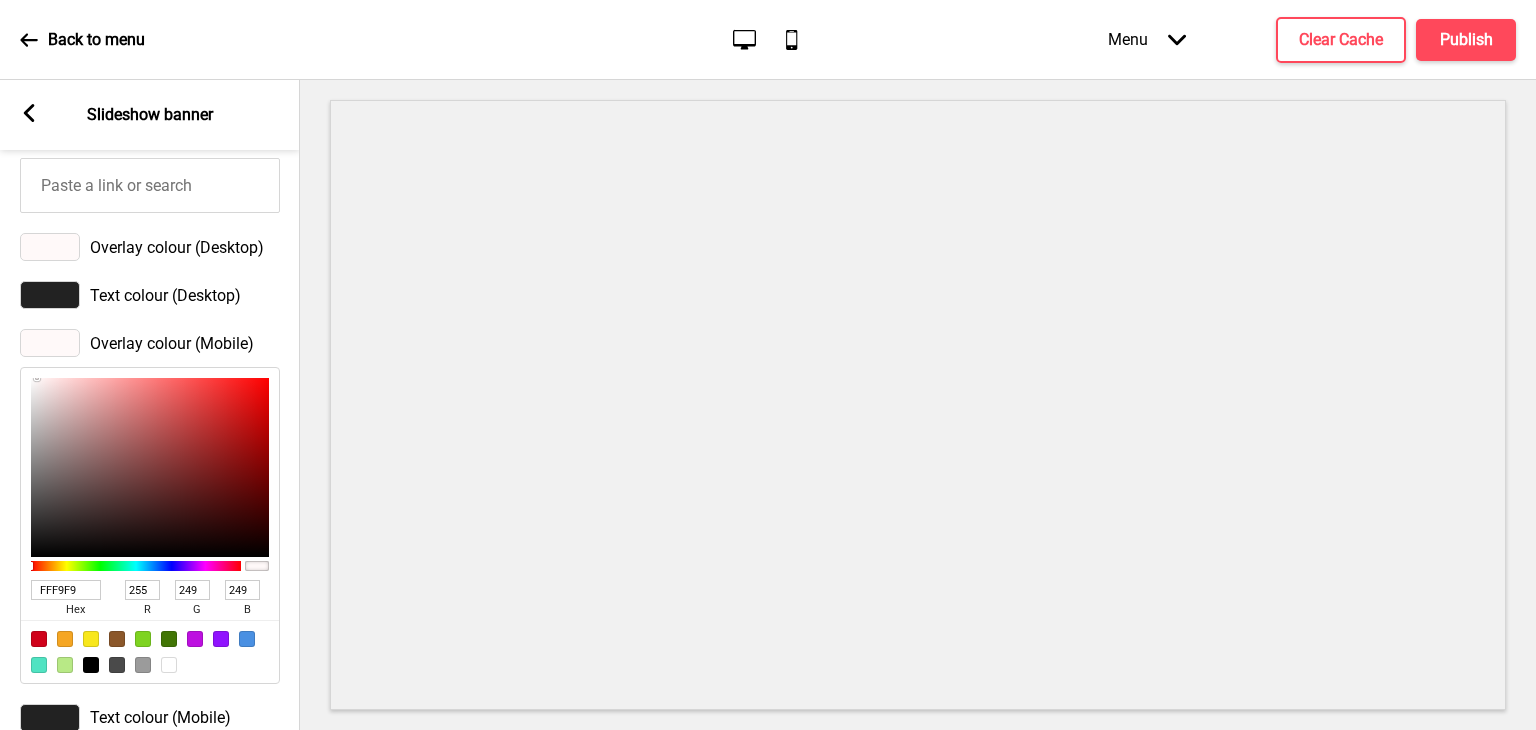 scroll, scrollTop: 1280, scrollLeft: 0, axis: vertical 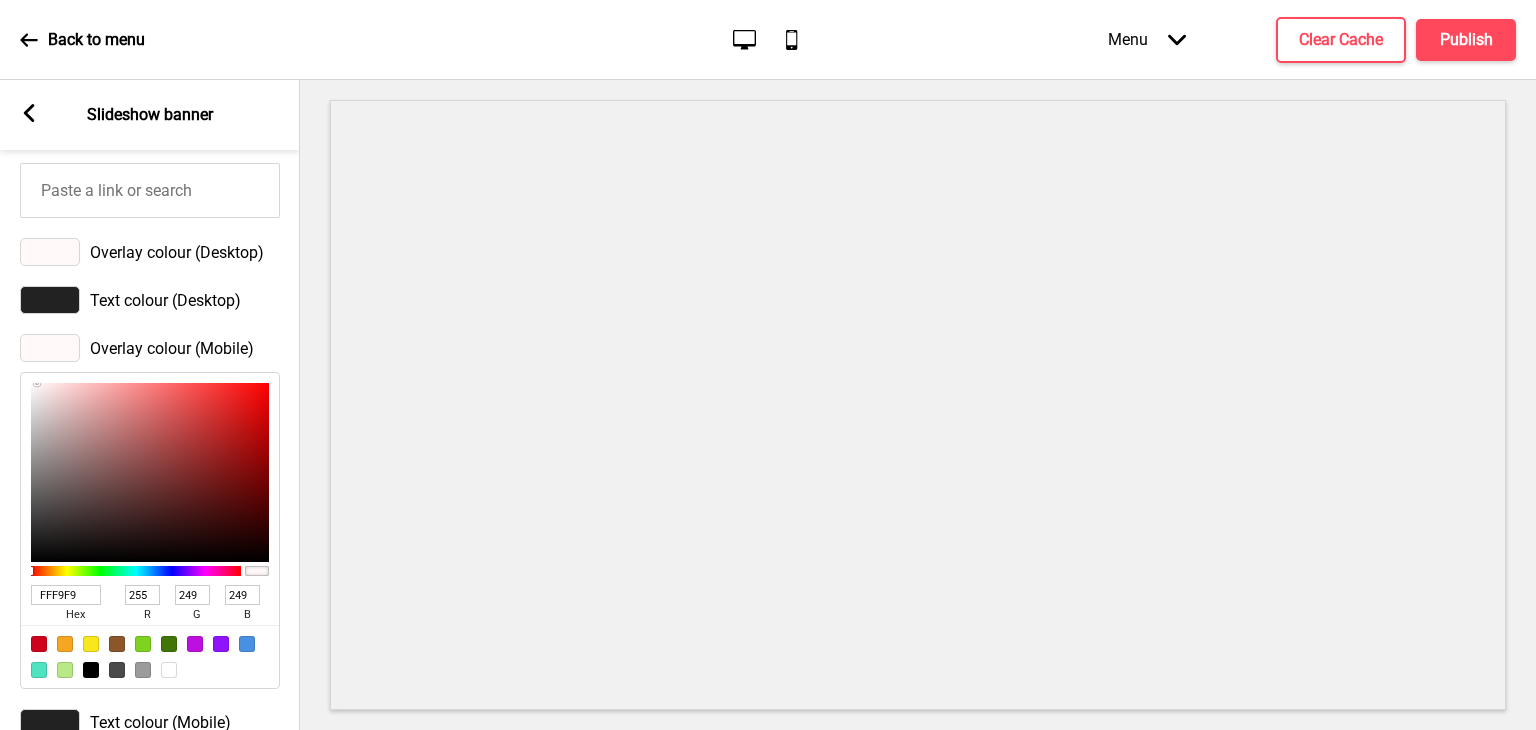 click 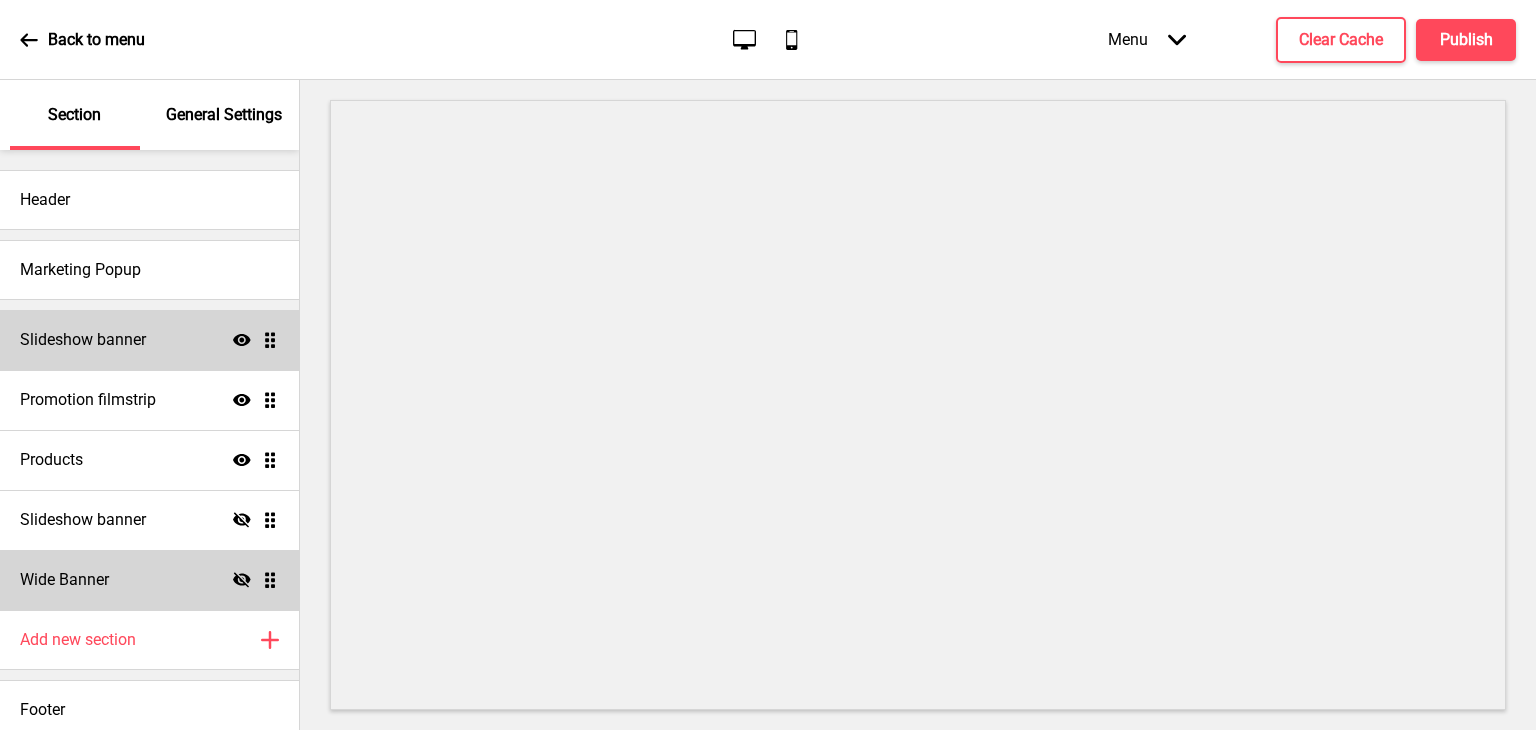 click on "Slideshow banner Show Drag" at bounding box center [149, 340] 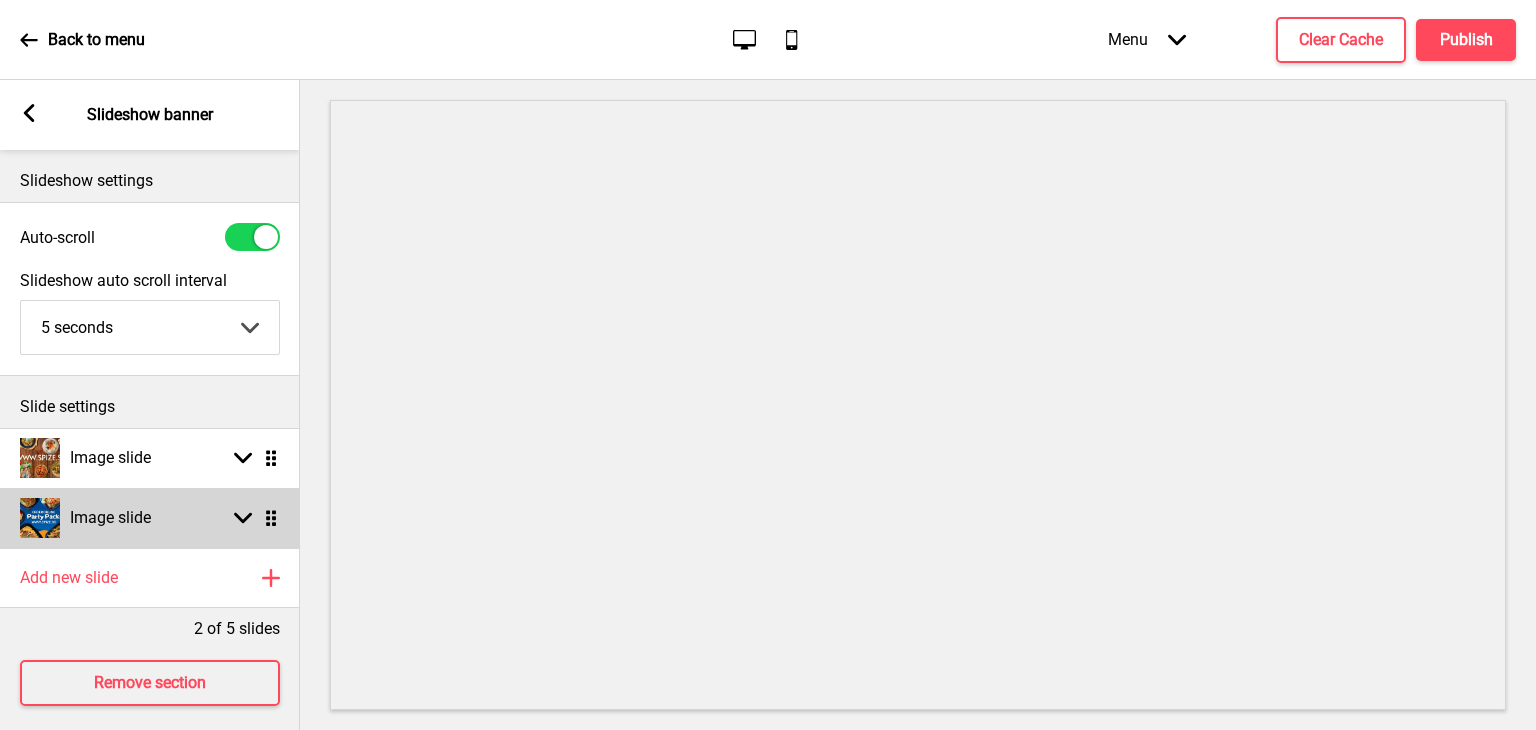 click on "Image slide Arrow down Drag" at bounding box center [150, 518] 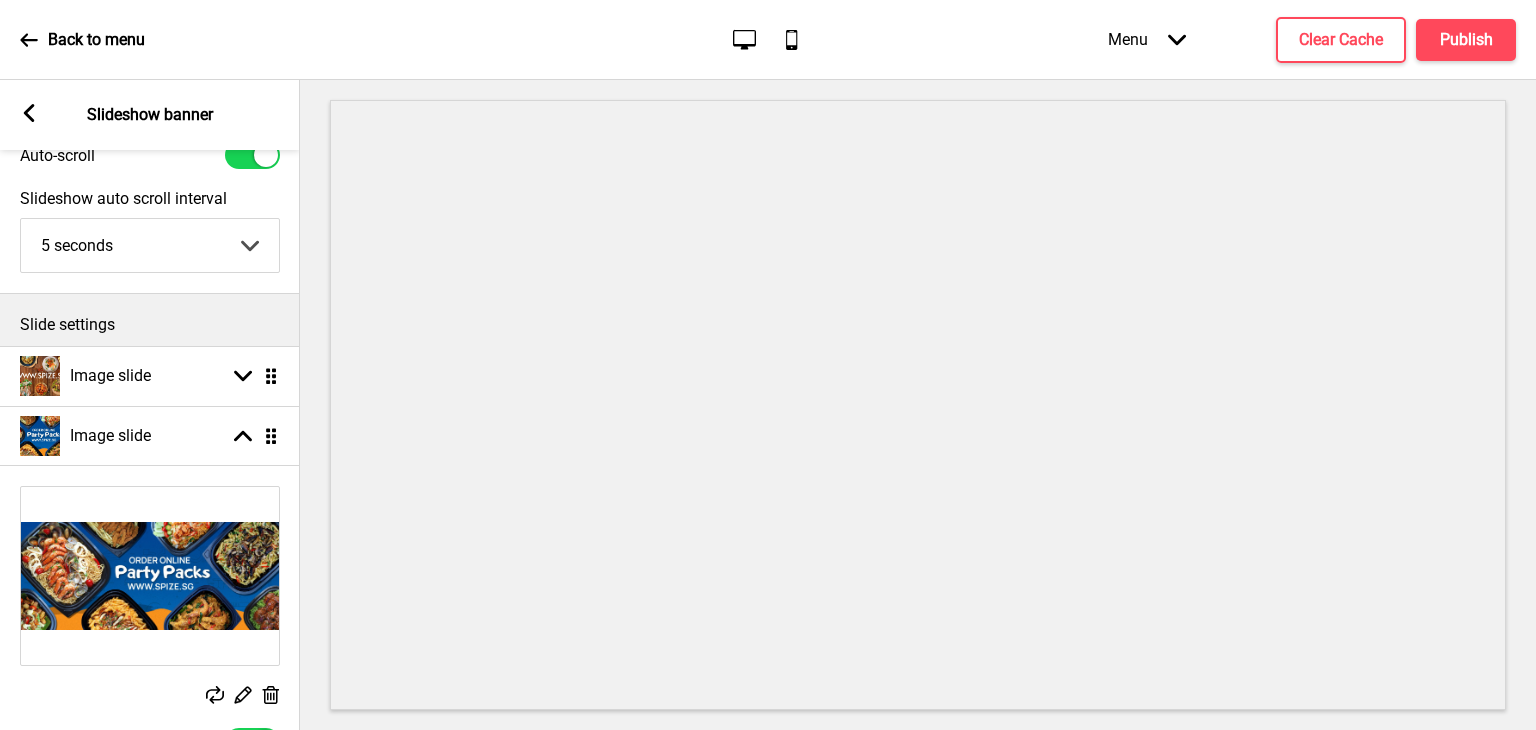 scroll, scrollTop: 300, scrollLeft: 0, axis: vertical 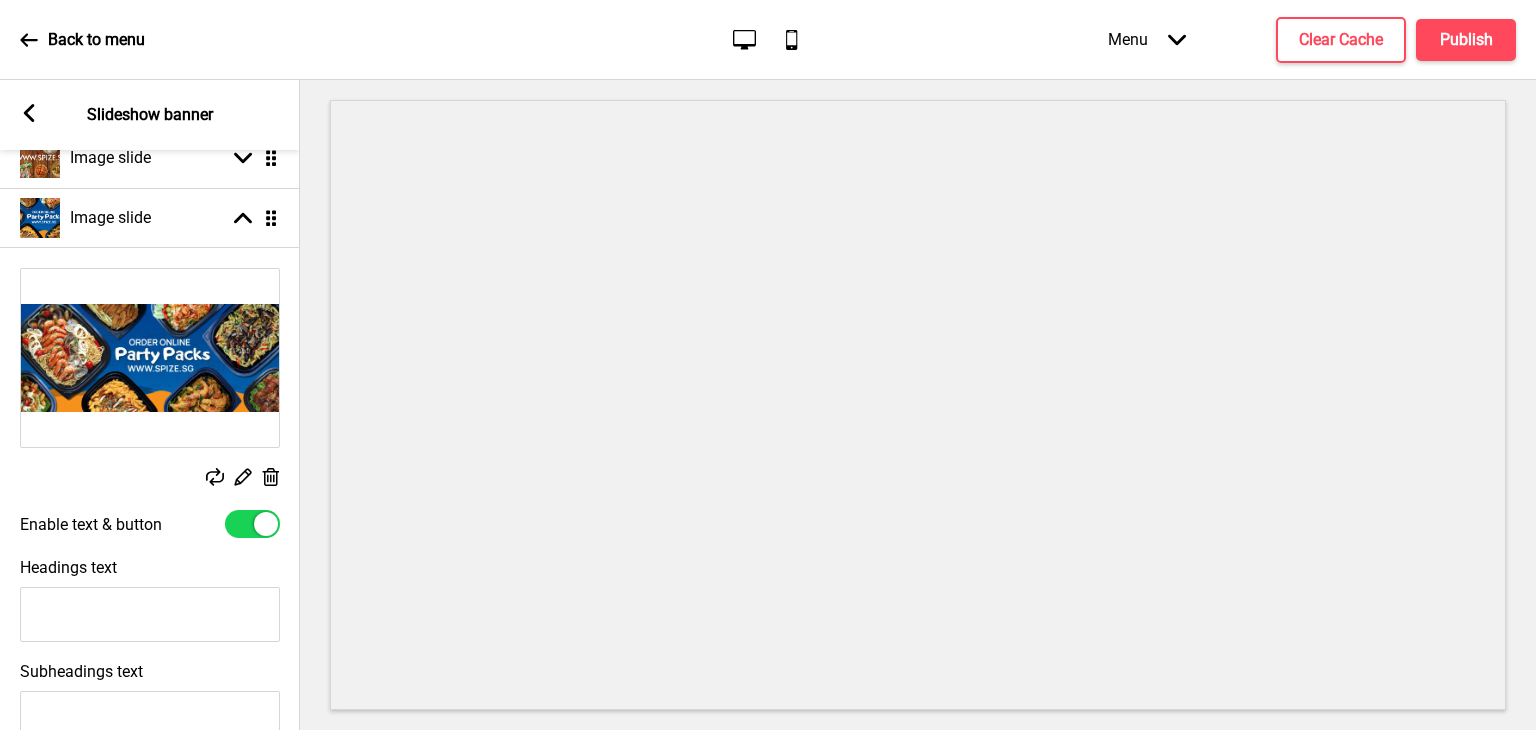 click at bounding box center [150, 358] 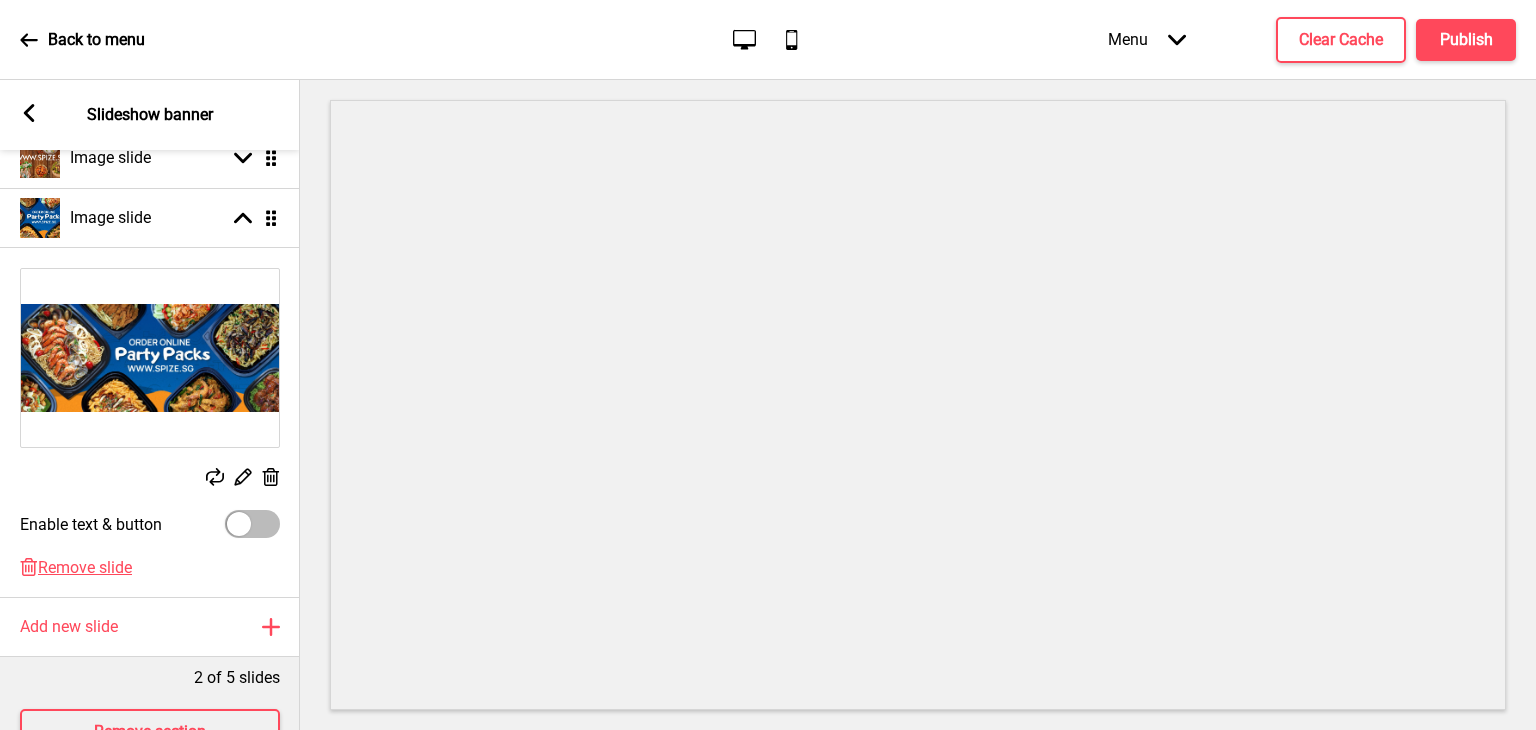 click at bounding box center [252, 524] 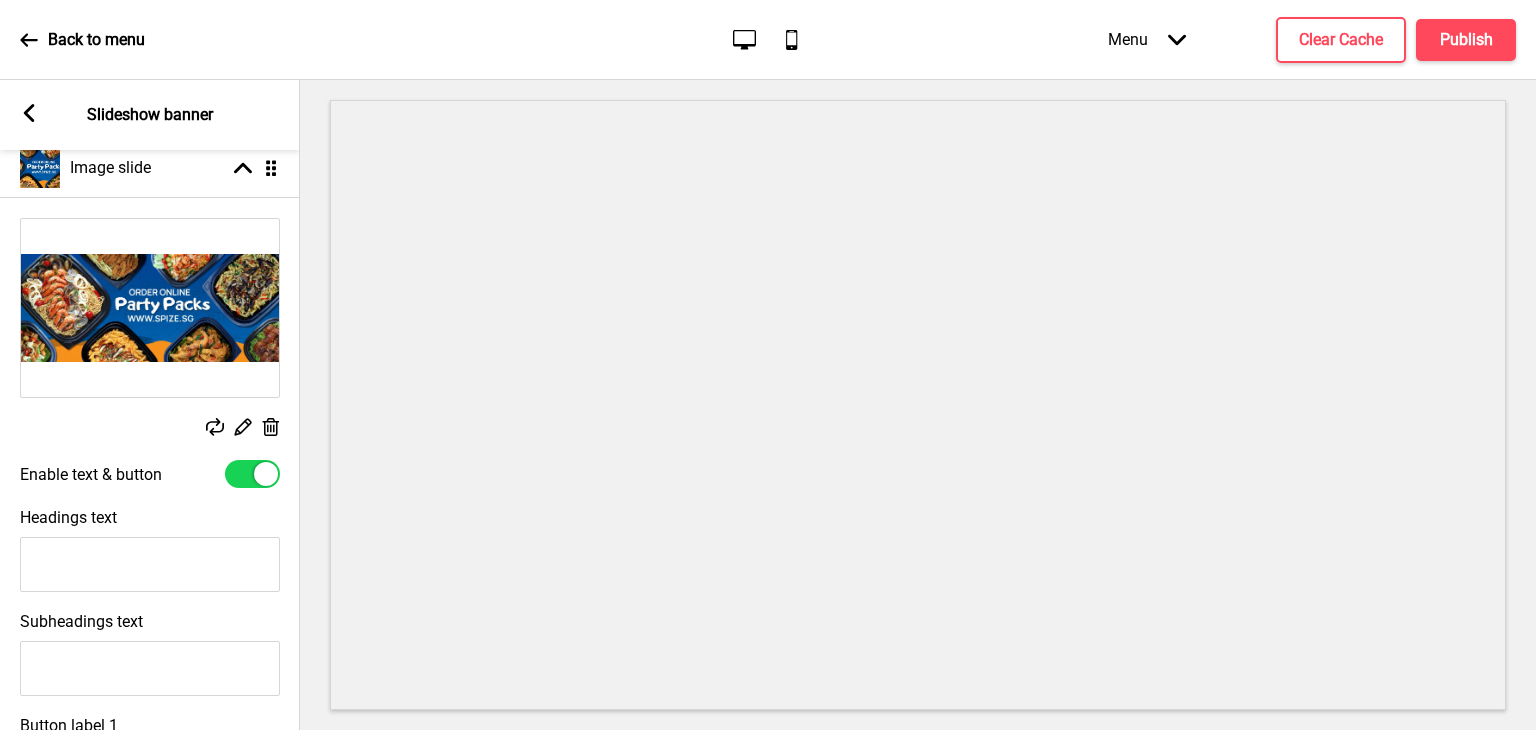 scroll, scrollTop: 400, scrollLeft: 0, axis: vertical 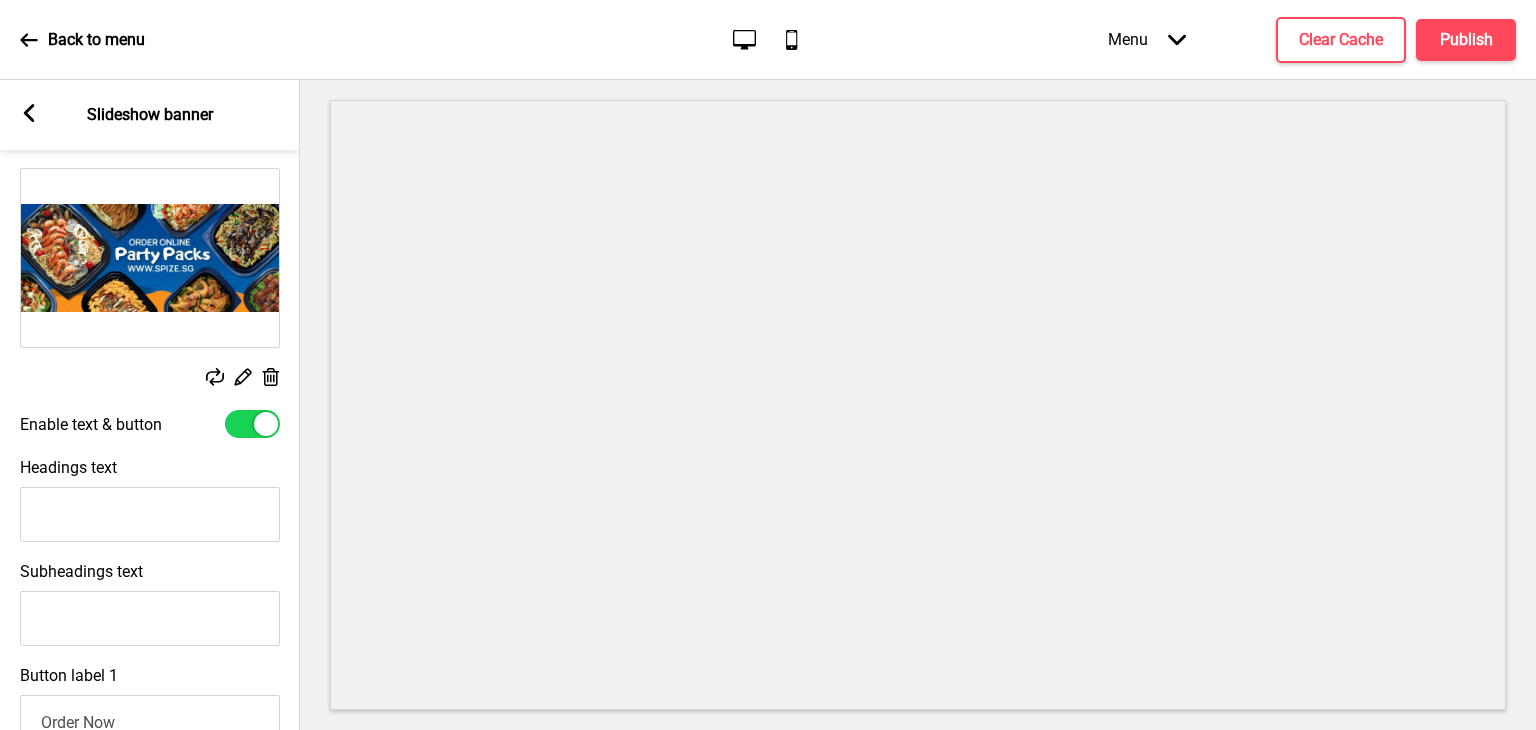 click at bounding box center (252, 424) 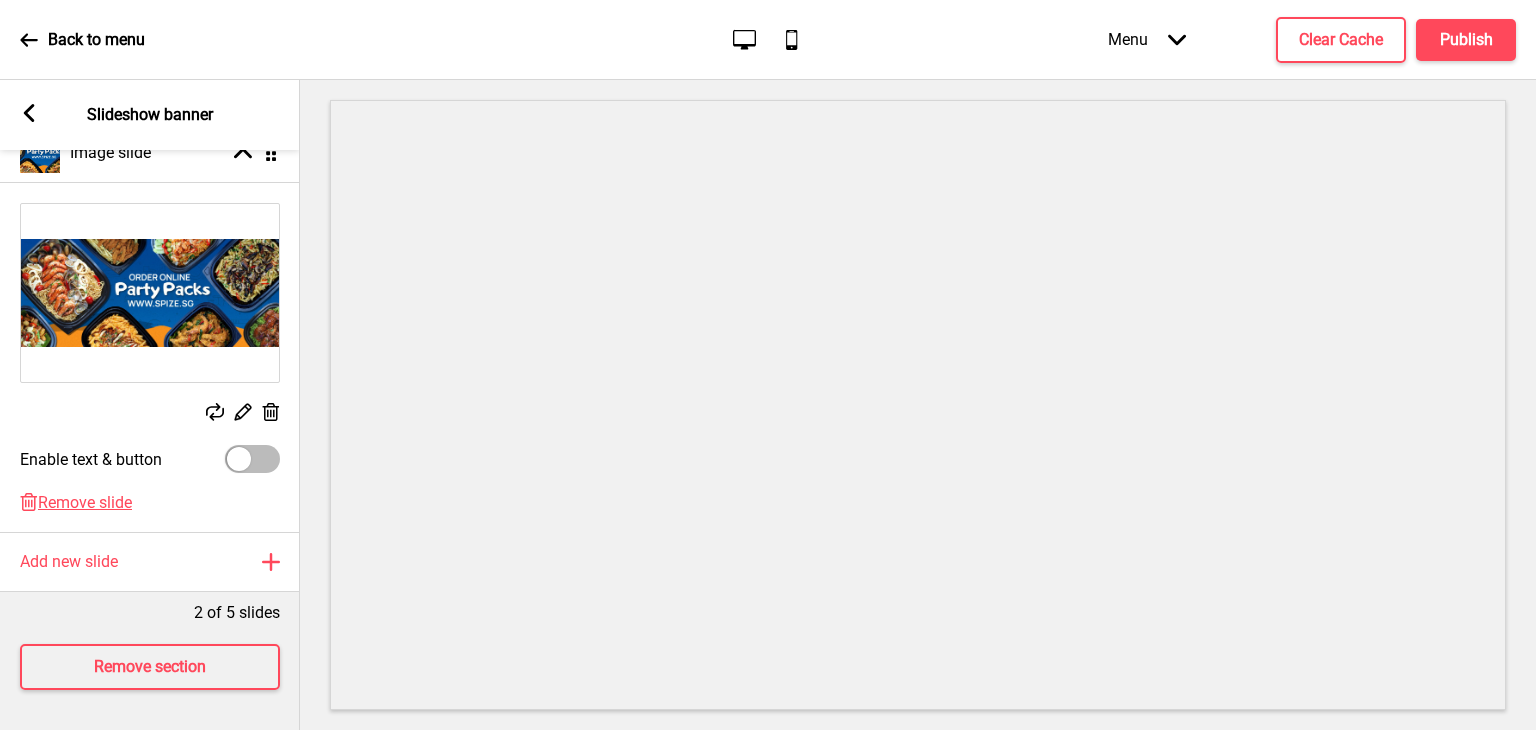 scroll, scrollTop: 379, scrollLeft: 0, axis: vertical 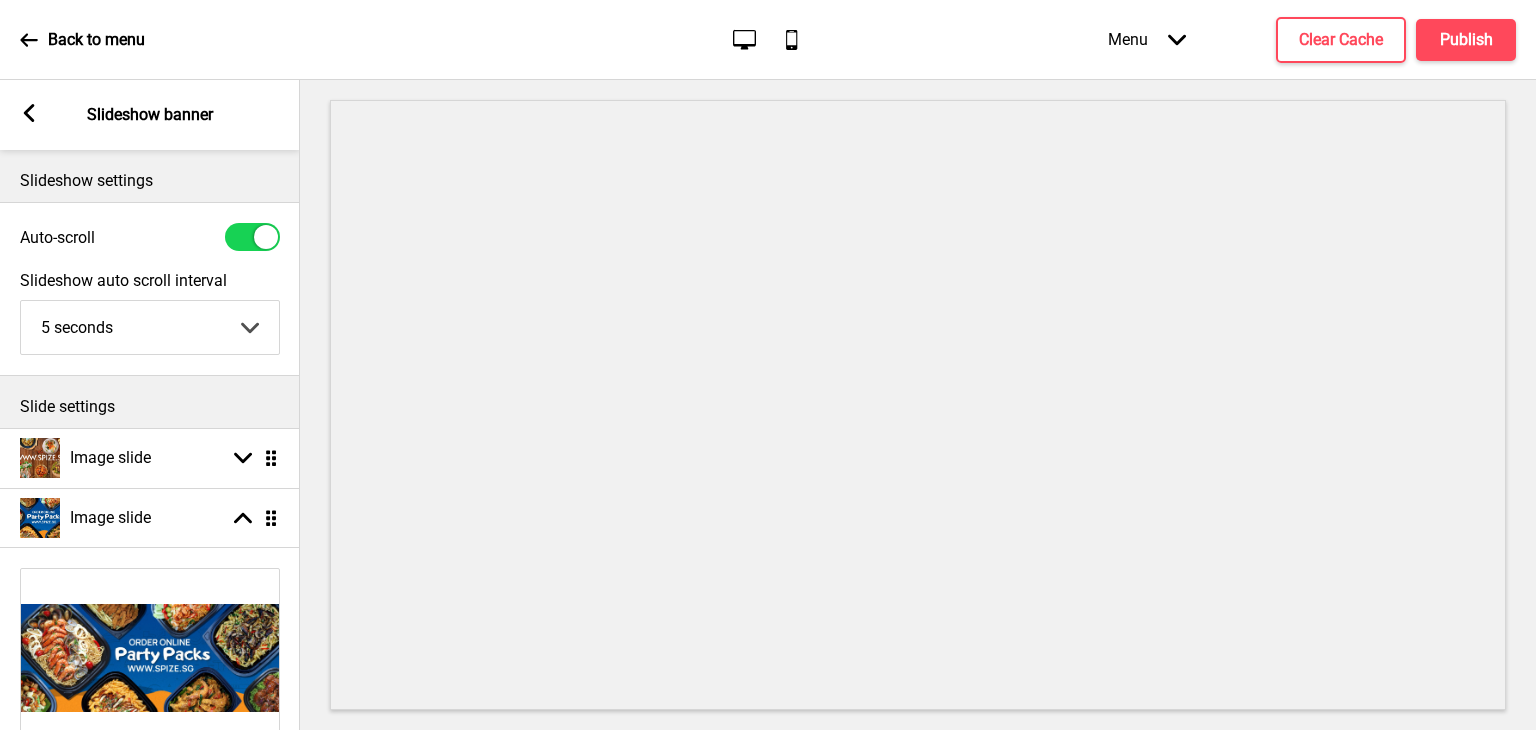 click 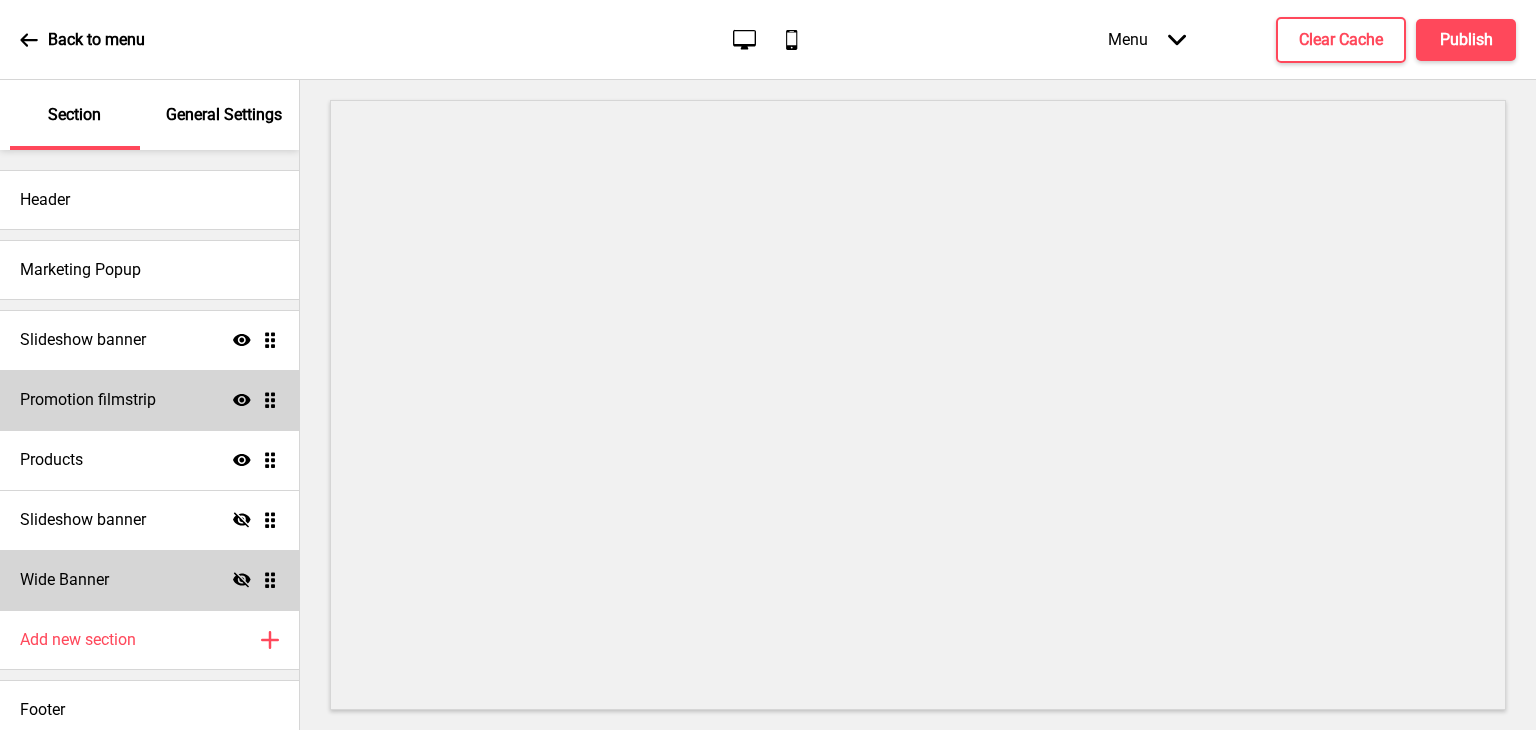 scroll, scrollTop: 10, scrollLeft: 0, axis: vertical 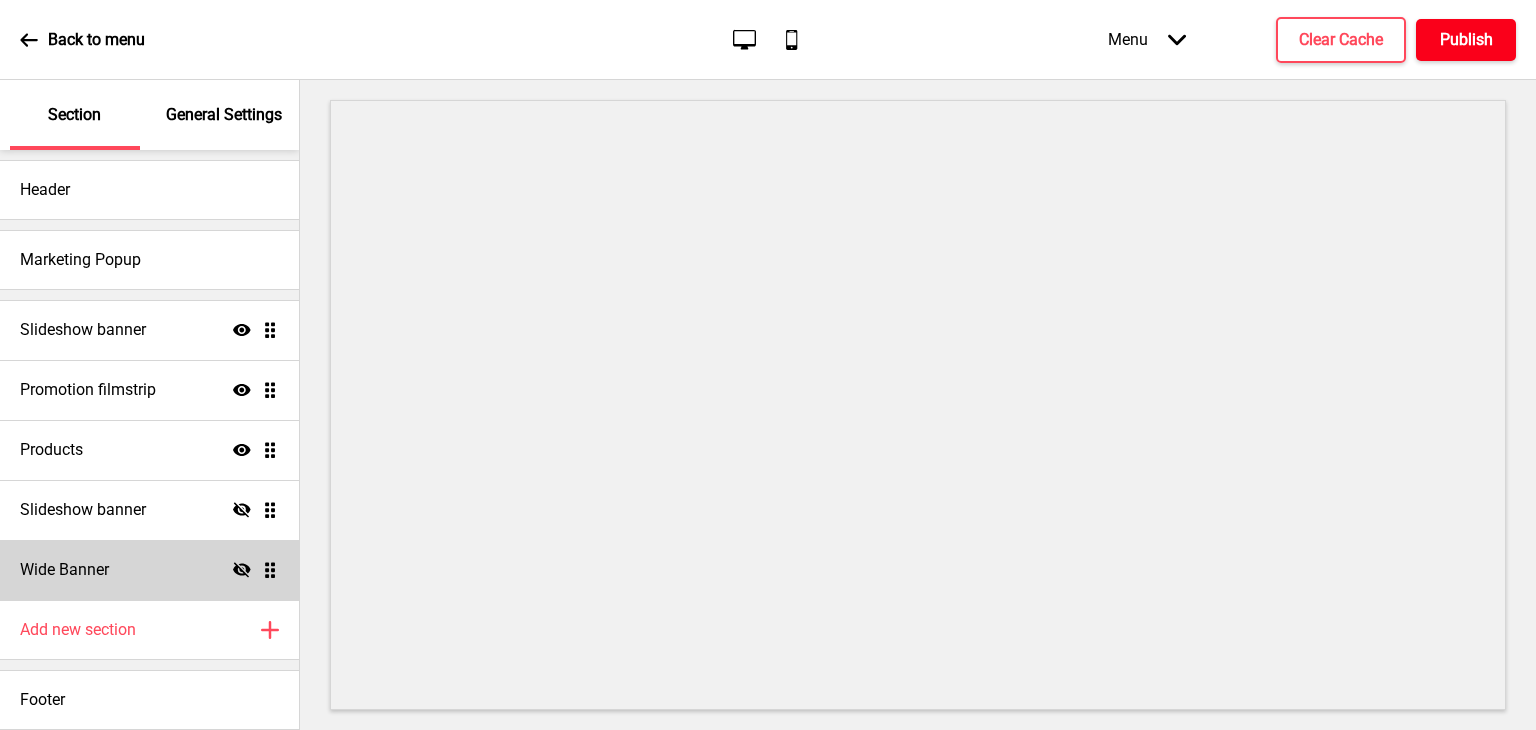 click on "Publish" at bounding box center [1466, 40] 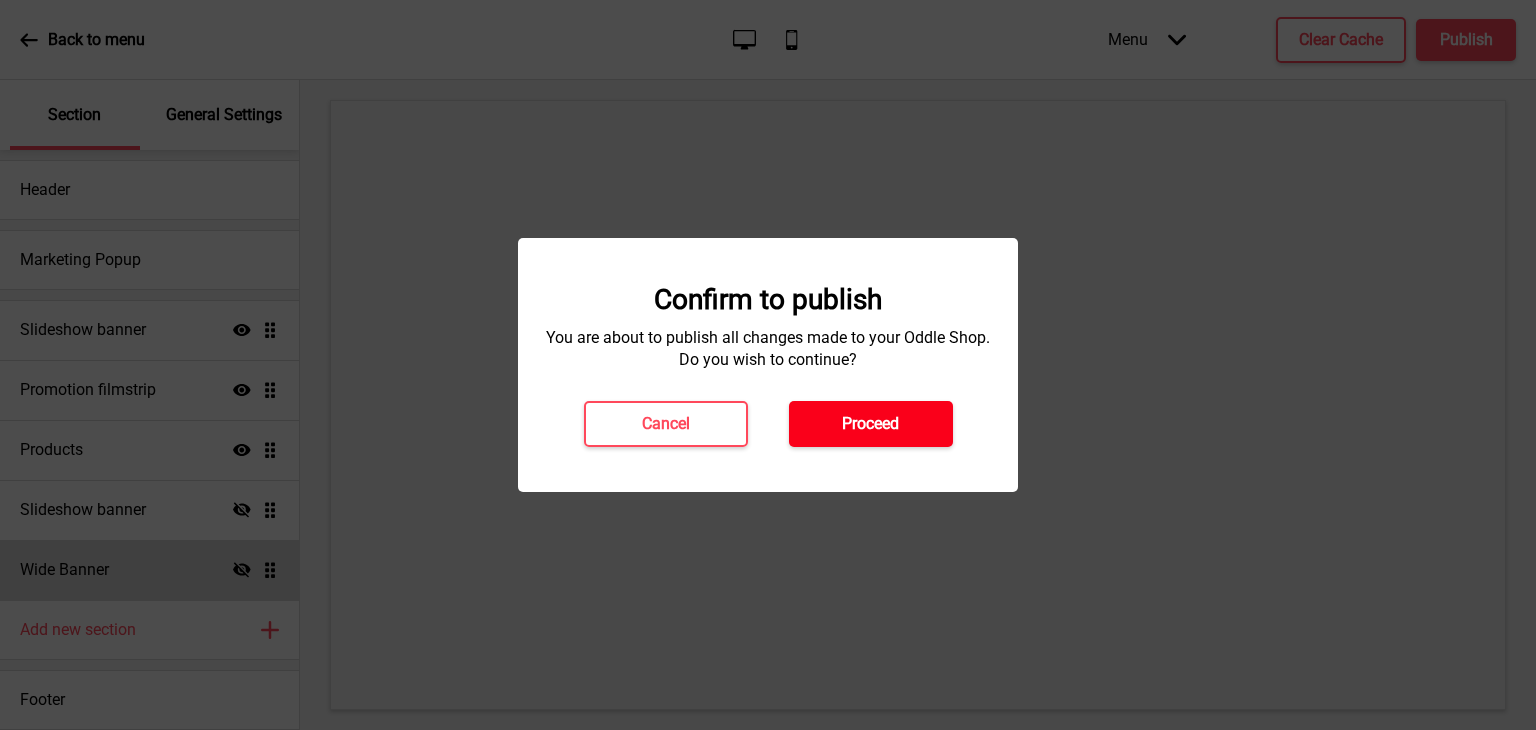 click on "Proceed" at bounding box center [870, 424] 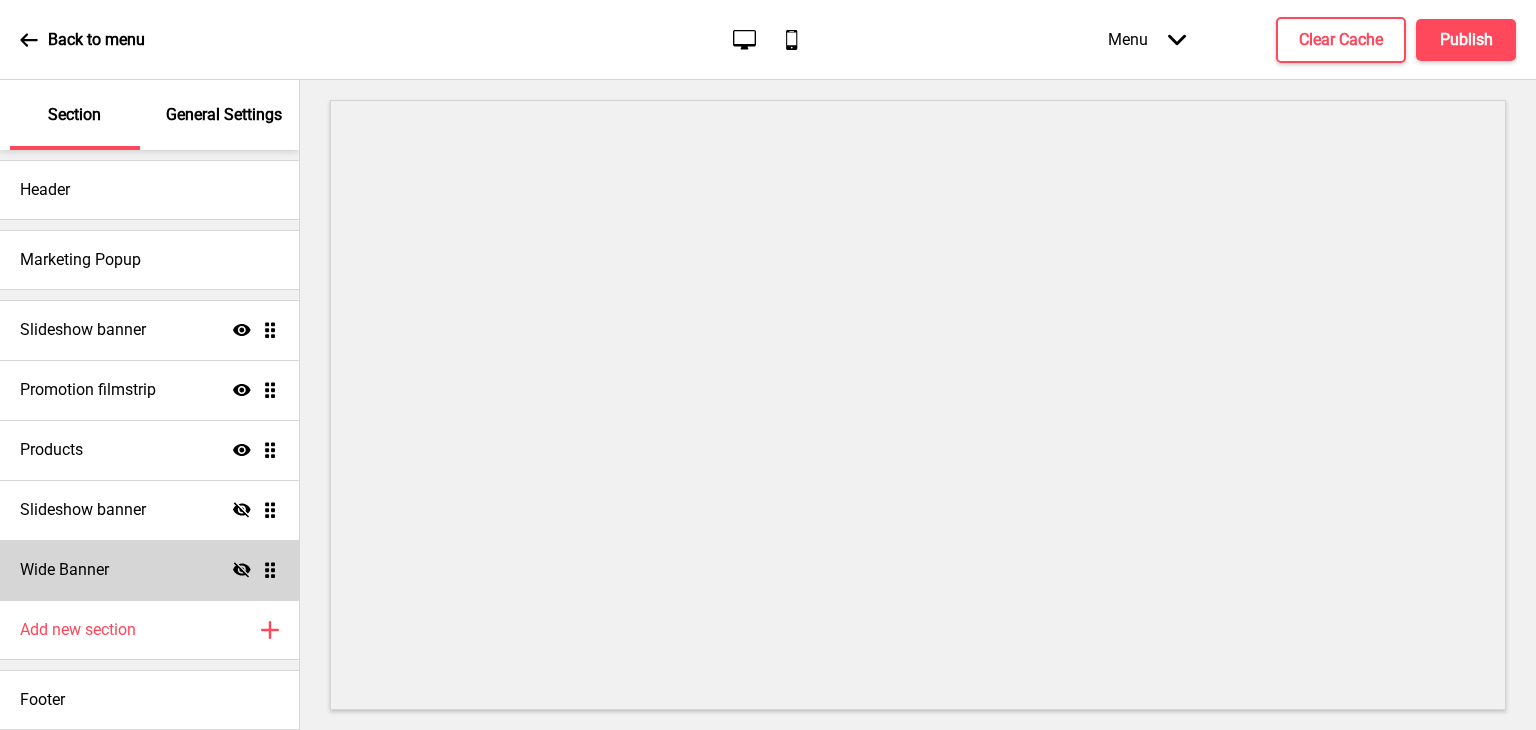 click on "Back to menu Desktop Mobile Menu Arrow down Product Page Store Information Checkout Thank you Terms & Conditions Privacy Policy Payment Invoice Reservations Menu Clear Cache Publish" at bounding box center [768, 40] 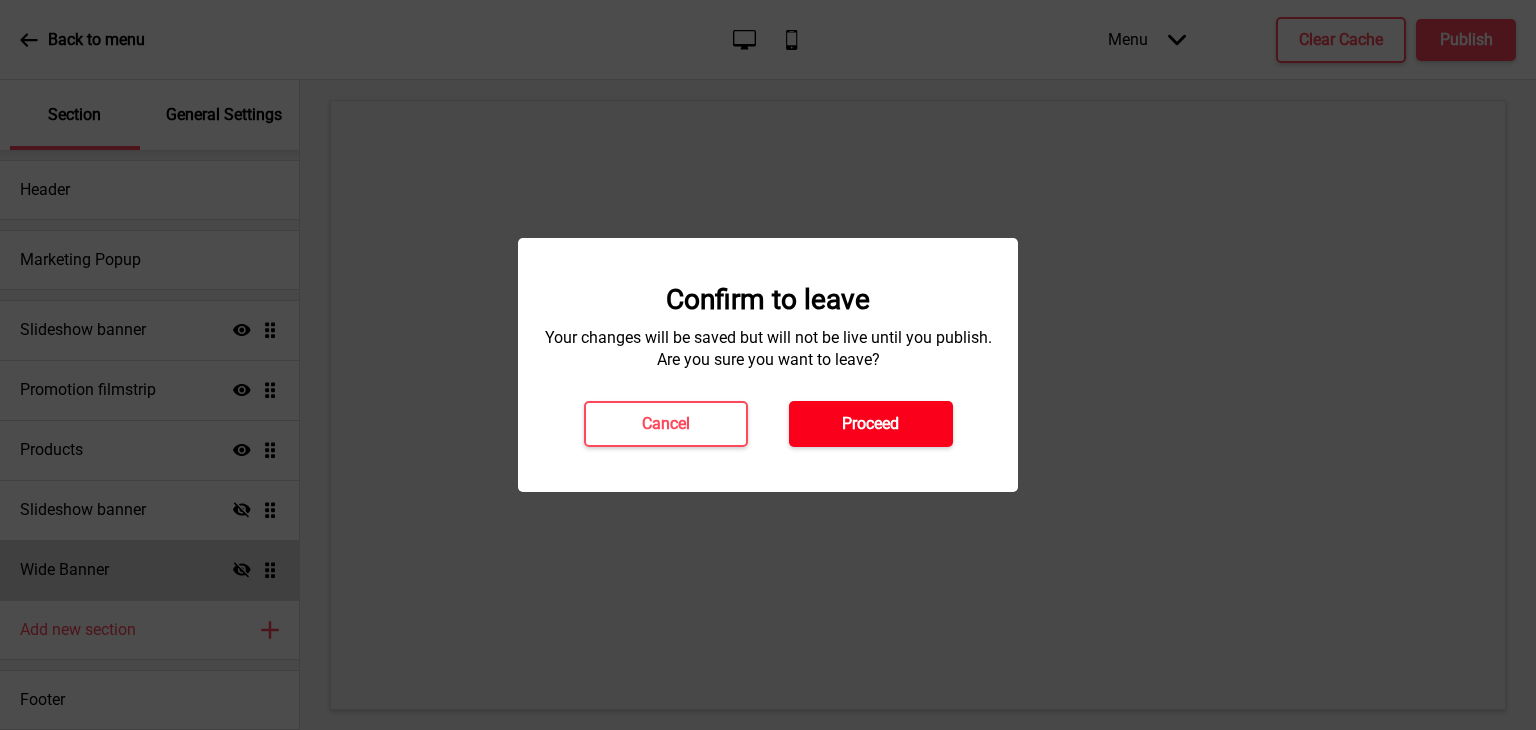 click on "Proceed" at bounding box center (871, 424) 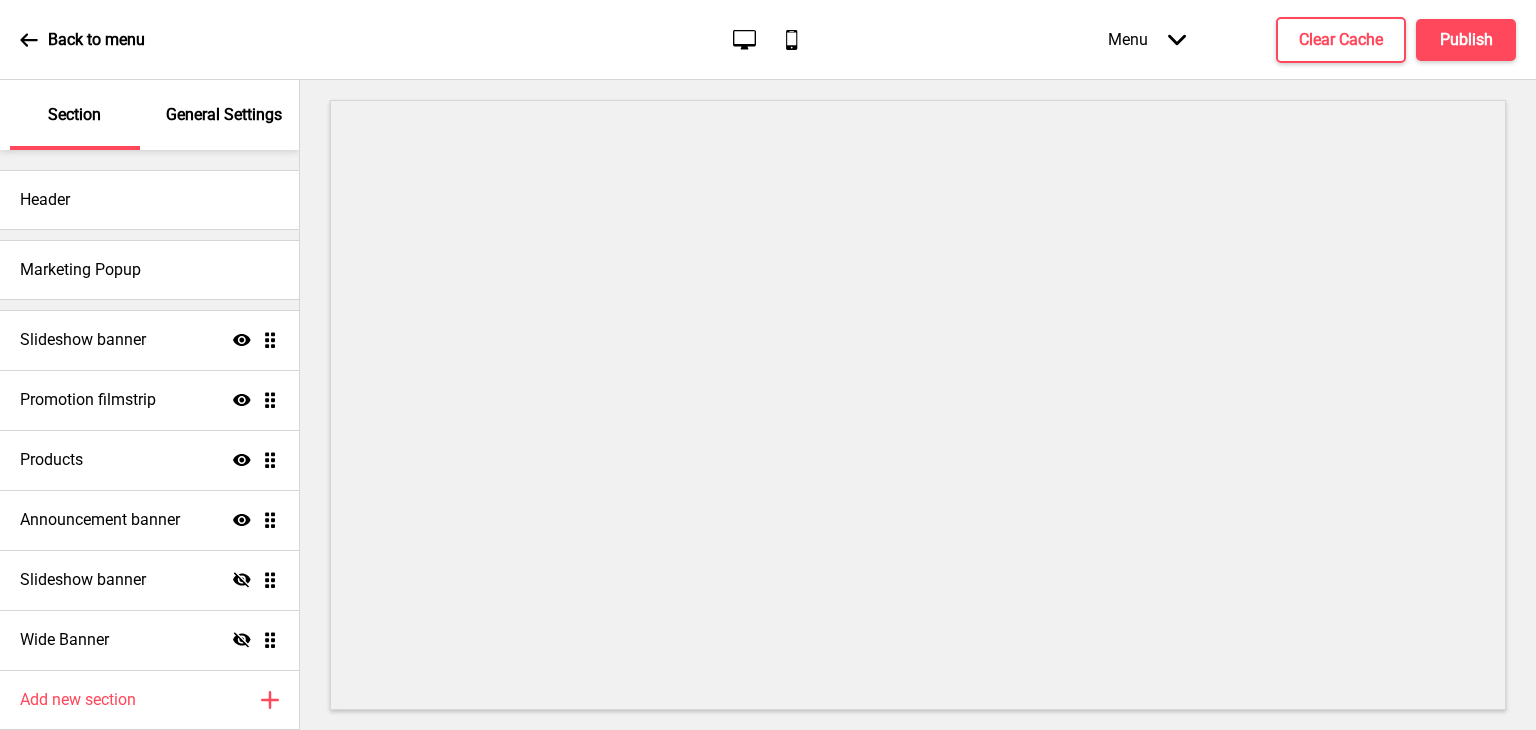 scroll, scrollTop: 0, scrollLeft: 0, axis: both 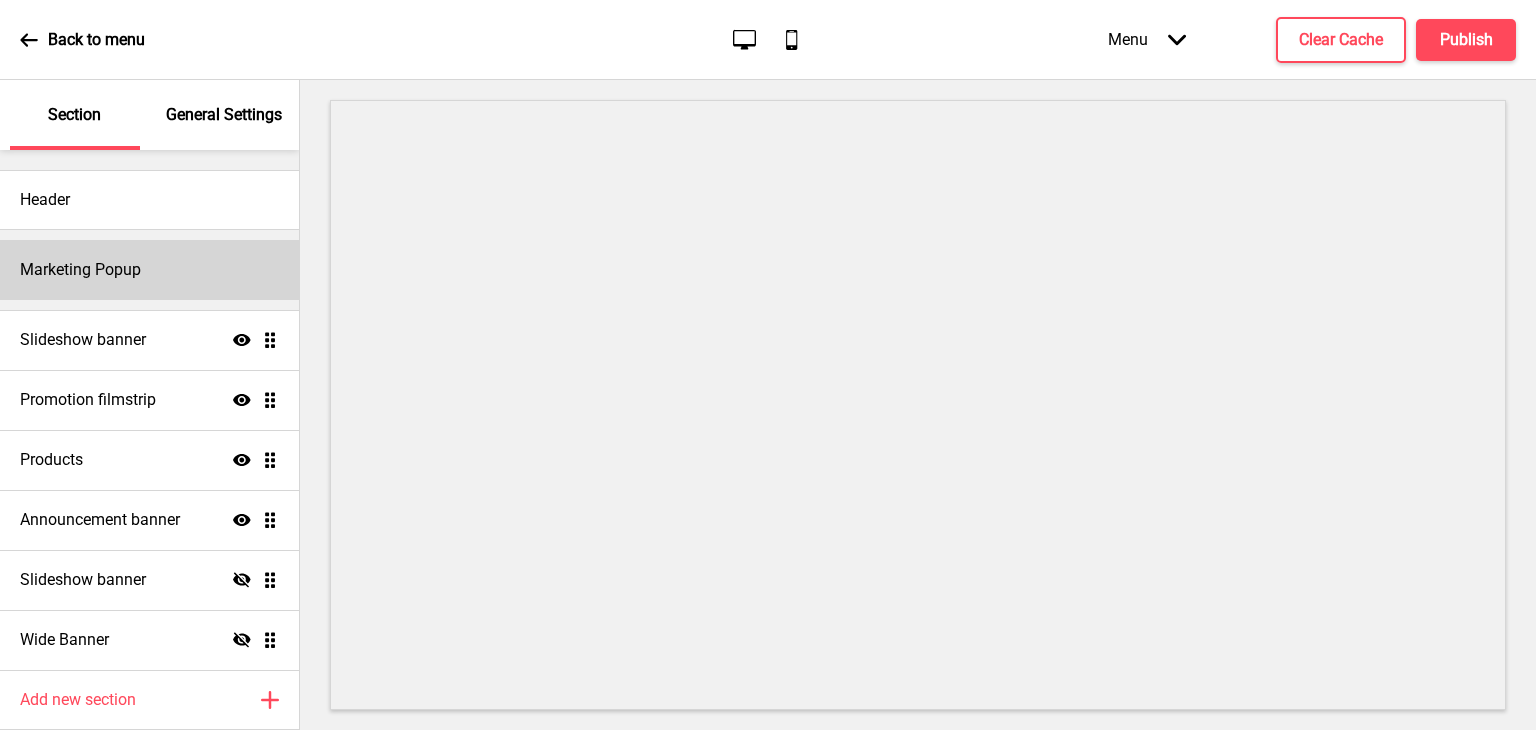 click on "Marketing Popup" at bounding box center [80, 270] 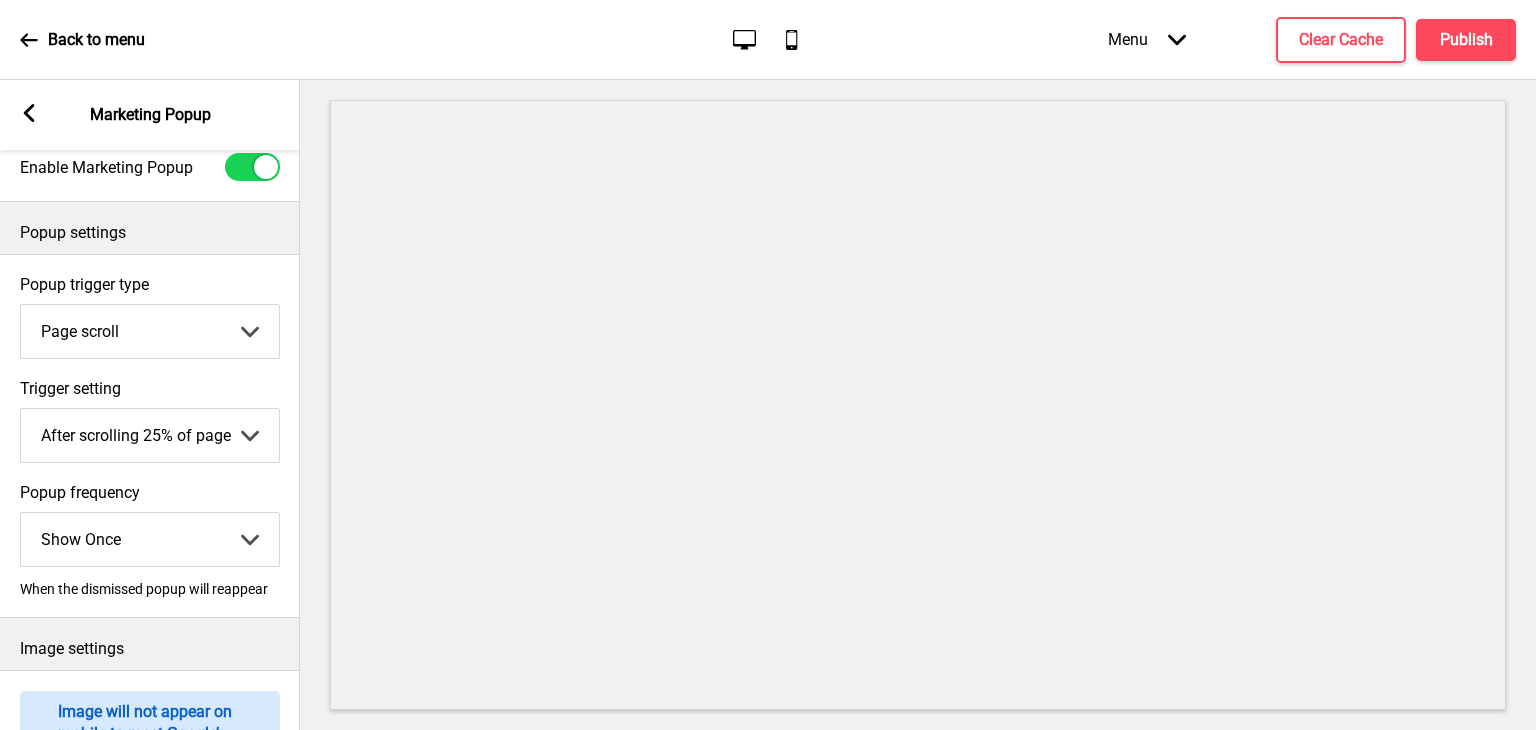 scroll, scrollTop: 0, scrollLeft: 0, axis: both 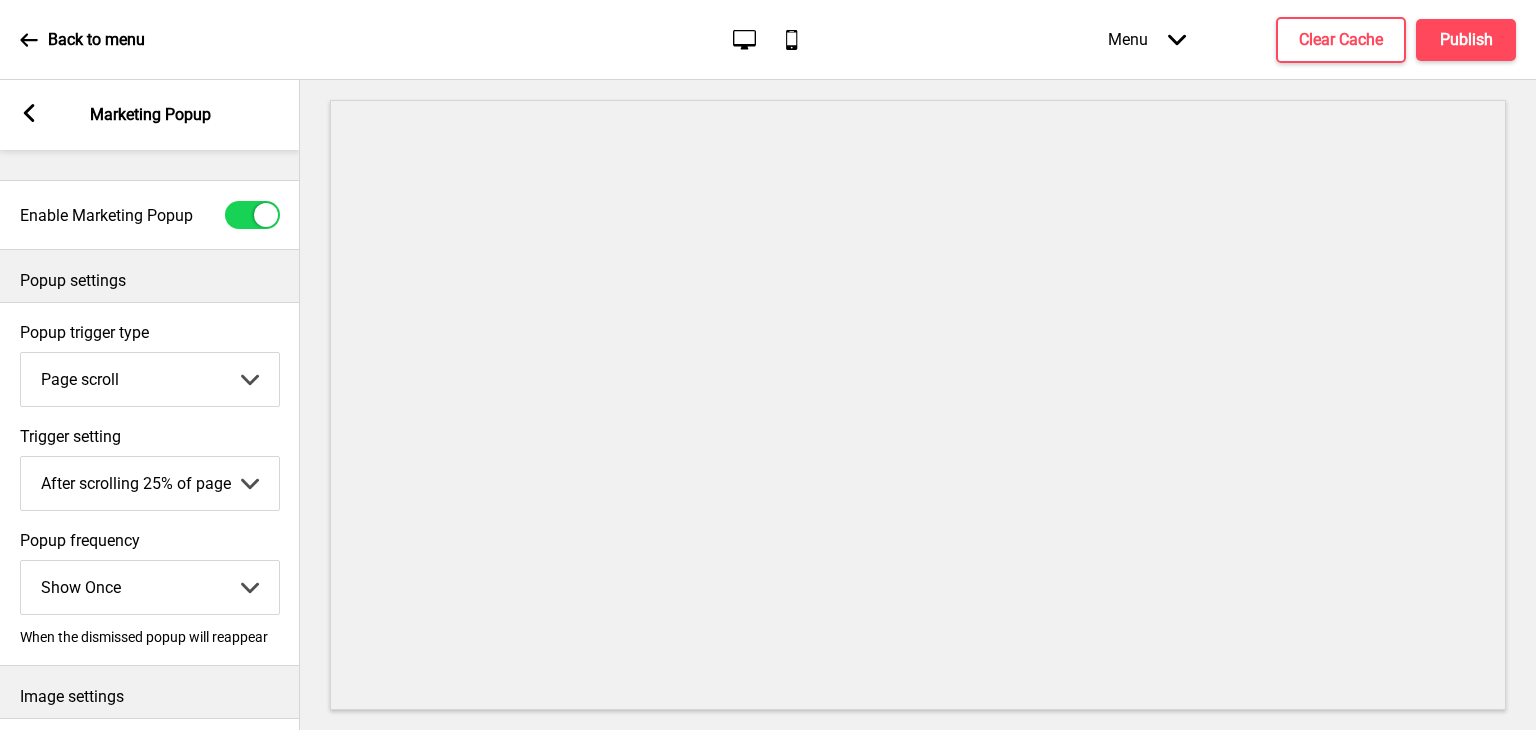 click 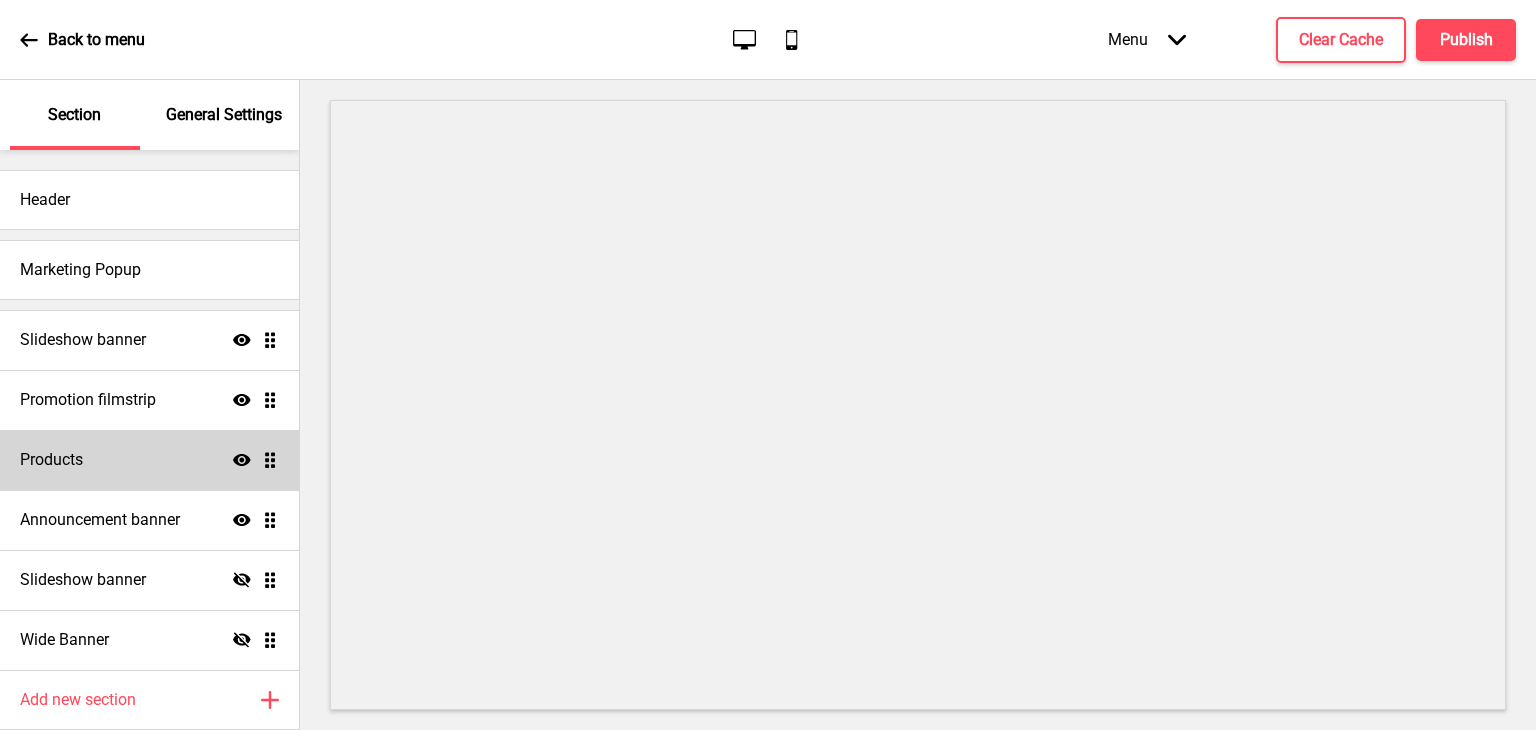 click on "Products Show Drag" at bounding box center (149, 460) 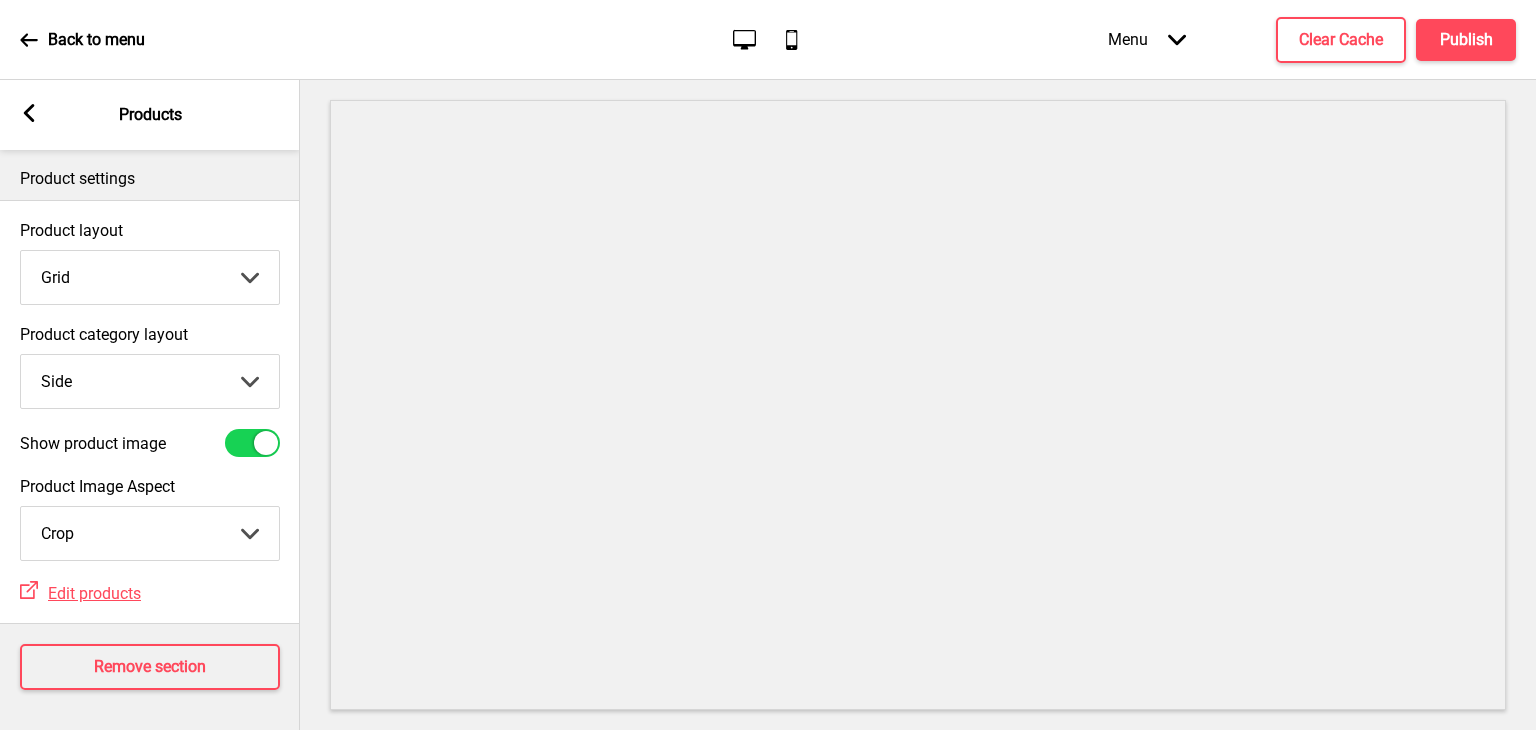 scroll, scrollTop: 0, scrollLeft: 0, axis: both 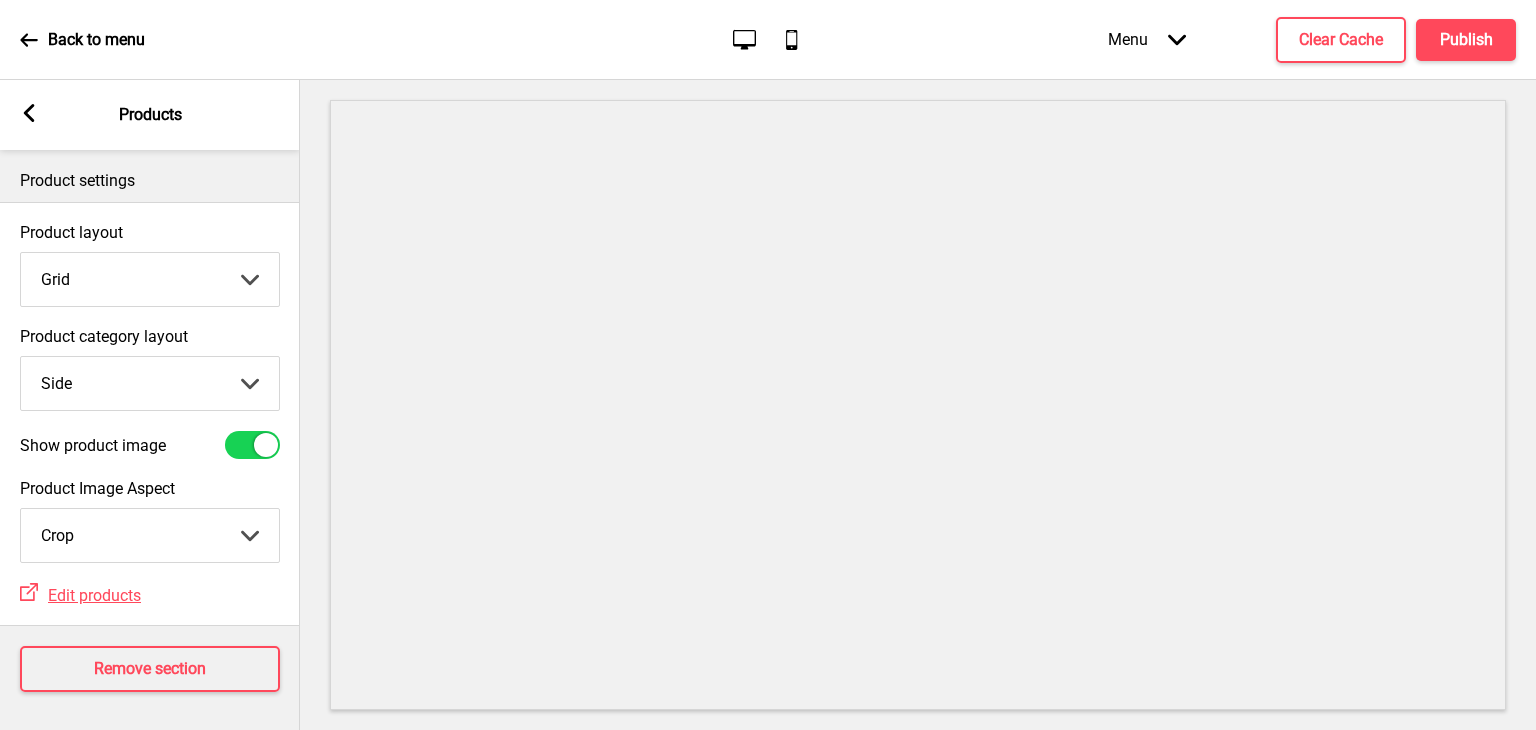 click 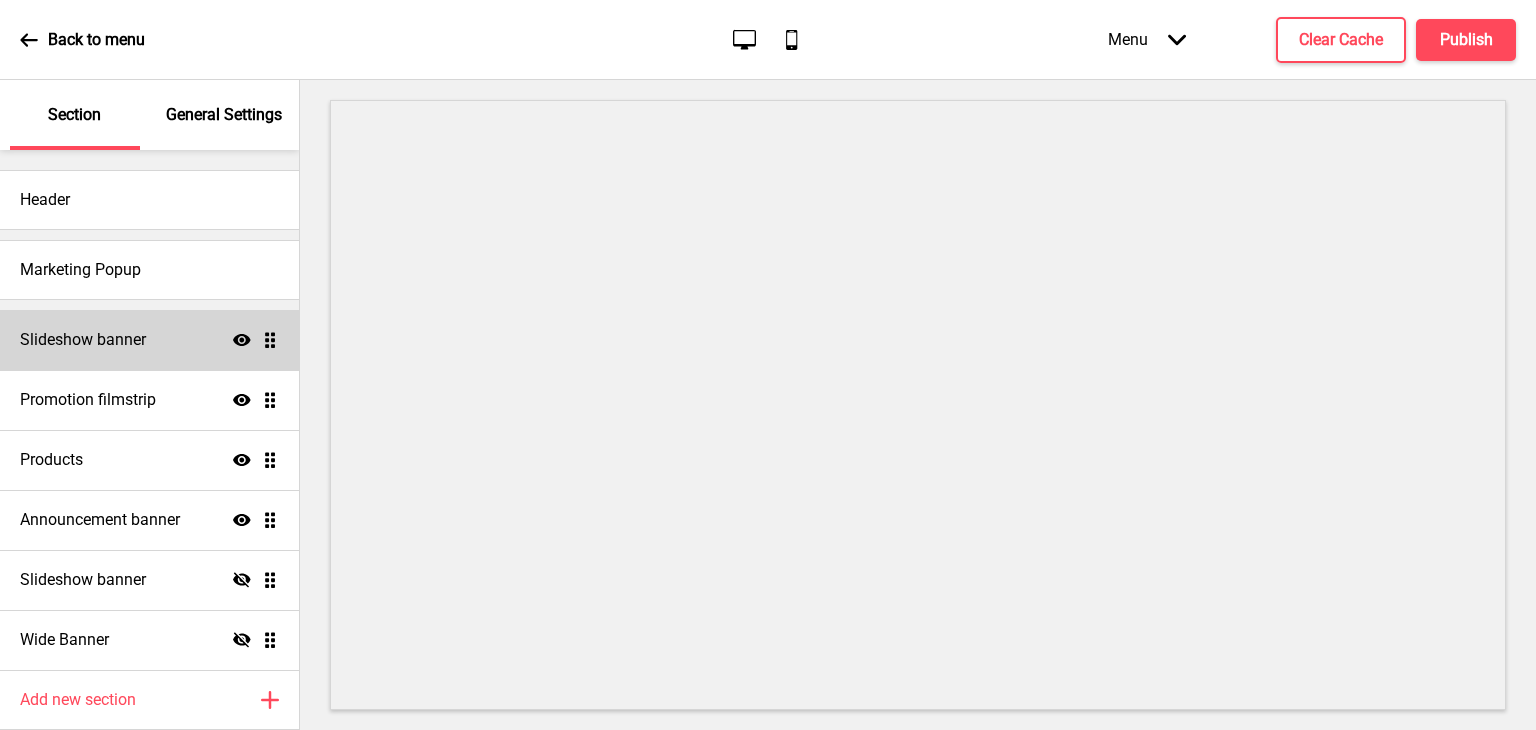 click on "Slideshow banner Show Drag" at bounding box center [149, 340] 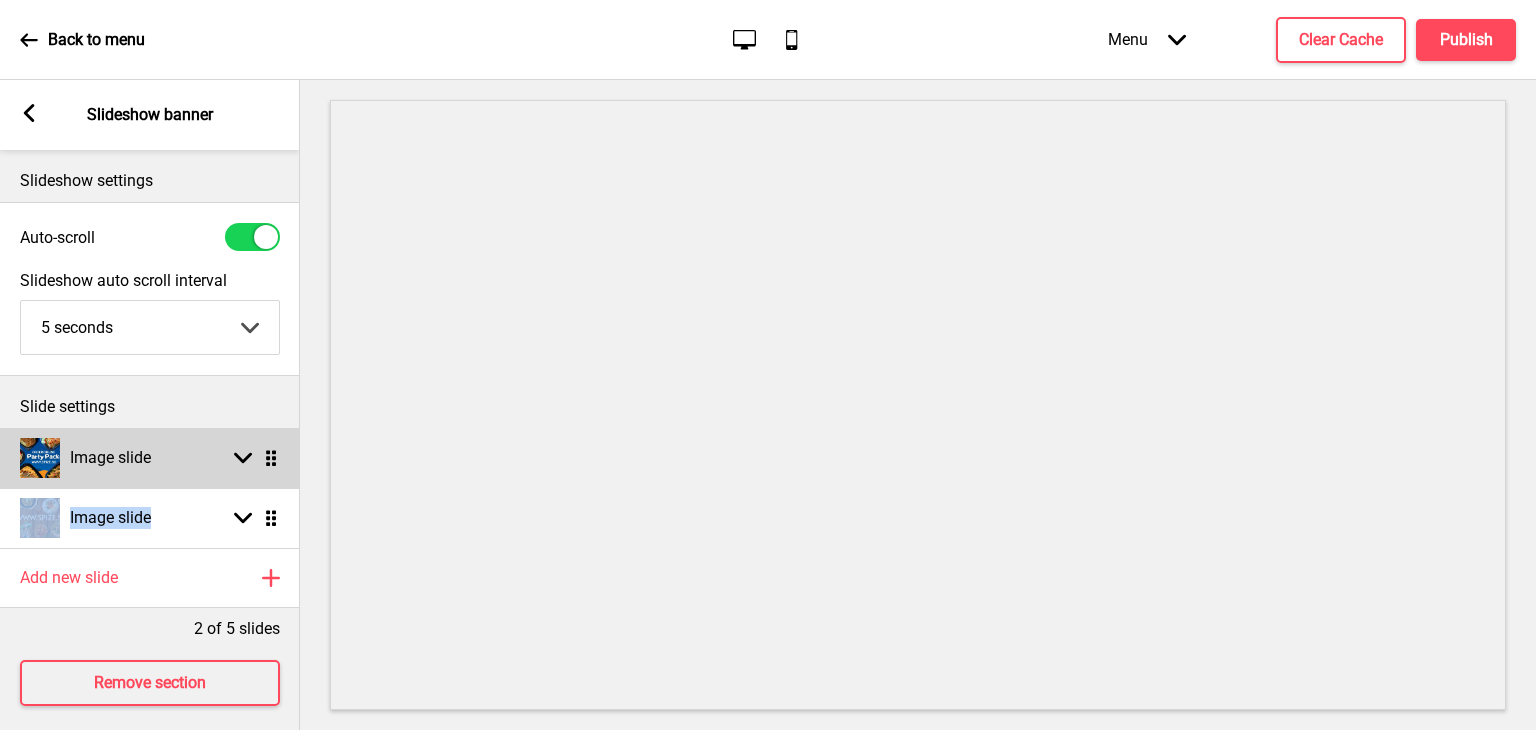 drag, startPoint x: 162, startPoint y: 513, endPoint x: 170, endPoint y: 447, distance: 66.48308 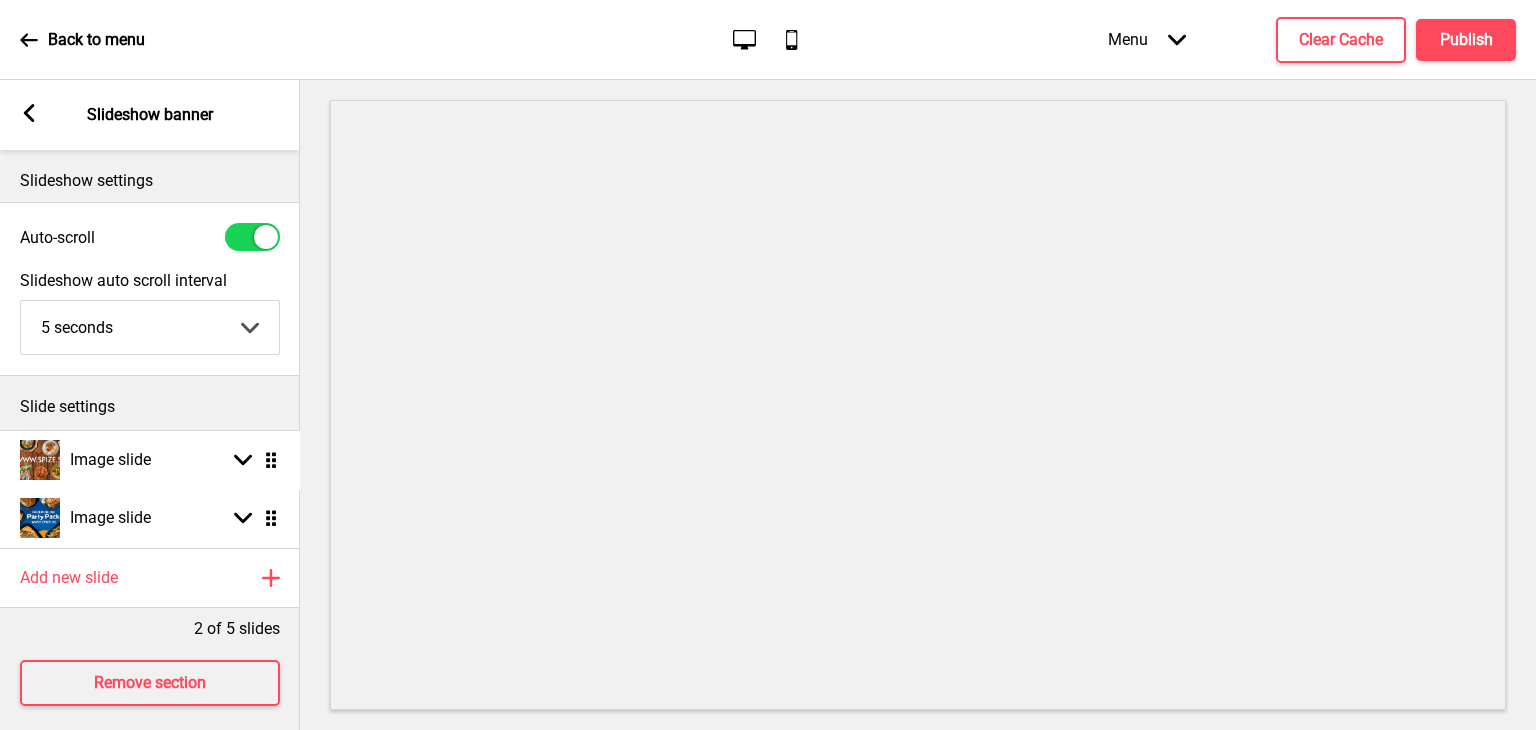 click on "Image slide Arrow down Drag Image slide Arrow down Drag" at bounding box center [150, 488] 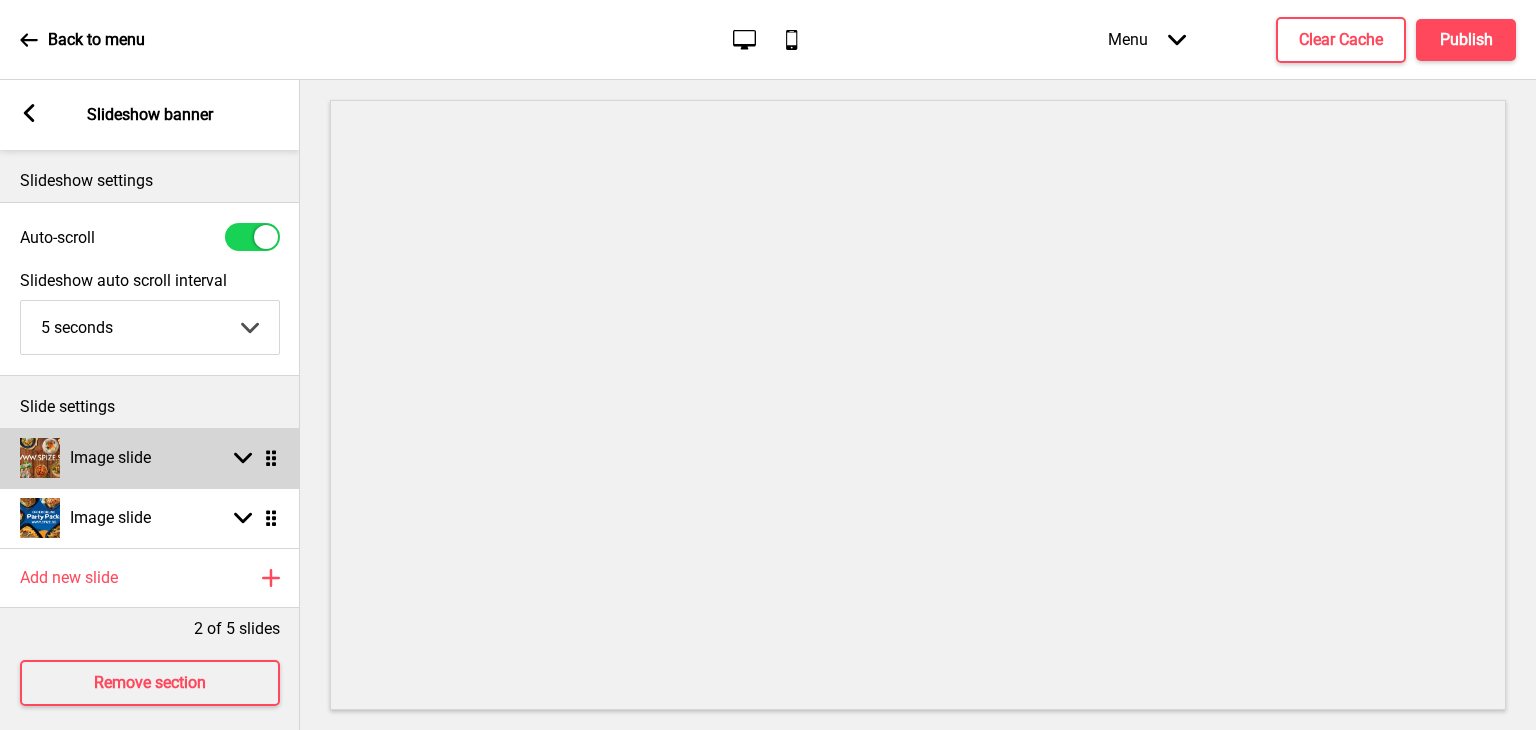 click on "Image slide Arrow down Drag" at bounding box center (150, 458) 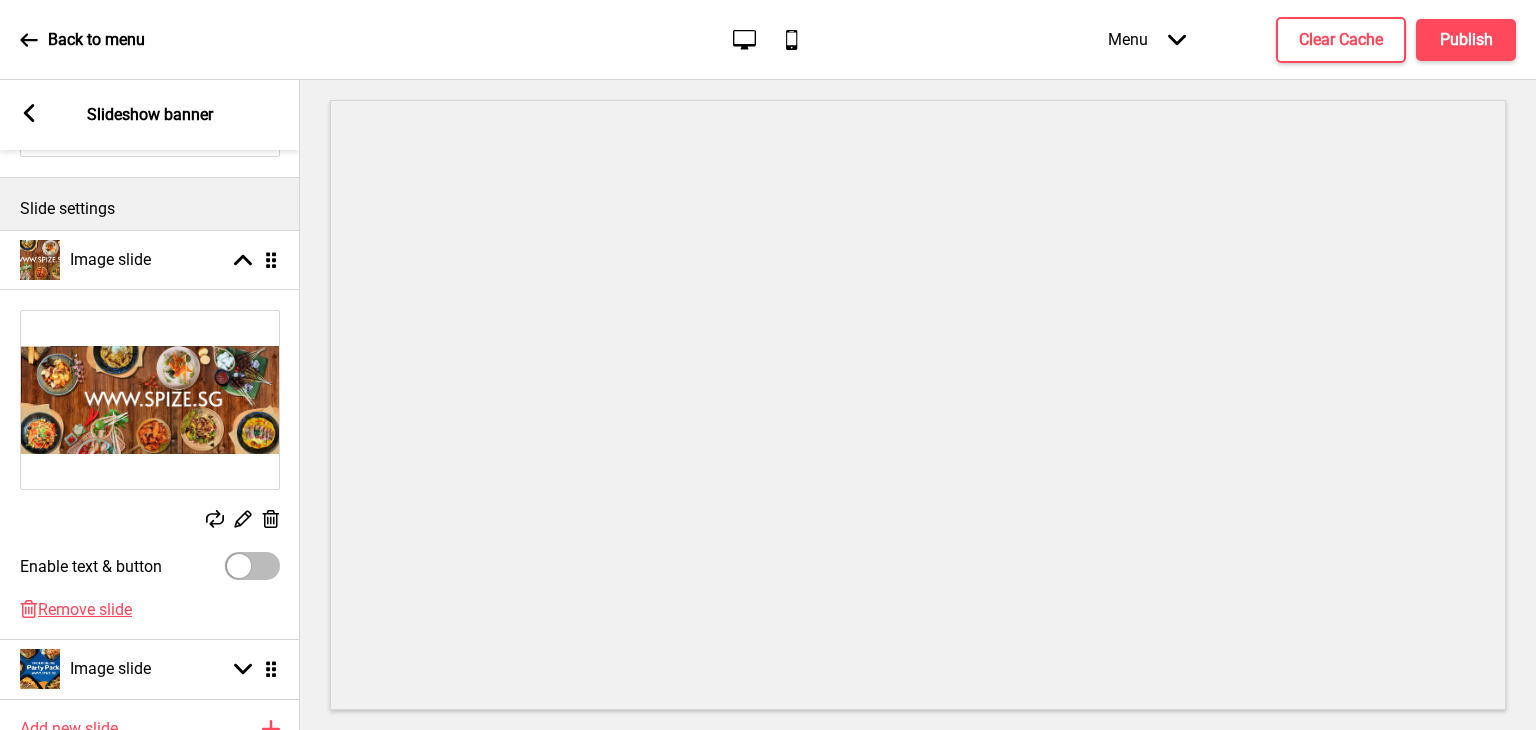 scroll, scrollTop: 200, scrollLeft: 0, axis: vertical 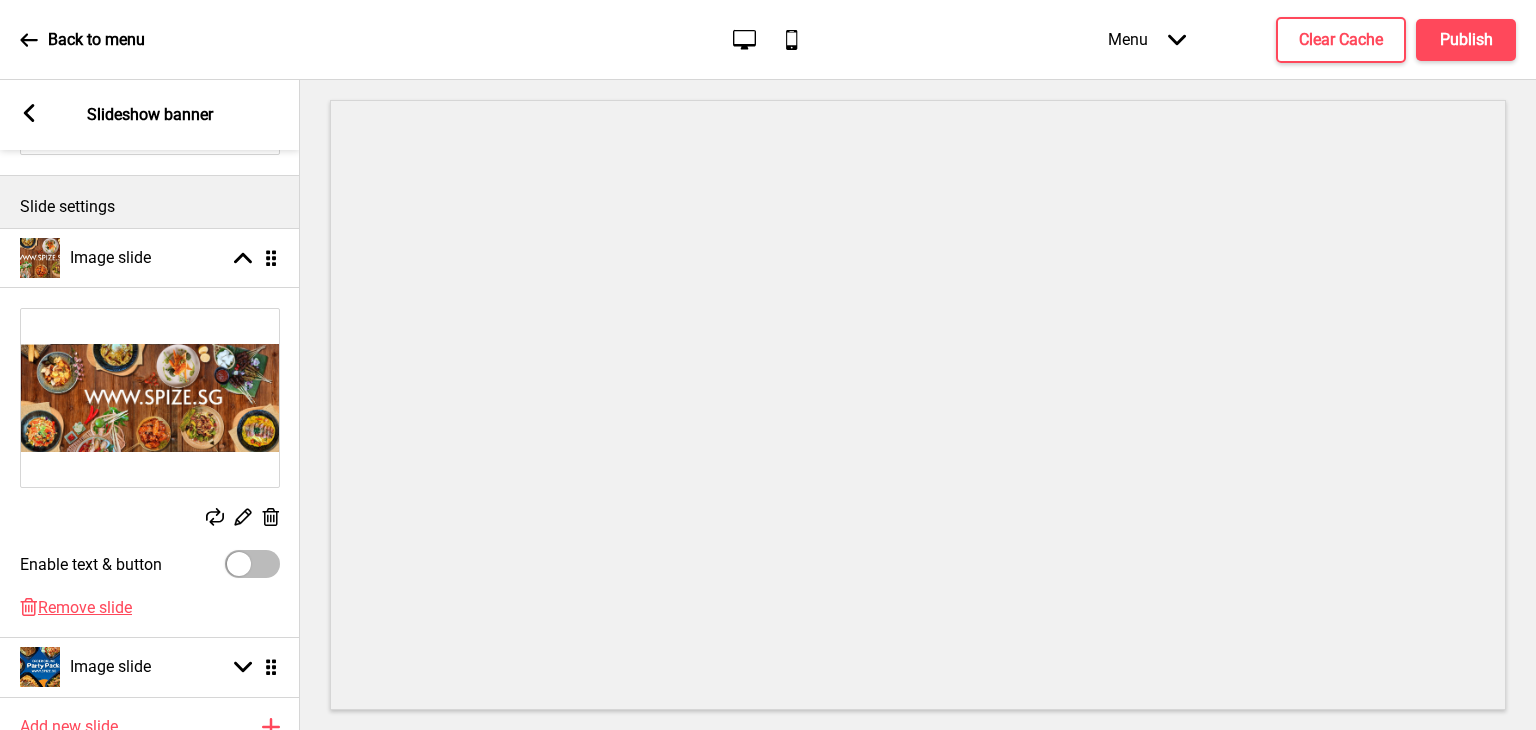 click 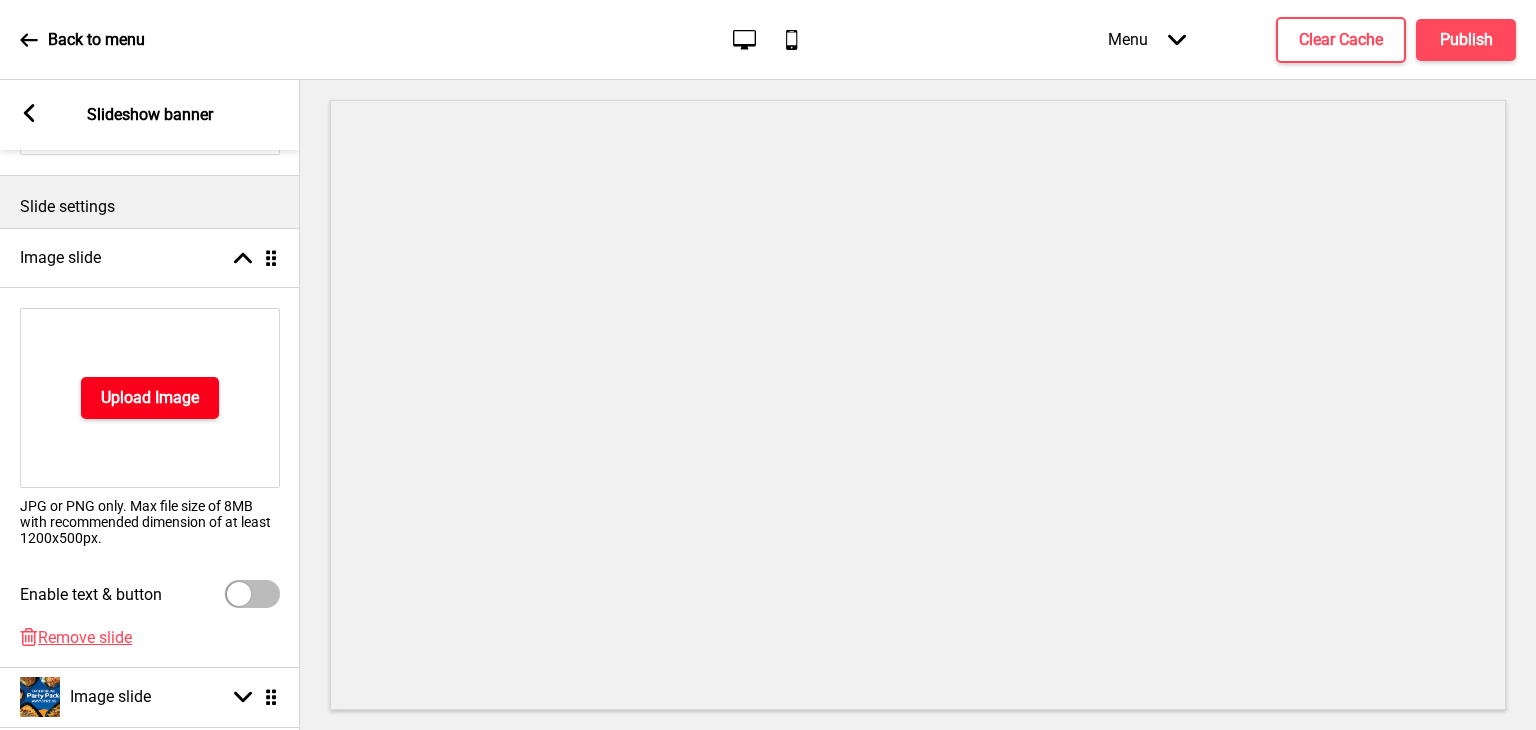 click on "Upload Image" at bounding box center (150, 398) 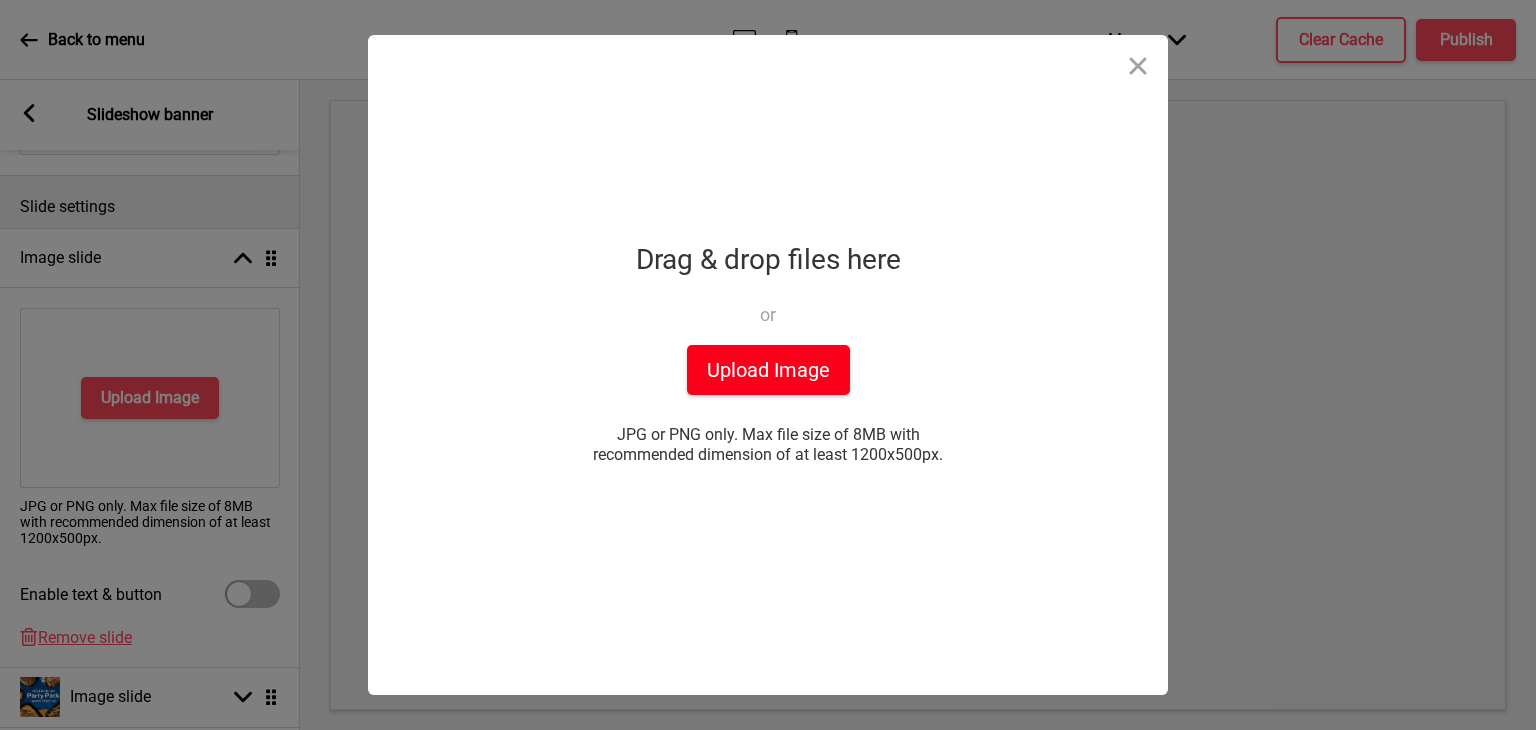 click on "Upload Image" at bounding box center [768, 370] 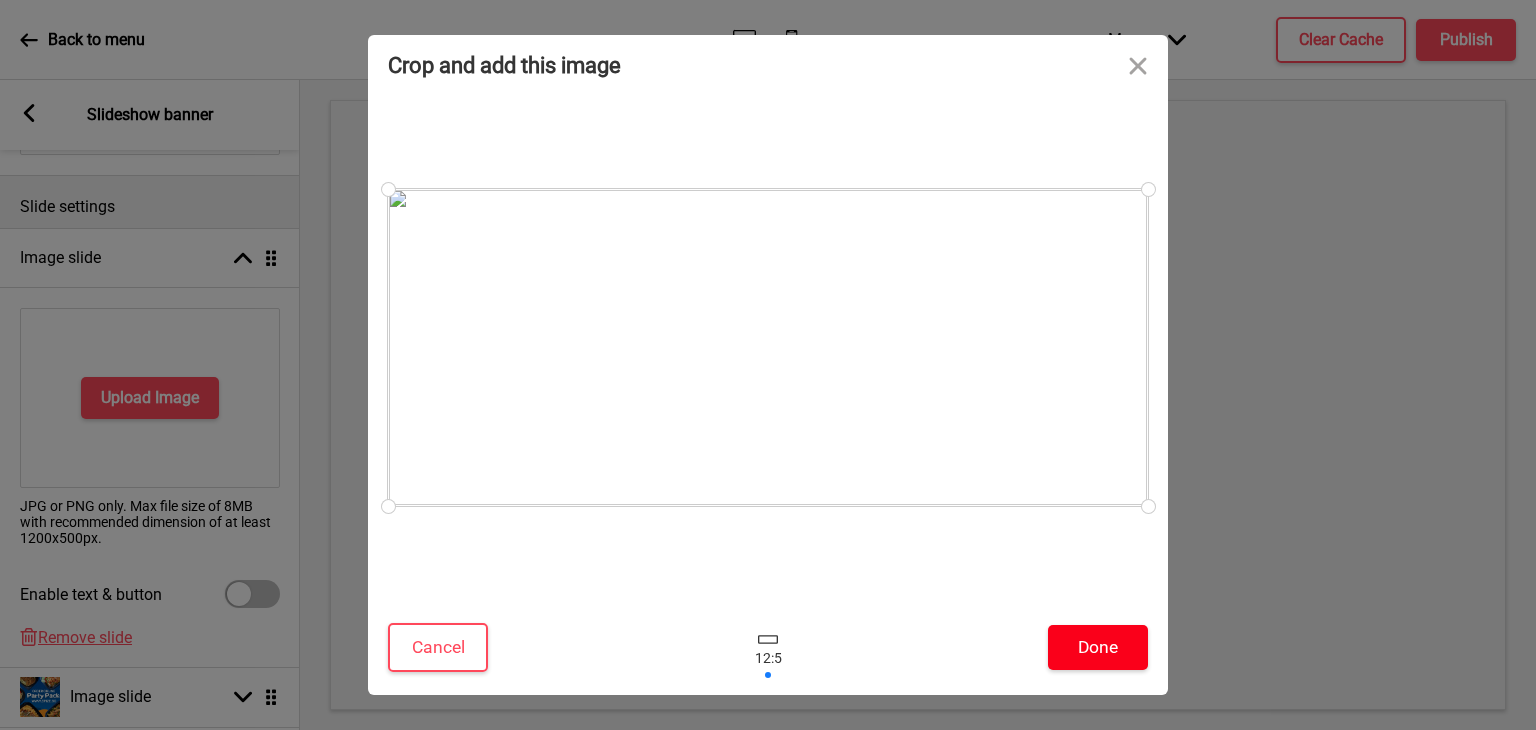 click on "Done" at bounding box center [1098, 647] 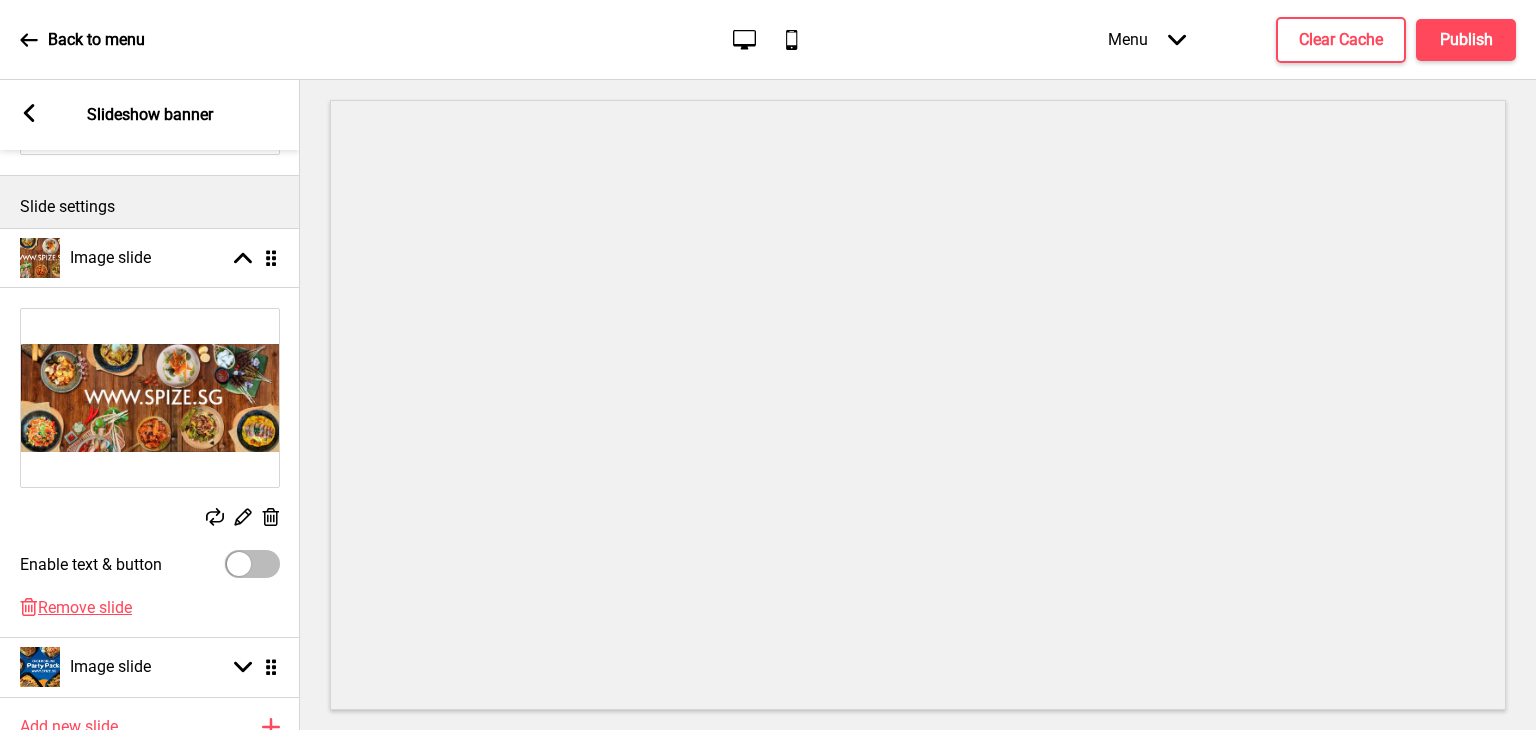 click at bounding box center (239, 564) 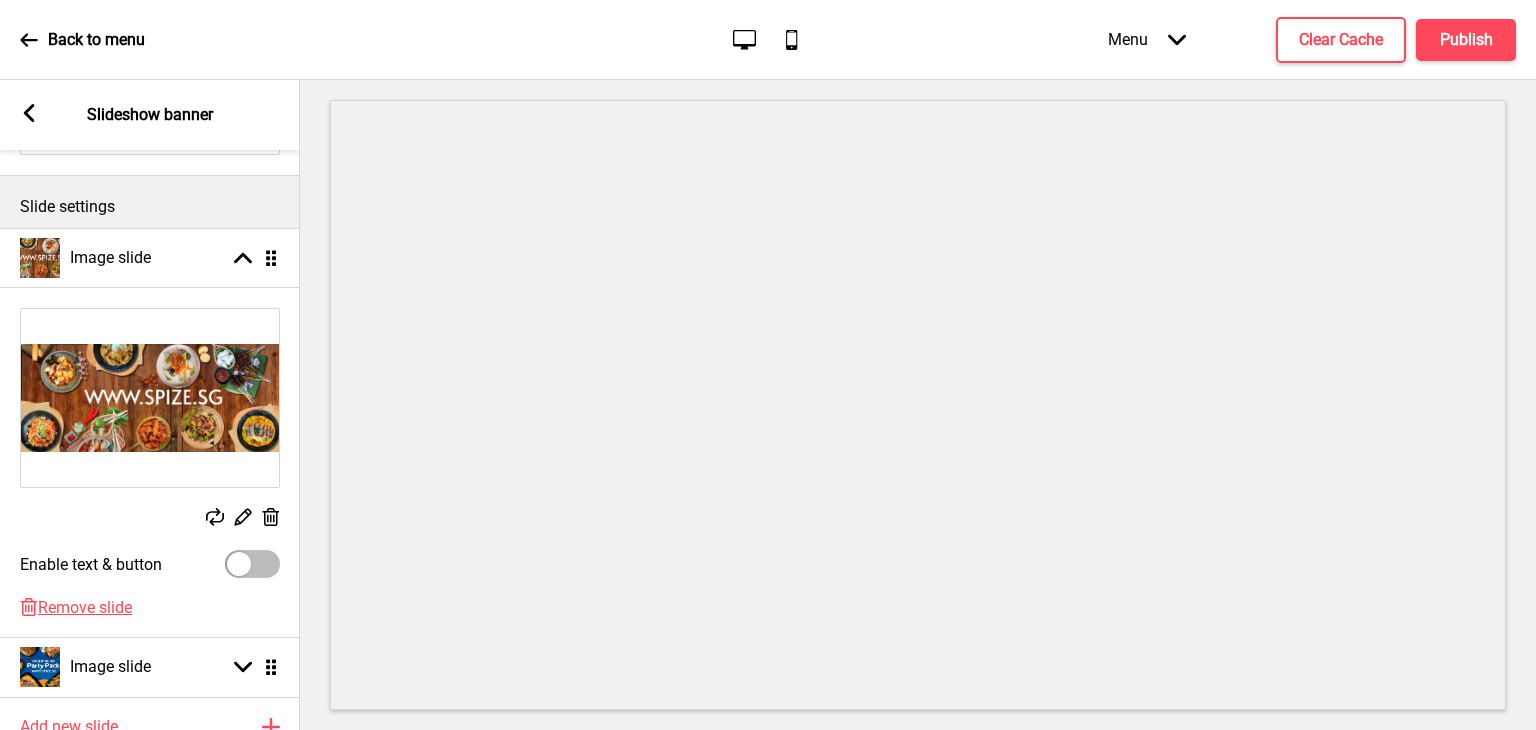 checkbox on "true" 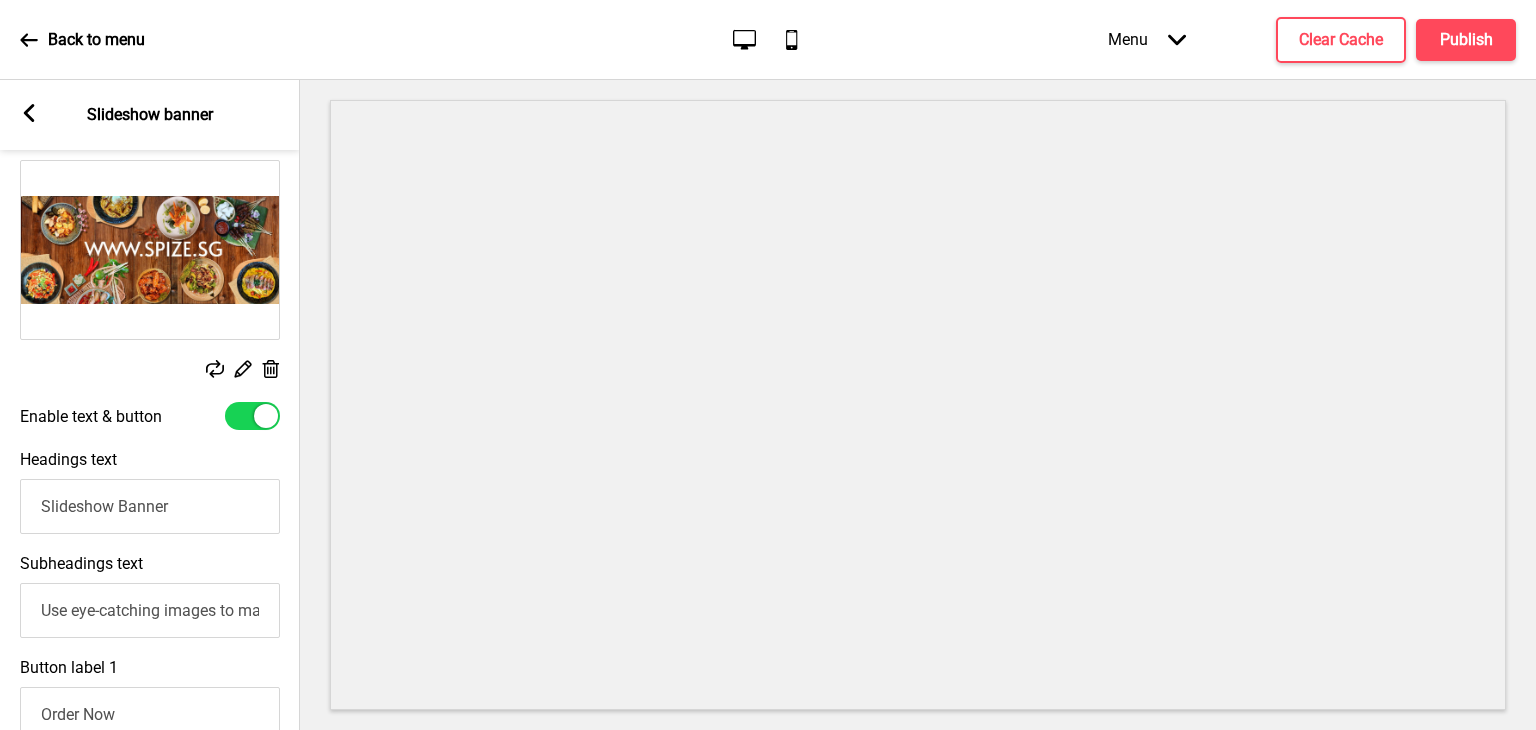 scroll, scrollTop: 400, scrollLeft: 0, axis: vertical 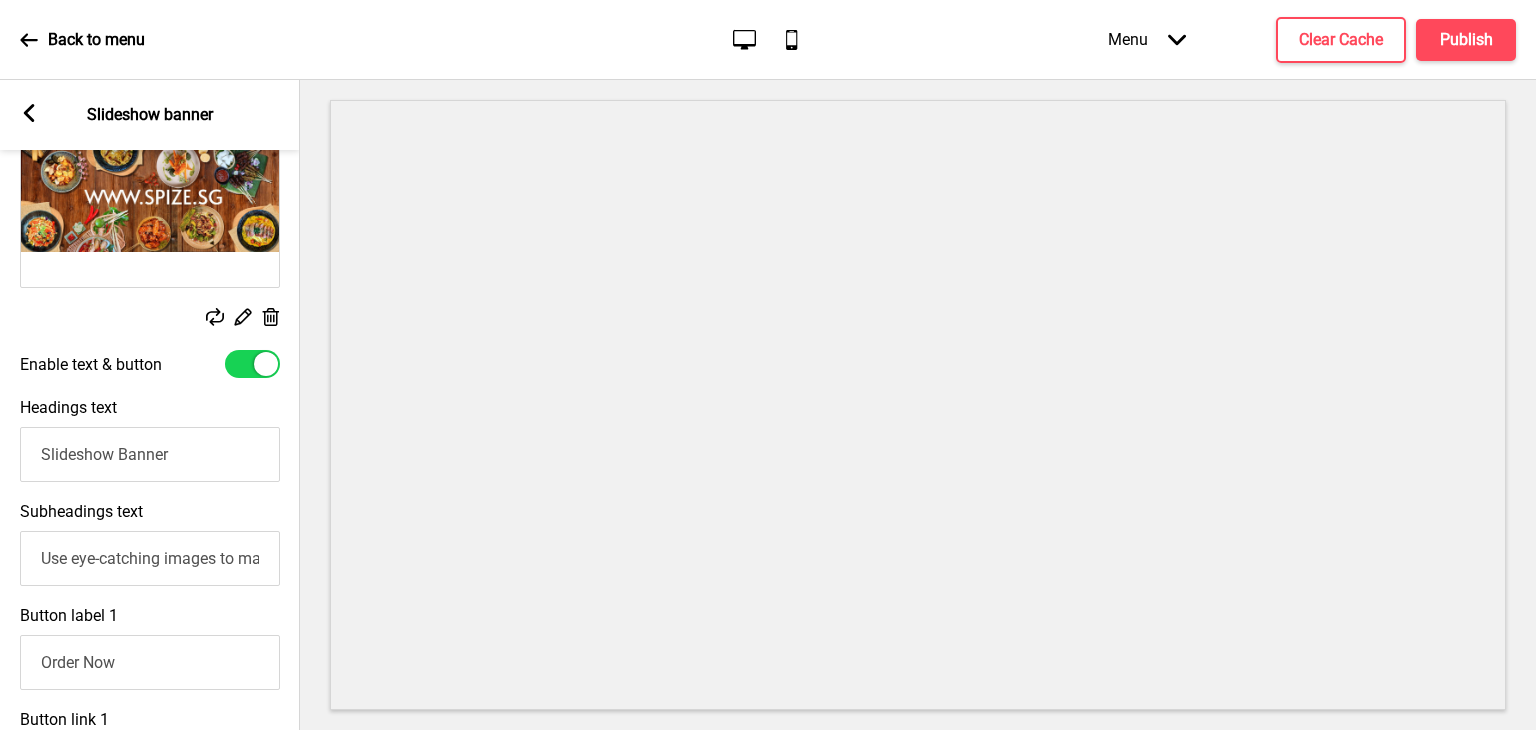 click on "Slideshow Banner" at bounding box center (150, 454) 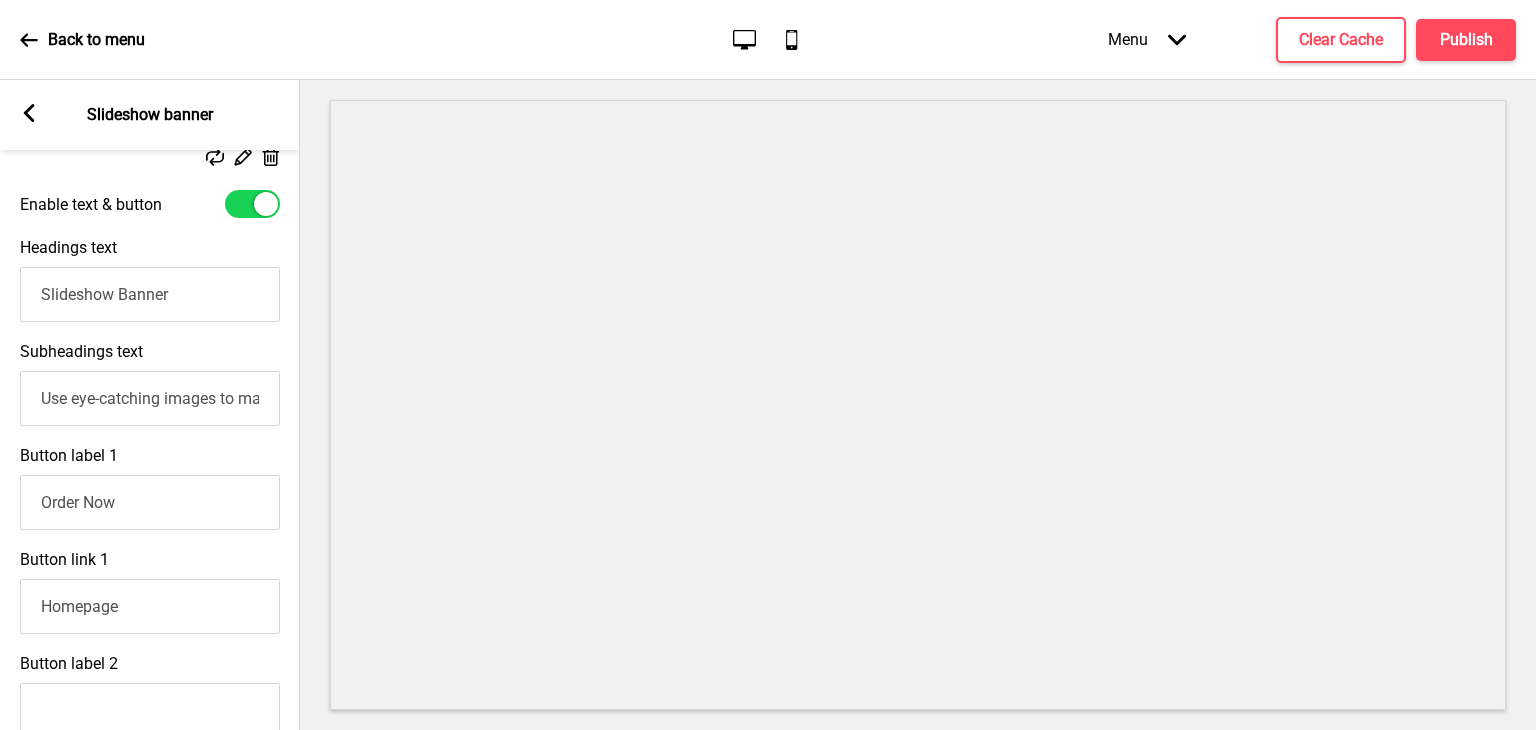 scroll, scrollTop: 400, scrollLeft: 0, axis: vertical 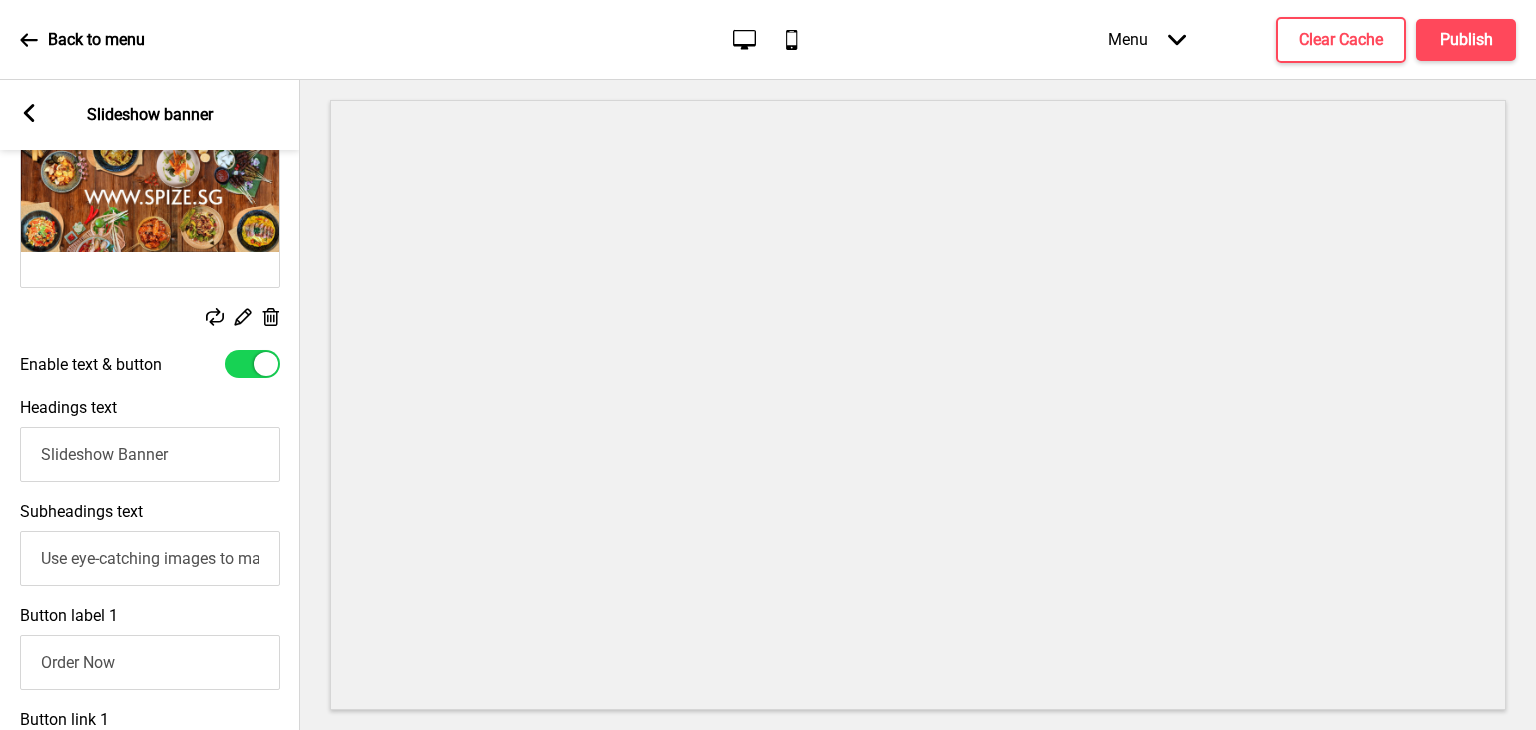 click at bounding box center [252, 364] 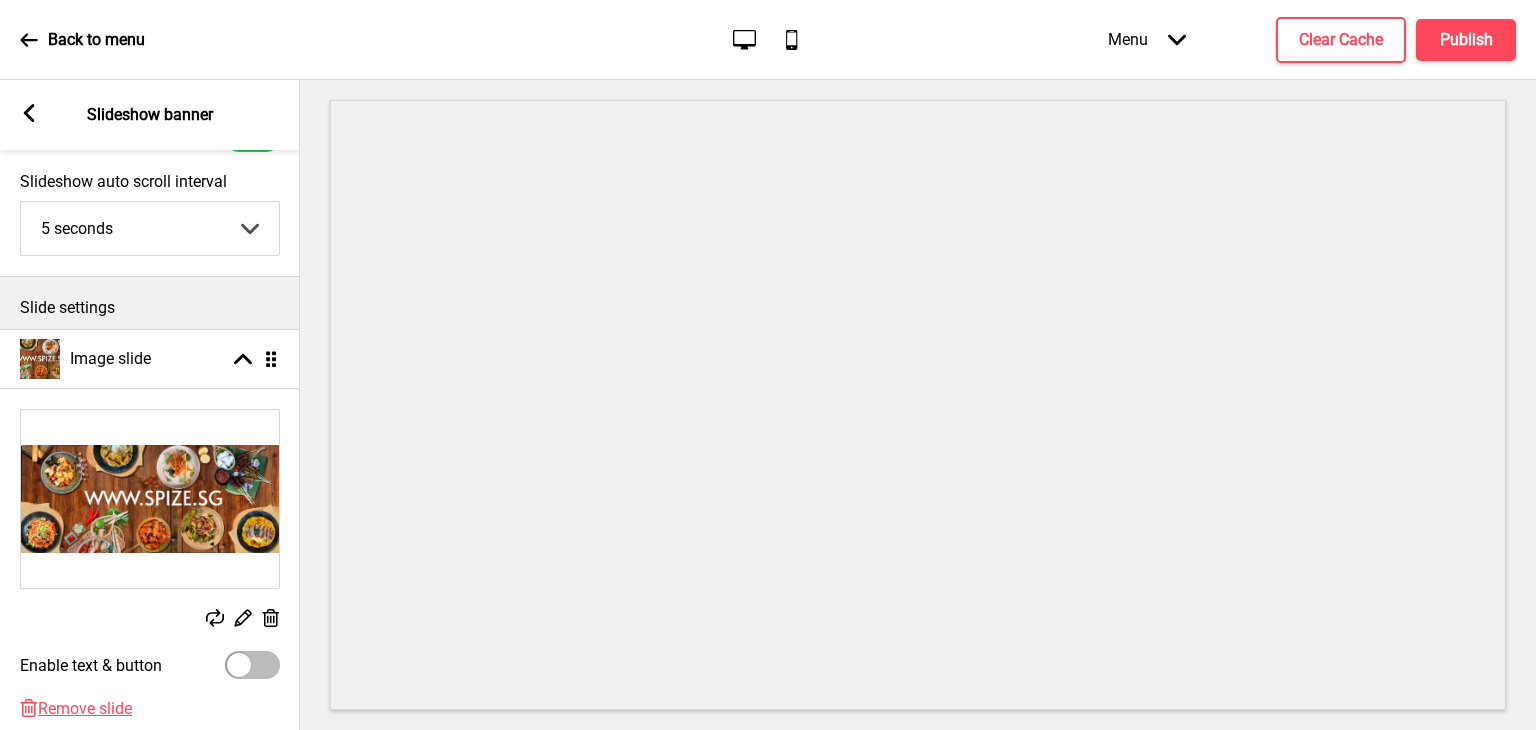 scroll, scrollTop: 200, scrollLeft: 0, axis: vertical 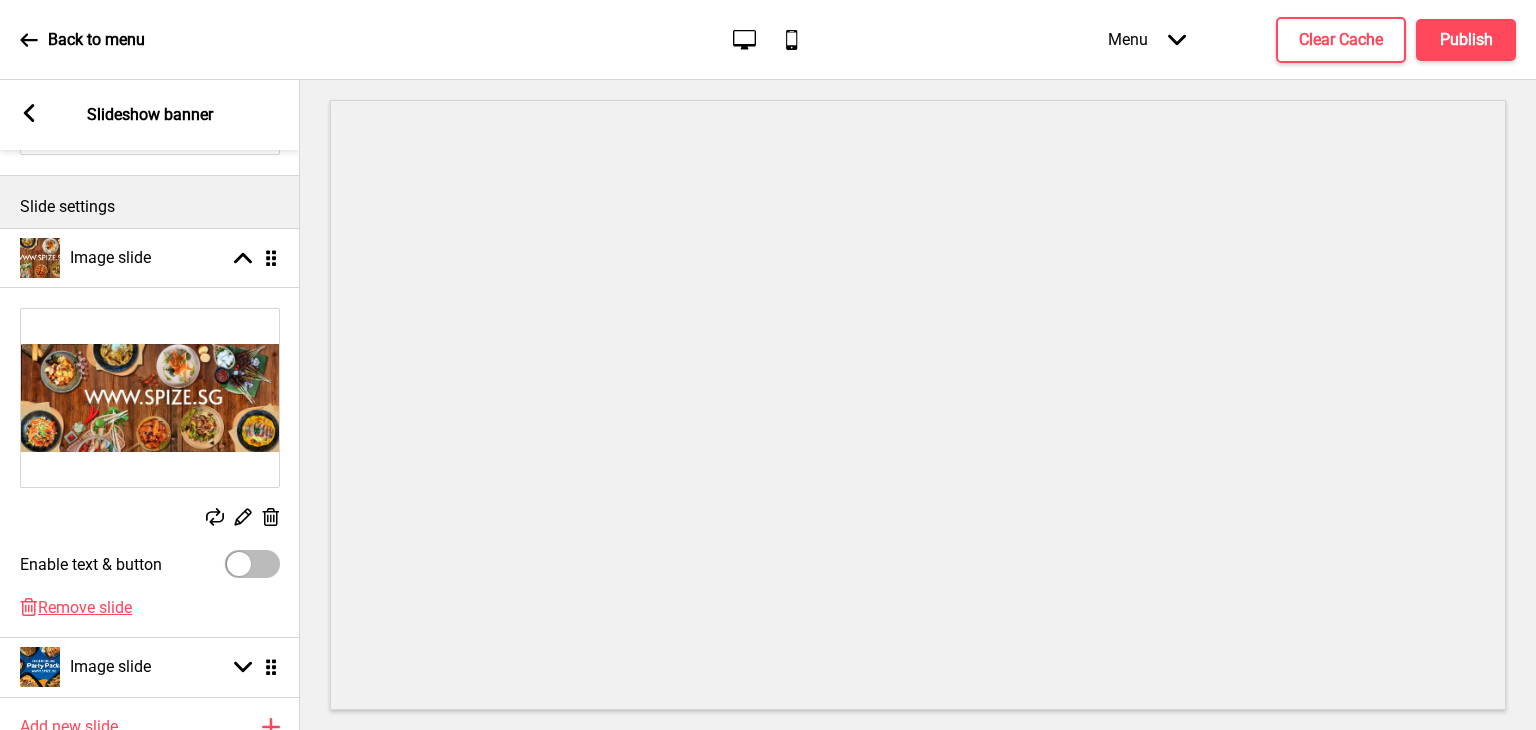 click at bounding box center [252, 564] 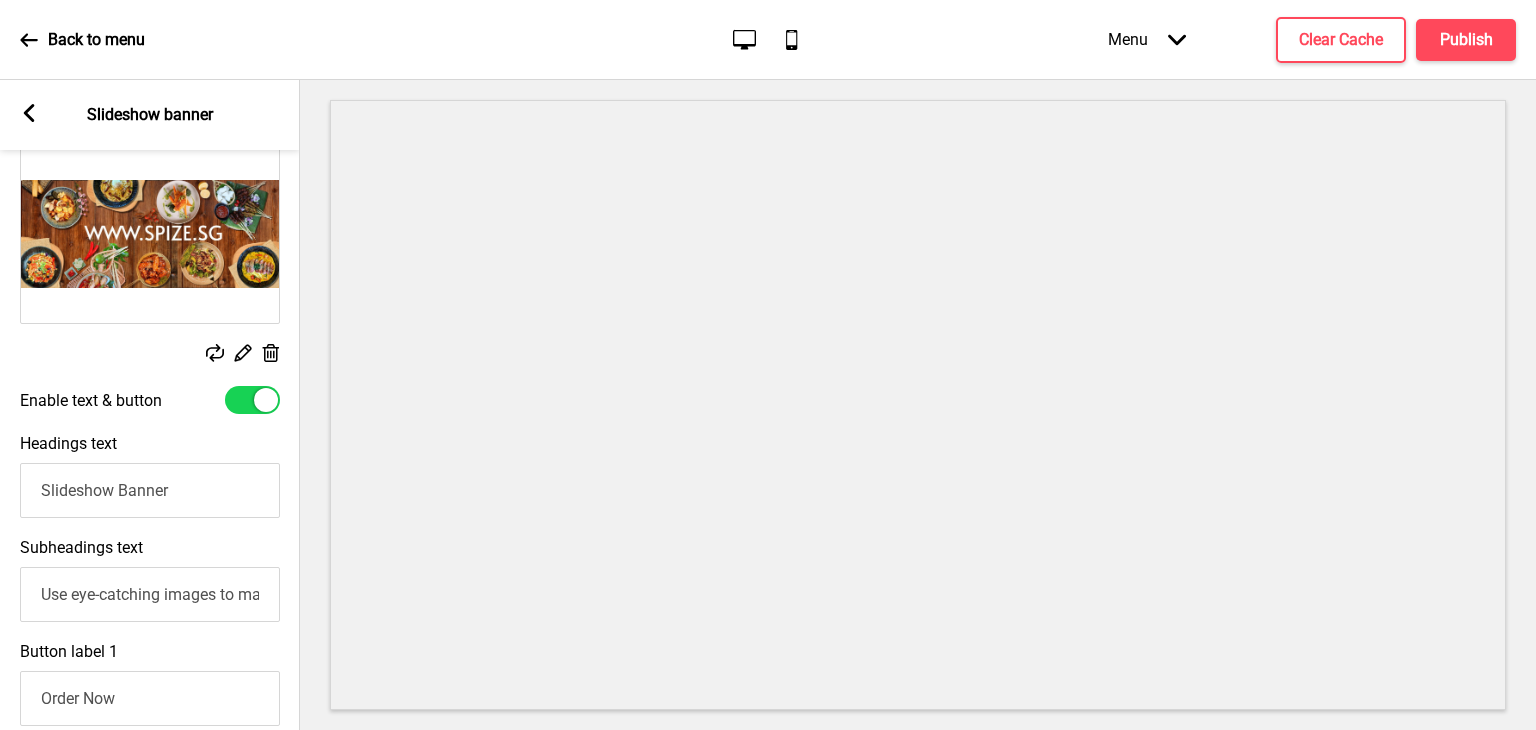scroll, scrollTop: 400, scrollLeft: 0, axis: vertical 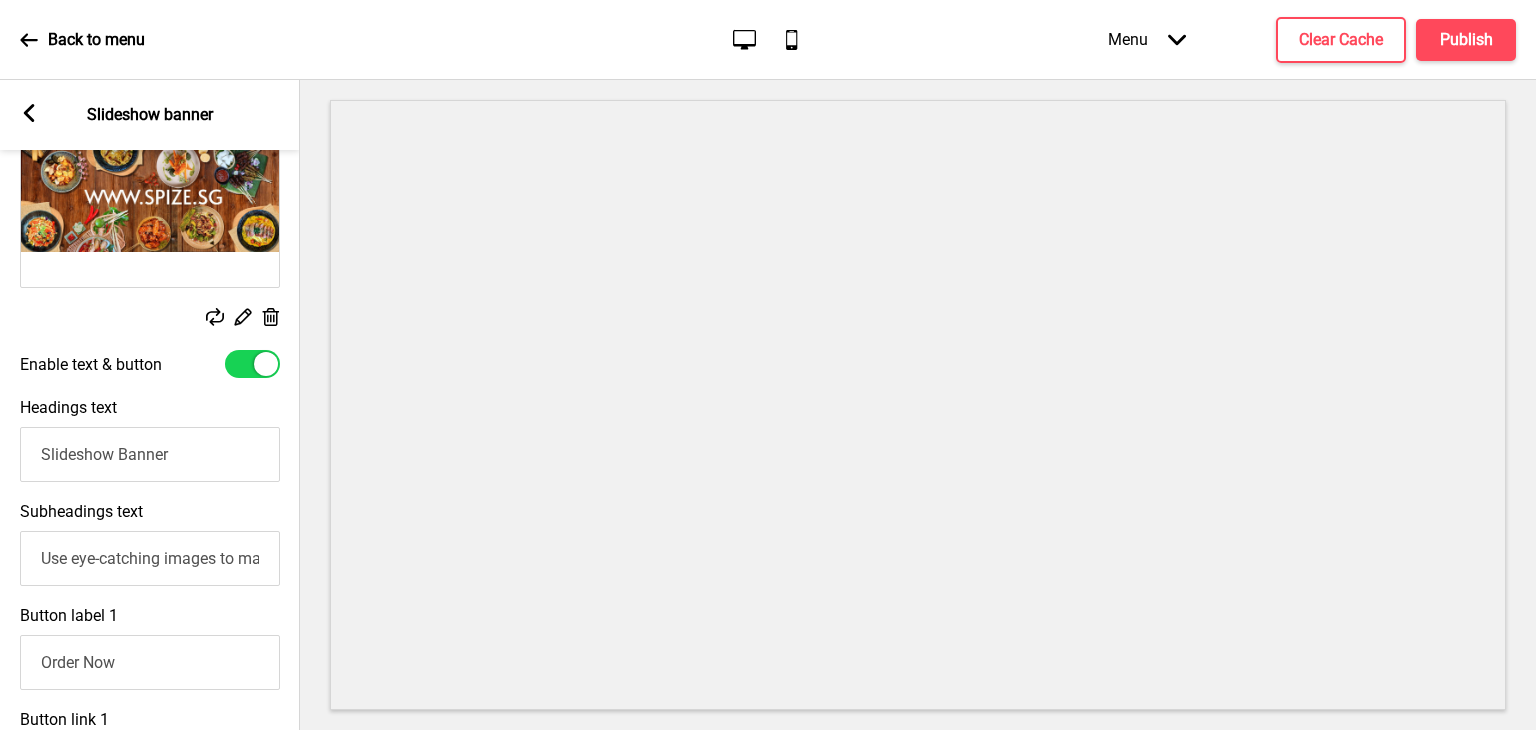 drag, startPoint x: 186, startPoint y: 455, endPoint x: 45, endPoint y: 453, distance: 141.01419 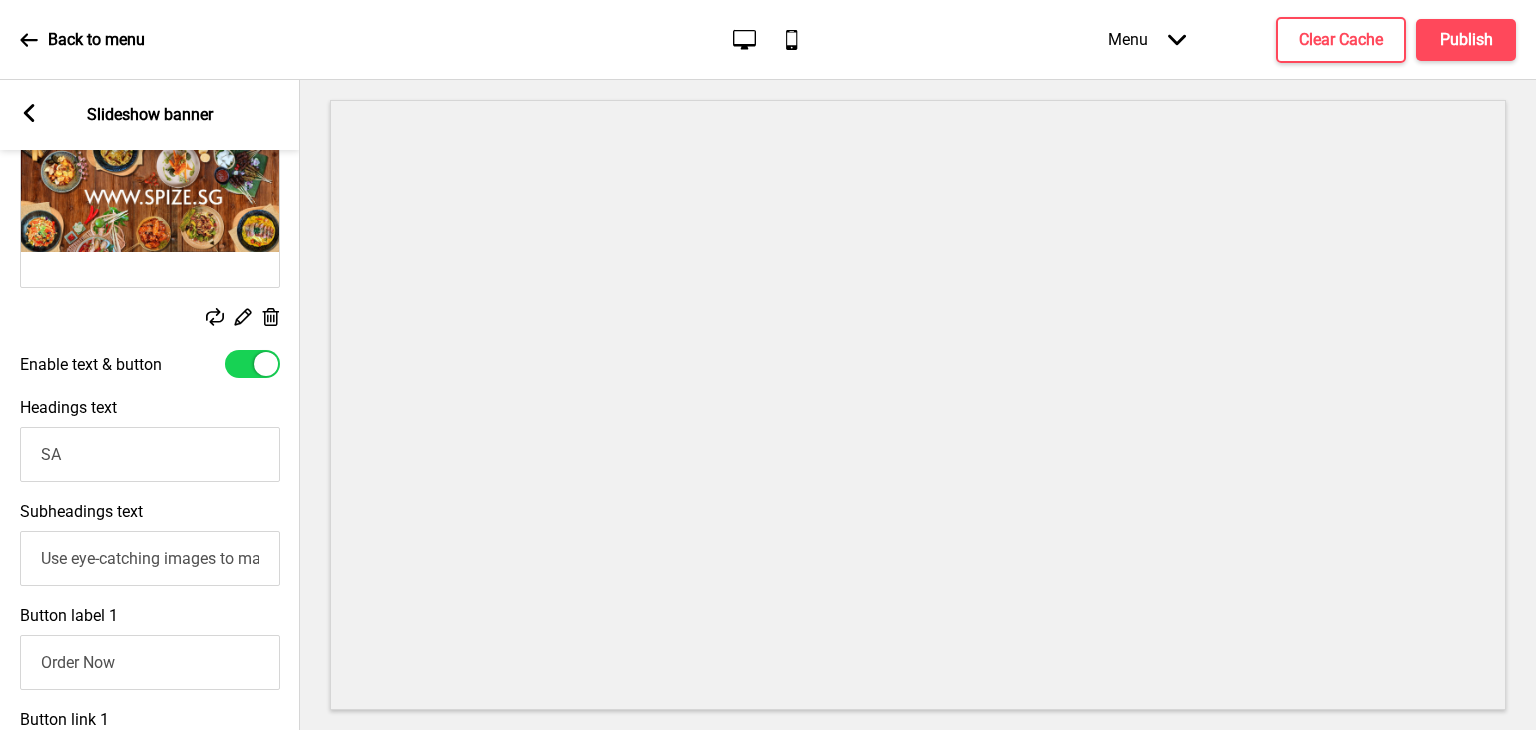 type on "S" 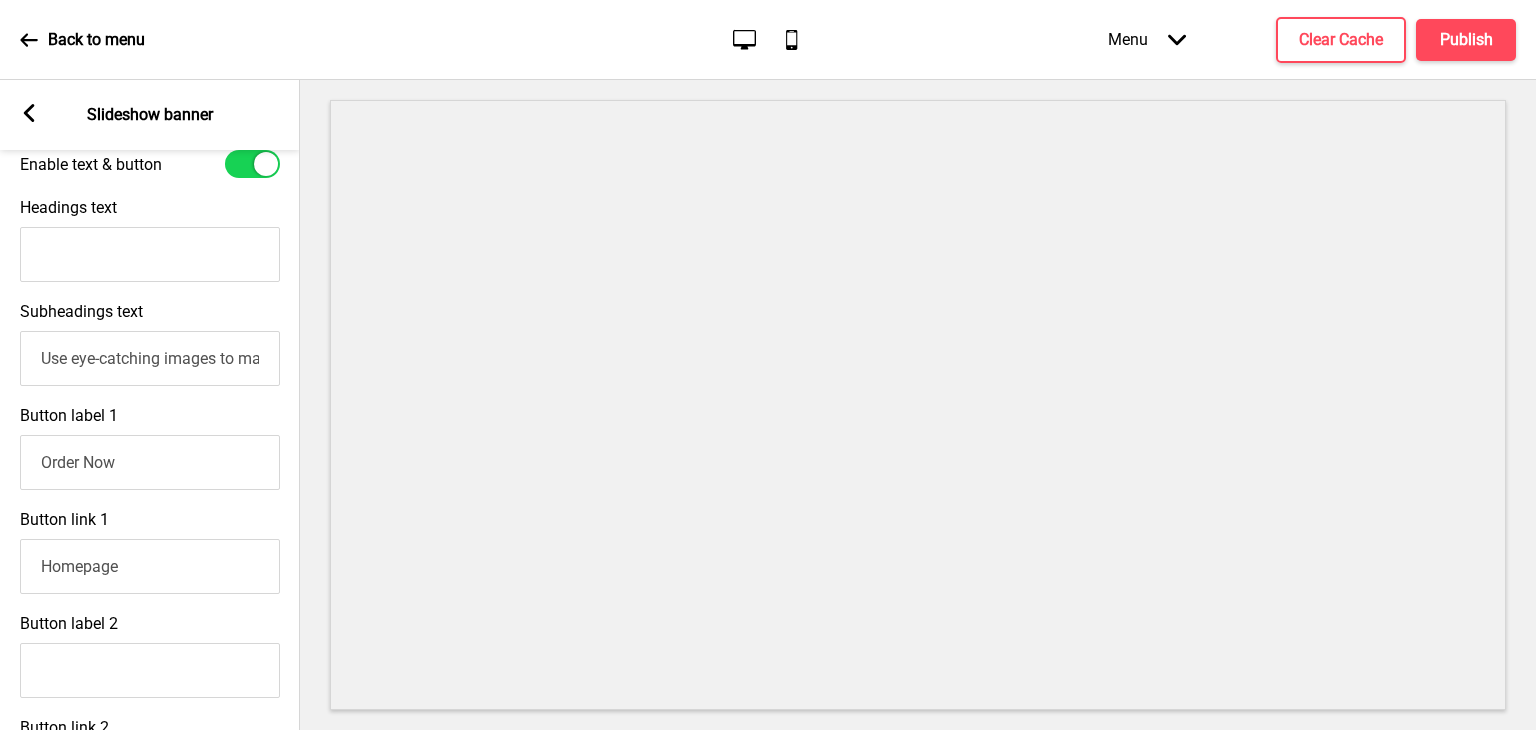 scroll, scrollTop: 300, scrollLeft: 0, axis: vertical 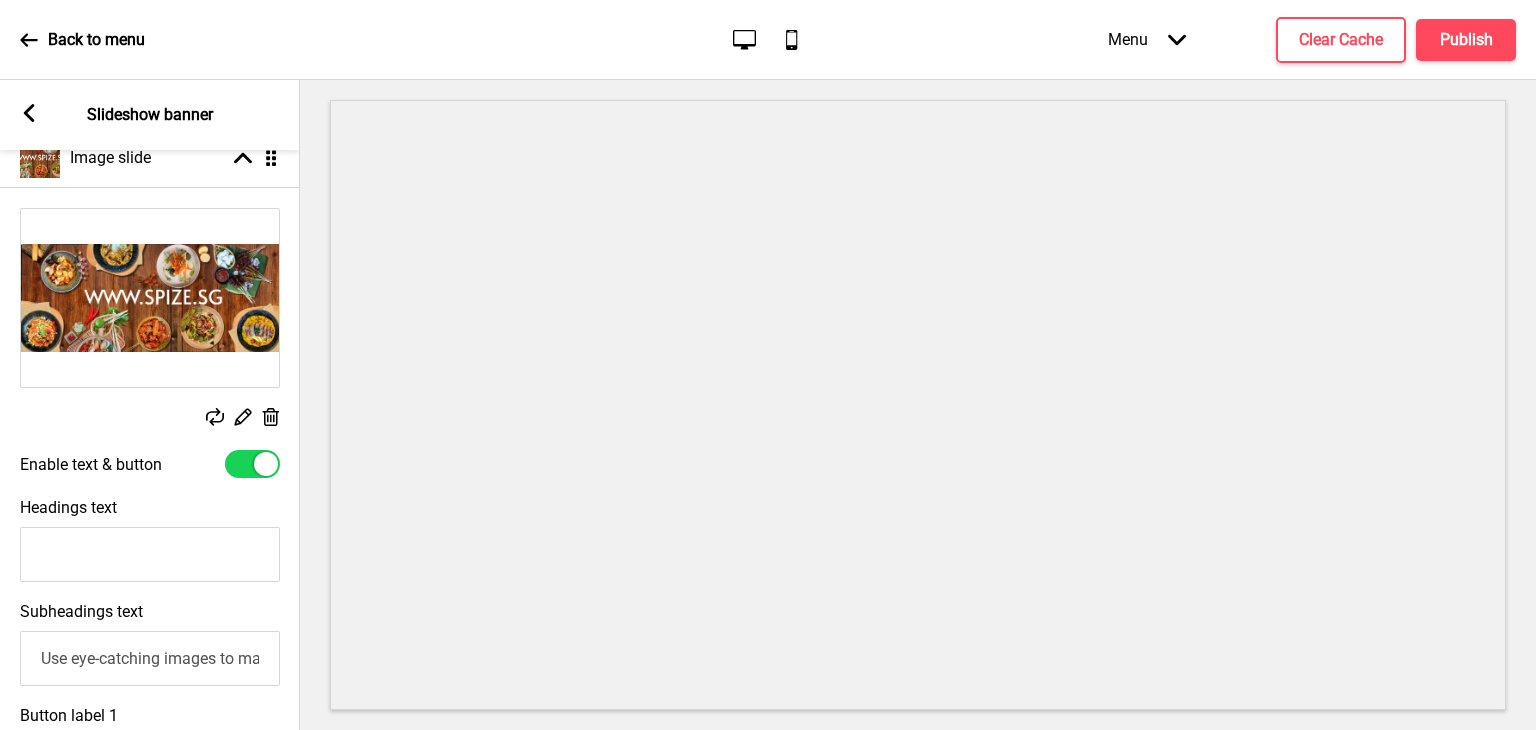 type 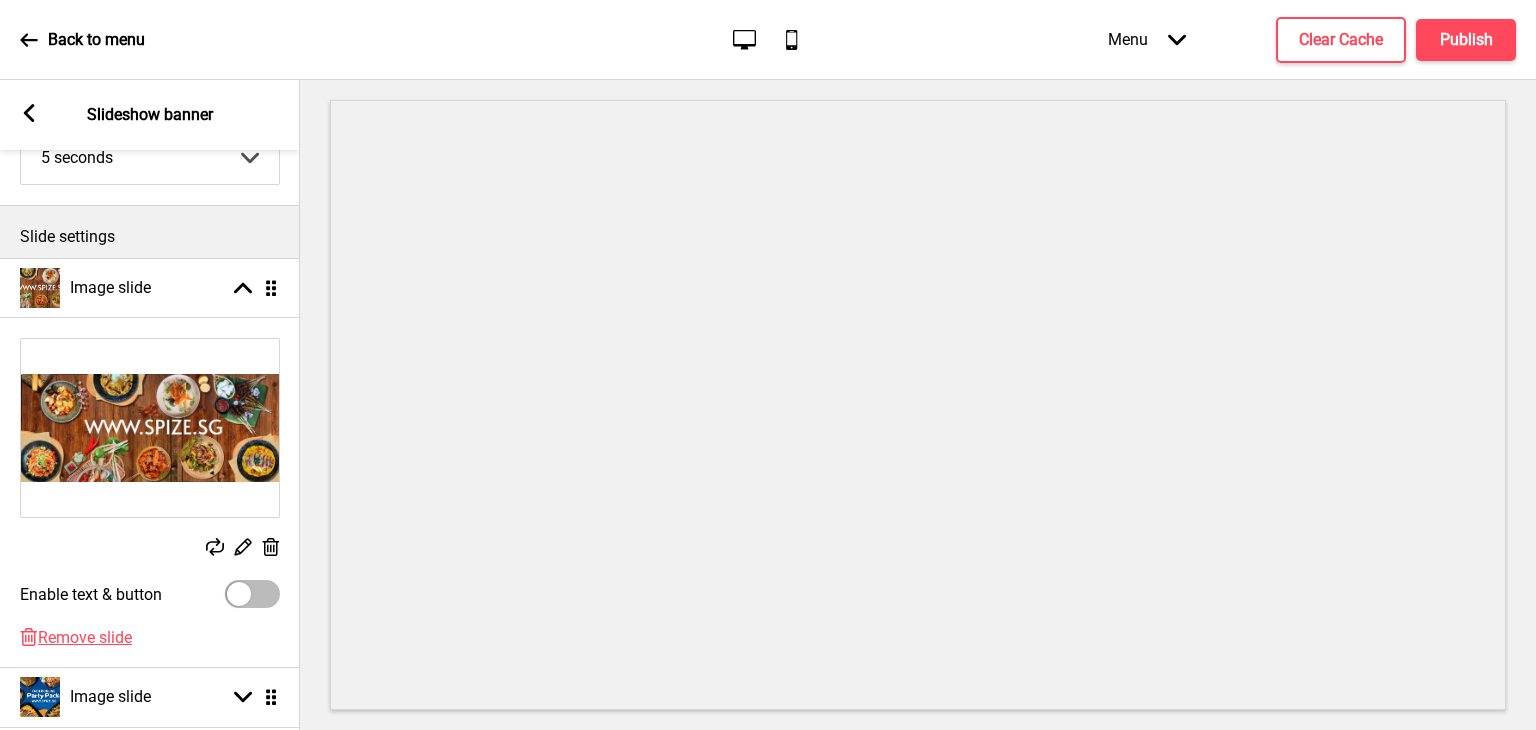 scroll, scrollTop: 0, scrollLeft: 0, axis: both 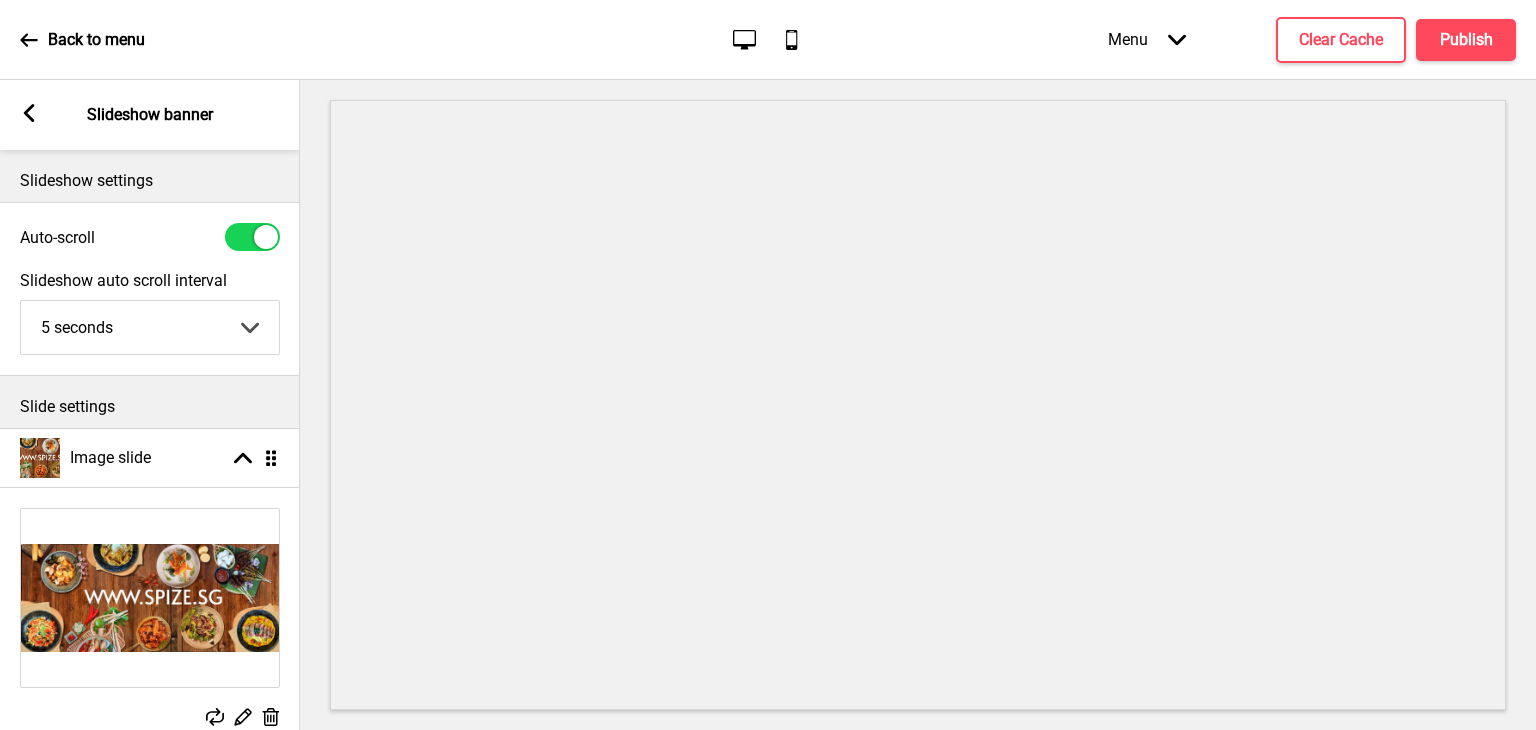 click on "Arrow left" at bounding box center (29, 115) 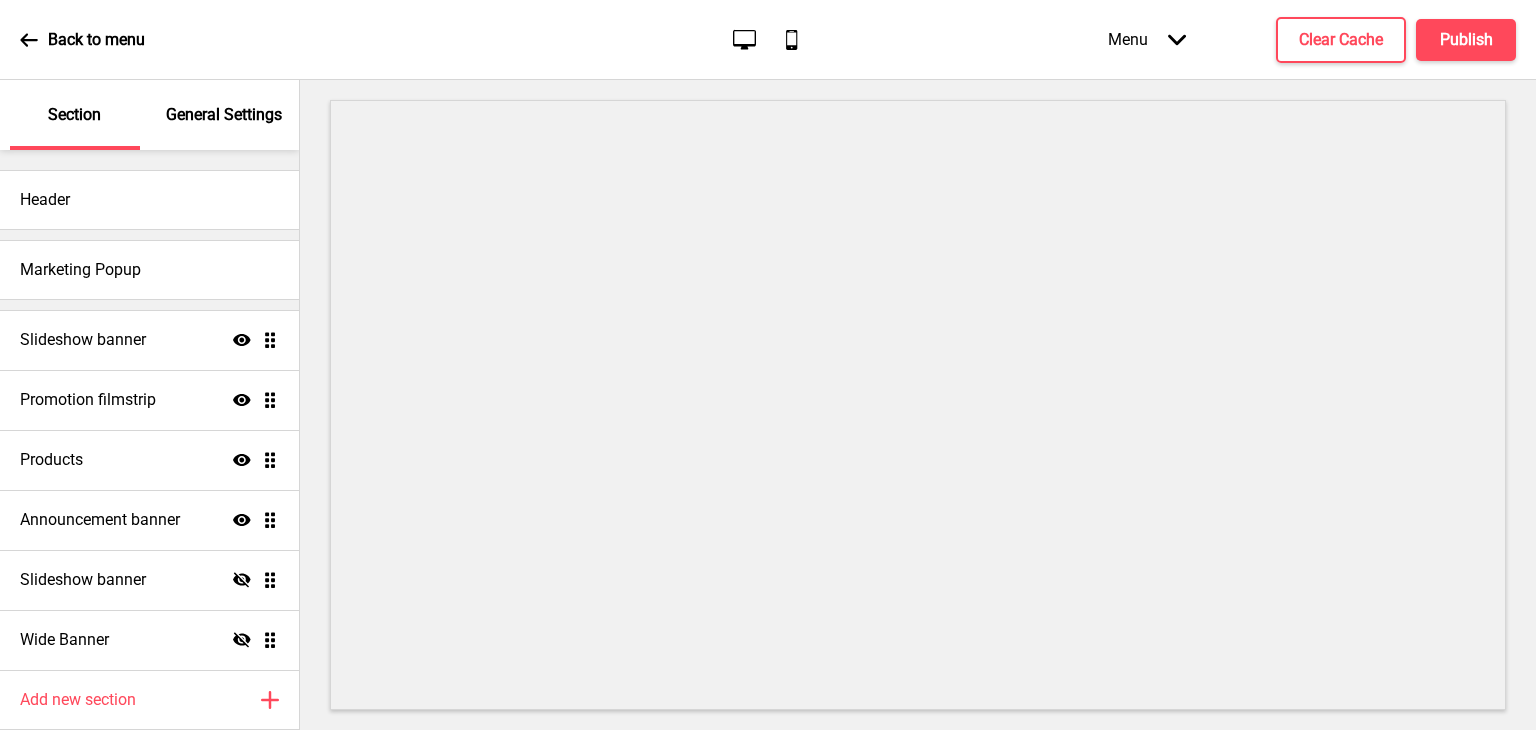click on "General Settings" at bounding box center [225, 115] 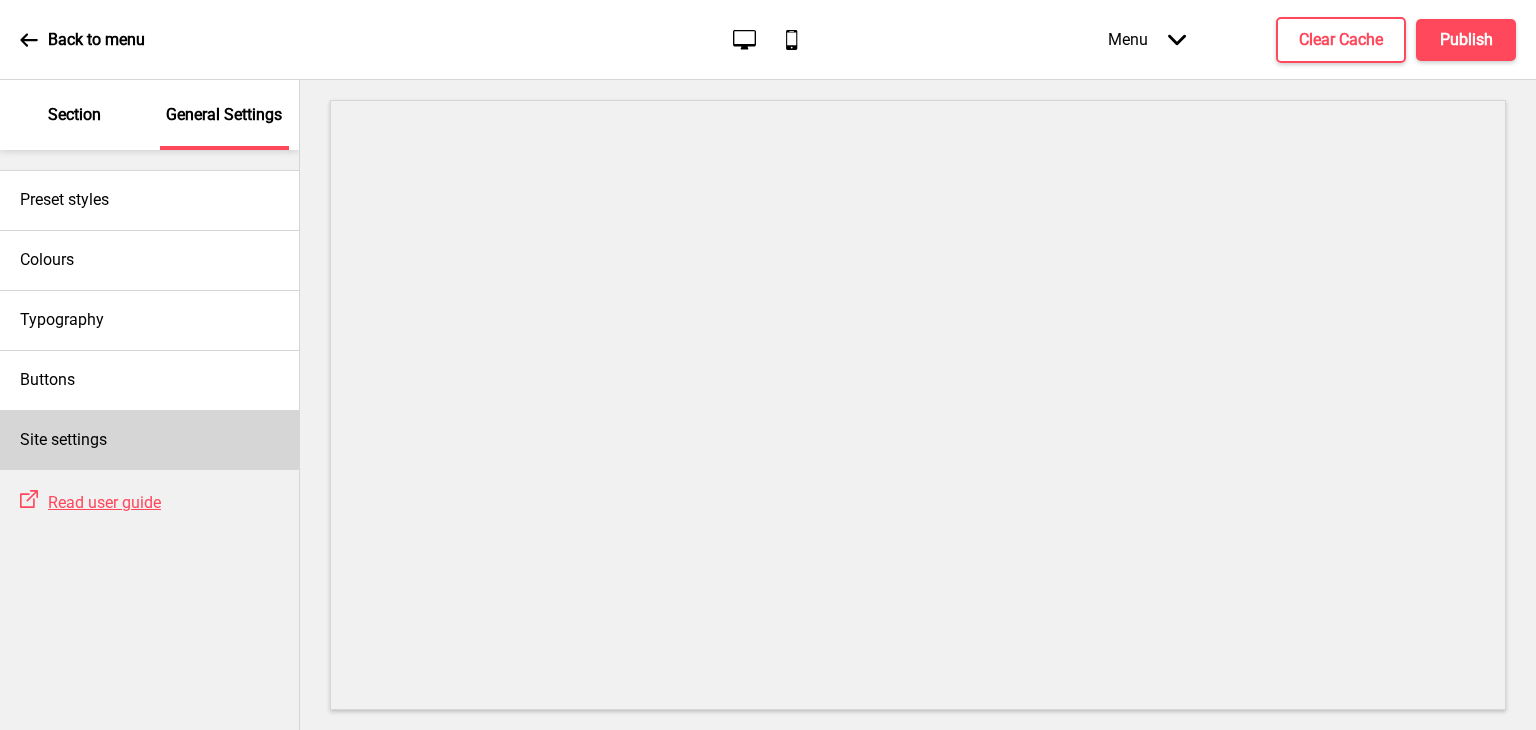 click on "Site settings" at bounding box center [63, 440] 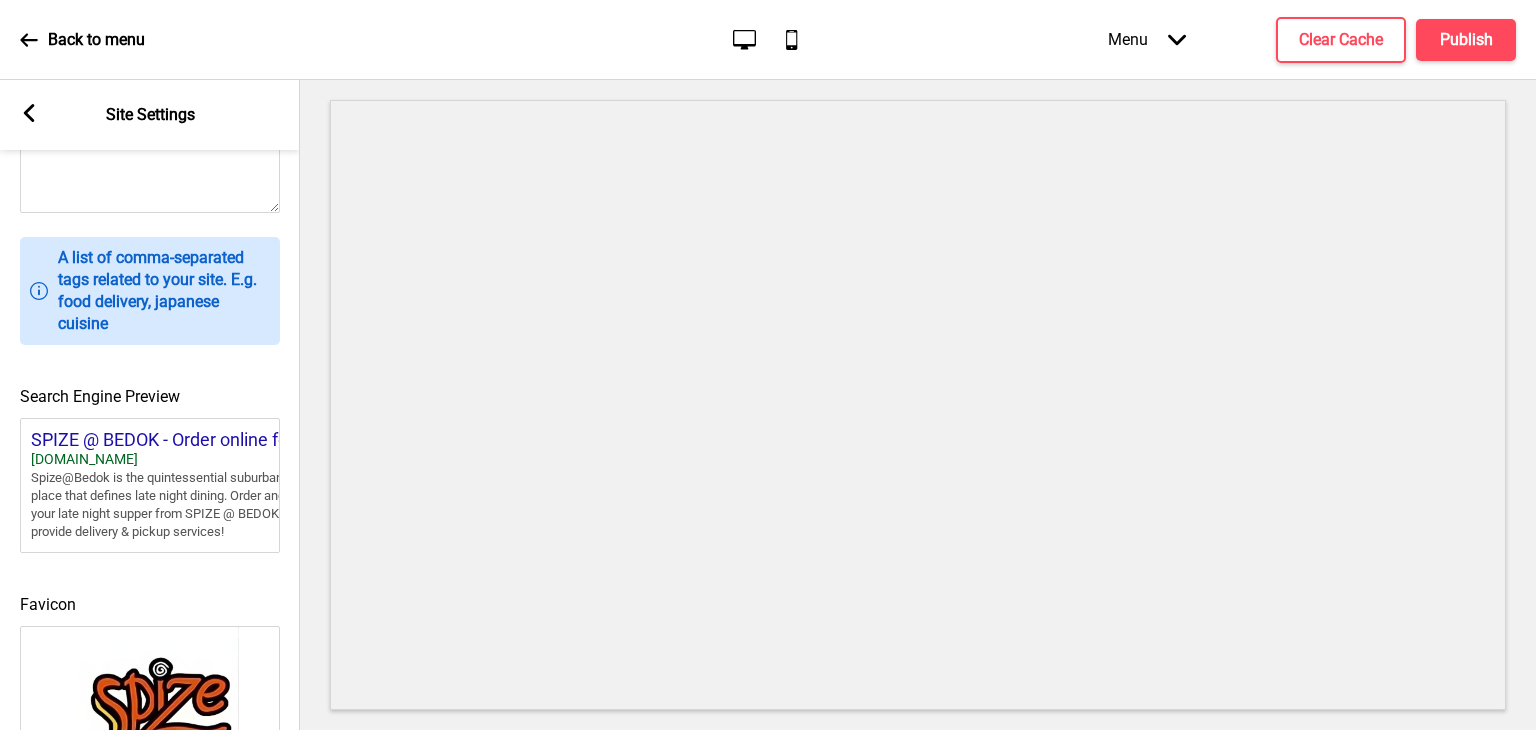 scroll, scrollTop: 896, scrollLeft: 0, axis: vertical 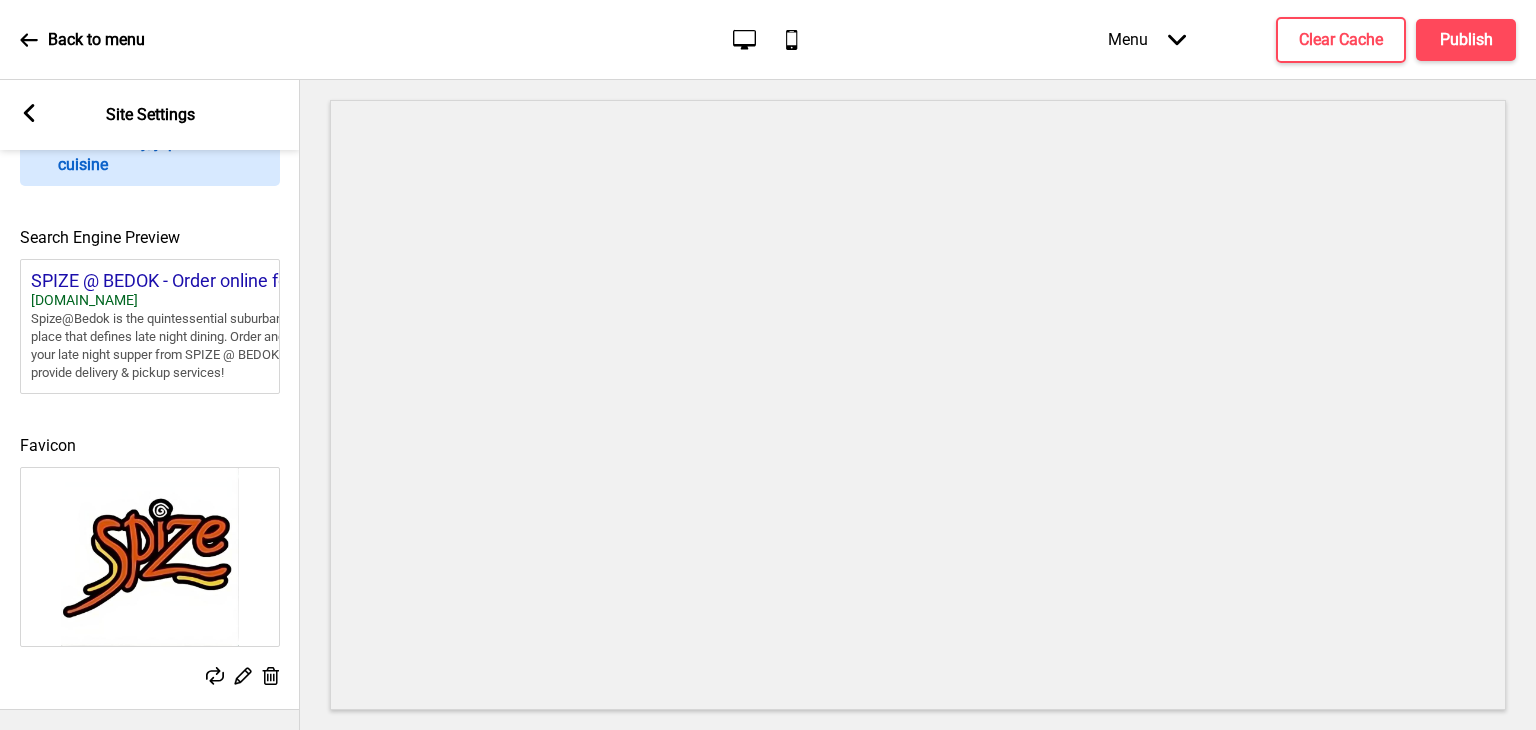 click 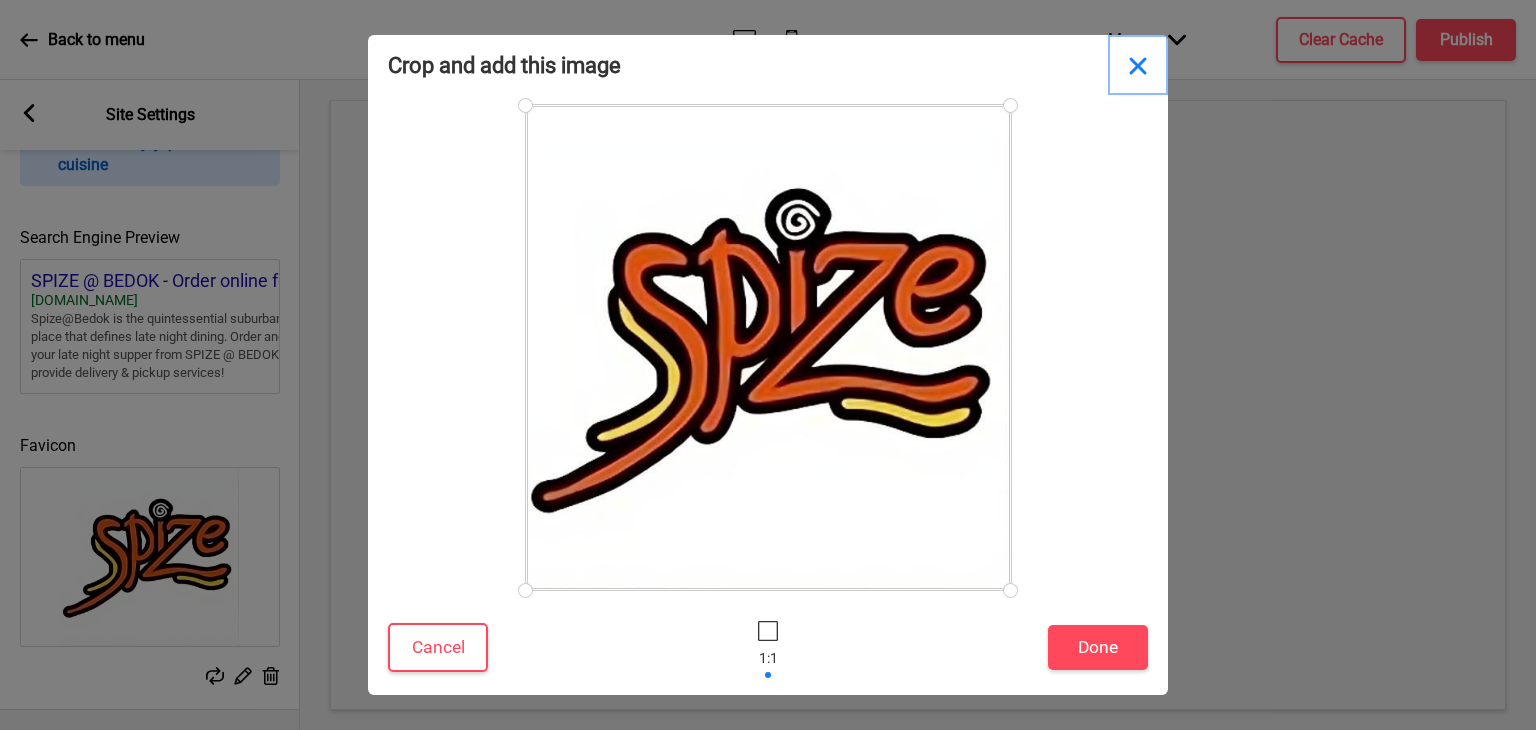 click at bounding box center (1138, 65) 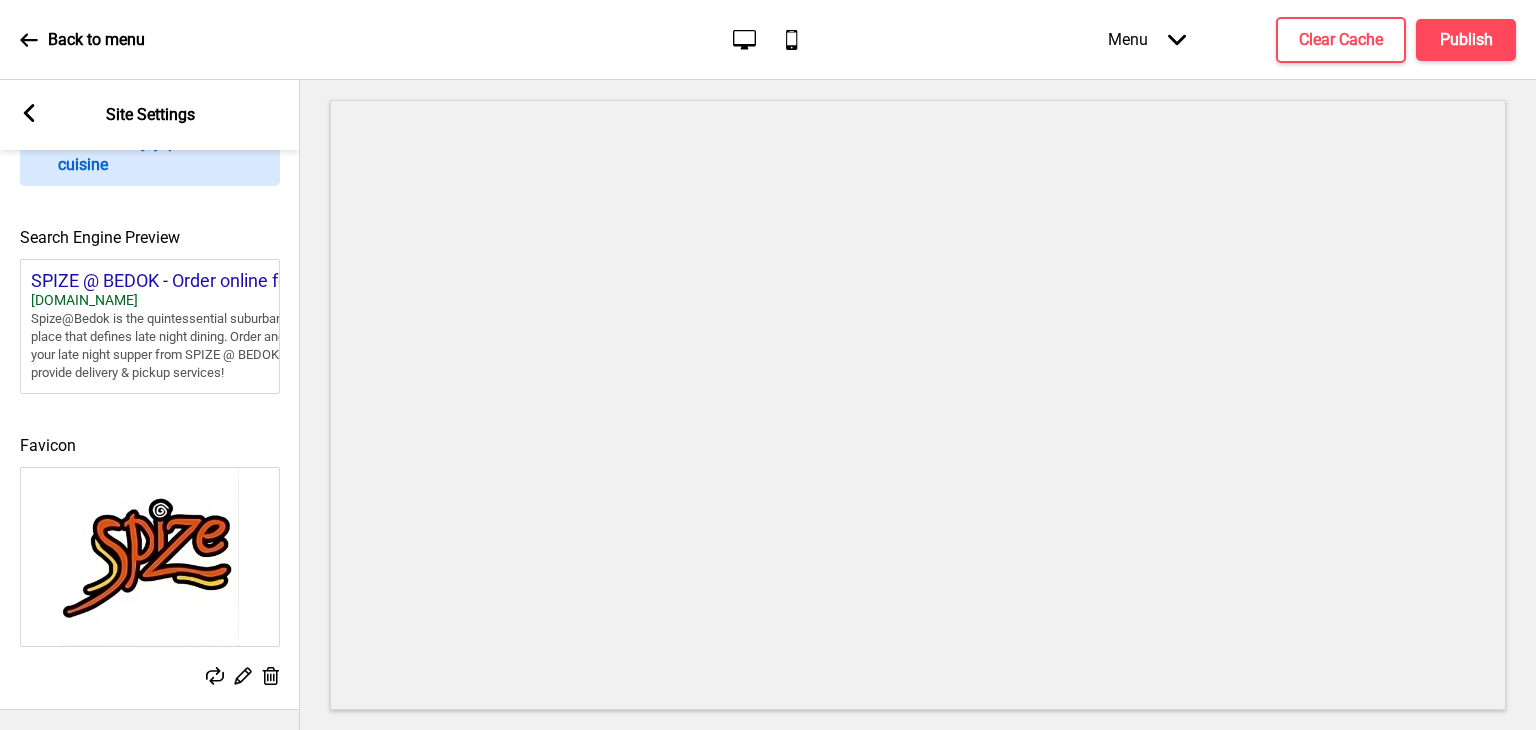 click 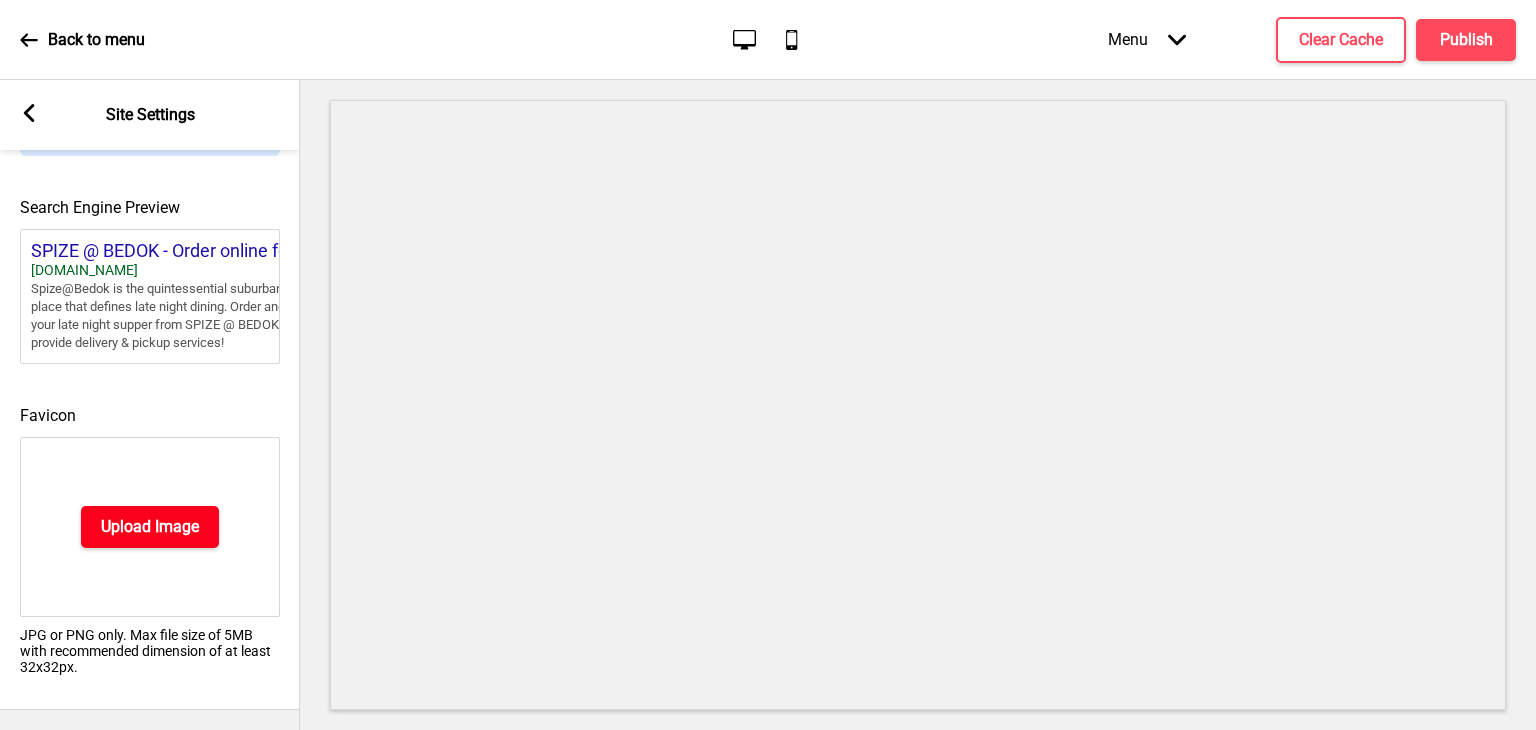 click on "Upload Image" at bounding box center (150, 527) 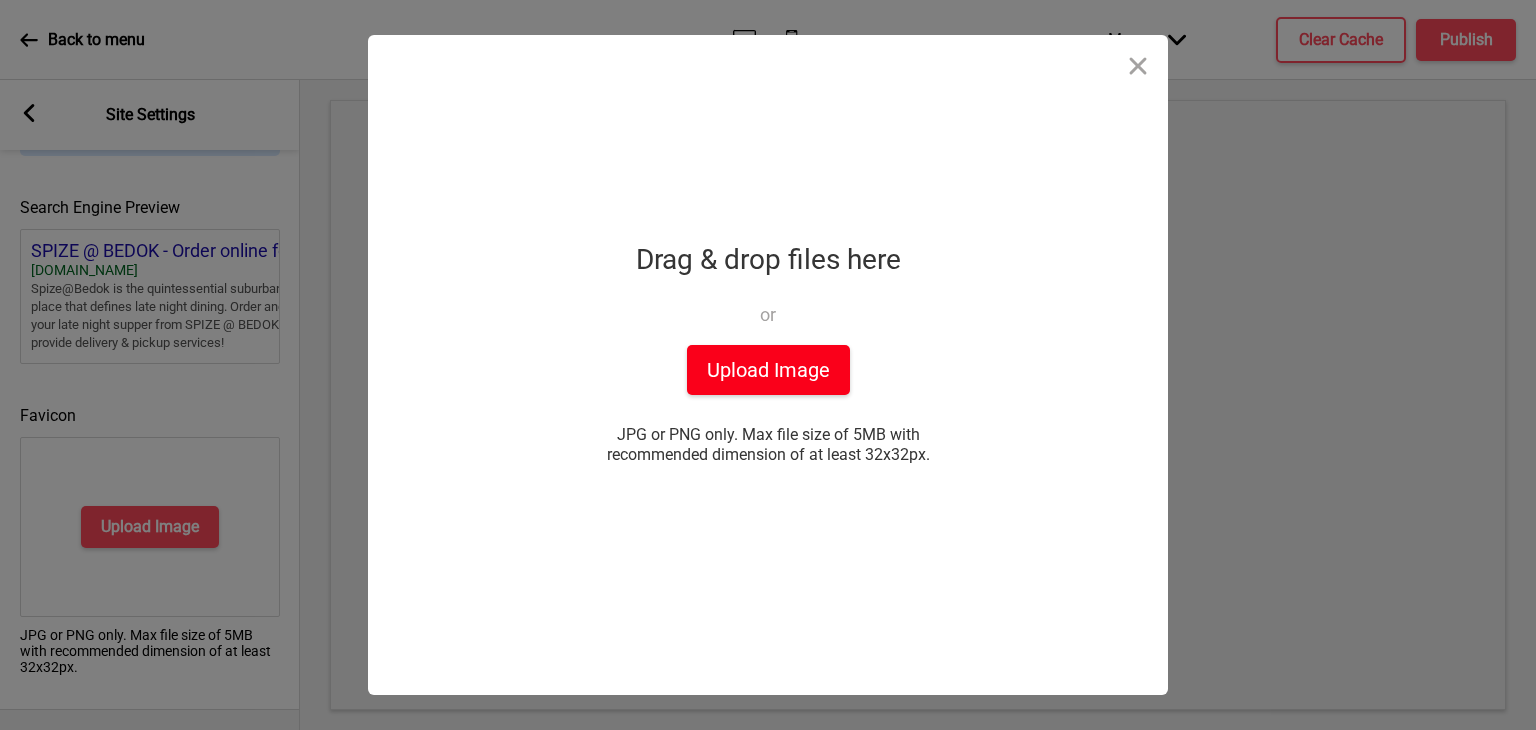 click on "Upload Image" at bounding box center (768, 370) 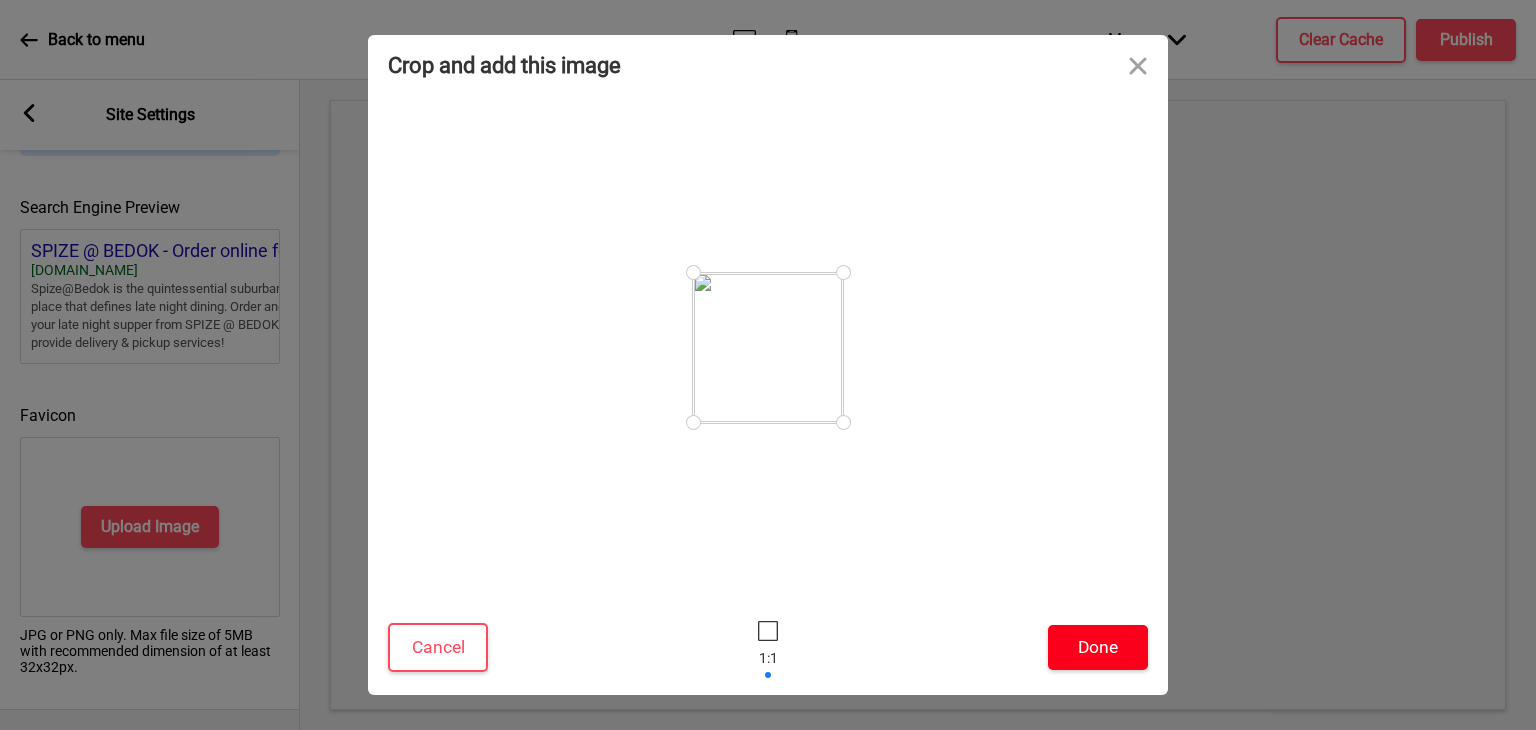 click on "Done" at bounding box center (1098, 647) 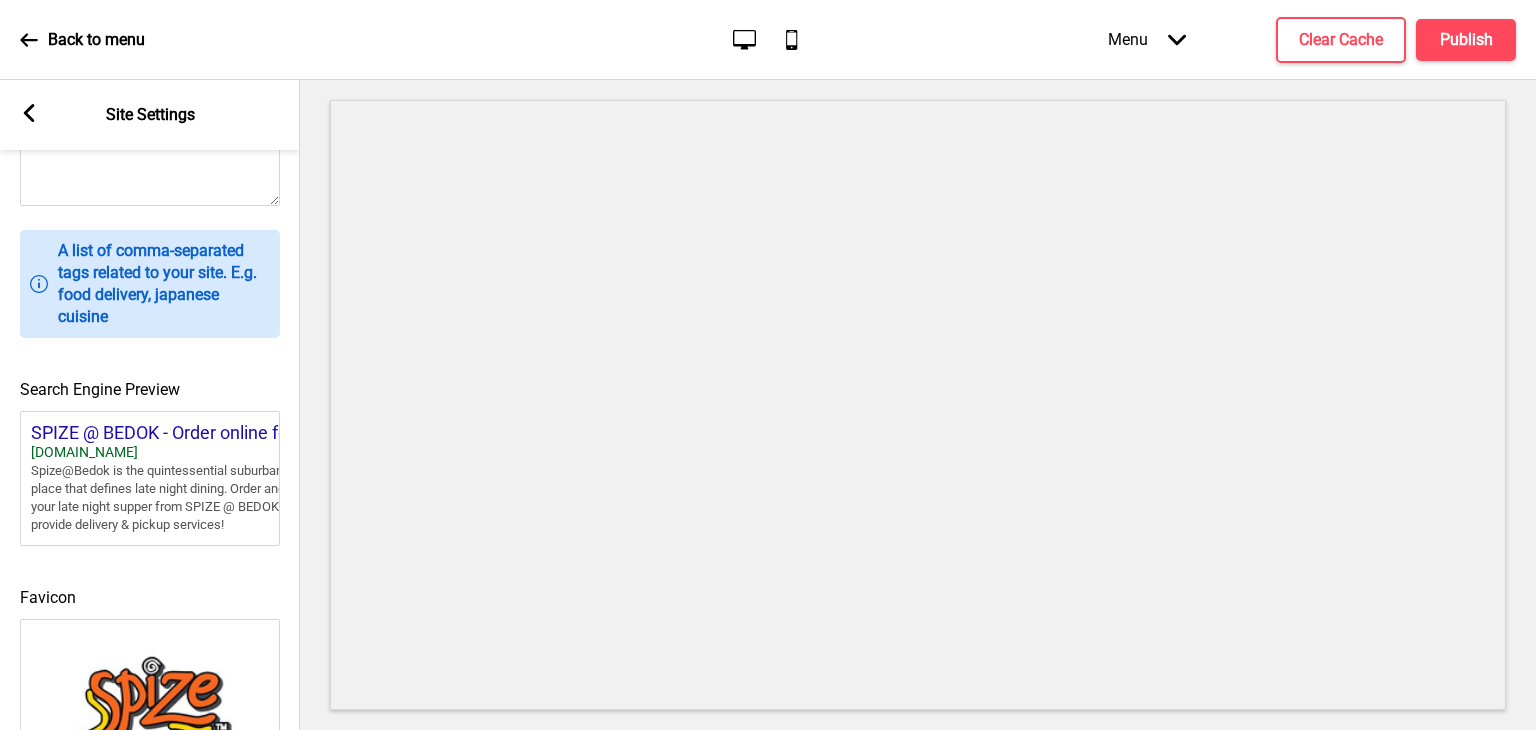 scroll, scrollTop: 696, scrollLeft: 0, axis: vertical 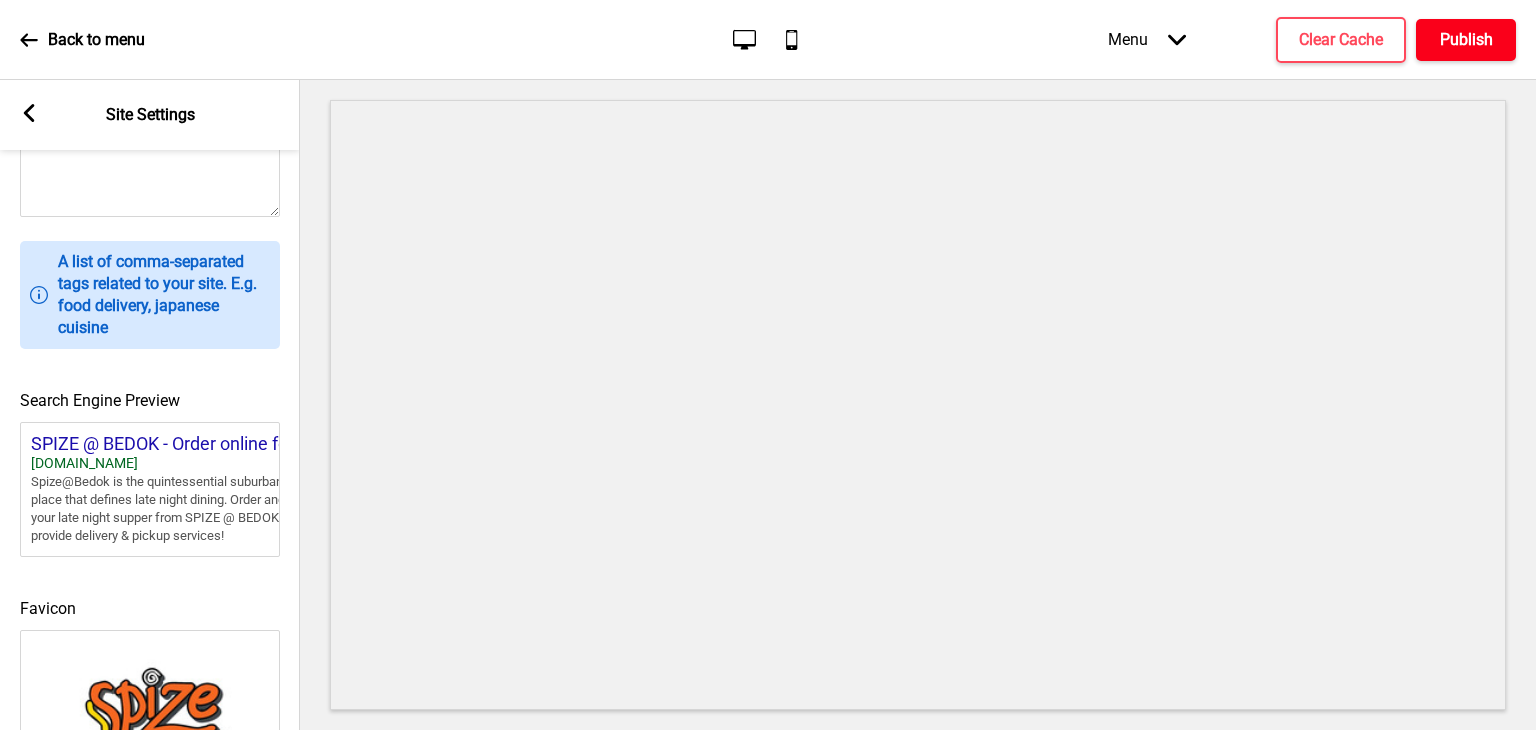 click on "Publish" at bounding box center [1466, 40] 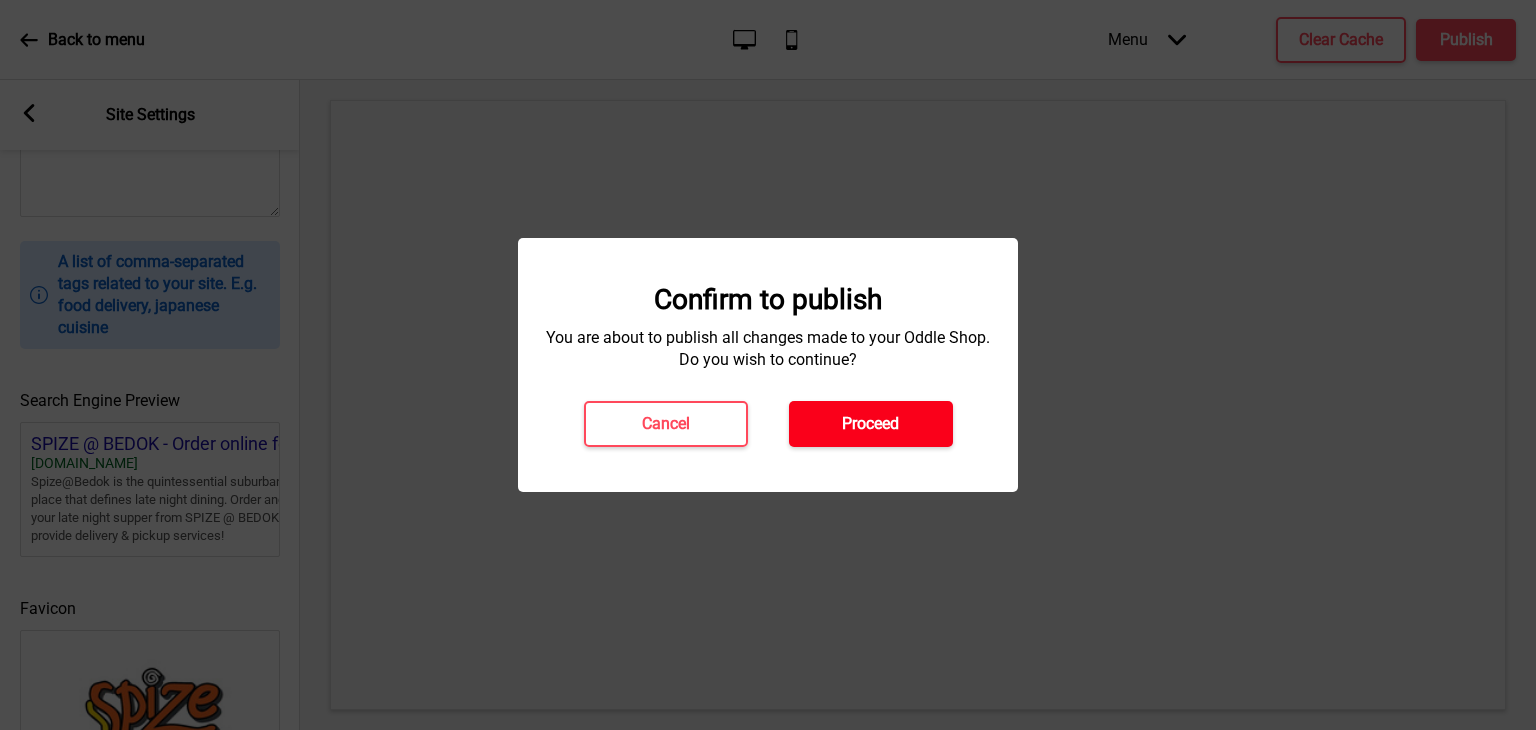 click on "Proceed" at bounding box center (870, 424) 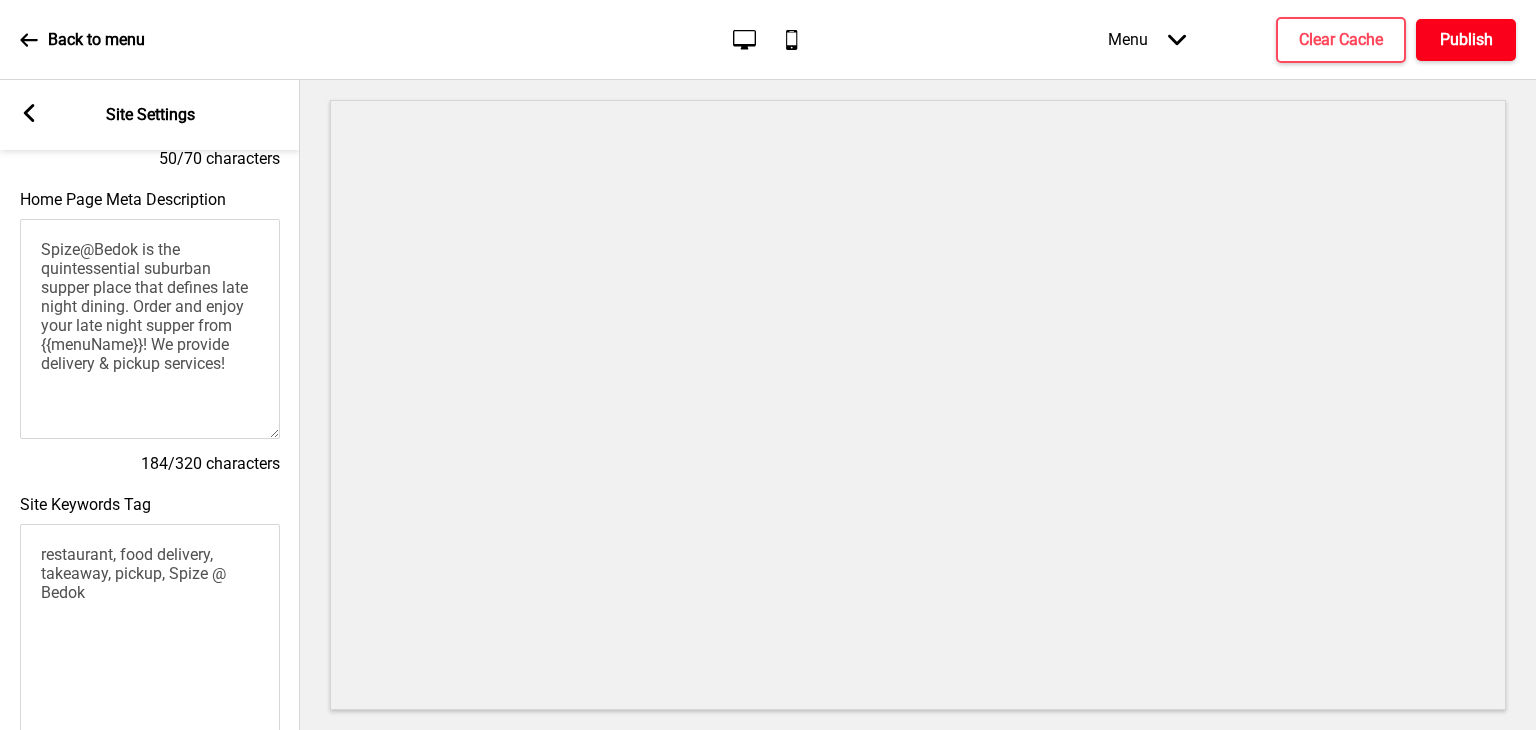scroll, scrollTop: 0, scrollLeft: 0, axis: both 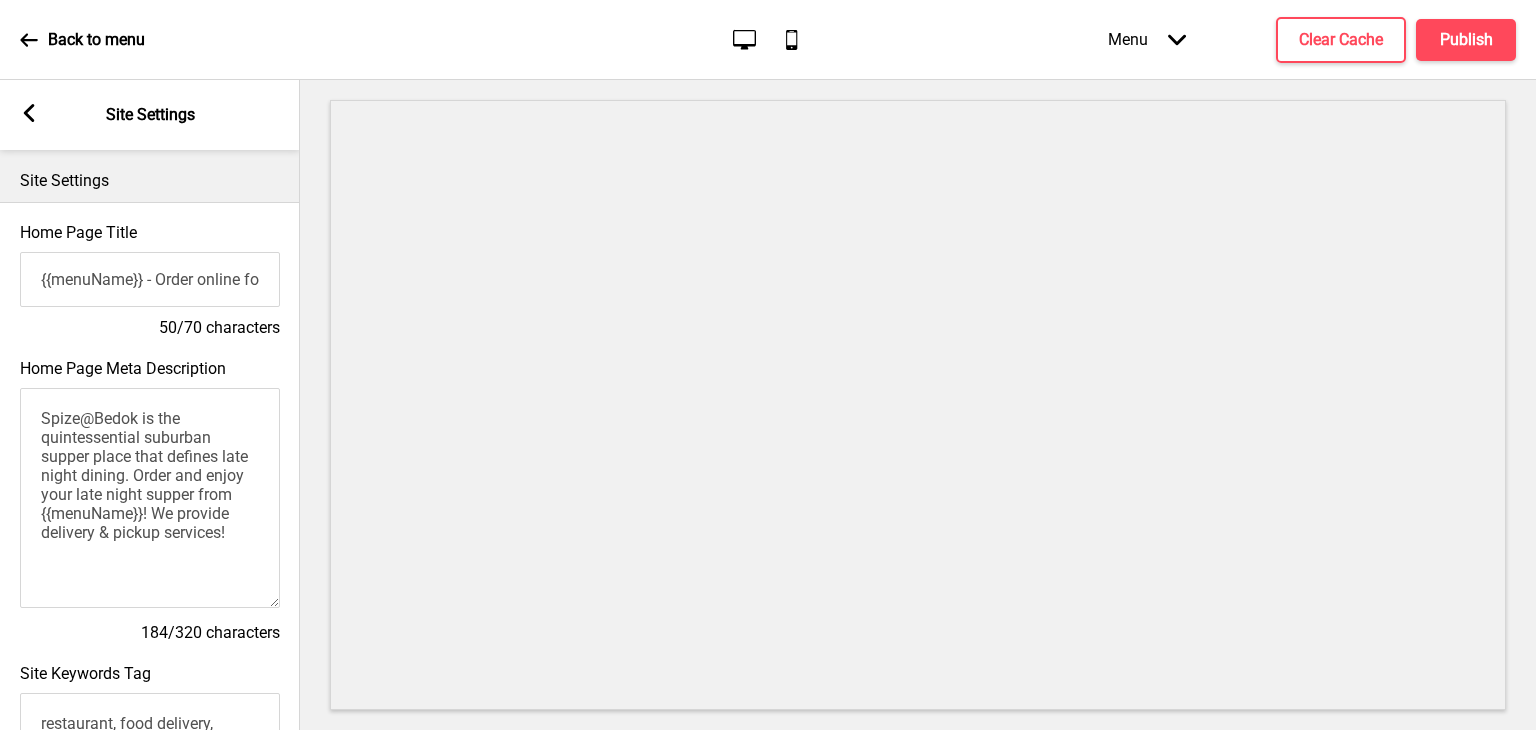 click 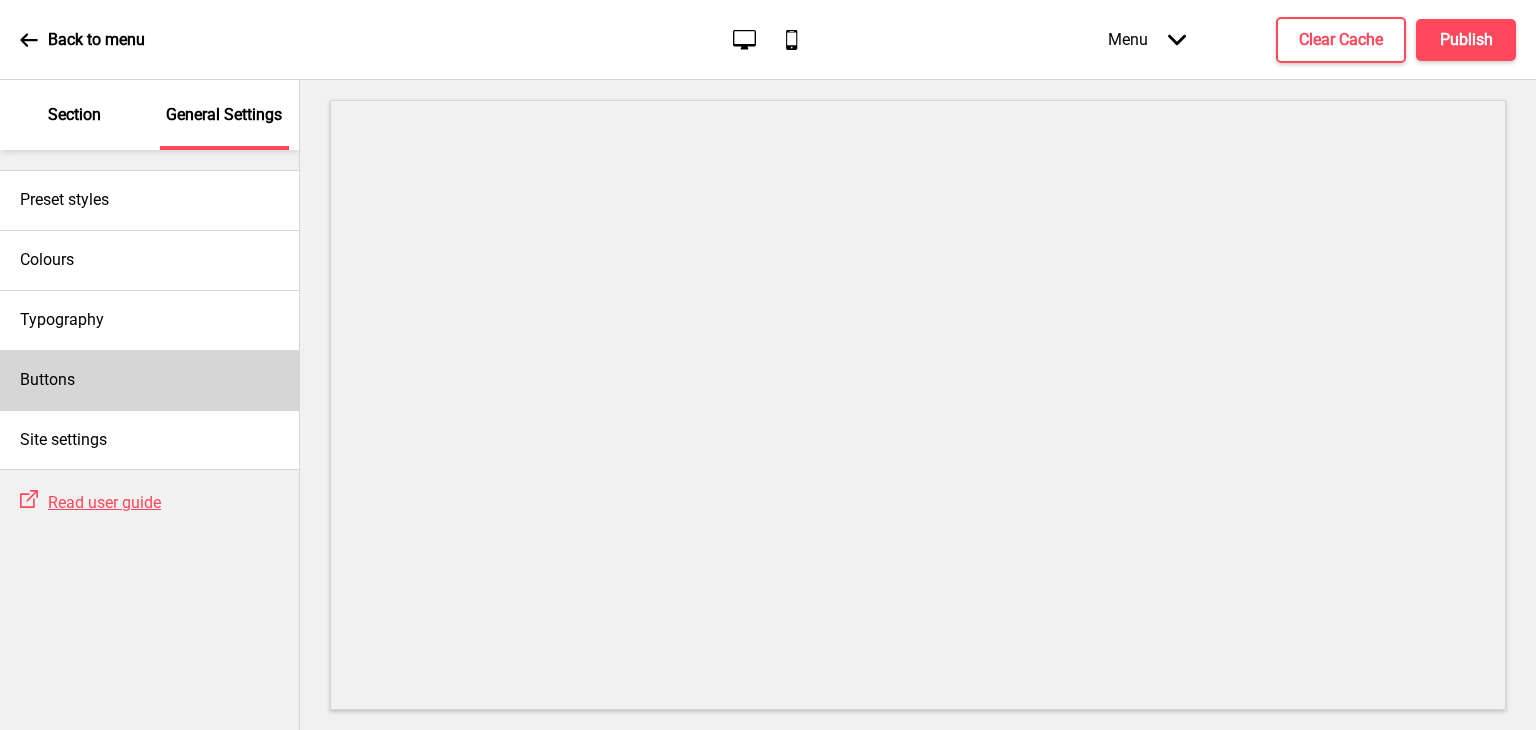 click on "Buttons" at bounding box center (47, 380) 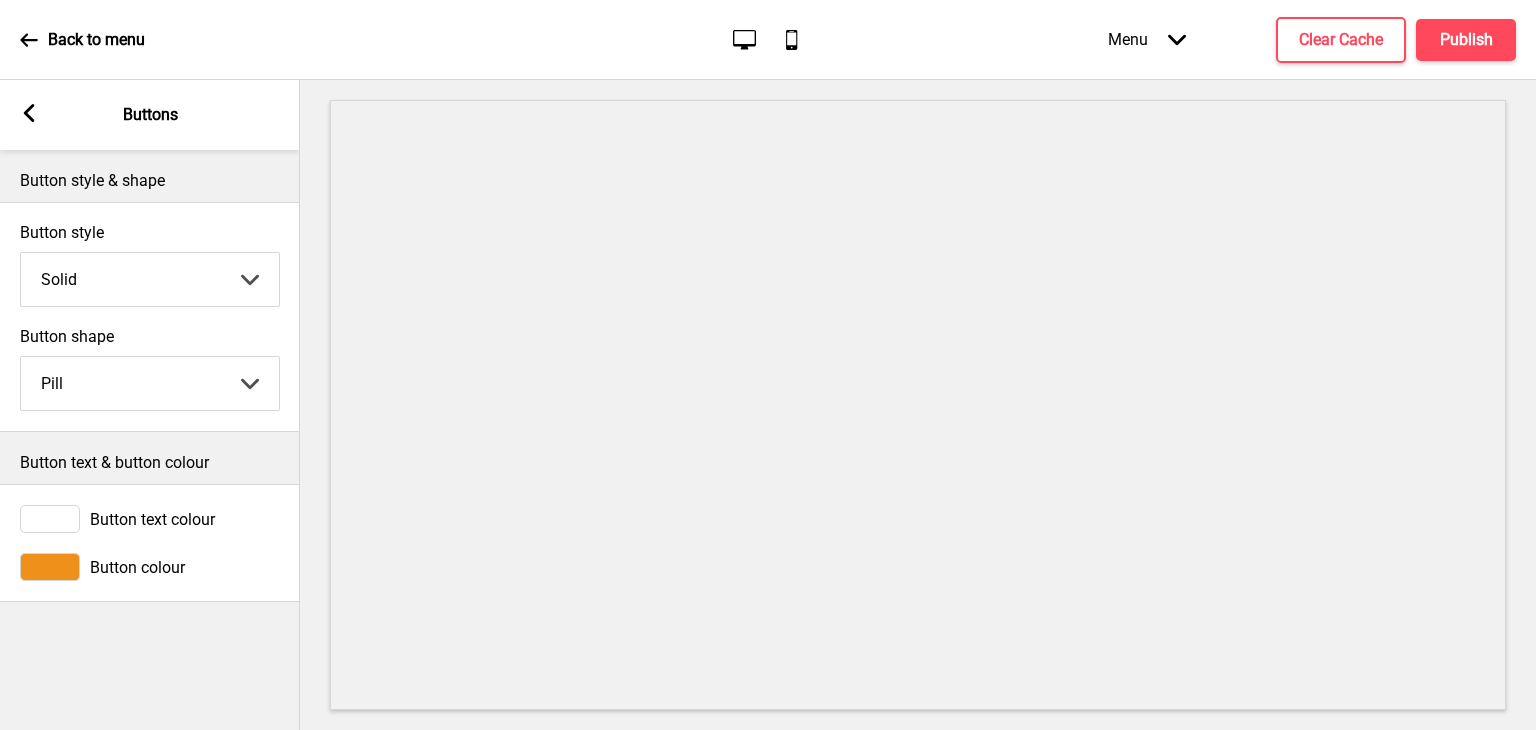 click 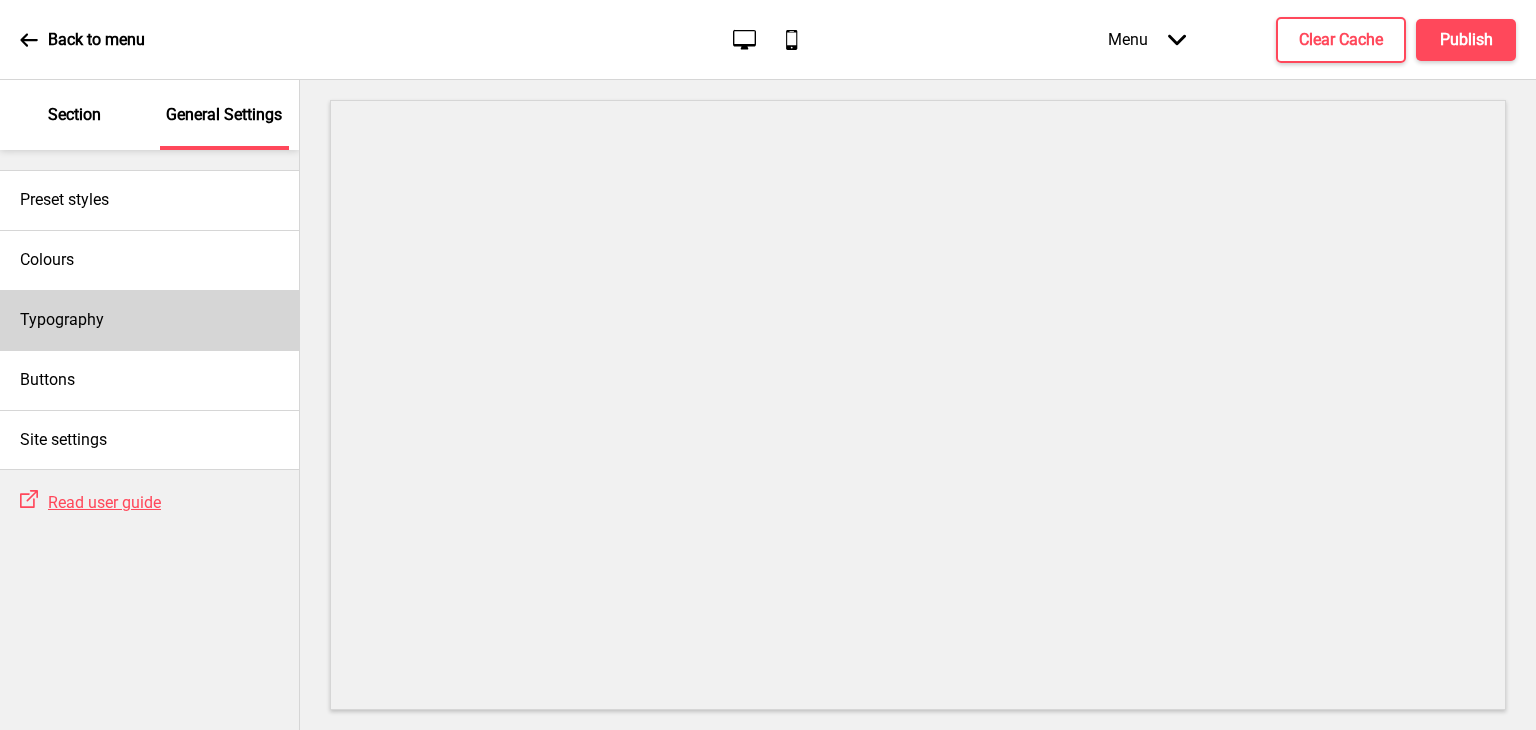 click on "Typography" at bounding box center [149, 320] 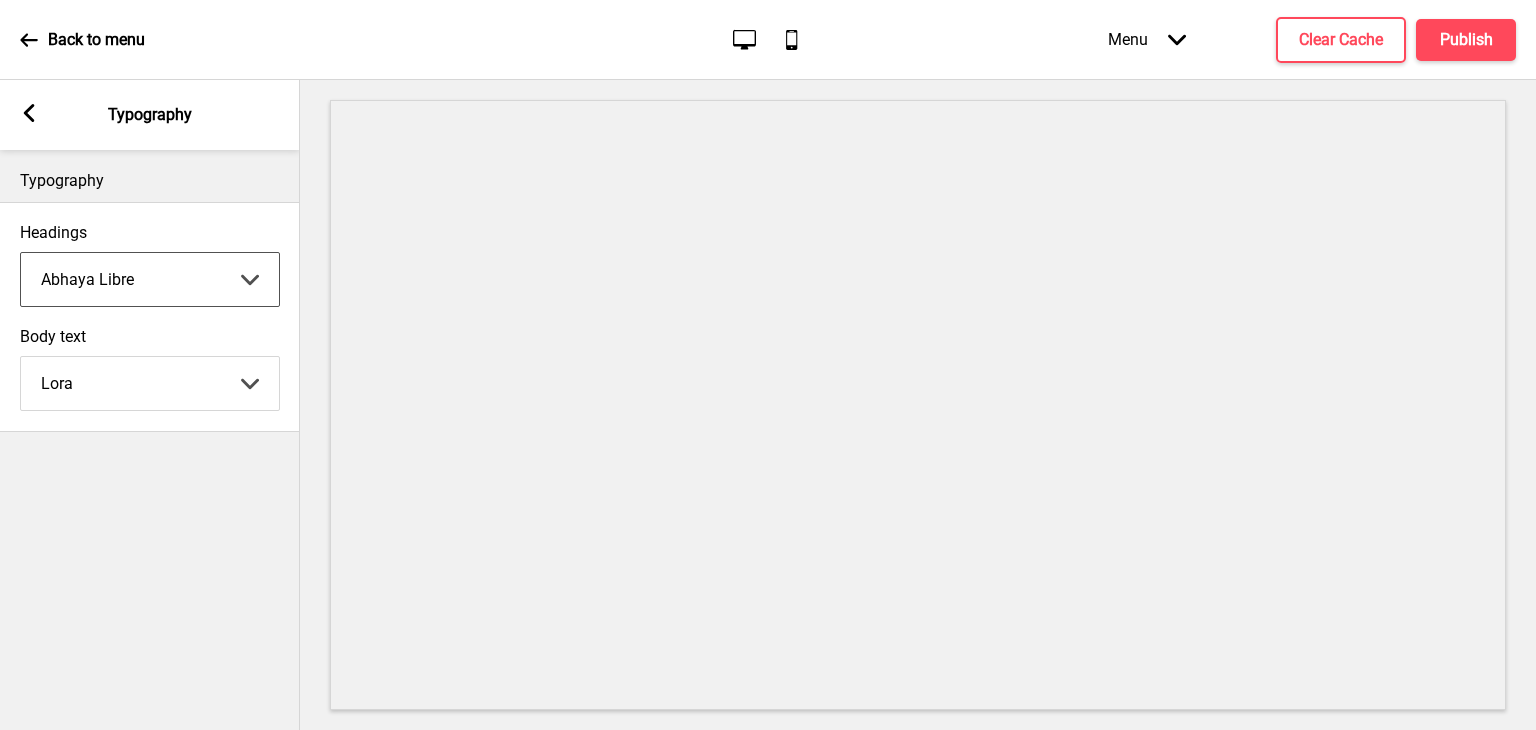 click on "Abhaya Libre Abril Fatface Adobe Garamond Pro Arimo Arsenal Arvo Berkshire Swash Be Vietnam Pro Bitter Bree Serif Cantora One Cabin Courgette Coustard Glegoo Hammersmith One Hind Guntur Josefin Sans Jost Kalam Lato Libre Baskerville Libre Franklin Lora Merriweather Nunito Sans Oregano Oswald Pacifico Playfair Display Prata Quattrocento Quicksand Roboto Roboto Slab Rye Sanchez Signika Trocchi Ubuntu Vollkorn Yeseva One 王漢宗細黑體繁 王漢宗細圓體繁 王漢宗粗明體繁 小米兰亭简 腾翔嘉丽细圆简 腾祥睿黑简 王漢宗波卡體繁一空陰 王漢宗粗圓體繁一雙空 瀨戶字體繁 田氏方筆刷體繁 田氏细笔刷體繁 站酷快乐简体 站酷酷黑 站酷小薇字体简体 Aa晚风 Aa荷包鼓鼓 中文 STSong" at bounding box center [150, 279] 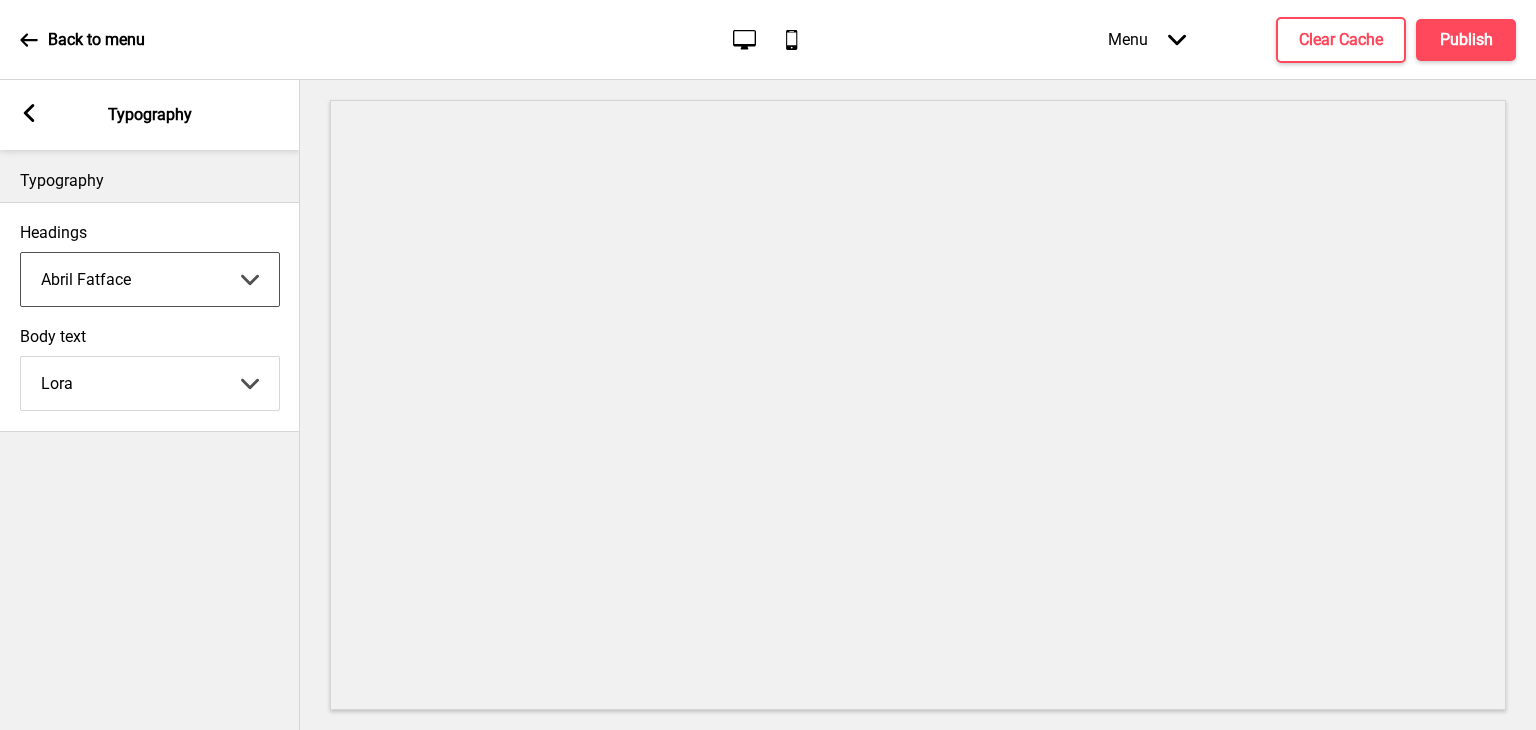 click on "Abhaya Libre Abril Fatface Adobe Garamond Pro Arimo Arsenal Arvo Berkshire Swash Be Vietnam Pro Bitter Bree Serif Cantora One Cabin Courgette Coustard Glegoo Hammersmith One Hind Guntur Josefin Sans Jost Kalam Lato Libre Baskerville Libre Franklin Lora Merriweather Nunito Sans Oregano Oswald Pacifico Playfair Display Prata Quattrocento Quicksand Roboto Roboto Slab Rye Sanchez Signika Trocchi Ubuntu Vollkorn Yeseva One 王漢宗細黑體繁 王漢宗細圓體繁 王漢宗粗明體繁 小米兰亭简 腾翔嘉丽细圆简 腾祥睿黑简 王漢宗波卡體繁一空陰 王漢宗粗圓體繁一雙空 瀨戶字體繁 田氏方筆刷體繁 田氏细笔刷體繁 站酷快乐简体 站酷酷黑 站酷小薇字体简体 Aa晚风 Aa荷包鼓鼓 中文 STSong" at bounding box center [150, 279] 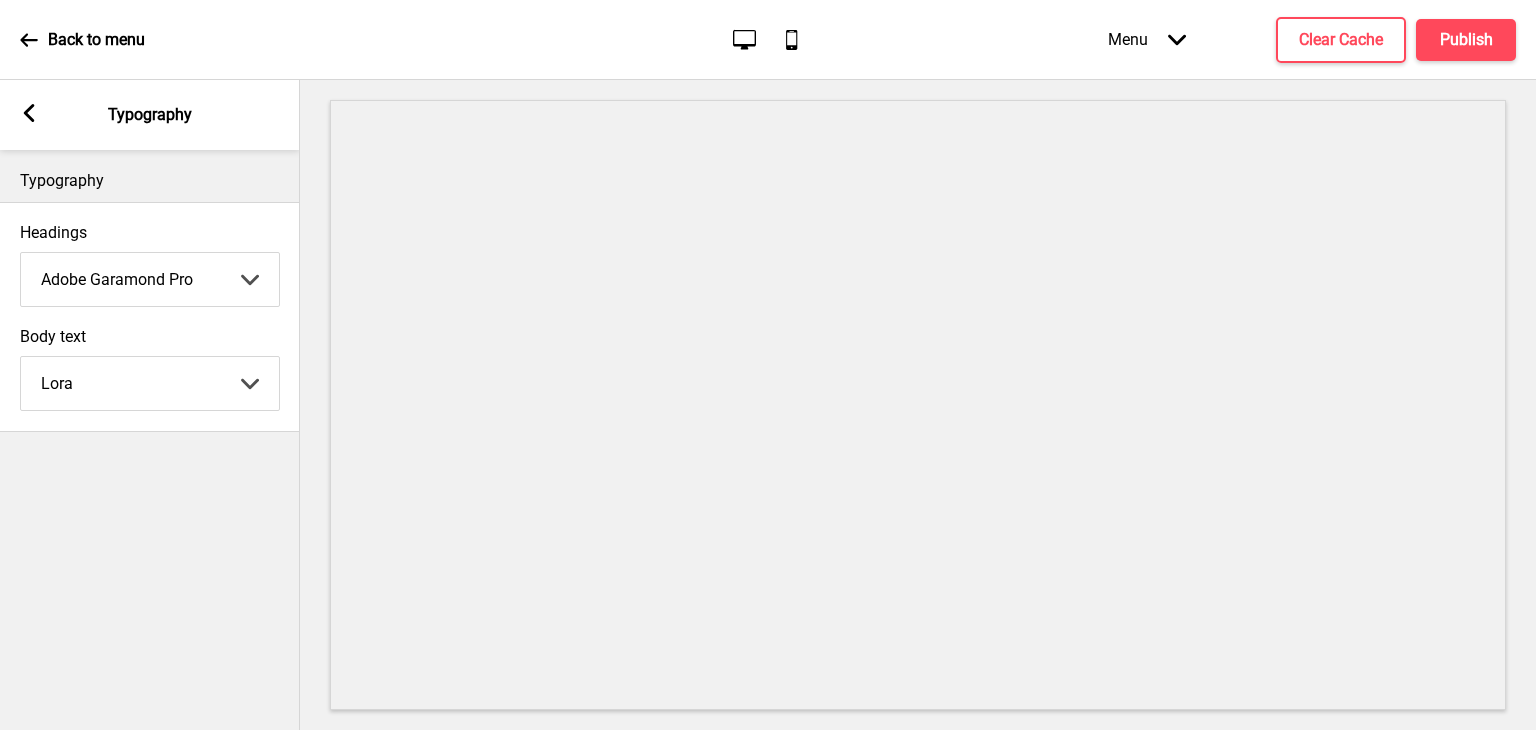 click on "Abhaya Libre Abril Fatface Adobe Garamond Pro Arimo Arsenal Arvo Berkshire Swash Be Vietnam Pro Bitter Bree Serif Cantora One Cabin Courgette Coustard Glegoo Hammersmith One Hind Guntur Josefin Sans Jost Kalam Lato Libre Baskerville Libre Franklin Lora Merriweather Nunito Sans Oregano Oswald Pacifico Playfair Display Prata Quattrocento Quicksand Roboto Roboto Slab Rye Sanchez Signika Trocchi Ubuntu Vollkorn Yeseva One 王漢宗細黑體繁 王漢宗細圓體繁 王漢宗粗明體繁 小米兰亭简 腾翔嘉丽细圆简 腾祥睿黑简 王漢宗波卡體繁一空陰 王漢宗粗圓體繁一雙空 瀨戶字體繁 田氏方筆刷體繁 田氏细笔刷體繁 站酷快乐简体 站酷酷黑 站酷小薇字体简体 Aa晚风 Aa荷包鼓鼓 中文 STSong" at bounding box center (150, 279) 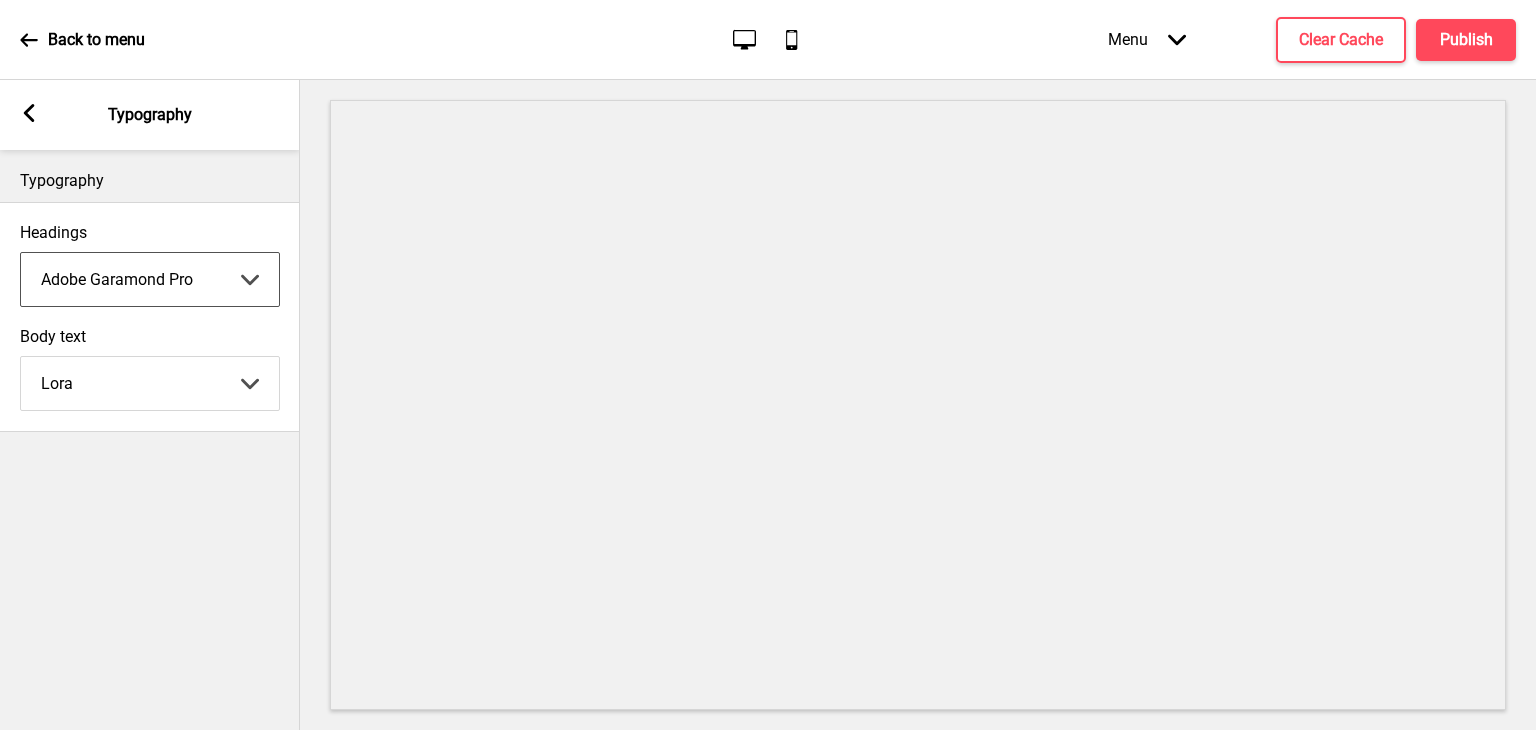click on "Abhaya Libre Abril Fatface Adobe Garamond Pro Arimo Arsenal Arvo Berkshire Swash Be Vietnam Pro Bitter Bree Serif Cantora One Cabin Courgette Coustard Glegoo Hammersmith One Hind Guntur Josefin Sans Jost Kalam Lato Libre Baskerville Libre Franklin Lora Merriweather Nunito Sans Oregano Oswald Pacifico Playfair Display Prata Quattrocento Quicksand Roboto Roboto Slab Rye Sanchez Signika Trocchi Ubuntu Vollkorn Yeseva One 王漢宗細黑體繁 王漢宗細圓體繁 王漢宗粗明體繁 小米兰亭简 腾翔嘉丽细圆简 腾祥睿黑简 王漢宗波卡體繁一空陰 王漢宗粗圓體繁一雙空 瀨戶字體繁 田氏方筆刷體繁 田氏细笔刷體繁 站酷快乐简体 站酷酷黑 站酷小薇字体简体 Aa晚风 Aa荷包鼓鼓 中文 STSong" at bounding box center [150, 279] 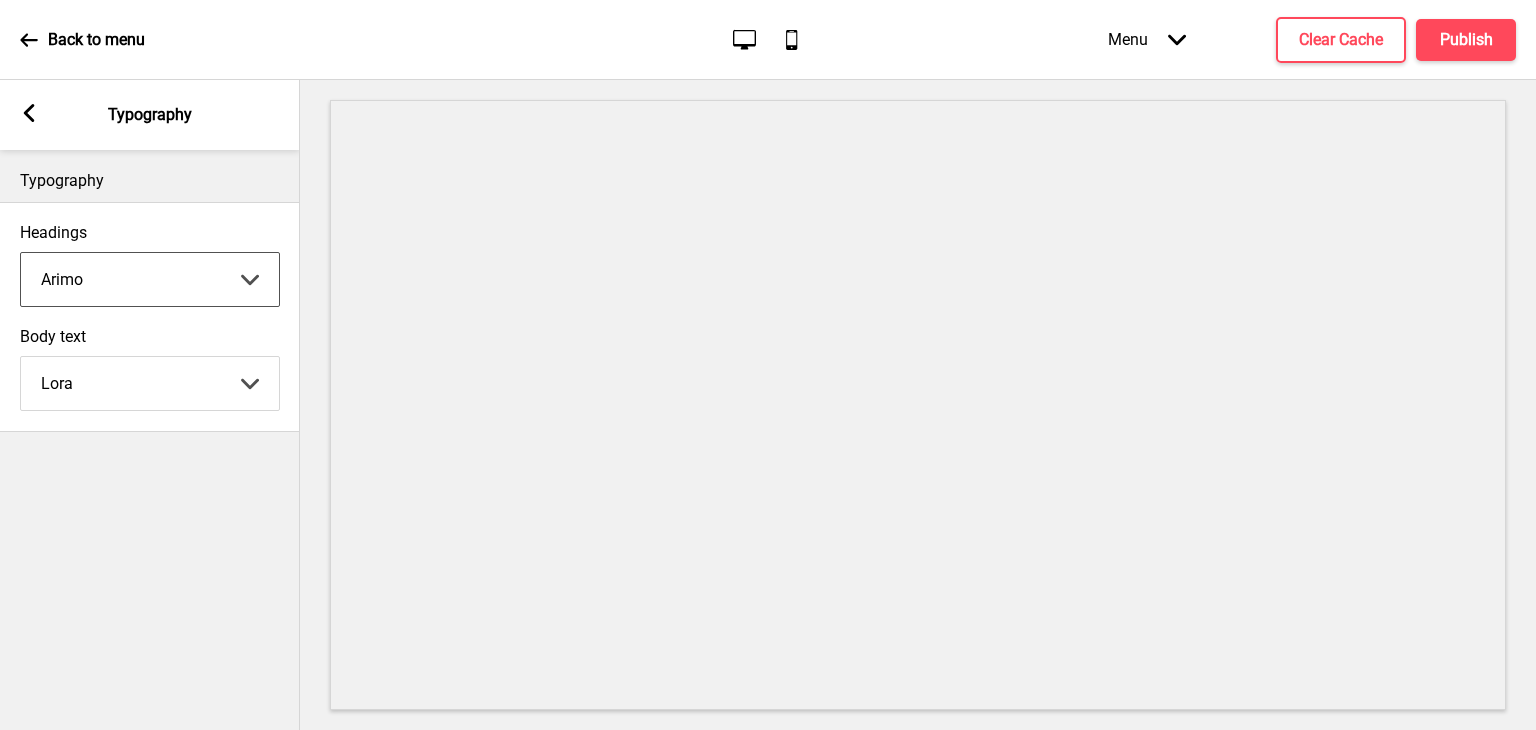 click on "Abhaya Libre Abril Fatface Adobe Garamond Pro Arimo Arsenal Arvo Berkshire Swash Be Vietnam Pro Bitter Bree Serif Cantora One Cabin Courgette Coustard Glegoo Hammersmith One Hind Guntur Josefin Sans Jost Kalam Lato Libre Baskerville Libre Franklin Lora Merriweather Nunito Sans Oregano Oswald Pacifico Playfair Display Prata Quattrocento Quicksand Roboto Roboto Slab Rye Sanchez Signika Trocchi Ubuntu Vollkorn Yeseva One 王漢宗細黑體繁 王漢宗細圓體繁 王漢宗粗明體繁 小米兰亭简 腾翔嘉丽细圆简 腾祥睿黑简 王漢宗波卡體繁一空陰 王漢宗粗圓體繁一雙空 瀨戶字體繁 田氏方筆刷體繁 田氏细笔刷體繁 站酷快乐简体 站酷酷黑 站酷小薇字体简体 Aa晚风 Aa荷包鼓鼓 中文 STSong" at bounding box center (150, 279) 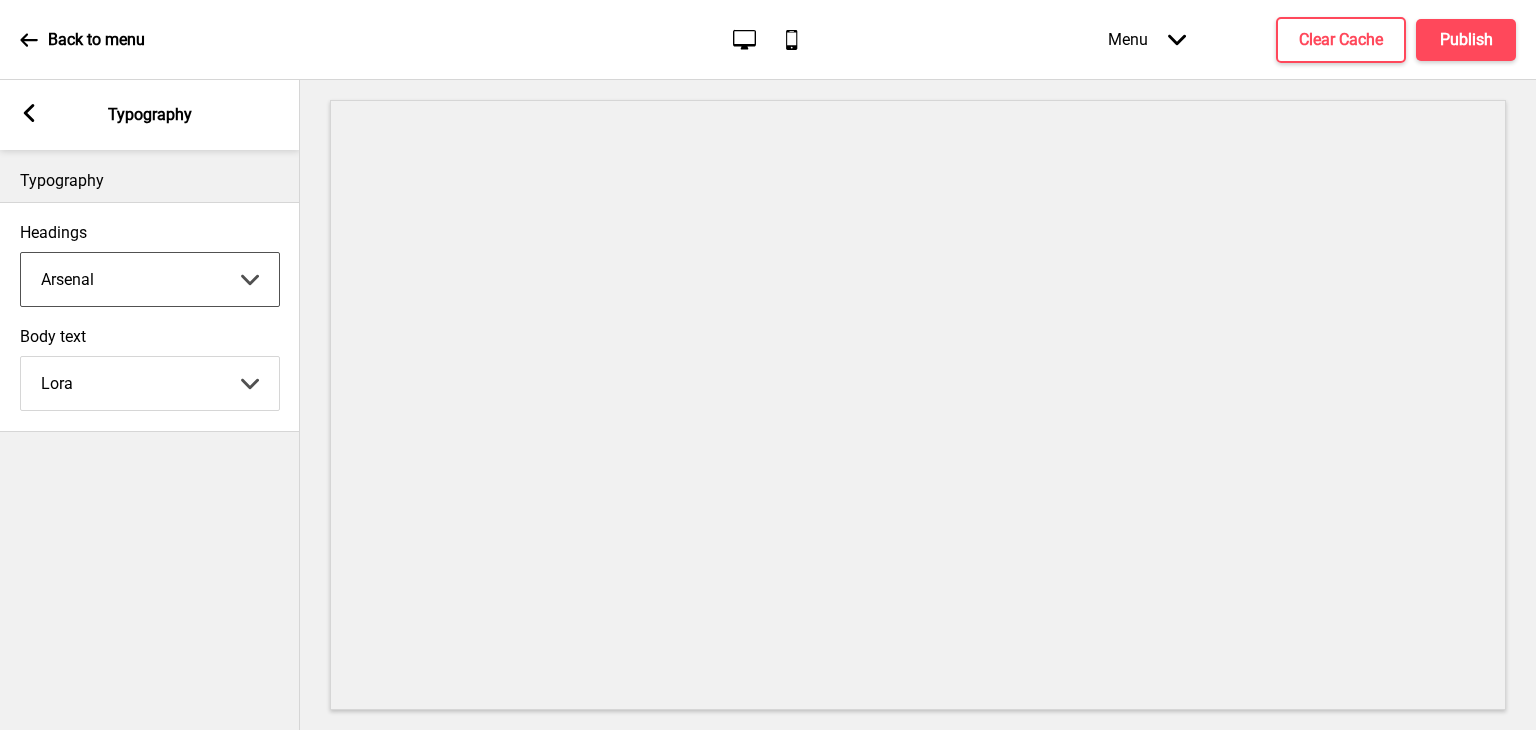 click on "Abhaya Libre Abril Fatface Adobe Garamond Pro Arimo Arsenal Arvo Berkshire Swash Be Vietnam Pro Bitter Bree Serif Cantora One Cabin Courgette Coustard Glegoo Hammersmith One Hind Guntur Josefin Sans Jost Kalam Lato Libre Baskerville Libre Franklin Lora Merriweather Nunito Sans Oregano Oswald Pacifico Playfair Display Prata Quattrocento Quicksand Roboto Roboto Slab Rye Sanchez Signika Trocchi Ubuntu Vollkorn Yeseva One 王漢宗細黑體繁 王漢宗細圓體繁 王漢宗粗明體繁 小米兰亭简 腾翔嘉丽细圆简 腾祥睿黑简 王漢宗波卡體繁一空陰 王漢宗粗圓體繁一雙空 瀨戶字體繁 田氏方筆刷體繁 田氏细笔刷體繁 站酷快乐简体 站酷酷黑 站酷小薇字体简体 Aa晚风 Aa荷包鼓鼓 中文 STSong" at bounding box center (150, 279) 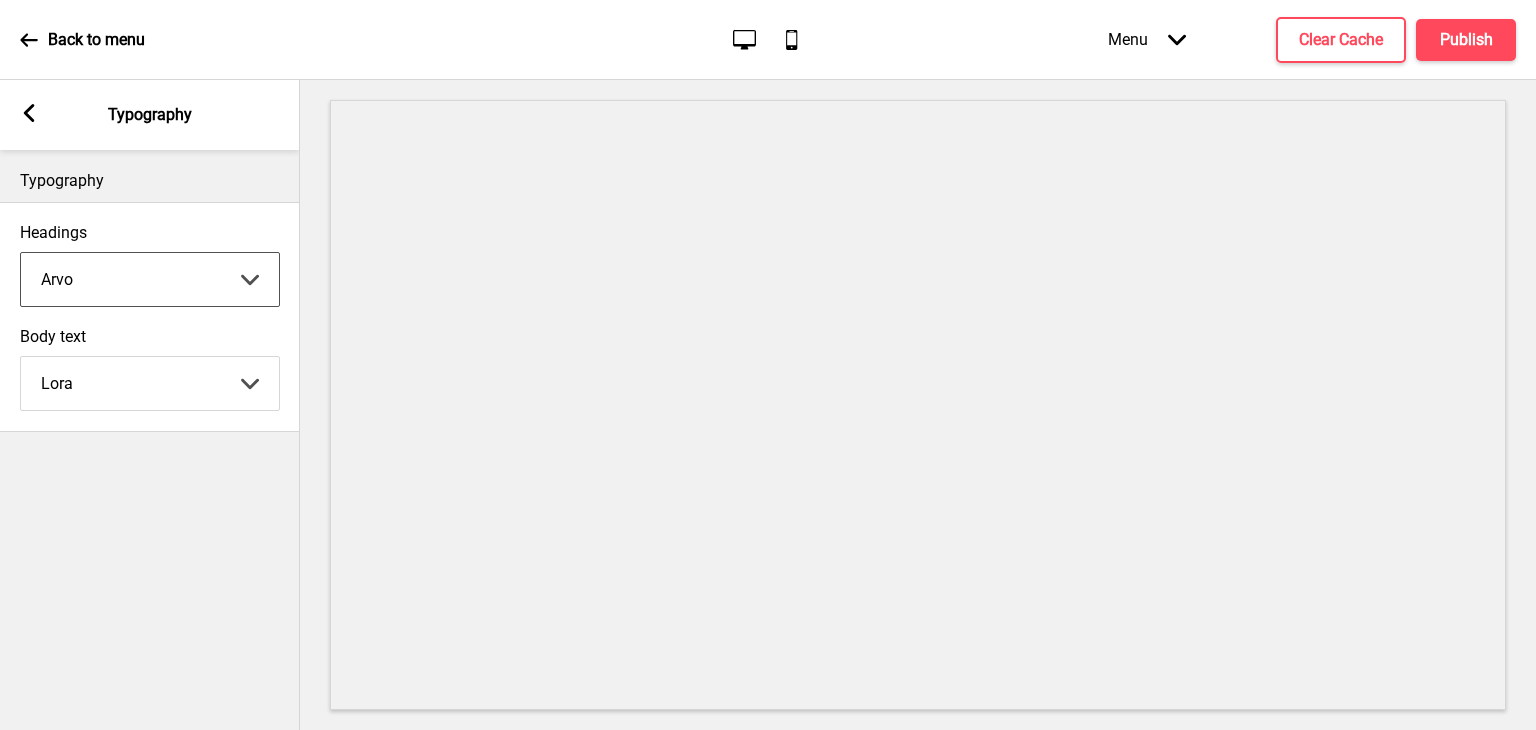 click on "Abhaya Libre Abril Fatface Adobe Garamond Pro Arimo Arsenal Arvo Berkshire Swash Be Vietnam Pro Bitter Bree Serif Cantora One Cabin Courgette Coustard Glegoo Hammersmith One Hind Guntur Josefin Sans Jost Kalam Lato Libre Baskerville Libre Franklin Lora Merriweather Nunito Sans Oregano Oswald Pacifico Playfair Display Prata Quattrocento Quicksand Roboto Roboto Slab Rye Sanchez Signika Trocchi Ubuntu Vollkorn Yeseva One 王漢宗細黑體繁 王漢宗細圓體繁 王漢宗粗明體繁 小米兰亭简 腾翔嘉丽细圆简 腾祥睿黑简 王漢宗波卡體繁一空陰 王漢宗粗圓體繁一雙空 瀨戶字體繁 田氏方筆刷體繁 田氏细笔刷體繁 站酷快乐简体 站酷酷黑 站酷小薇字体简体 Aa晚风 Aa荷包鼓鼓 中文 STSong" at bounding box center [150, 279] 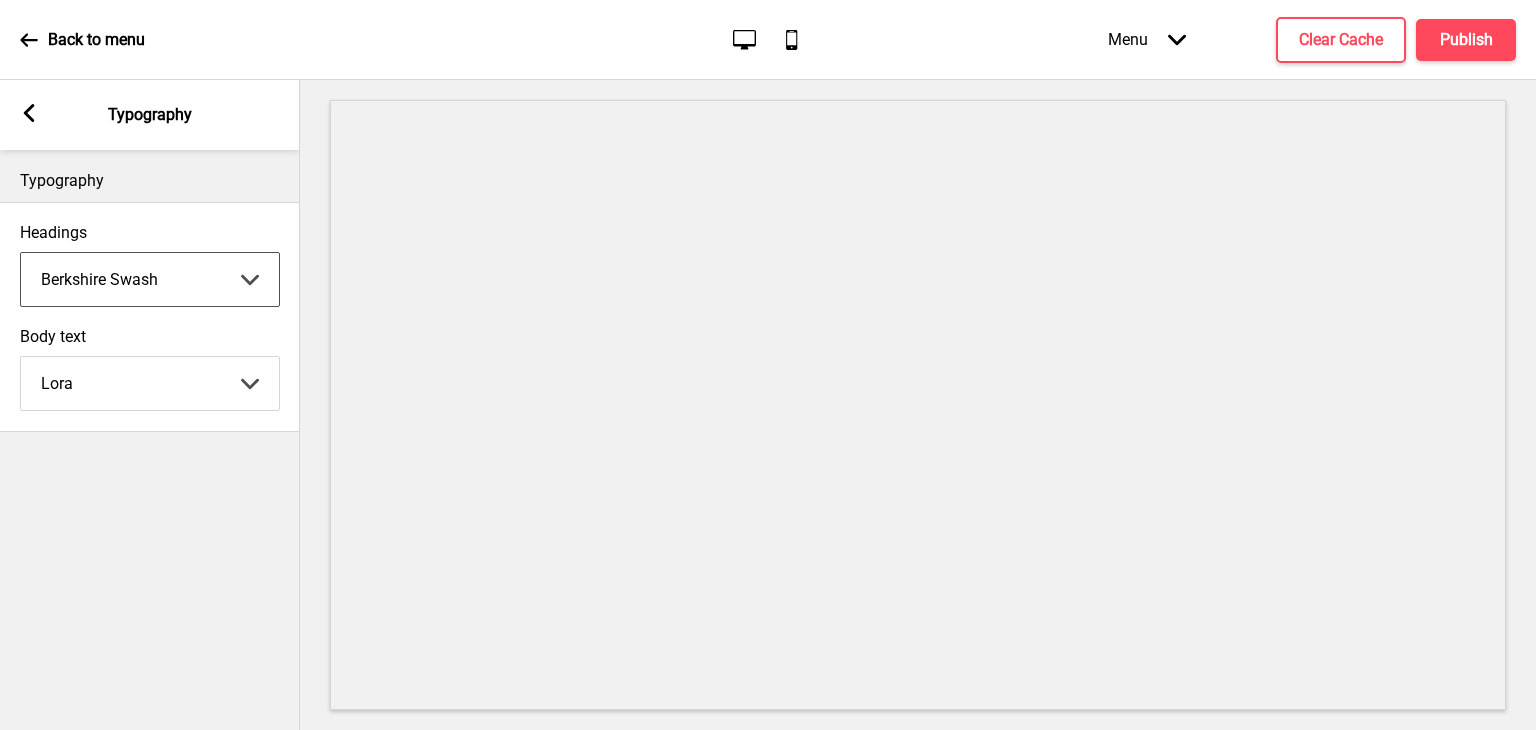 click on "Abhaya Libre Abril Fatface Adobe Garamond Pro Arimo Arsenal Arvo Berkshire Swash Be Vietnam Pro Bitter Bree Serif Cantora One Cabin Courgette Coustard Glegoo Hammersmith One Hind Guntur Josefin Sans Jost Kalam Lato Libre Baskerville Libre Franklin Lora Merriweather Nunito Sans Oregano Oswald Pacifico Playfair Display Prata Quattrocento Quicksand Roboto Roboto Slab Rye Sanchez Signika Trocchi Ubuntu Vollkorn Yeseva One 王漢宗細黑體繁 王漢宗細圓體繁 王漢宗粗明體繁 小米兰亭简 腾翔嘉丽细圆简 腾祥睿黑简 王漢宗波卡體繁一空陰 王漢宗粗圓體繁一雙空 瀨戶字體繁 田氏方筆刷體繁 田氏细笔刷體繁 站酷快乐简体 站酷酷黑 站酷小薇字体简体 Aa晚风 Aa荷包鼓鼓 中文 STSong" at bounding box center (150, 279) 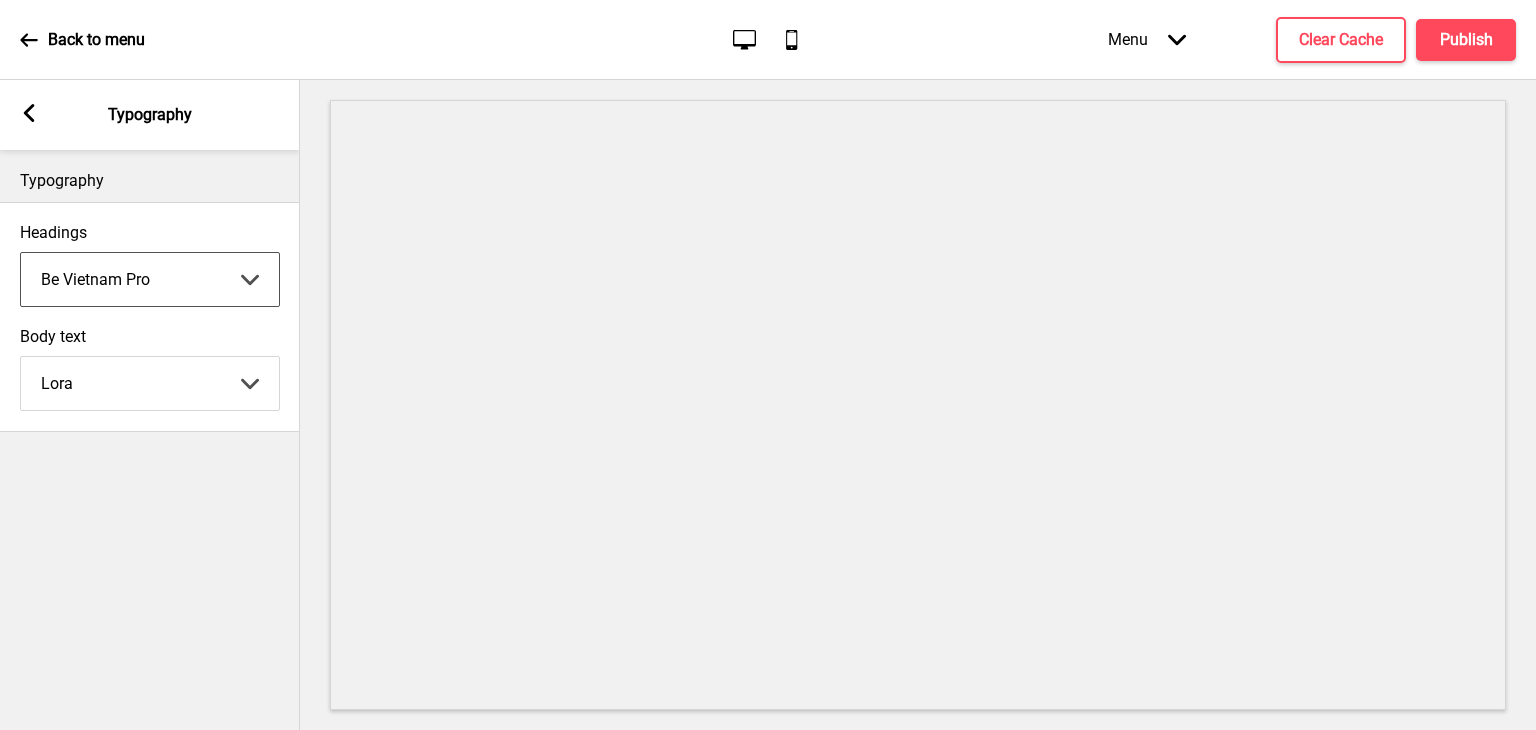click on "Abhaya Libre Abril Fatface Adobe Garamond Pro Arimo Arsenal Arvo Berkshire Swash Be Vietnam Pro Bitter Bree Serif Cantora One Cabin Courgette Coustard Glegoo Hammersmith One Hind Guntur Josefin Sans Jost Kalam Lato Libre Baskerville Libre Franklin Lora Merriweather Nunito Sans Oregano Oswald Pacifico Playfair Display Prata Quattrocento Quicksand Roboto Roboto Slab Rye Sanchez Signika Trocchi Ubuntu Vollkorn Yeseva One 王漢宗細黑體繁 王漢宗細圓體繁 王漢宗粗明體繁 小米兰亭简 腾翔嘉丽细圆简 腾祥睿黑简 王漢宗波卡體繁一空陰 王漢宗粗圓體繁一雙空 瀨戶字體繁 田氏方筆刷體繁 田氏细笔刷體繁 站酷快乐简体 站酷酷黑 站酷小薇字体简体 Aa晚风 Aa荷包鼓鼓 中文 STSong" at bounding box center [150, 279] 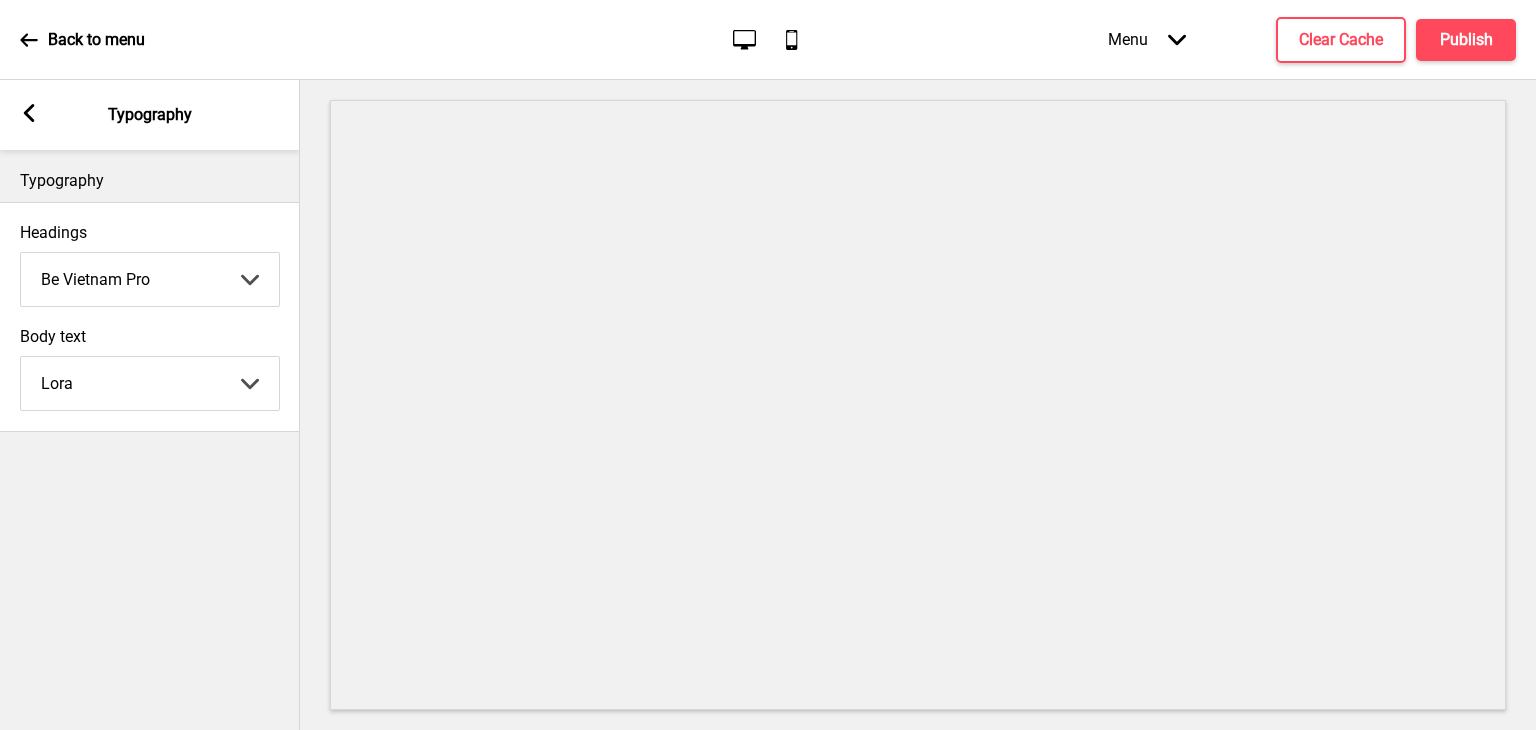 click on "Mobile" 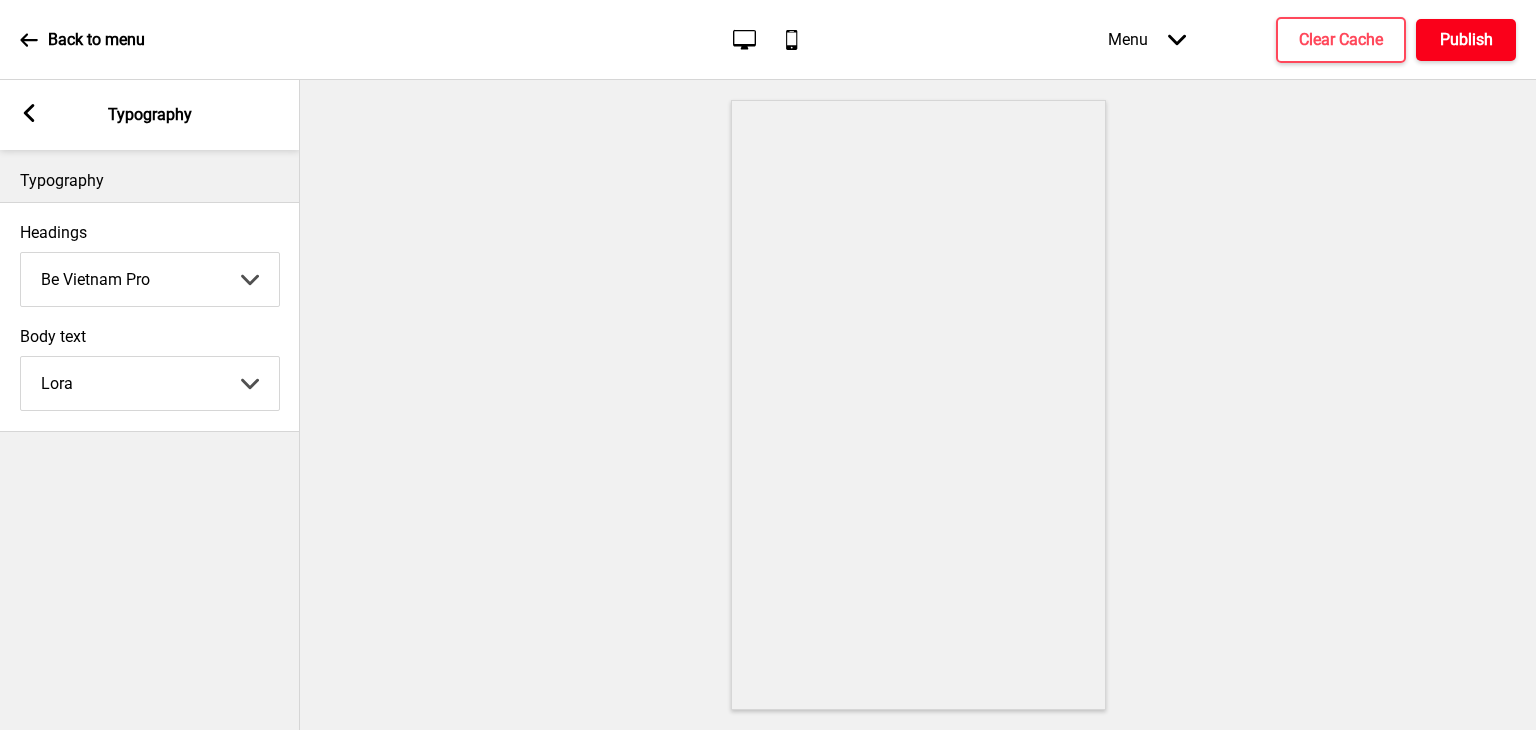 click on "Publish" at bounding box center (1466, 40) 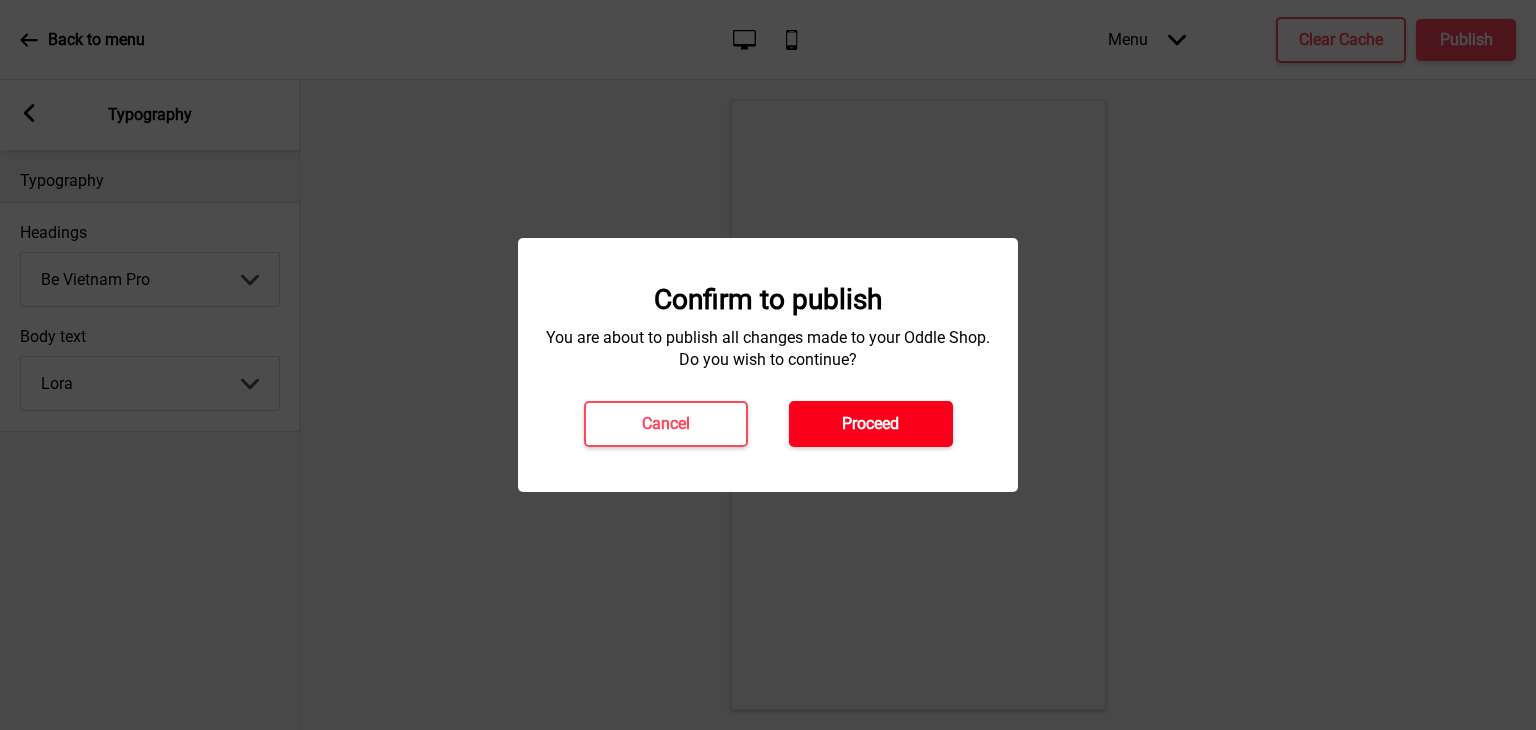 click on "Proceed" at bounding box center [871, 424] 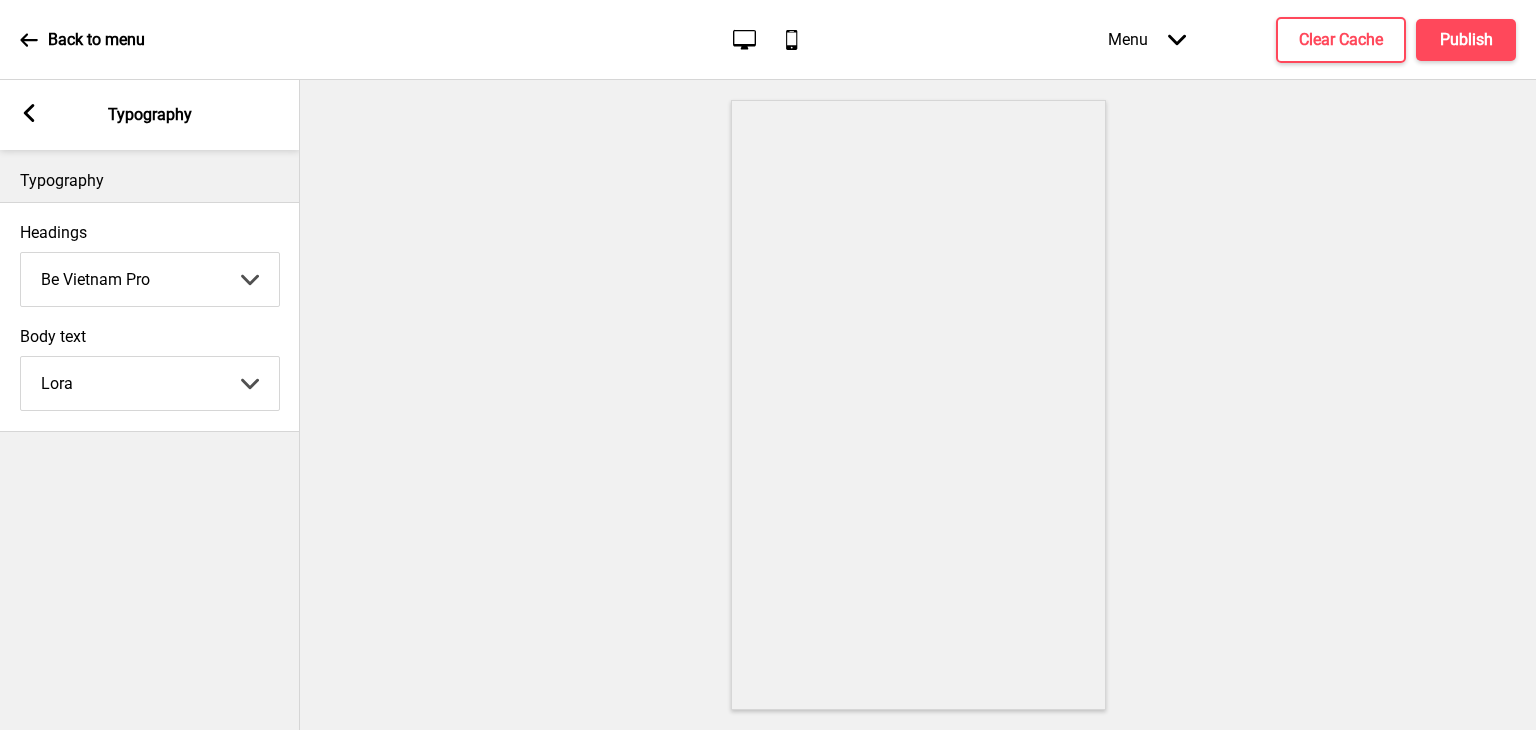 click on "Mobile" 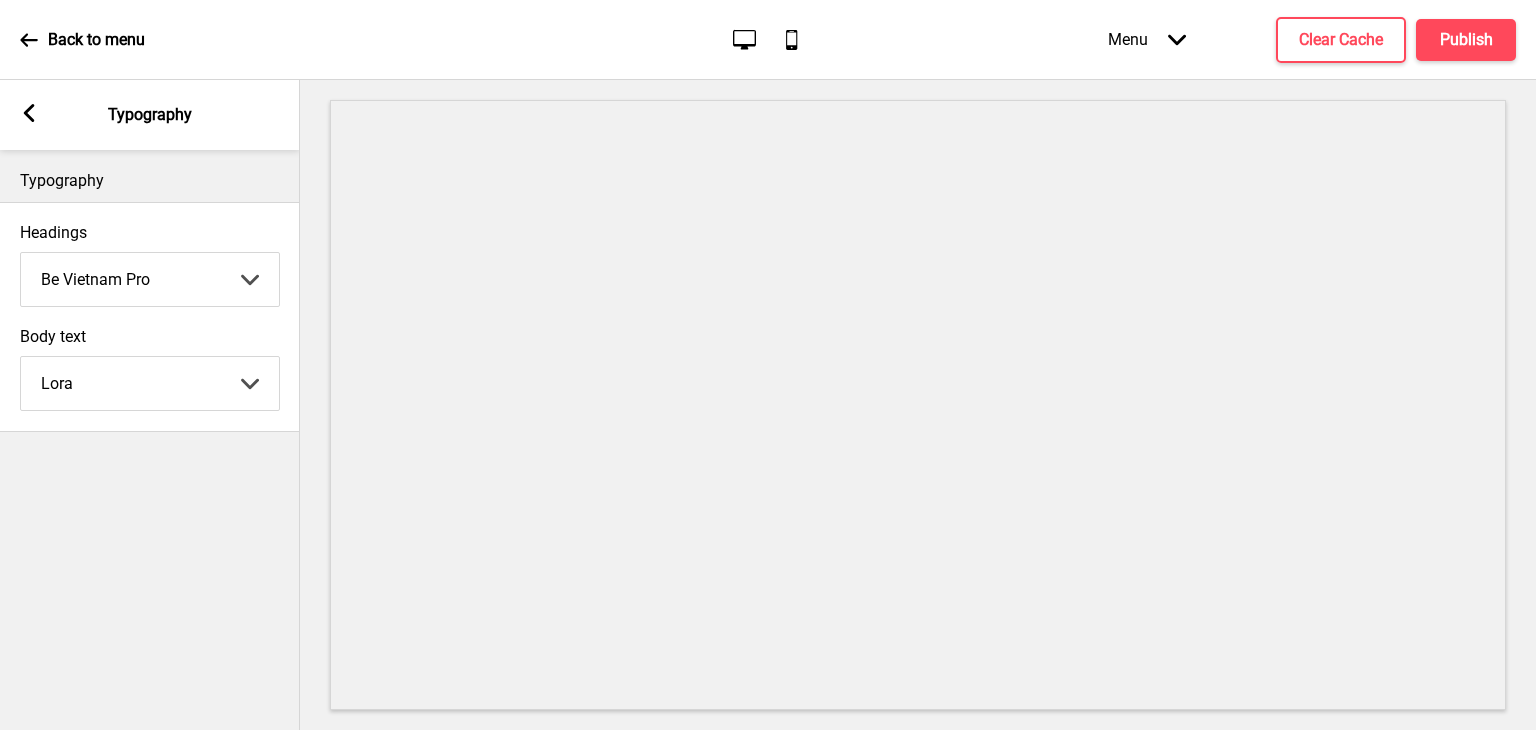 click 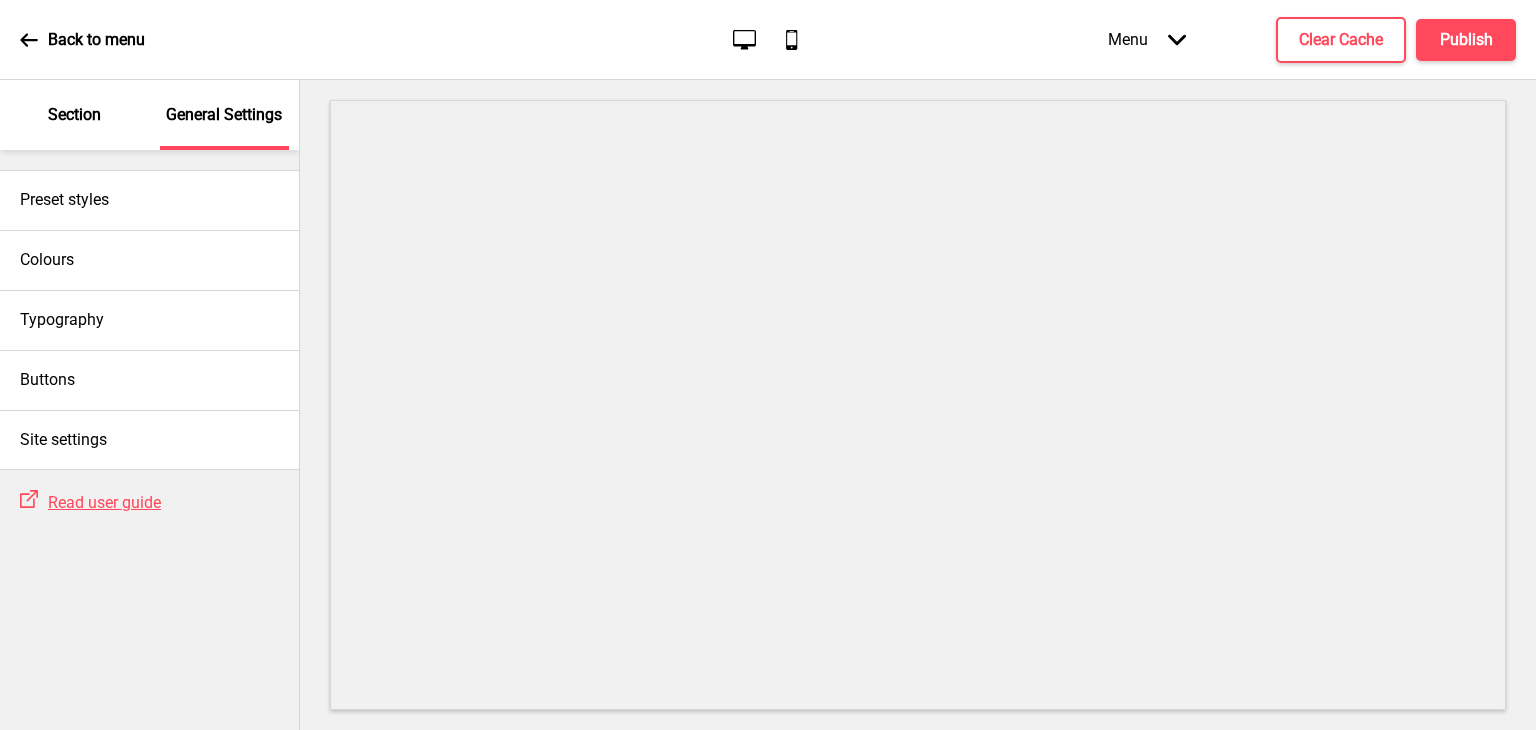 click 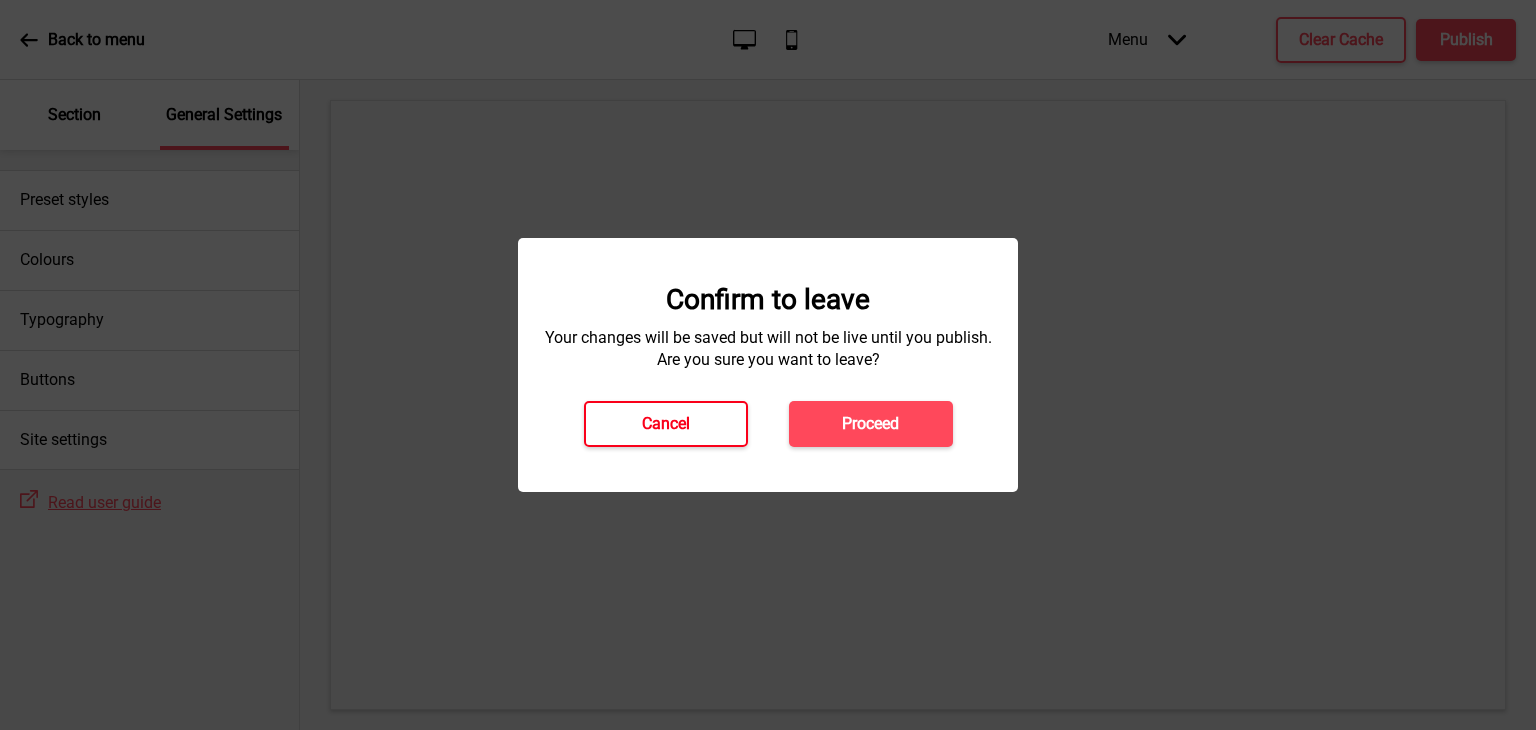click on "Cancel" at bounding box center (666, 424) 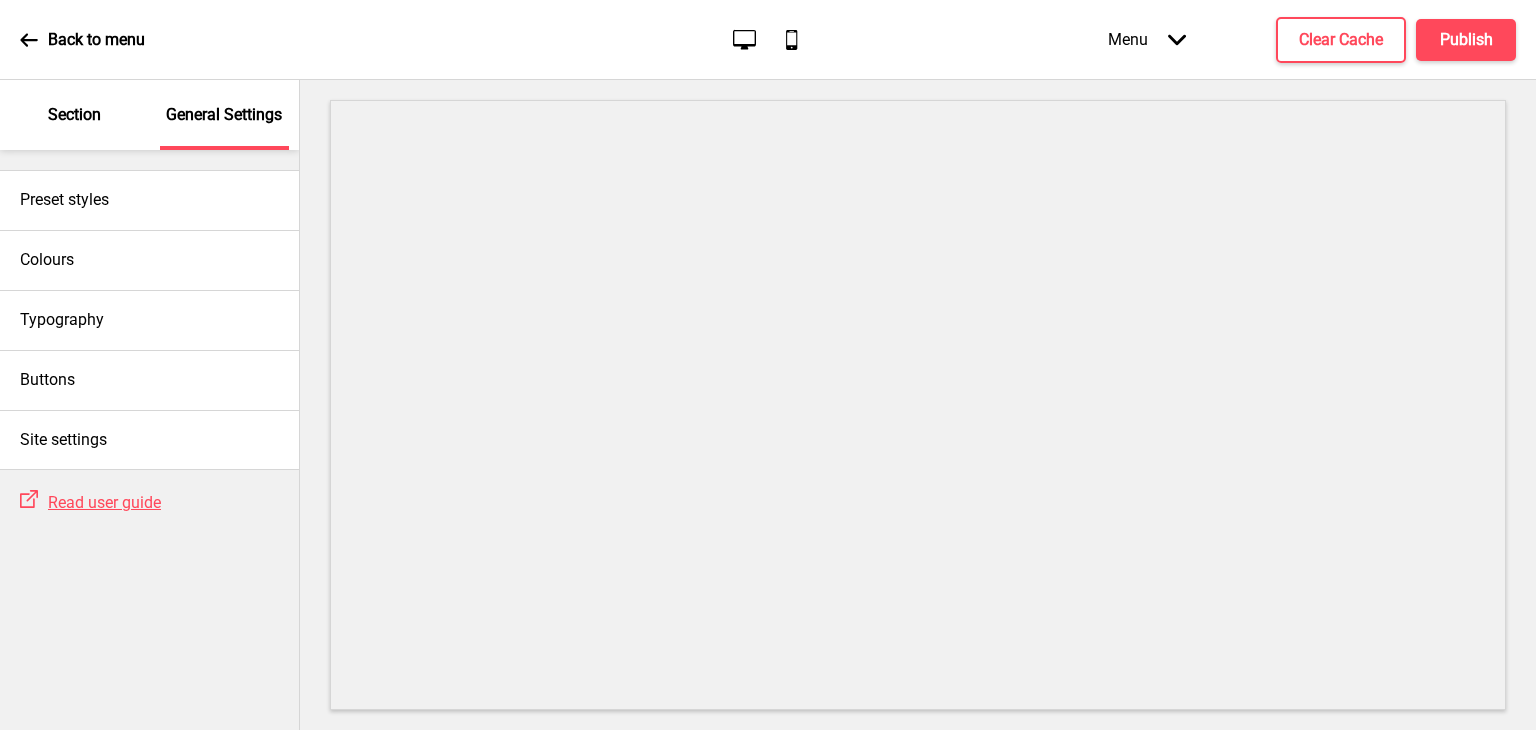 click on "Section" at bounding box center [74, 115] 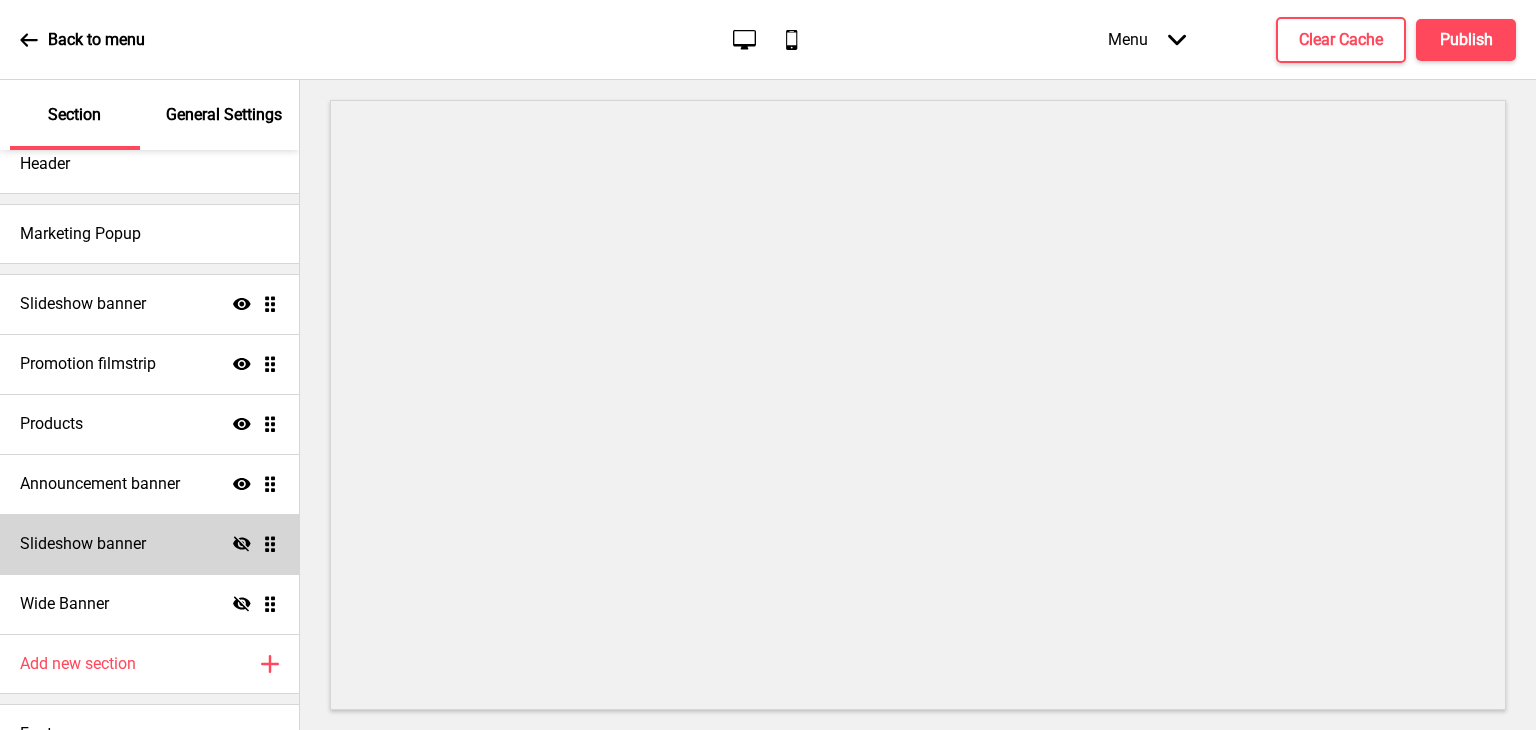 scroll, scrollTop: 70, scrollLeft: 0, axis: vertical 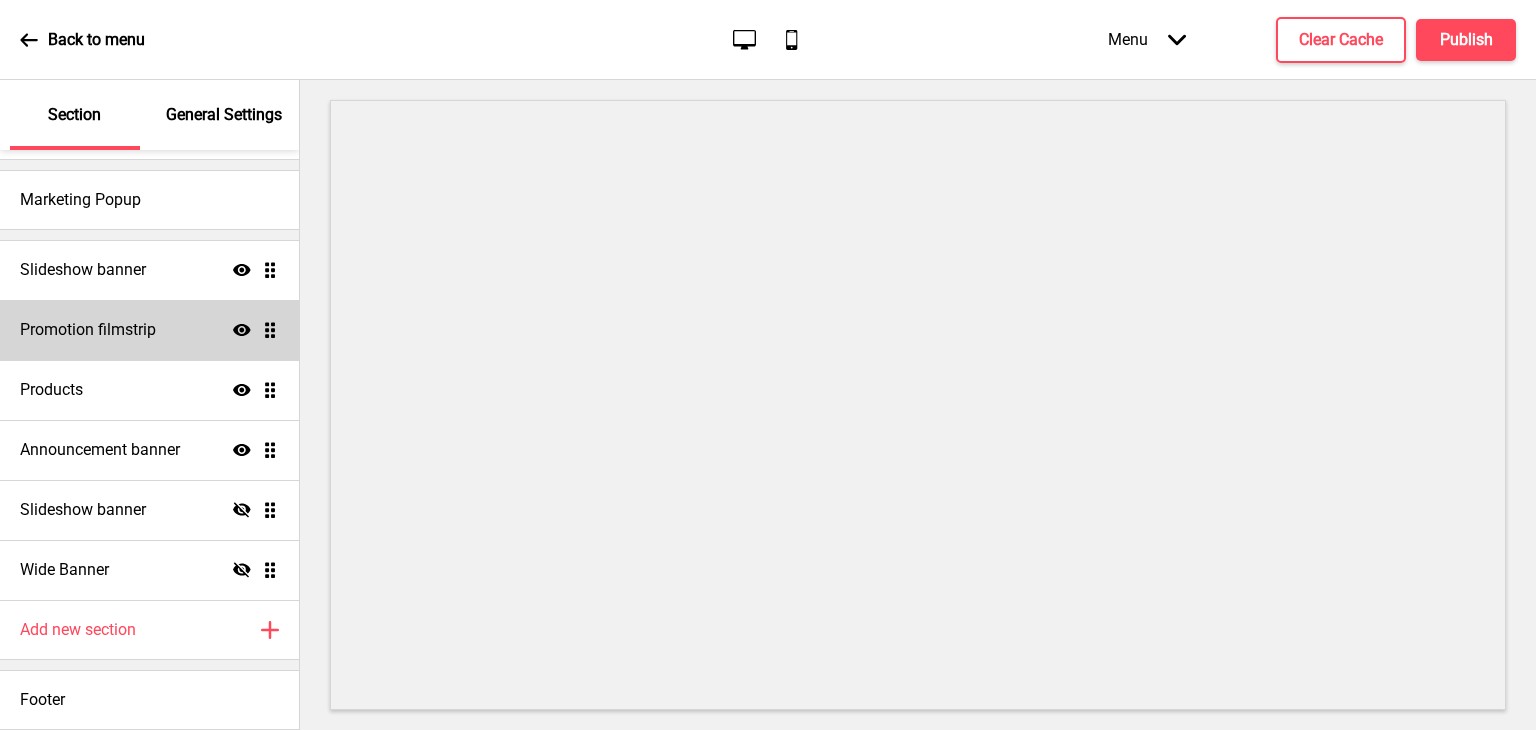 click on "Promotion filmstrip" at bounding box center [88, 330] 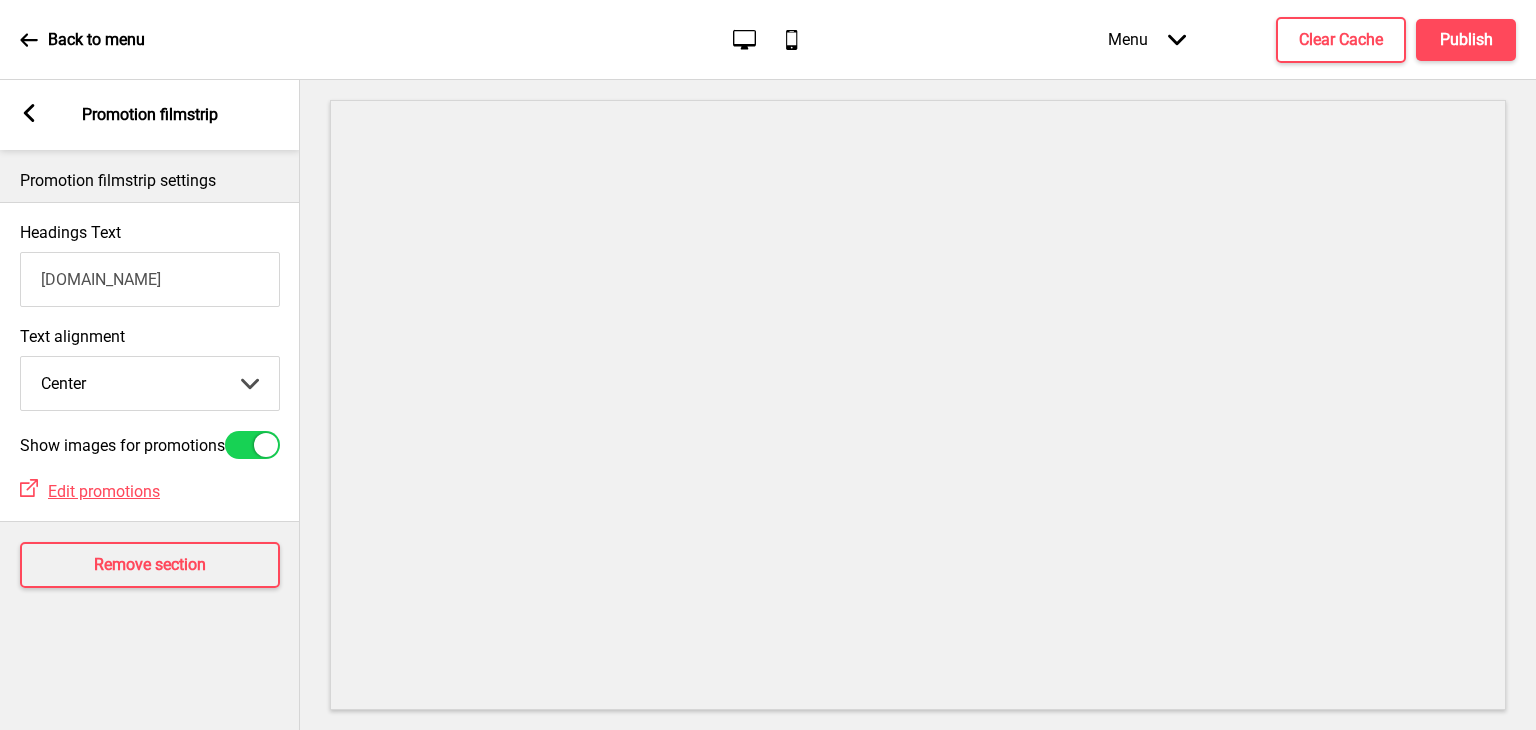 click on "Arrow left Promotion filmstrip" at bounding box center (150, 115) 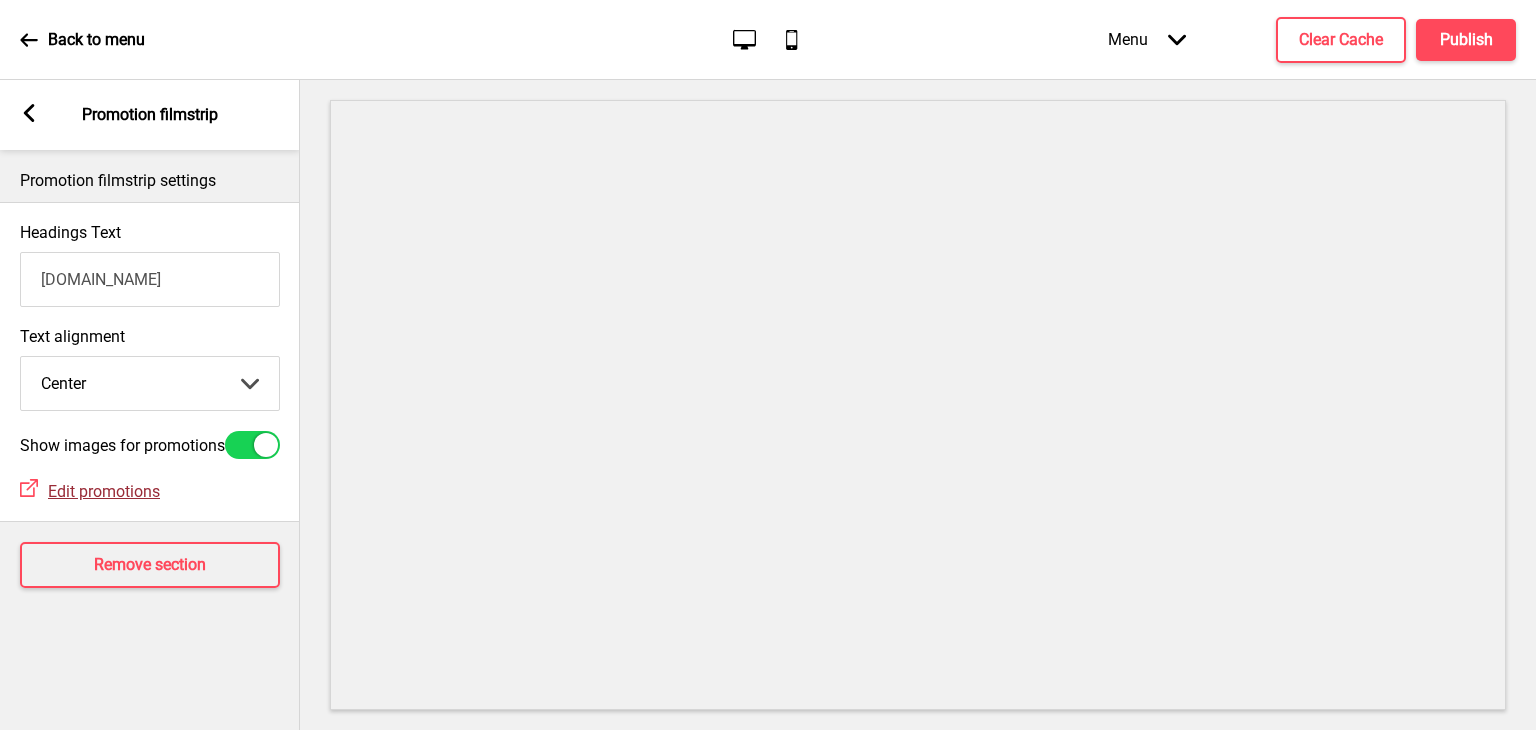 click on "Edit promotions" at bounding box center (104, 491) 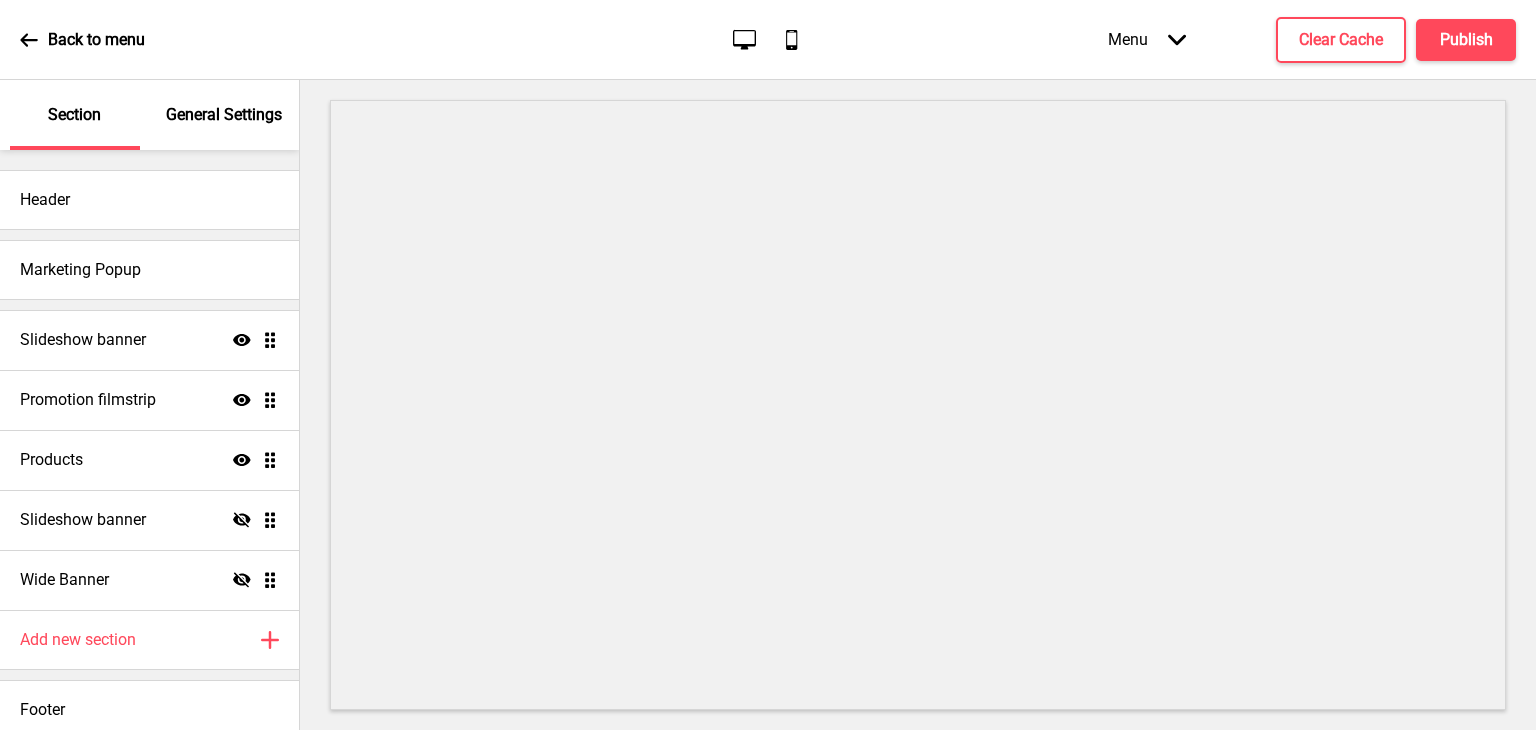 scroll, scrollTop: 0, scrollLeft: 0, axis: both 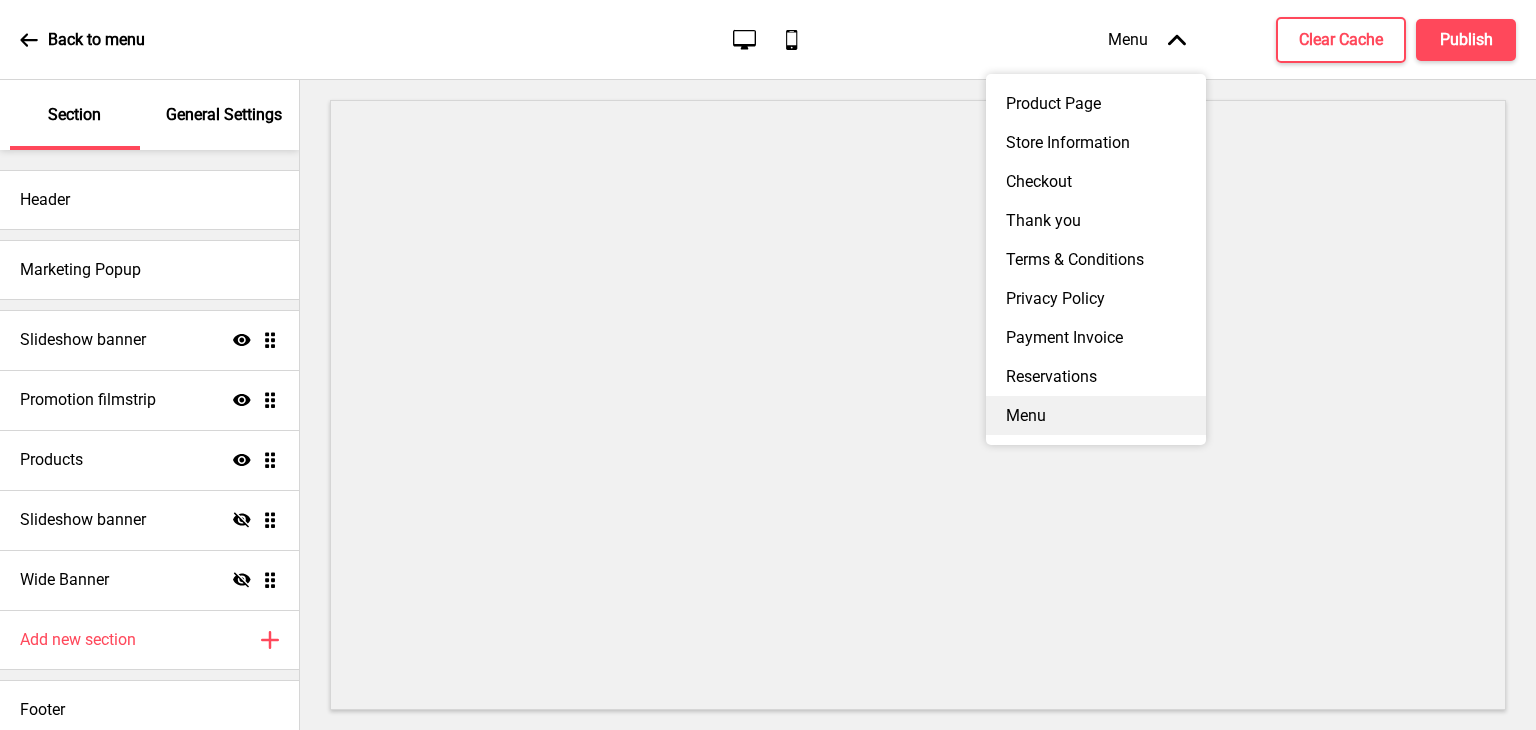 click on "Menu" at bounding box center [1096, 415] 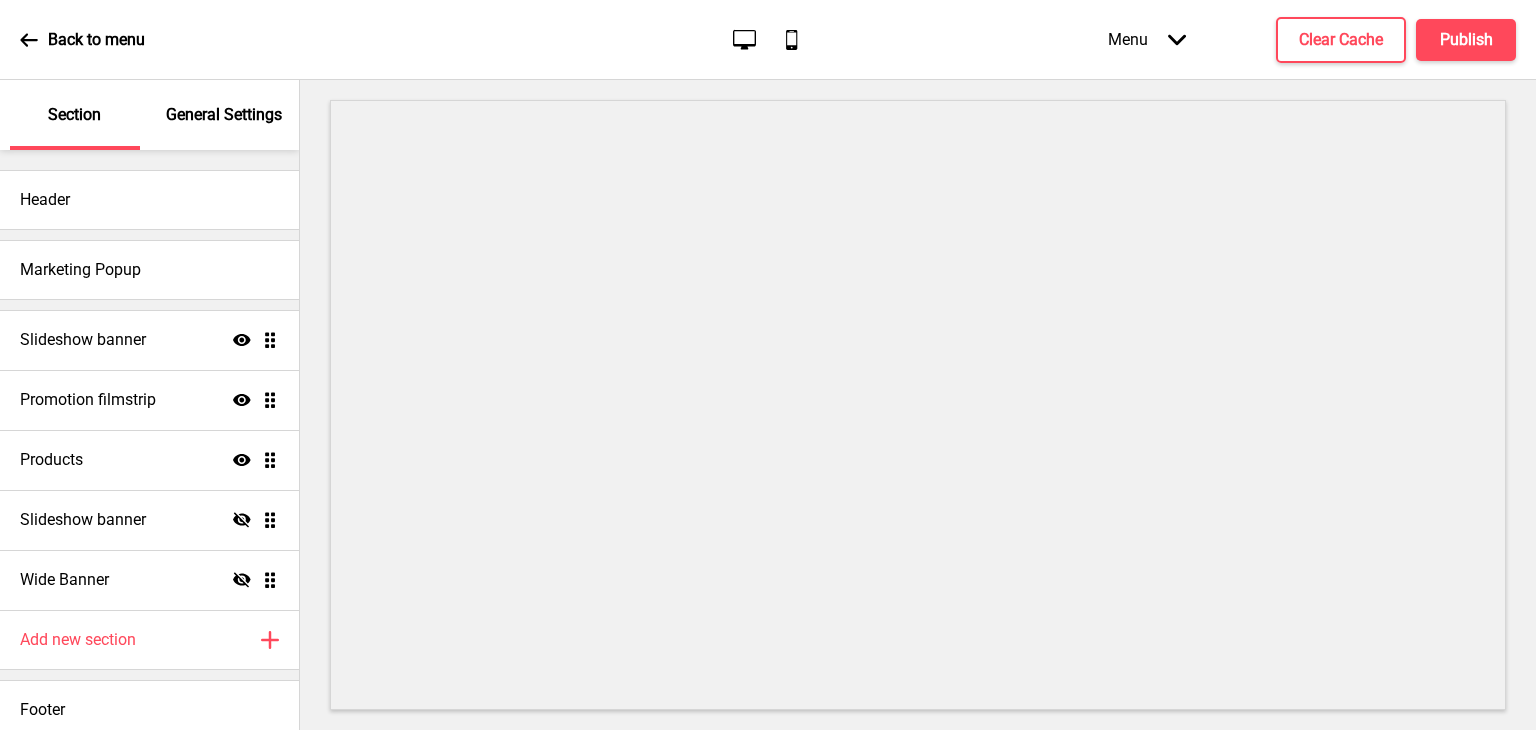 click on "Arrow down" 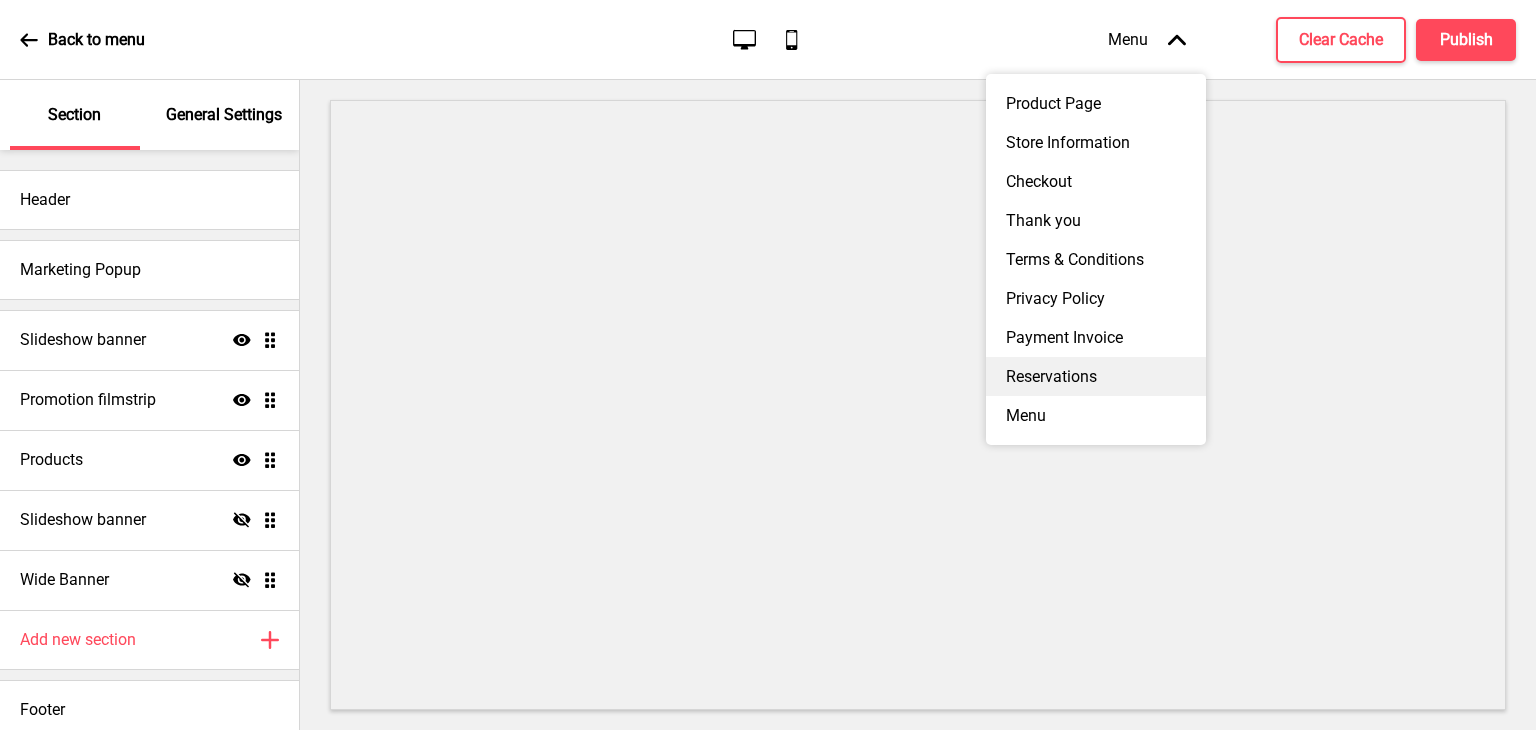 click on "Reservations" at bounding box center [1096, 376] 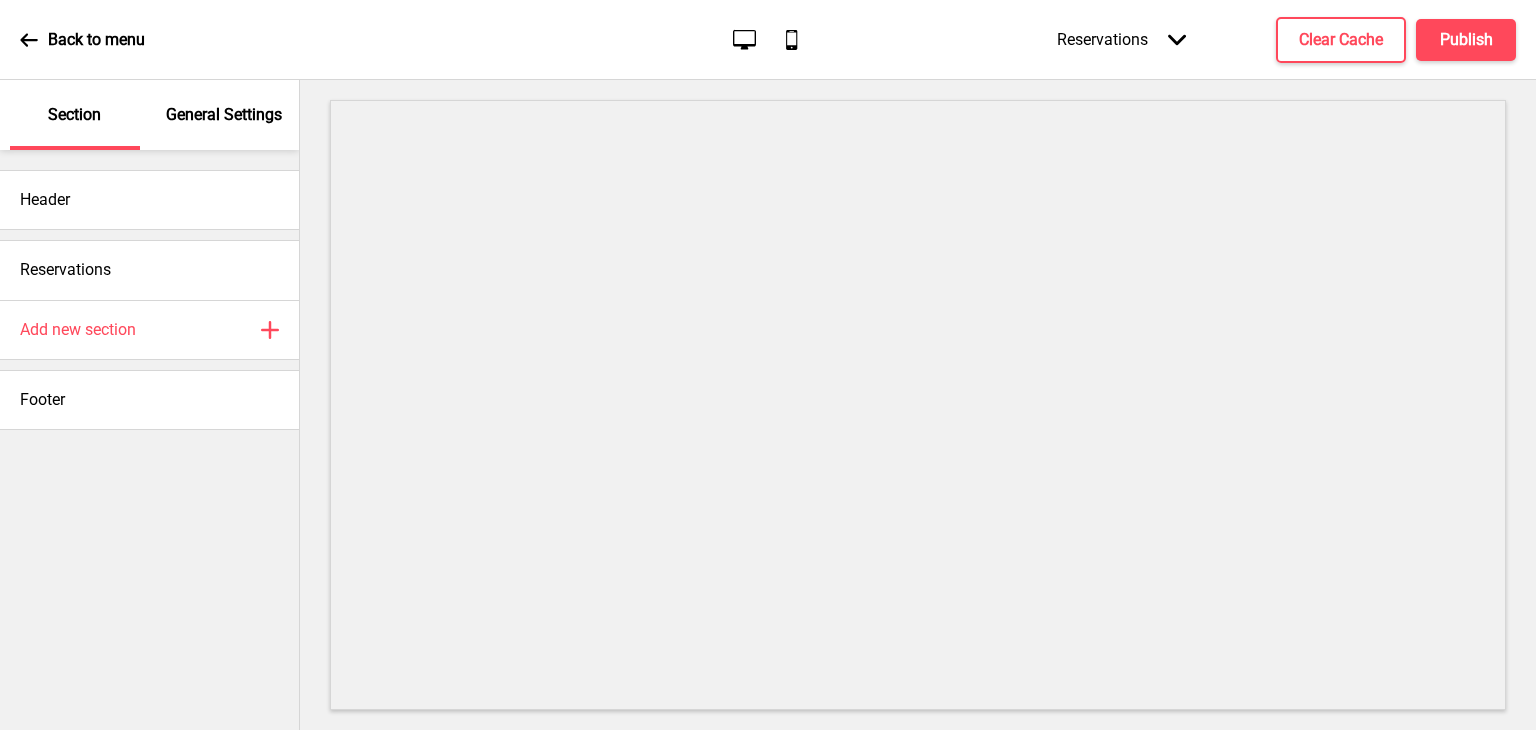 click on "Back to menu" at bounding box center [82, 40] 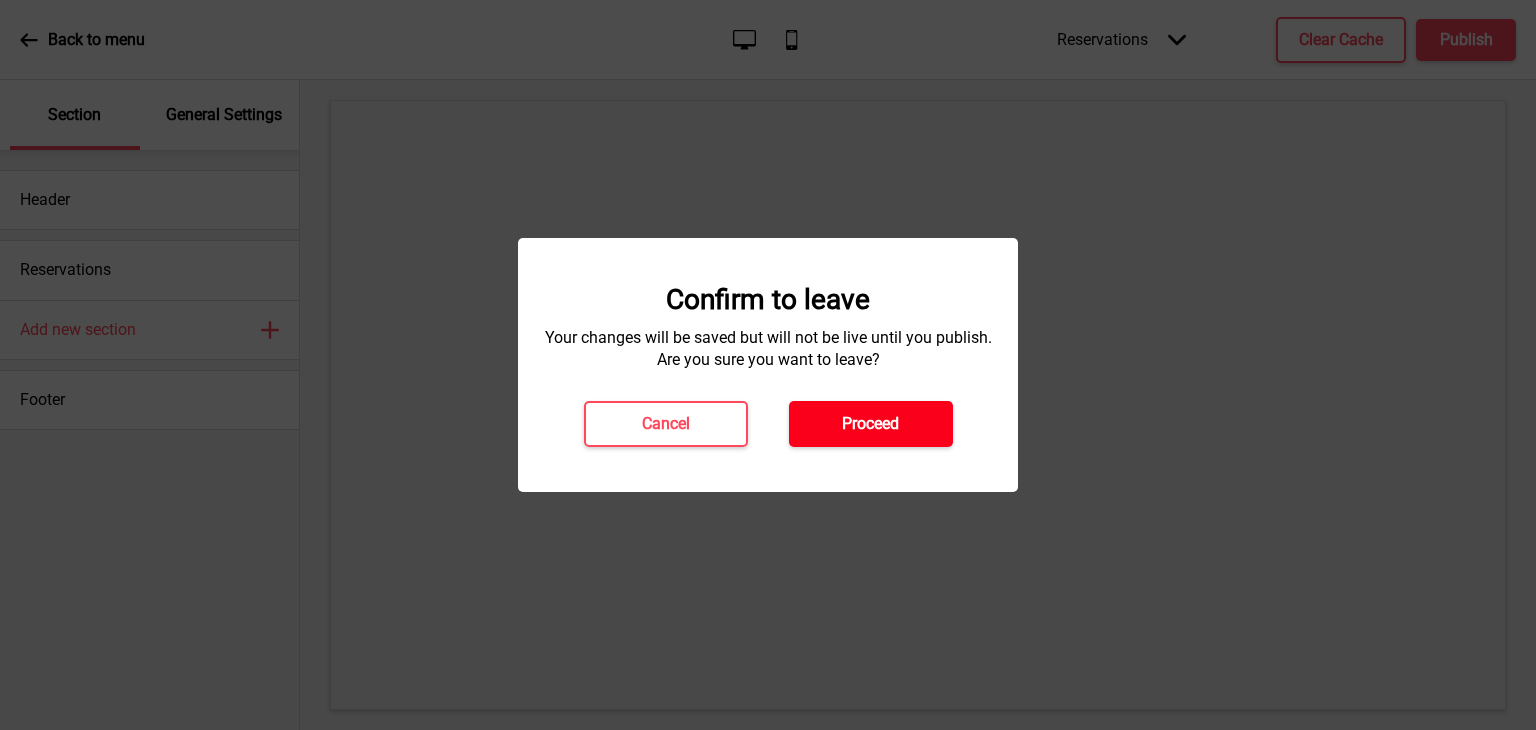 click on "Proceed" at bounding box center (871, 424) 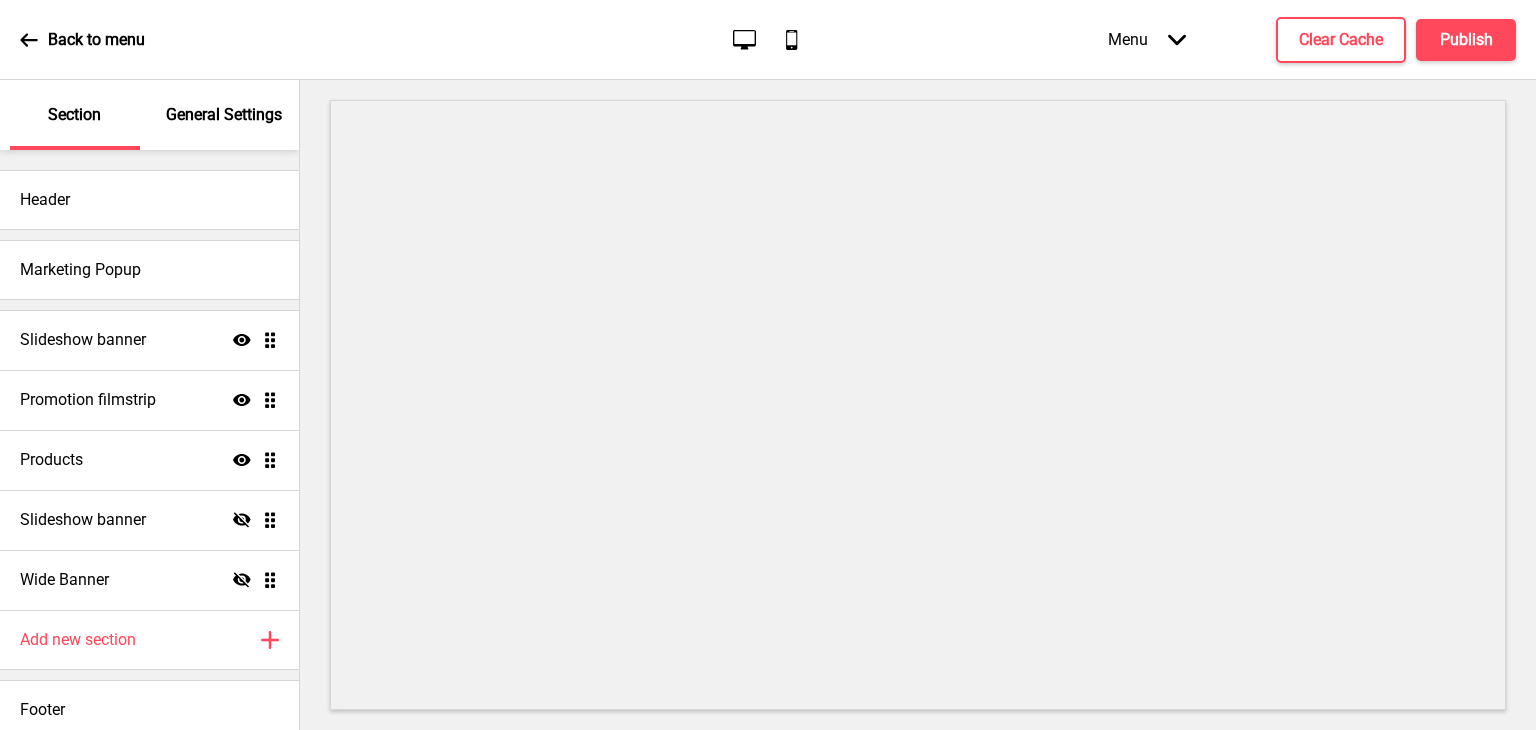 scroll, scrollTop: 0, scrollLeft: 0, axis: both 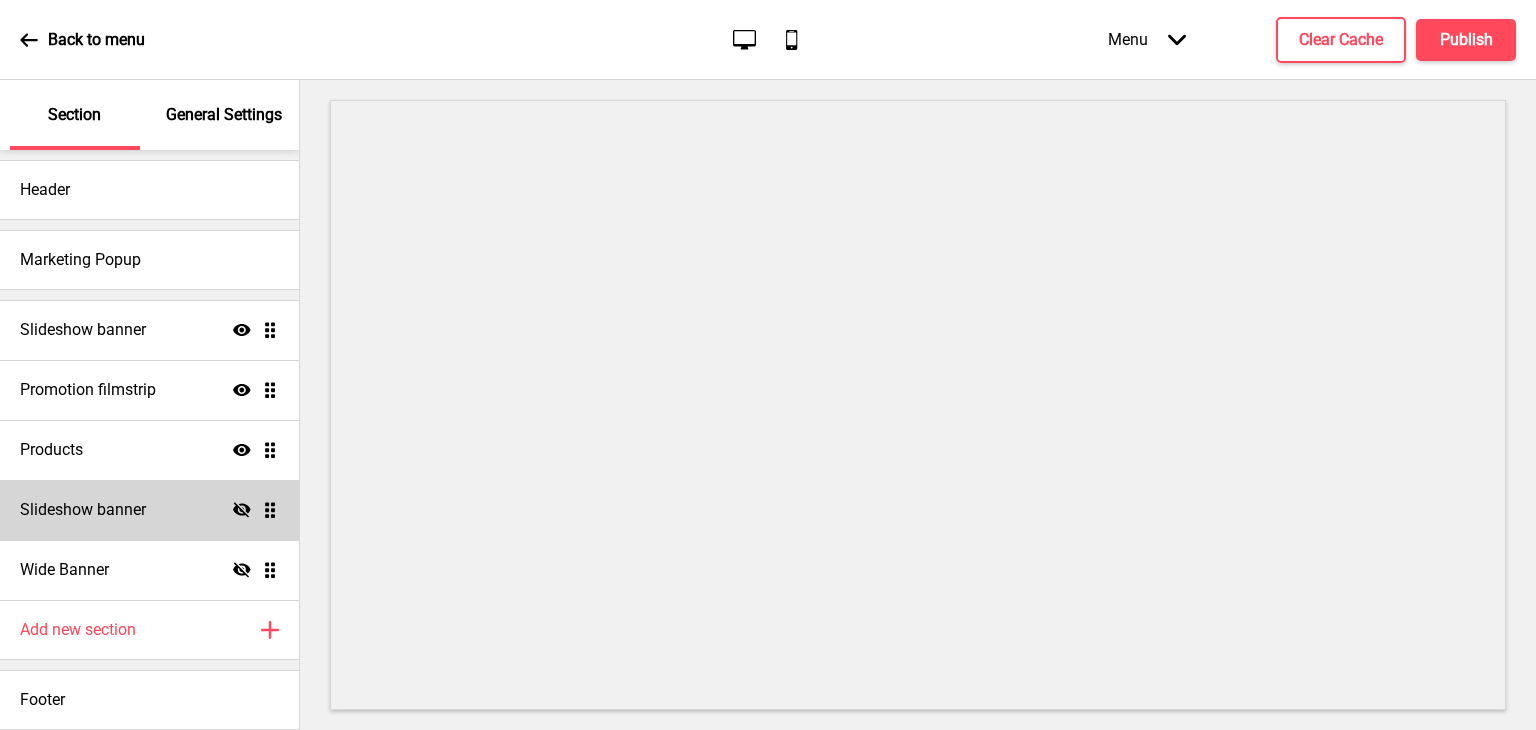 click 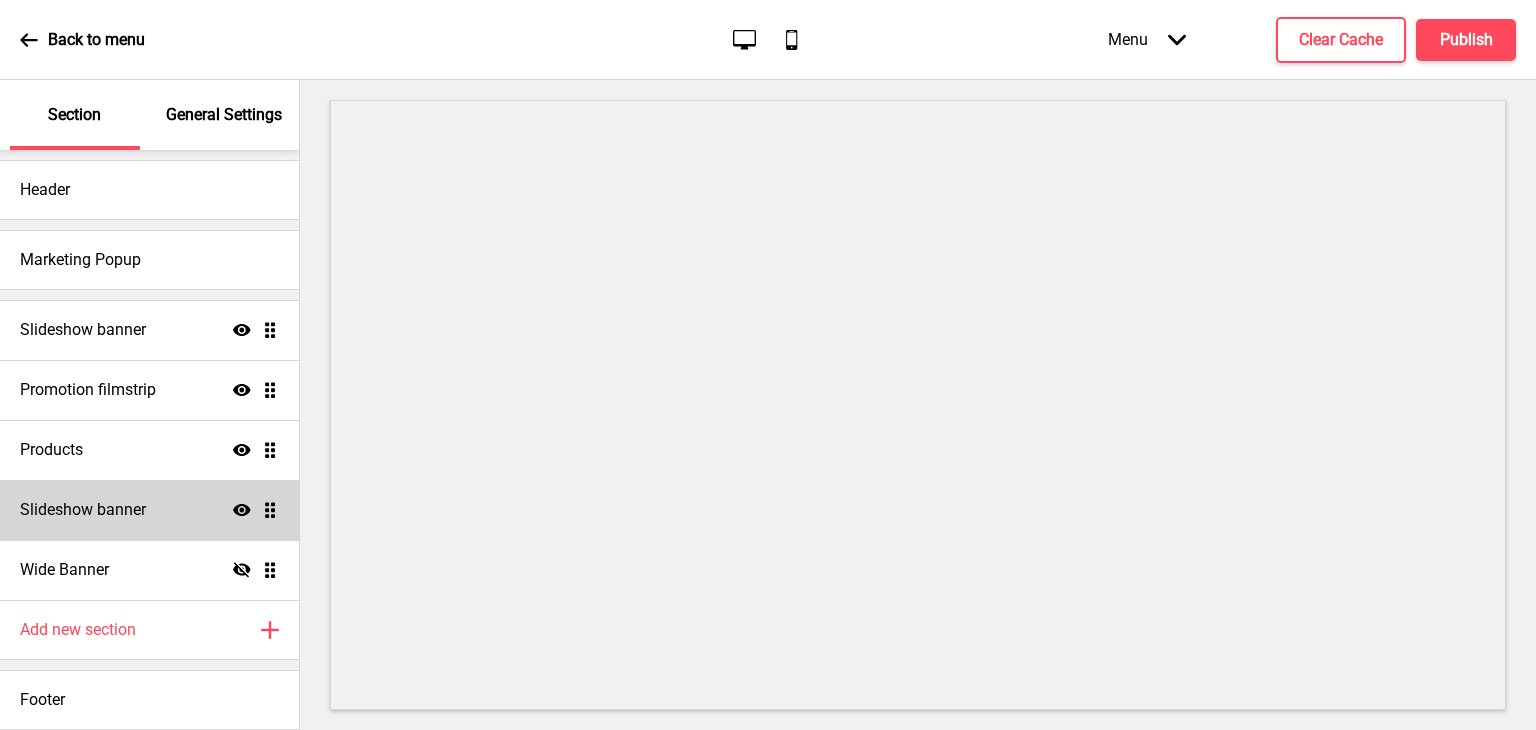click on "Show" 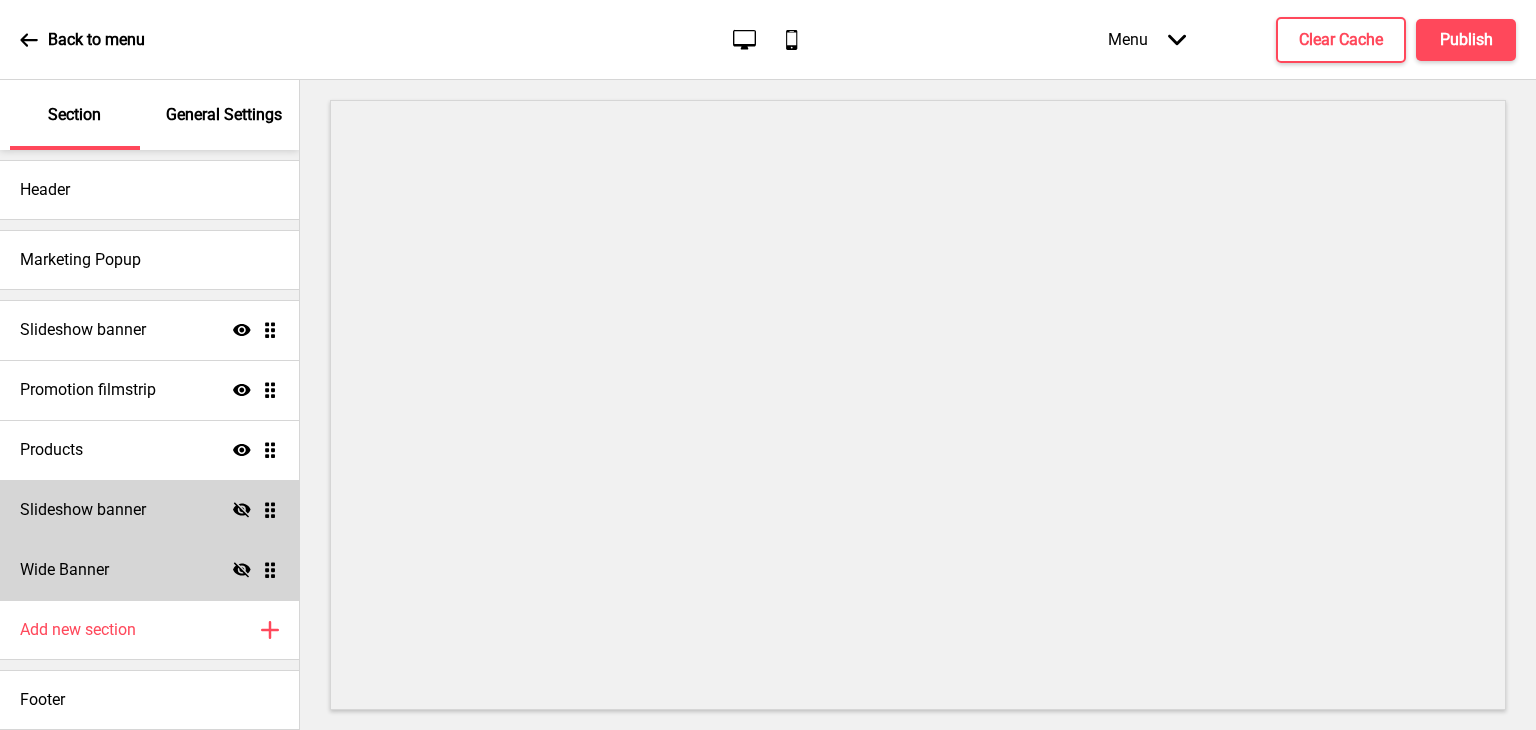 click on "Hide" 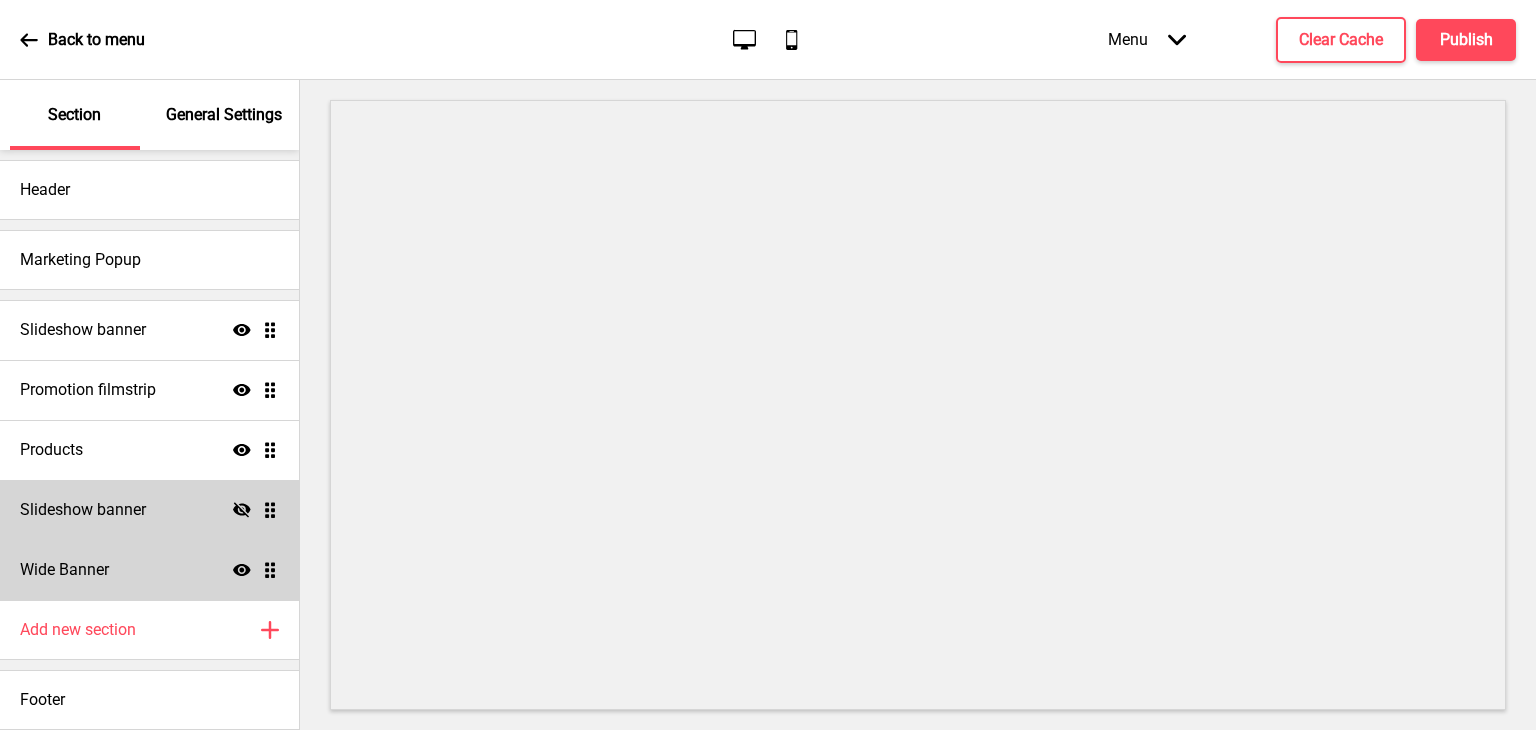 click on "Wide Banner Show Drag" at bounding box center [149, 570] 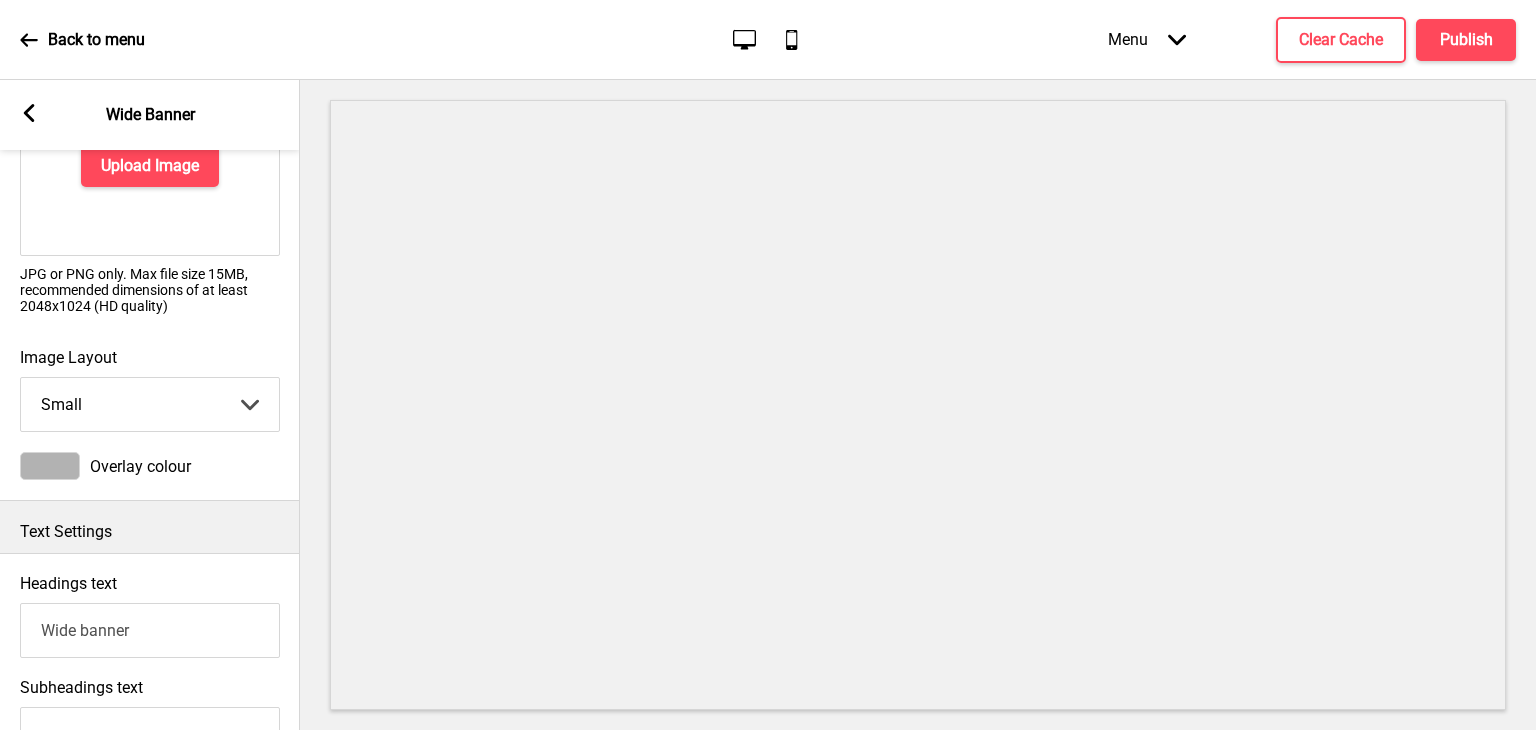 scroll, scrollTop: 138, scrollLeft: 0, axis: vertical 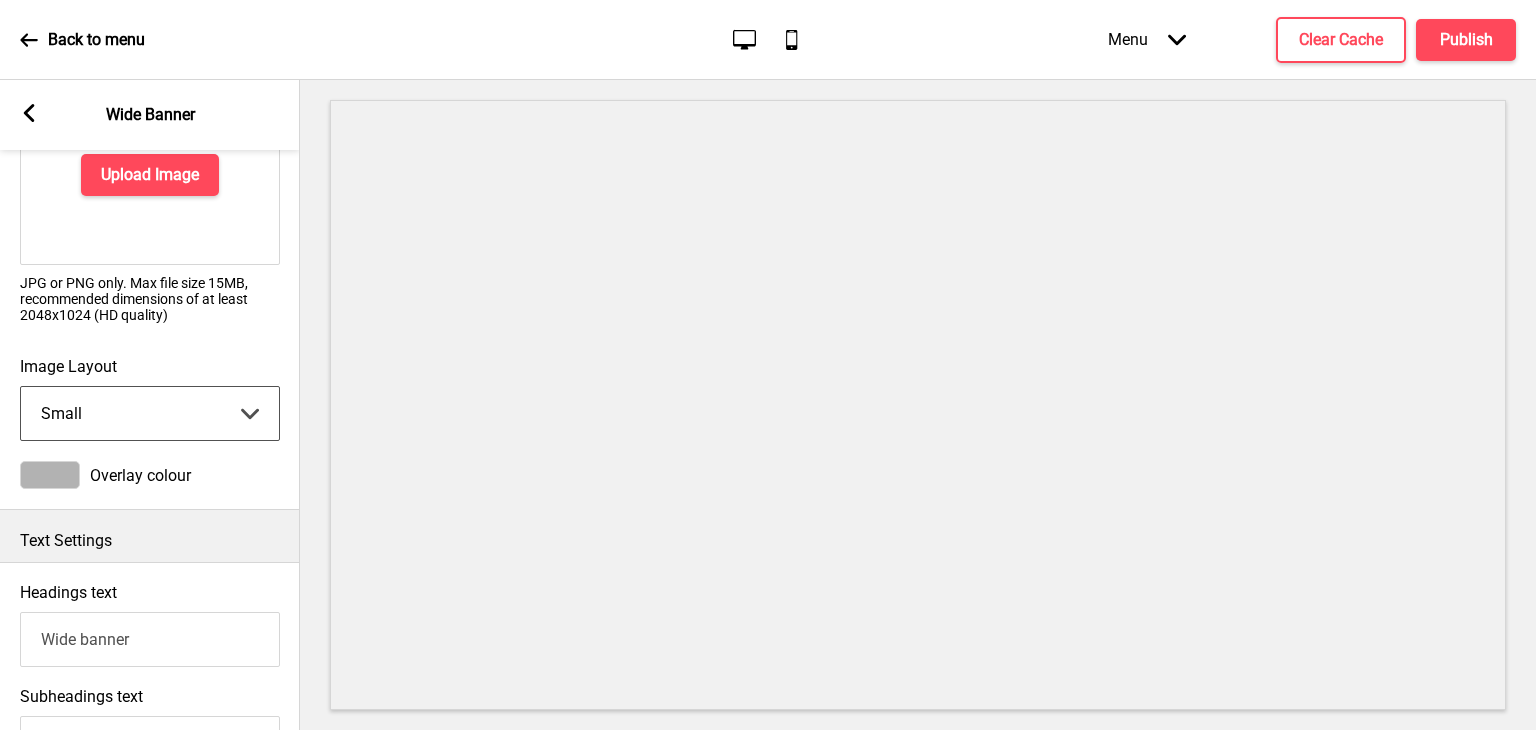 click on "Small Medium Large" at bounding box center [150, 413] 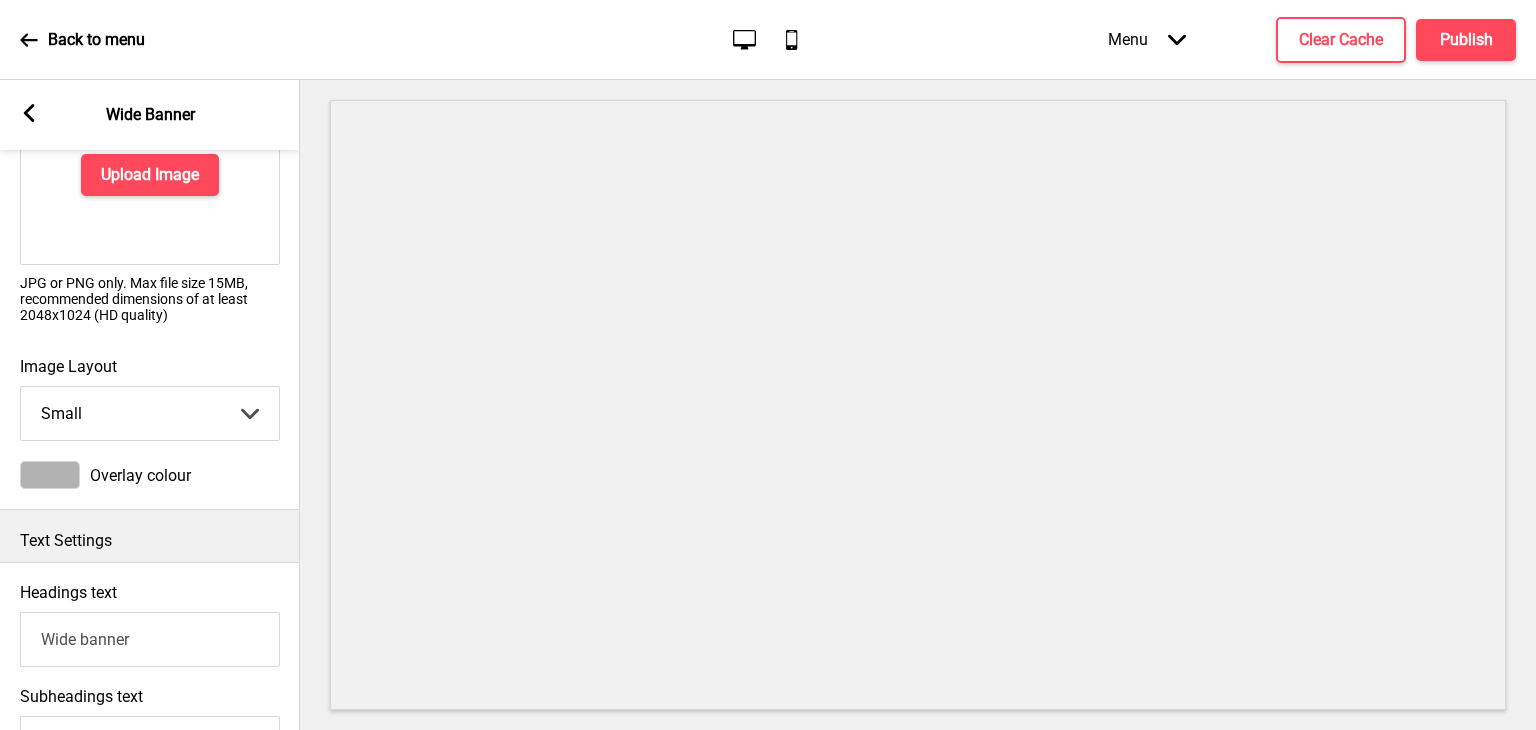 click on "Upload Image JPG or PNG only. Max file size 15MB, recommended dimensions of at least 2048x1024 (HD quality)" at bounding box center (150, 211) 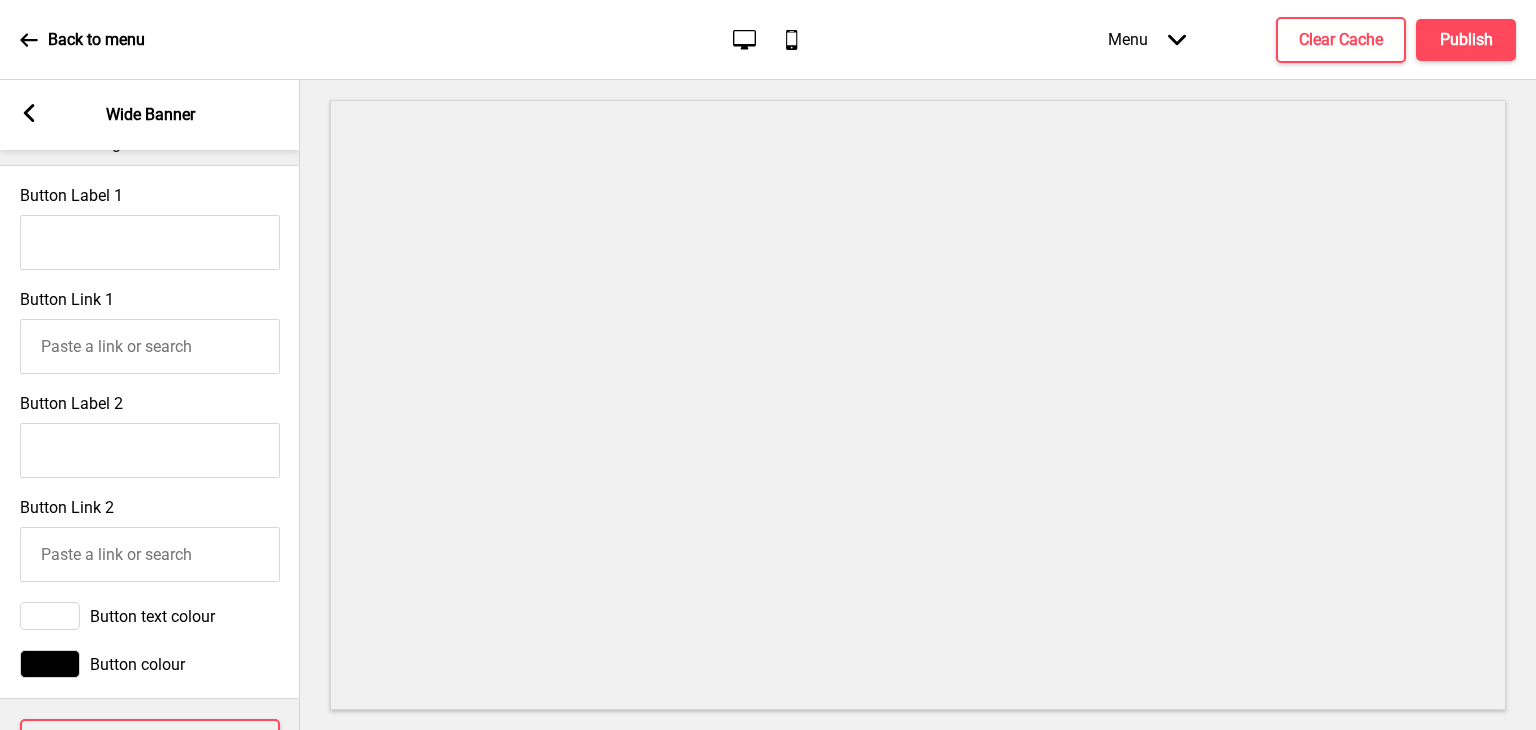 scroll, scrollTop: 1138, scrollLeft: 0, axis: vertical 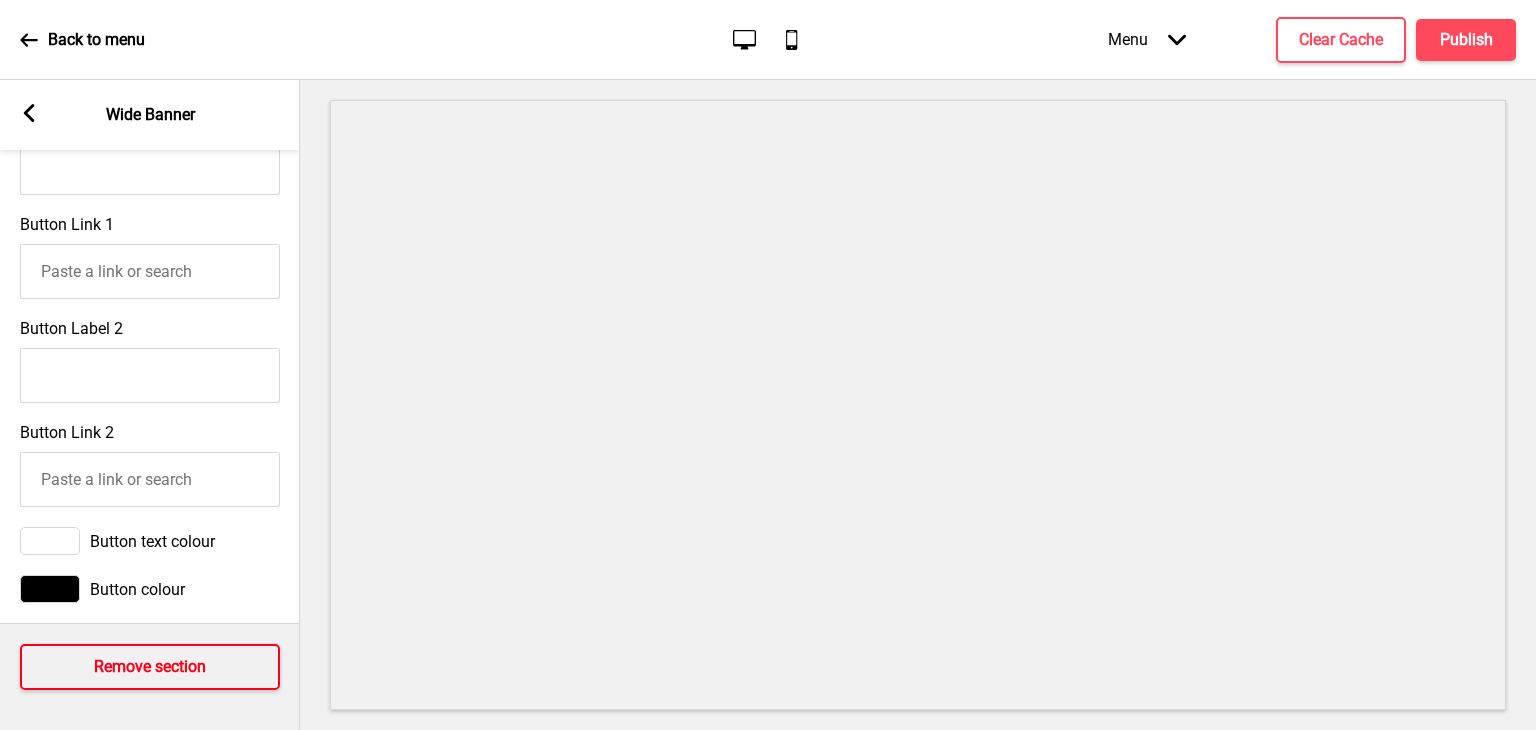 click on "Remove section" at bounding box center (150, 667) 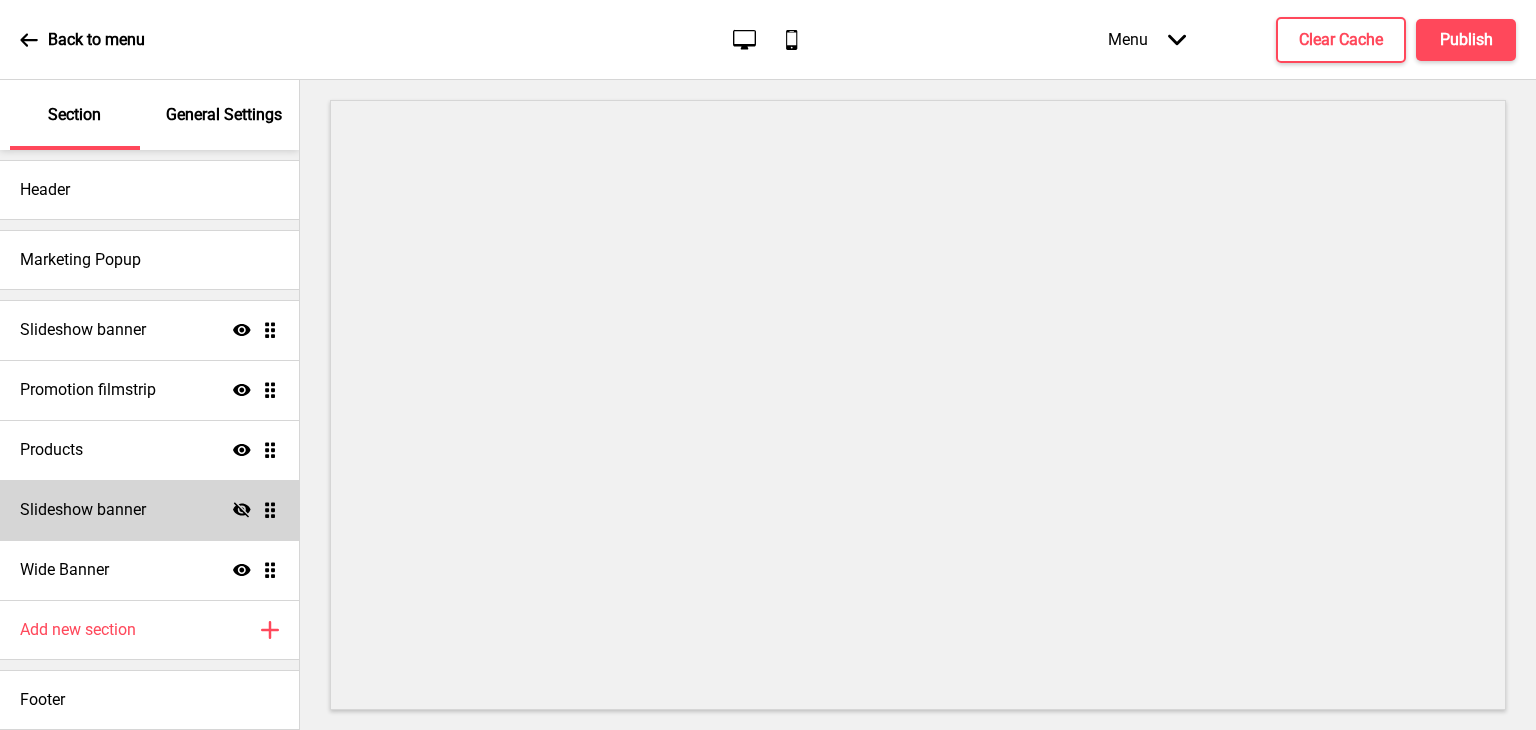 scroll, scrollTop: 0, scrollLeft: 0, axis: both 